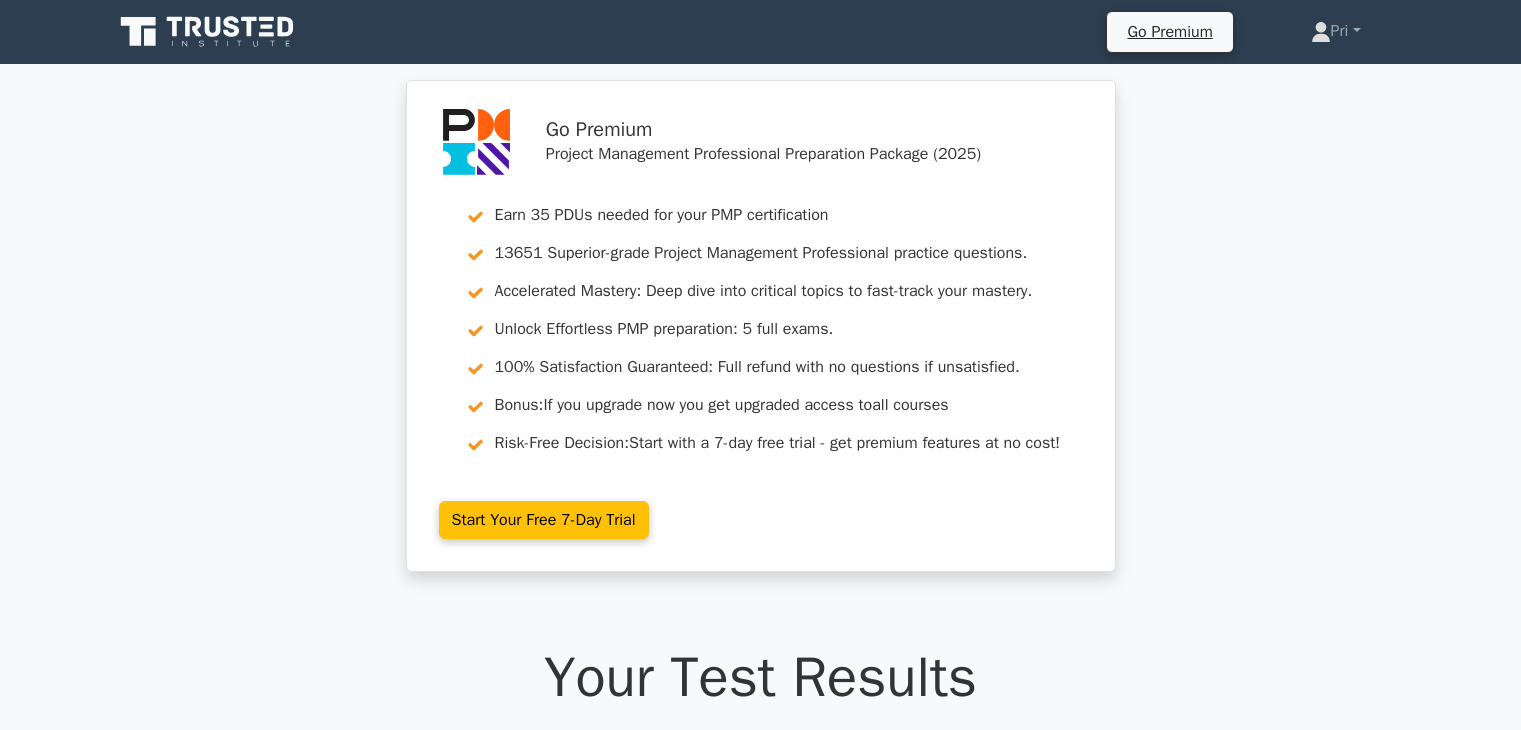 scroll, scrollTop: 2700, scrollLeft: 0, axis: vertical 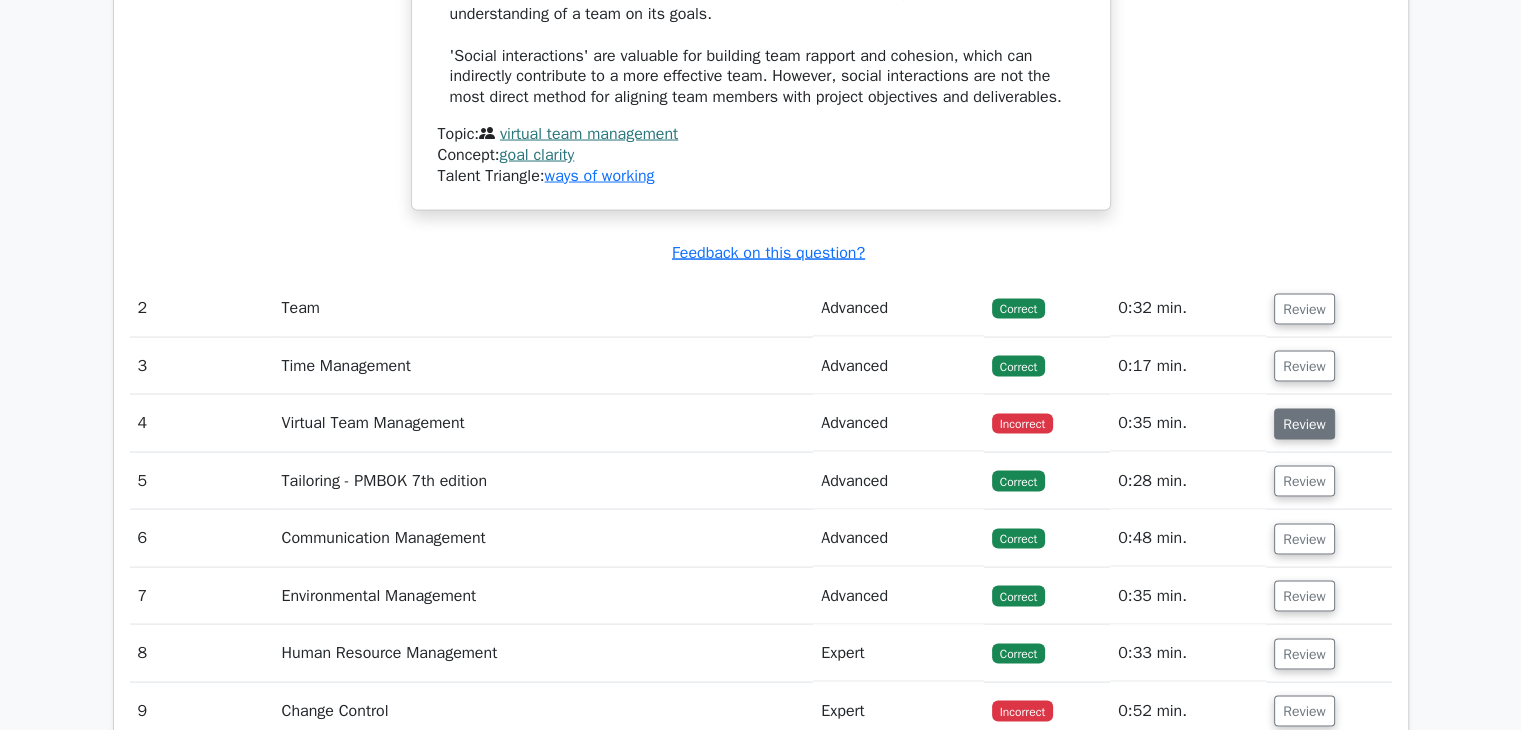 click on "Review" at bounding box center [1304, 423] 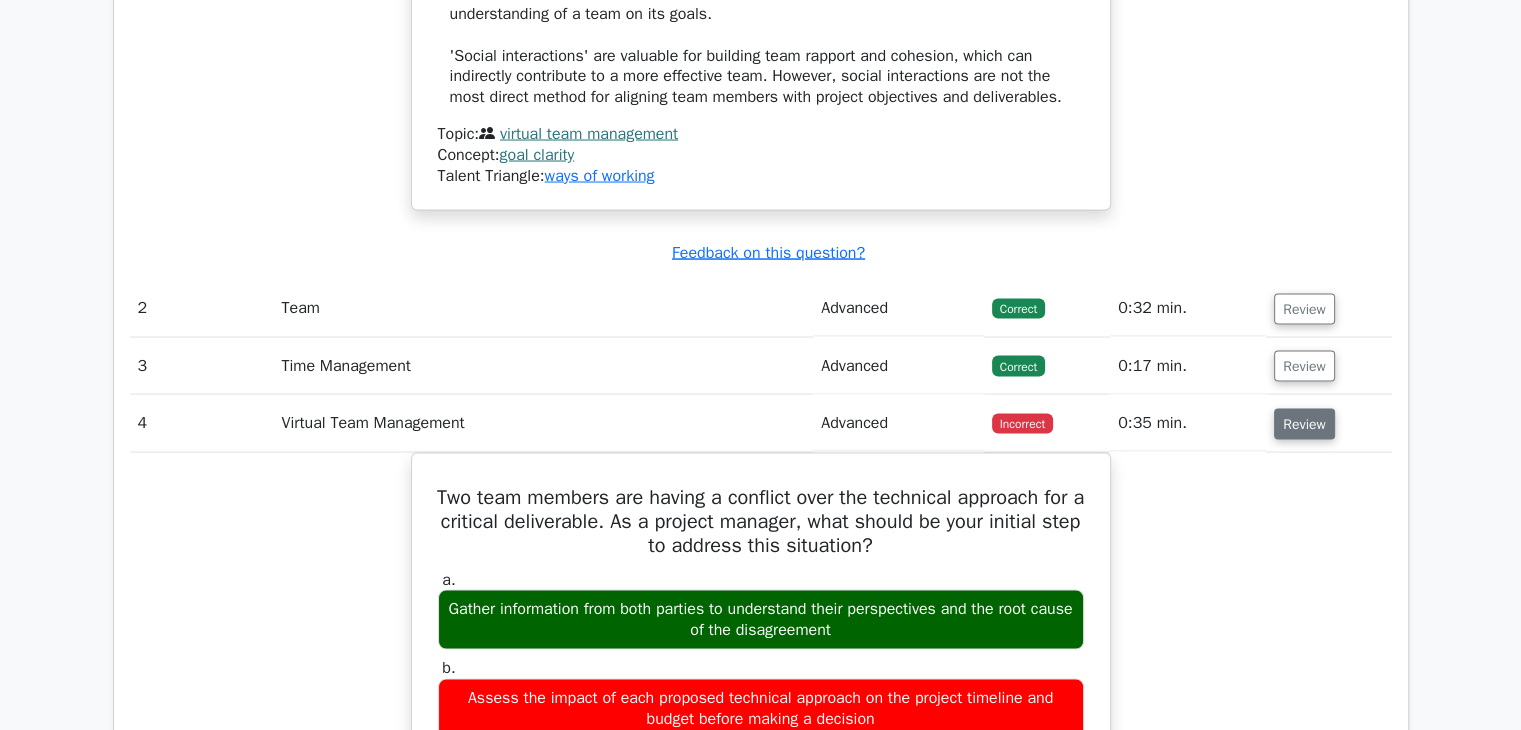 click on "Review" at bounding box center [1304, 423] 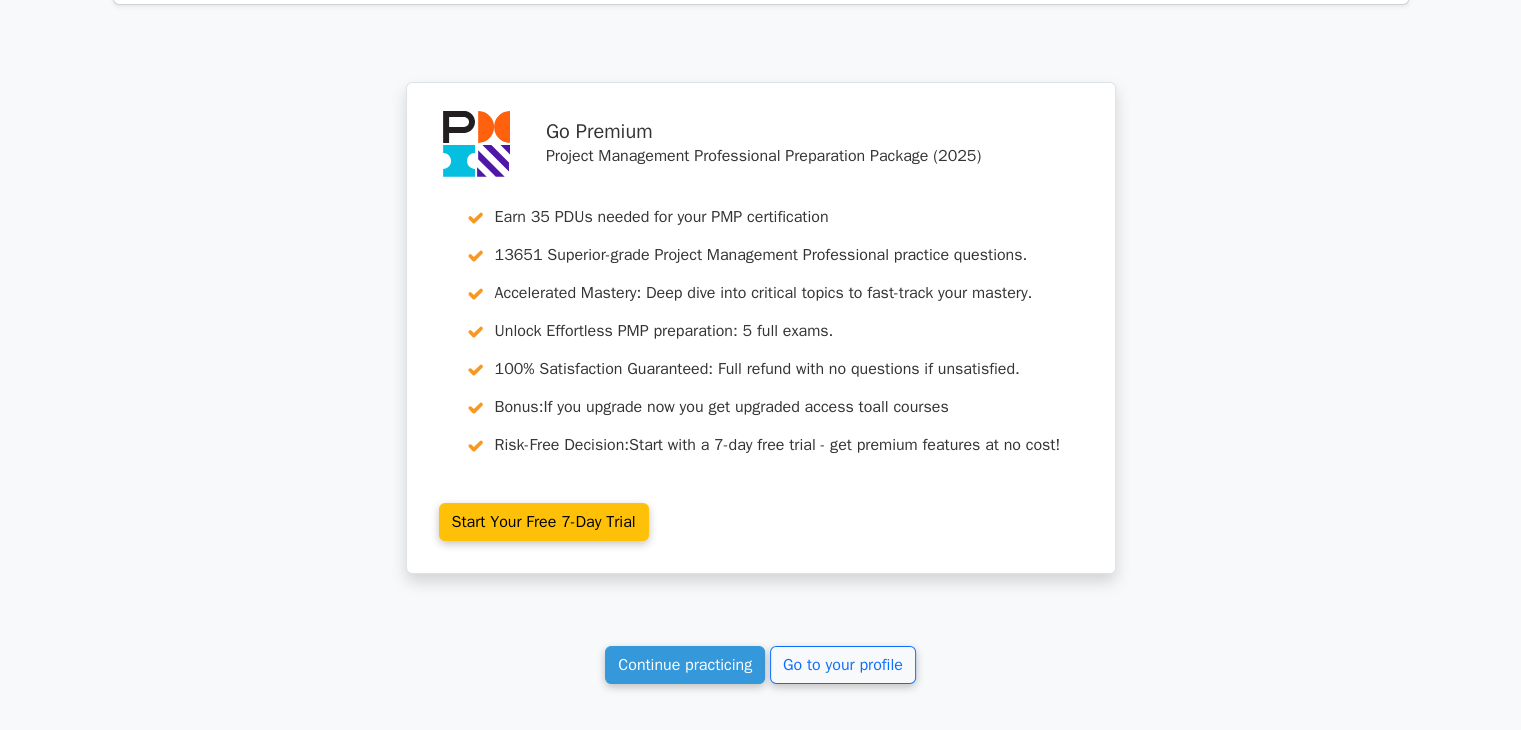 scroll, scrollTop: 7730, scrollLeft: 0, axis: vertical 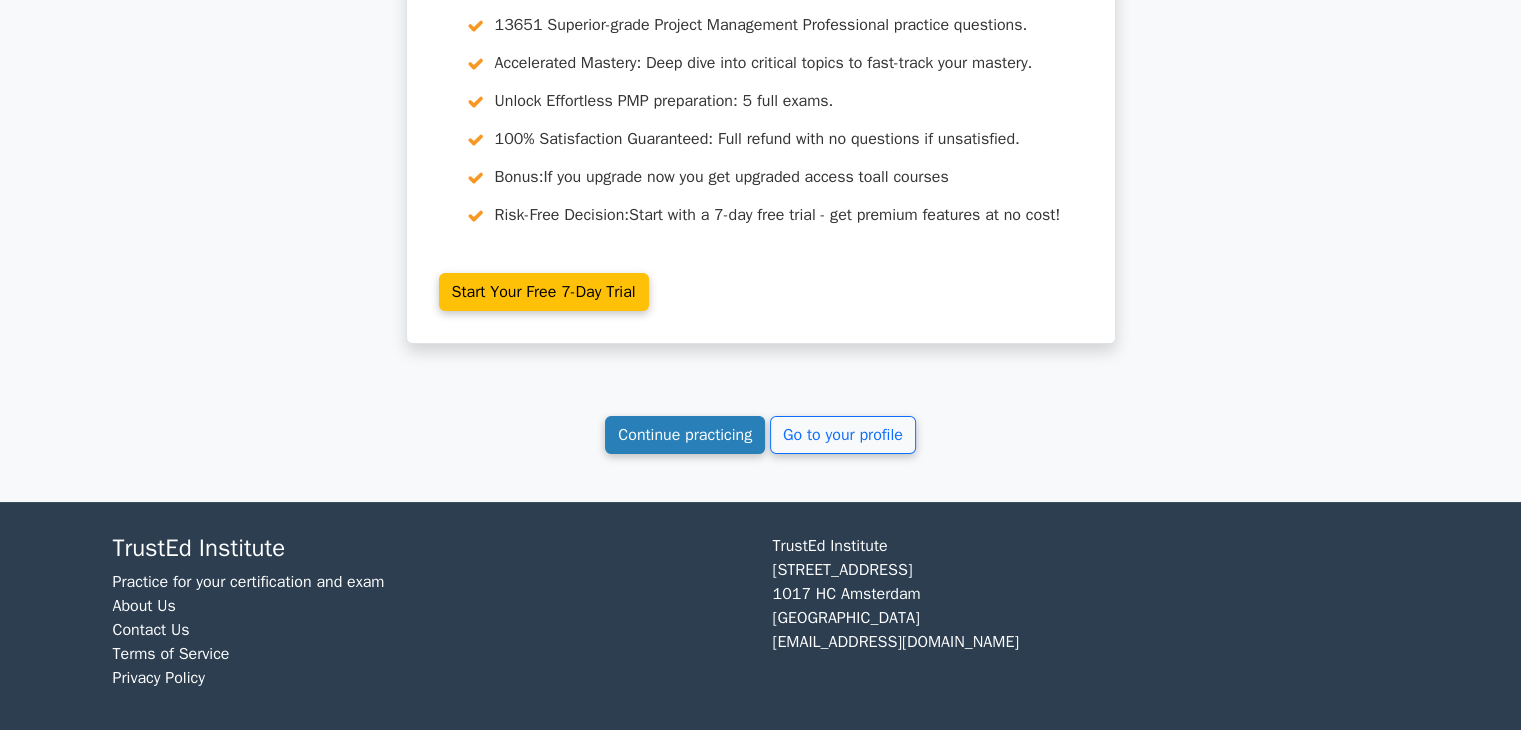 click on "Continue practicing" at bounding box center [685, 435] 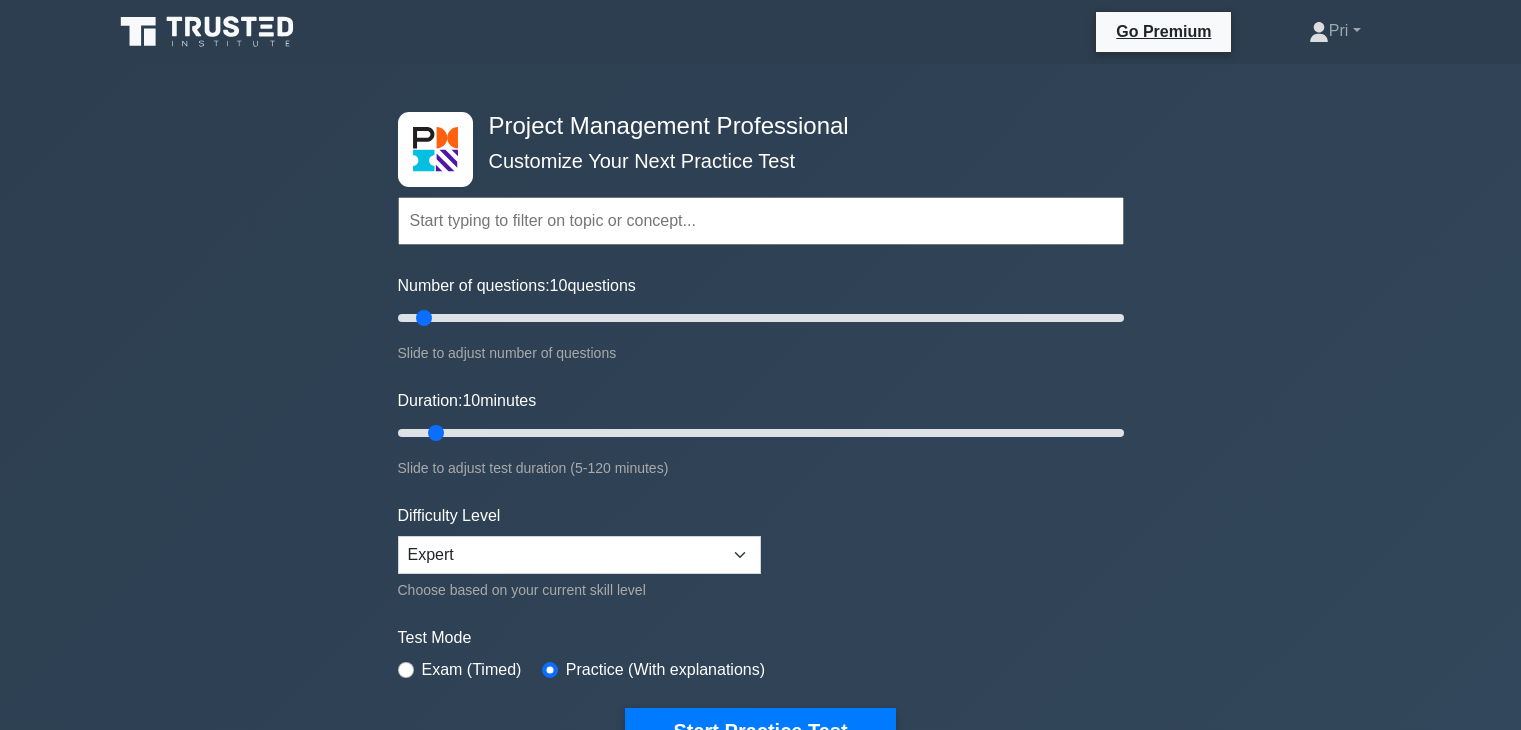 scroll, scrollTop: 0, scrollLeft: 0, axis: both 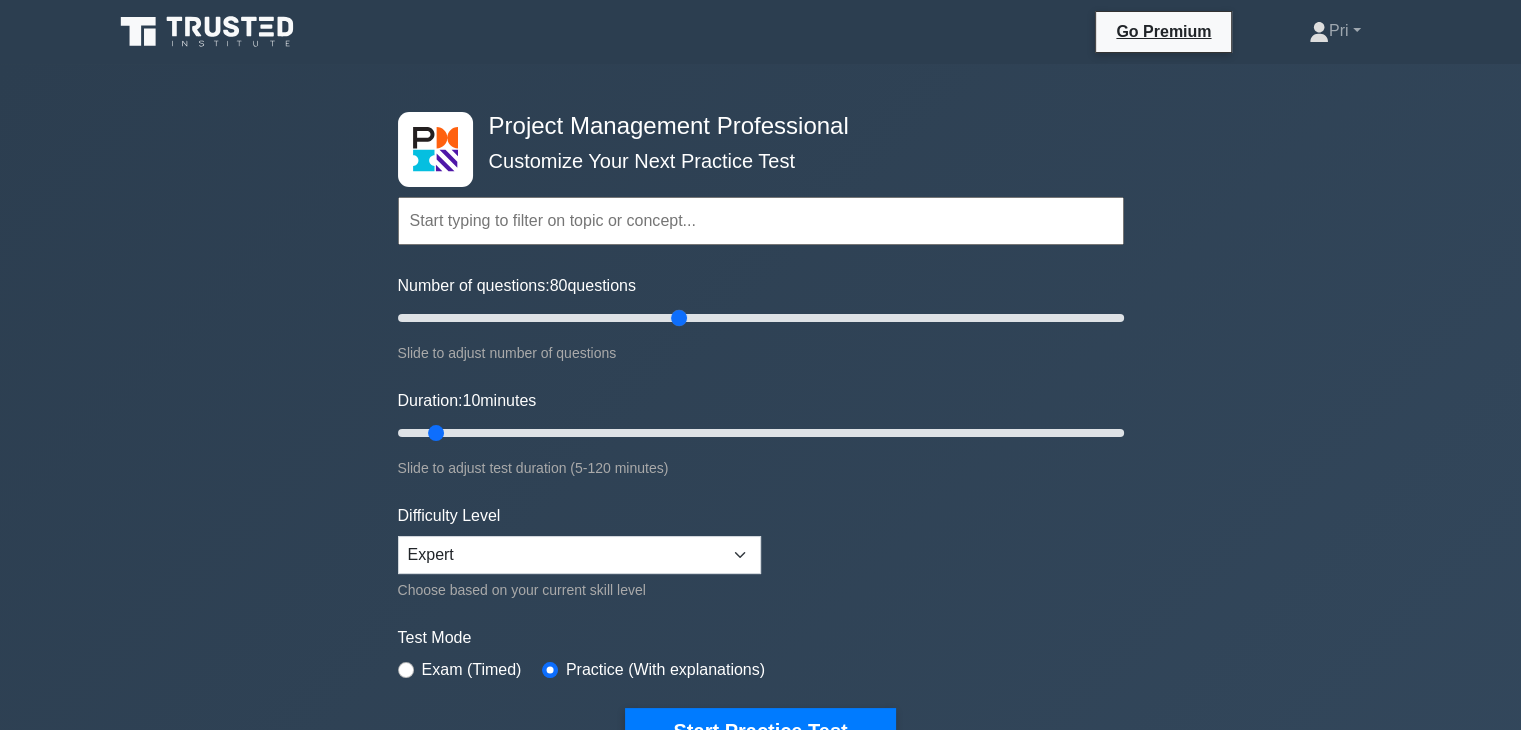 drag, startPoint x: 422, startPoint y: 312, endPoint x: 682, endPoint y: 319, distance: 260.0942 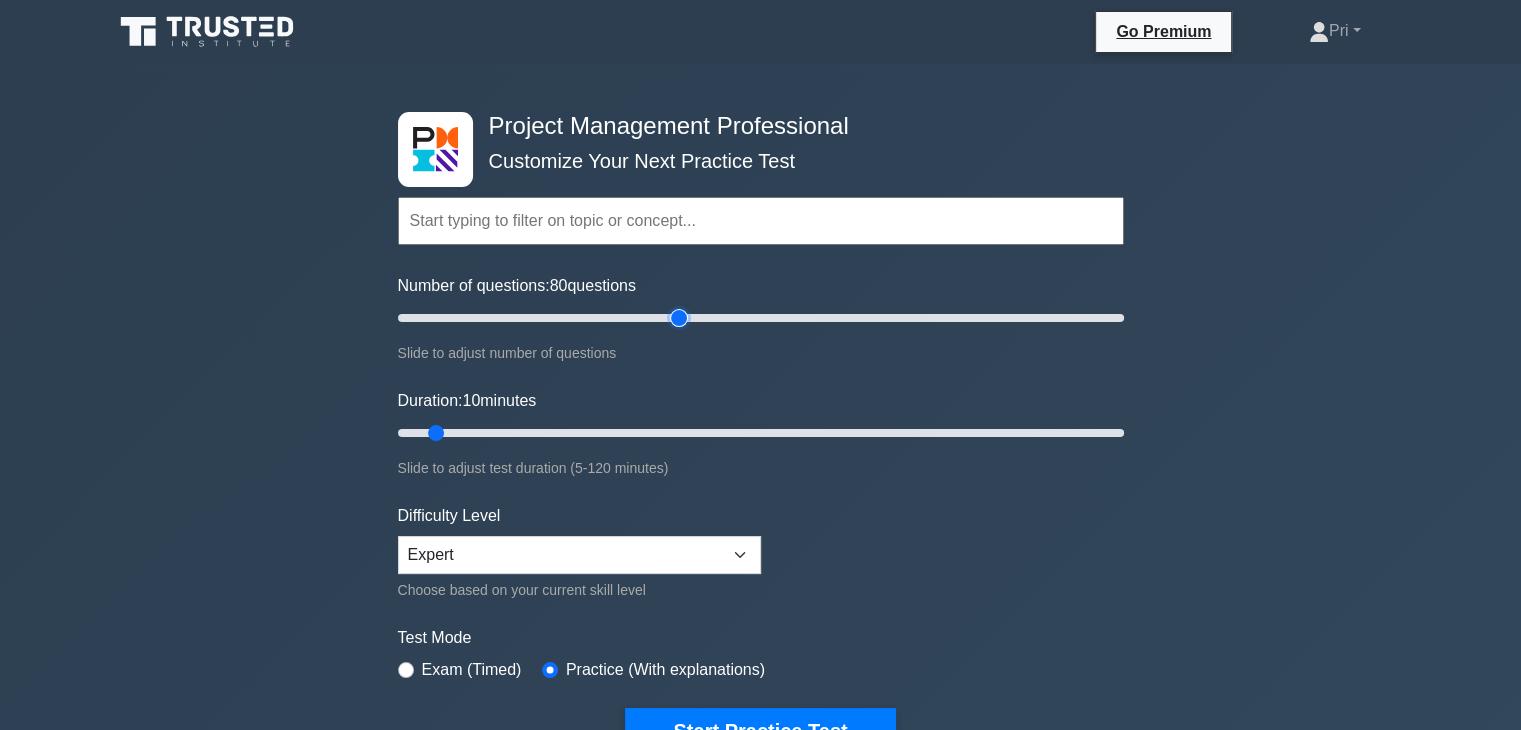 type on "80" 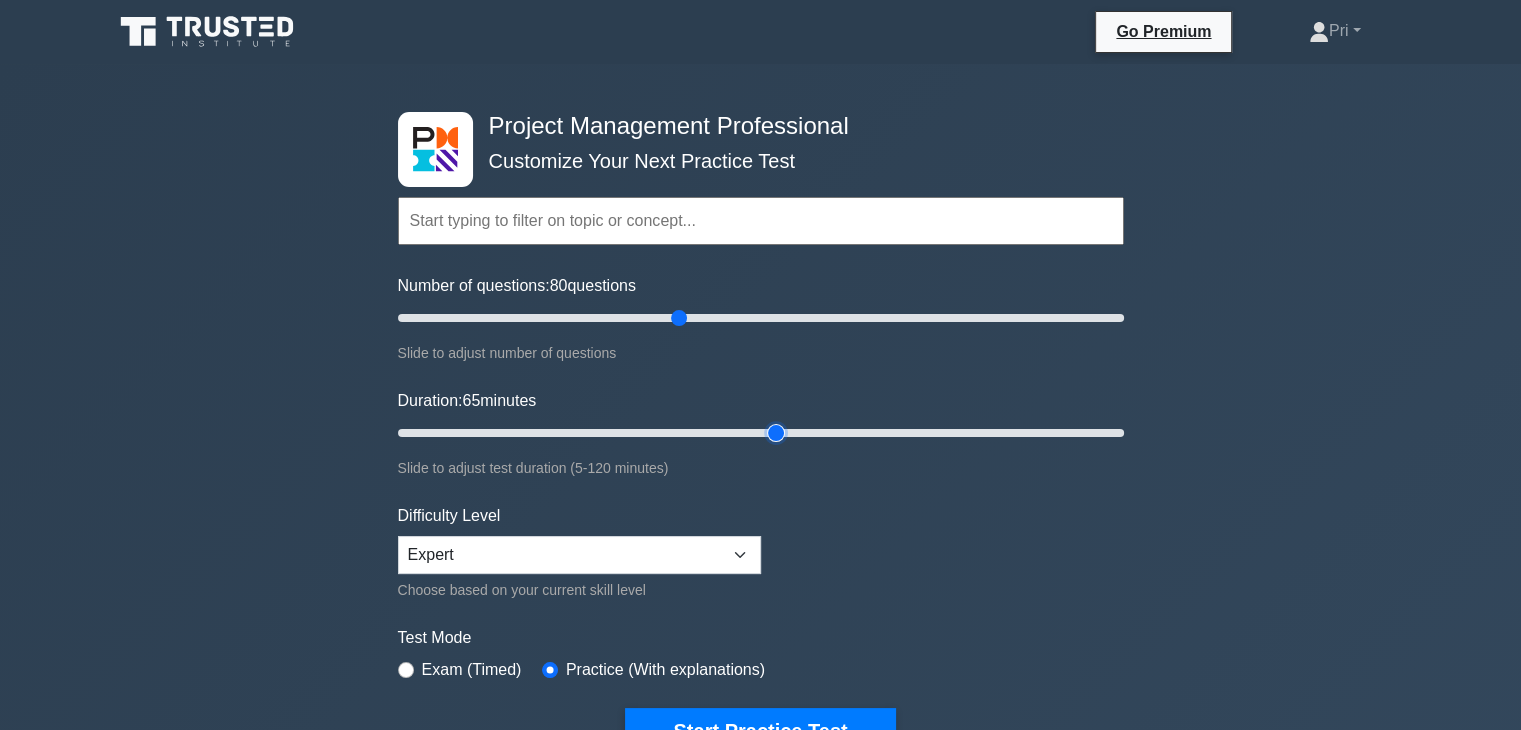 drag, startPoint x: 432, startPoint y: 433, endPoint x: 772, endPoint y: 427, distance: 340.05295 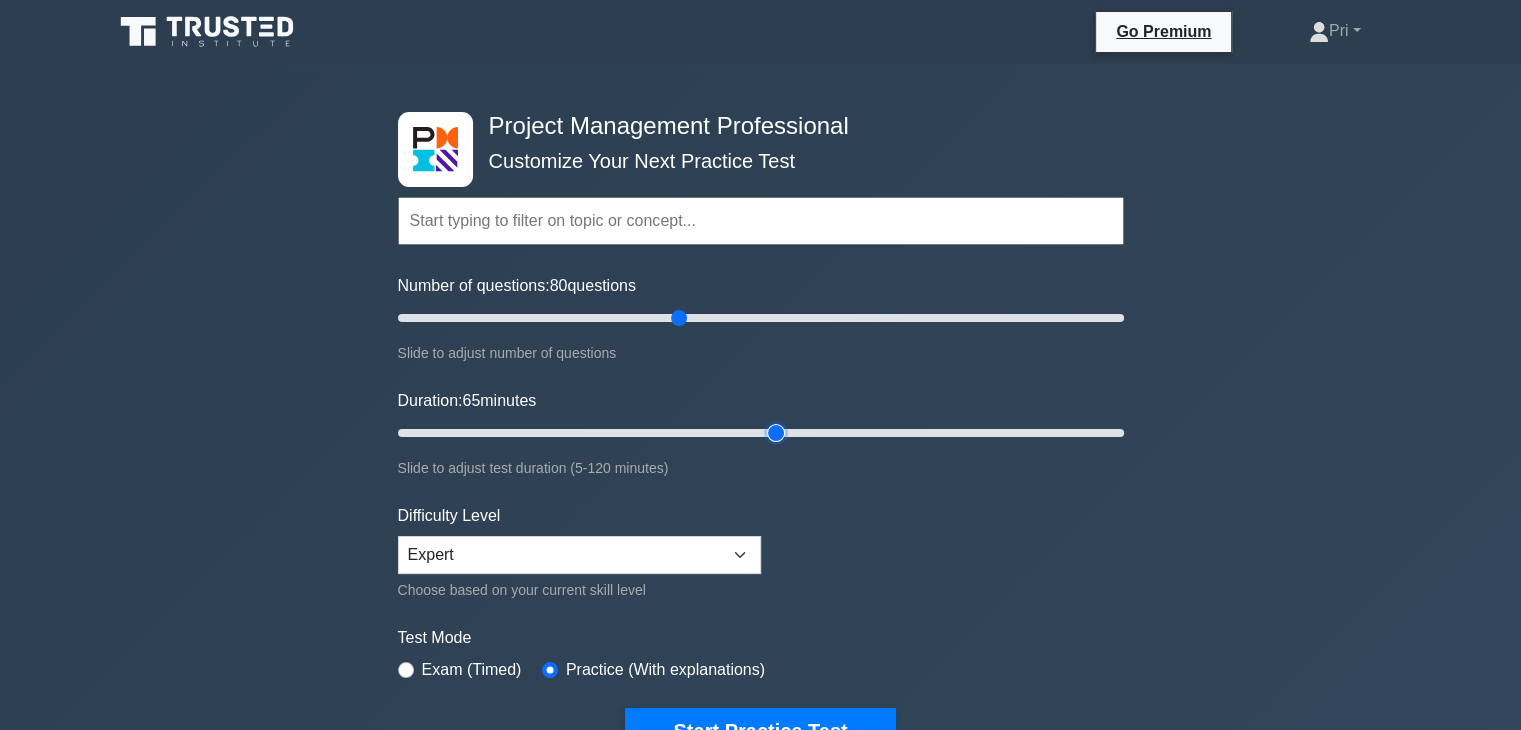 click on "Duration:  65  minutes" at bounding box center (761, 433) 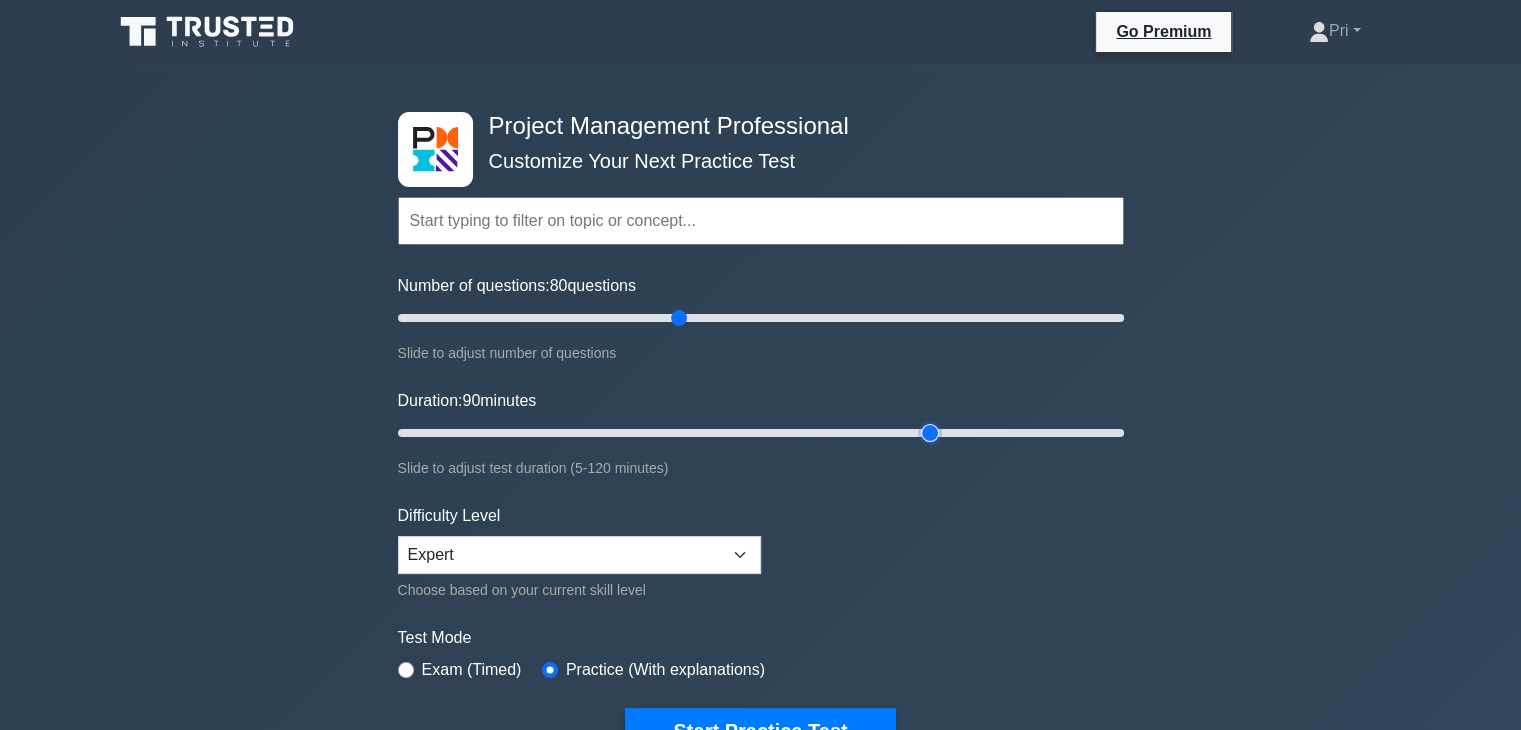 drag, startPoint x: 772, startPoint y: 427, endPoint x: 928, endPoint y: 423, distance: 156.05127 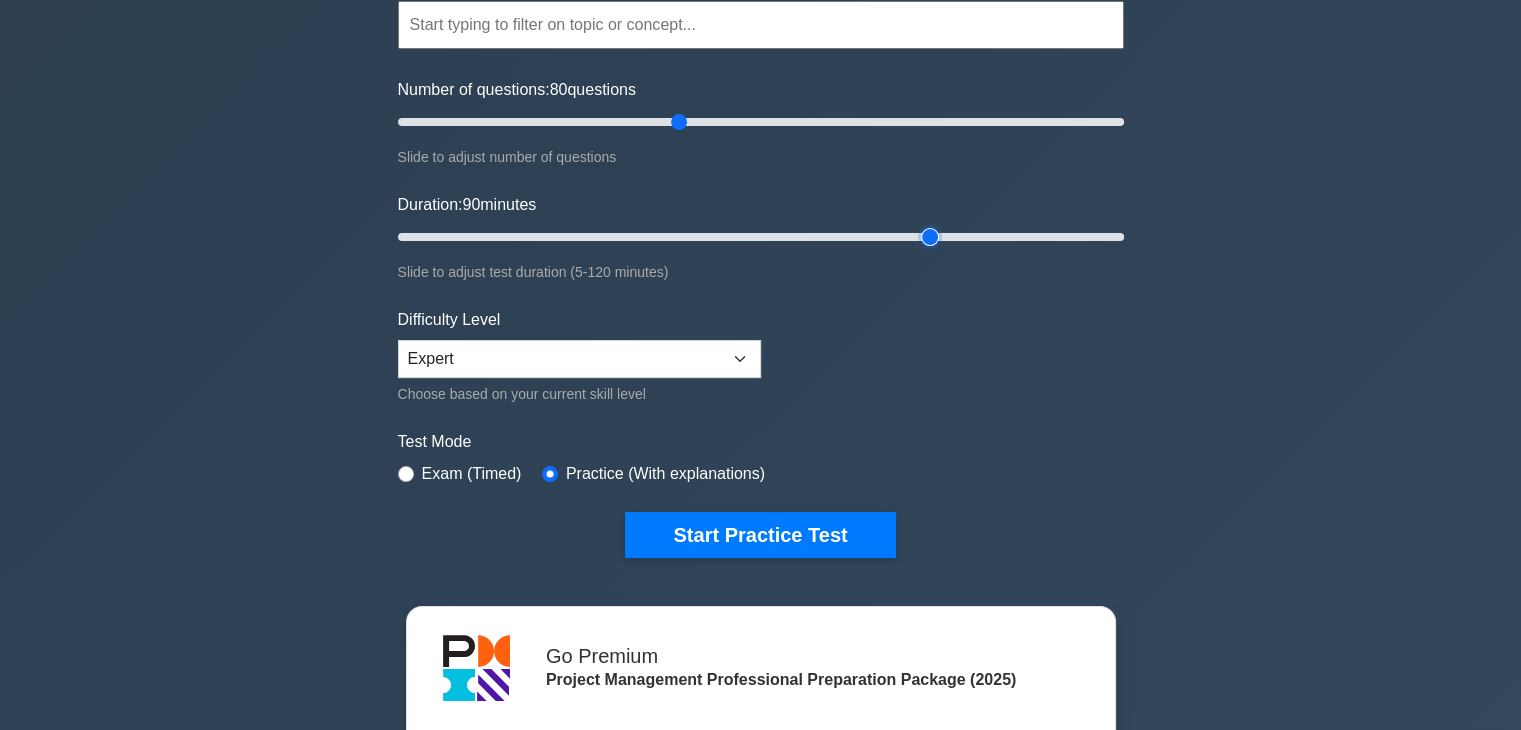scroll, scrollTop: 200, scrollLeft: 0, axis: vertical 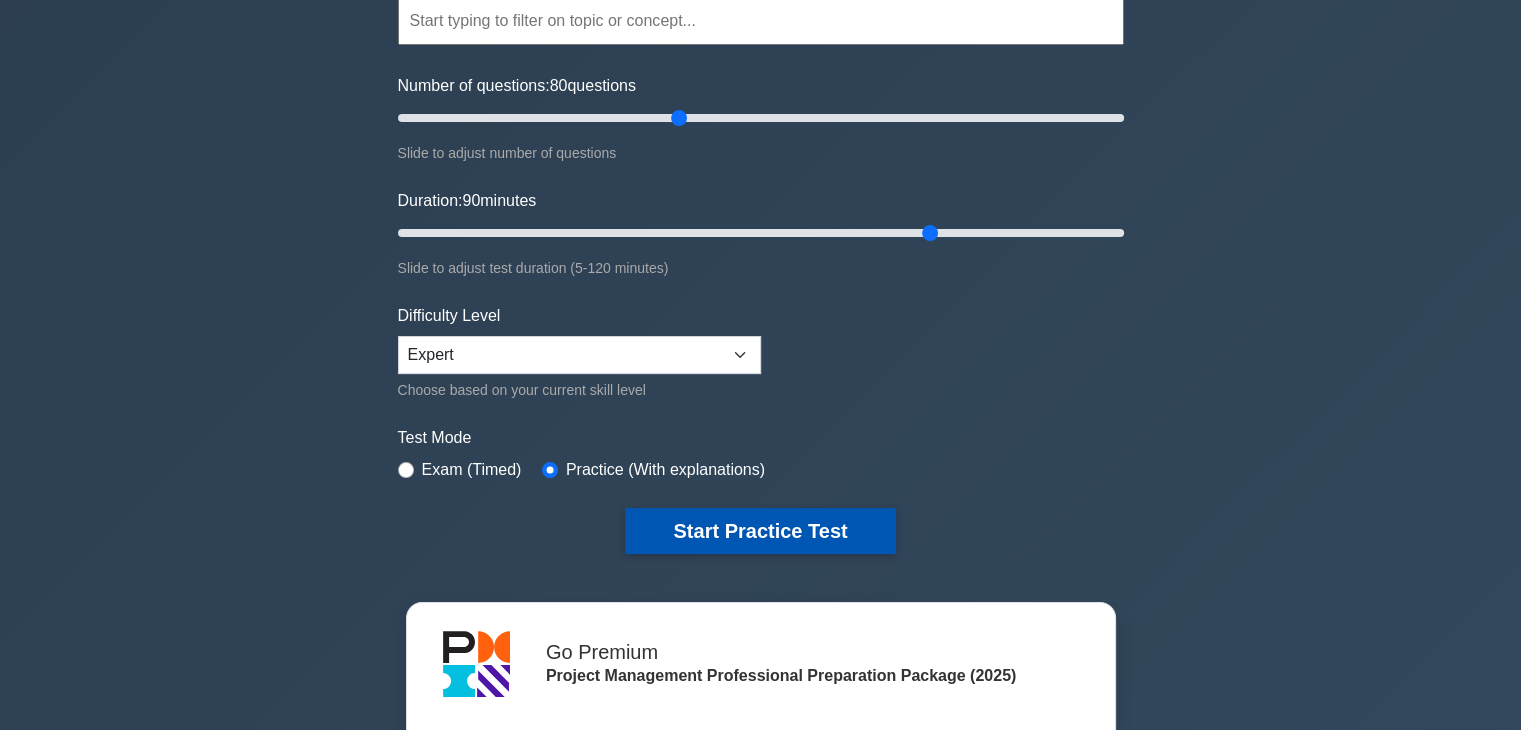 click on "Start Practice Test" at bounding box center (760, 531) 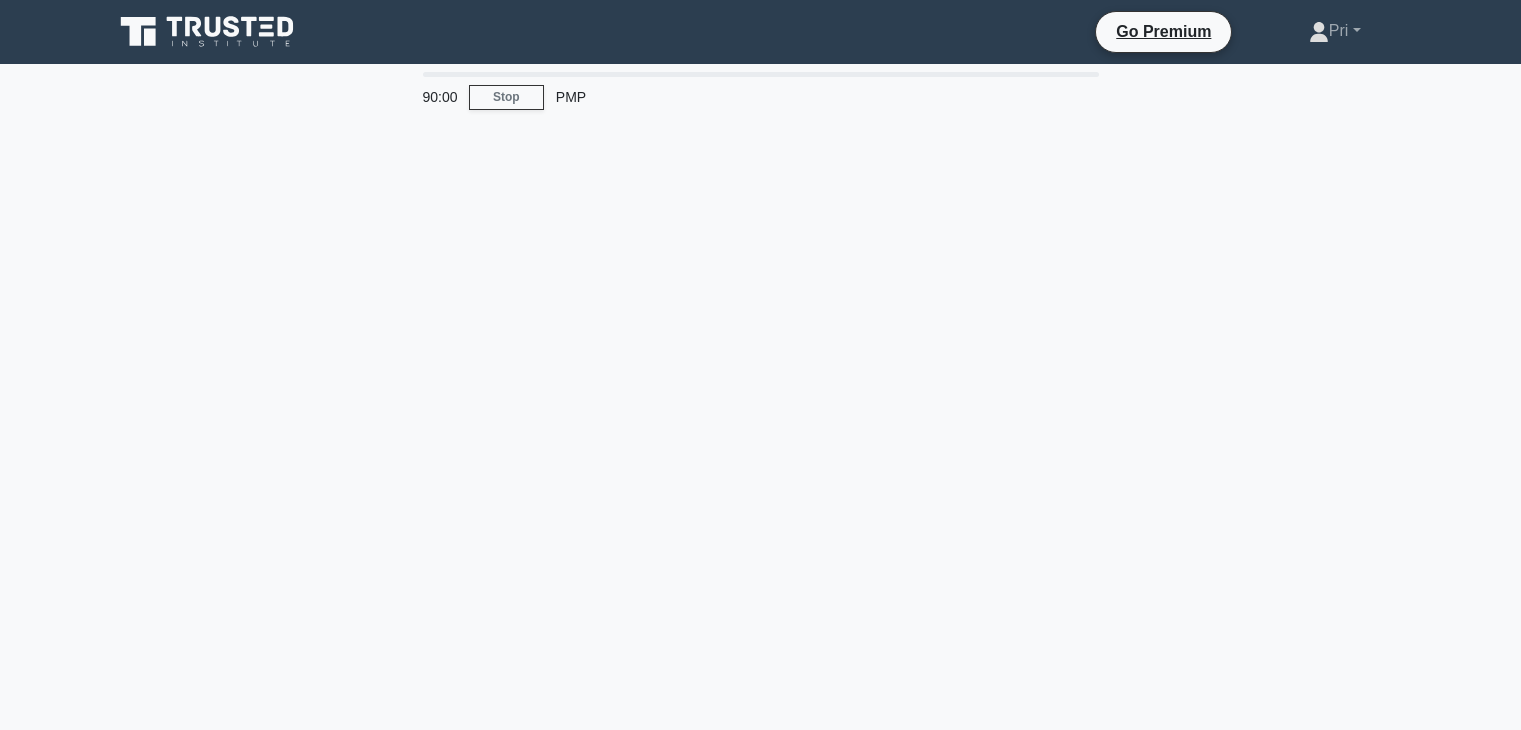 scroll, scrollTop: 0, scrollLeft: 0, axis: both 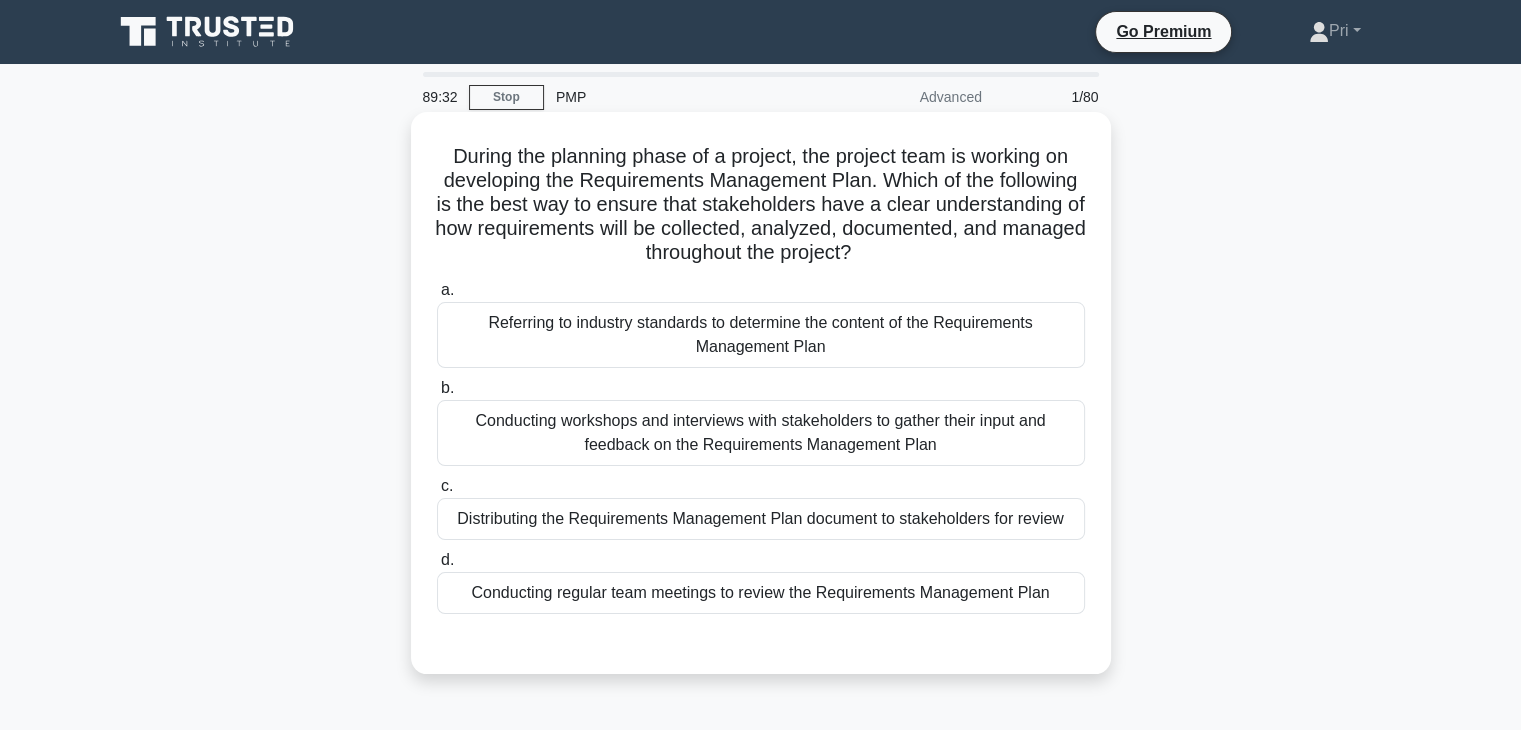 click on "Conducting workshops and interviews with stakeholders to gather their input and feedback on the Requirements Management Plan" at bounding box center (761, 433) 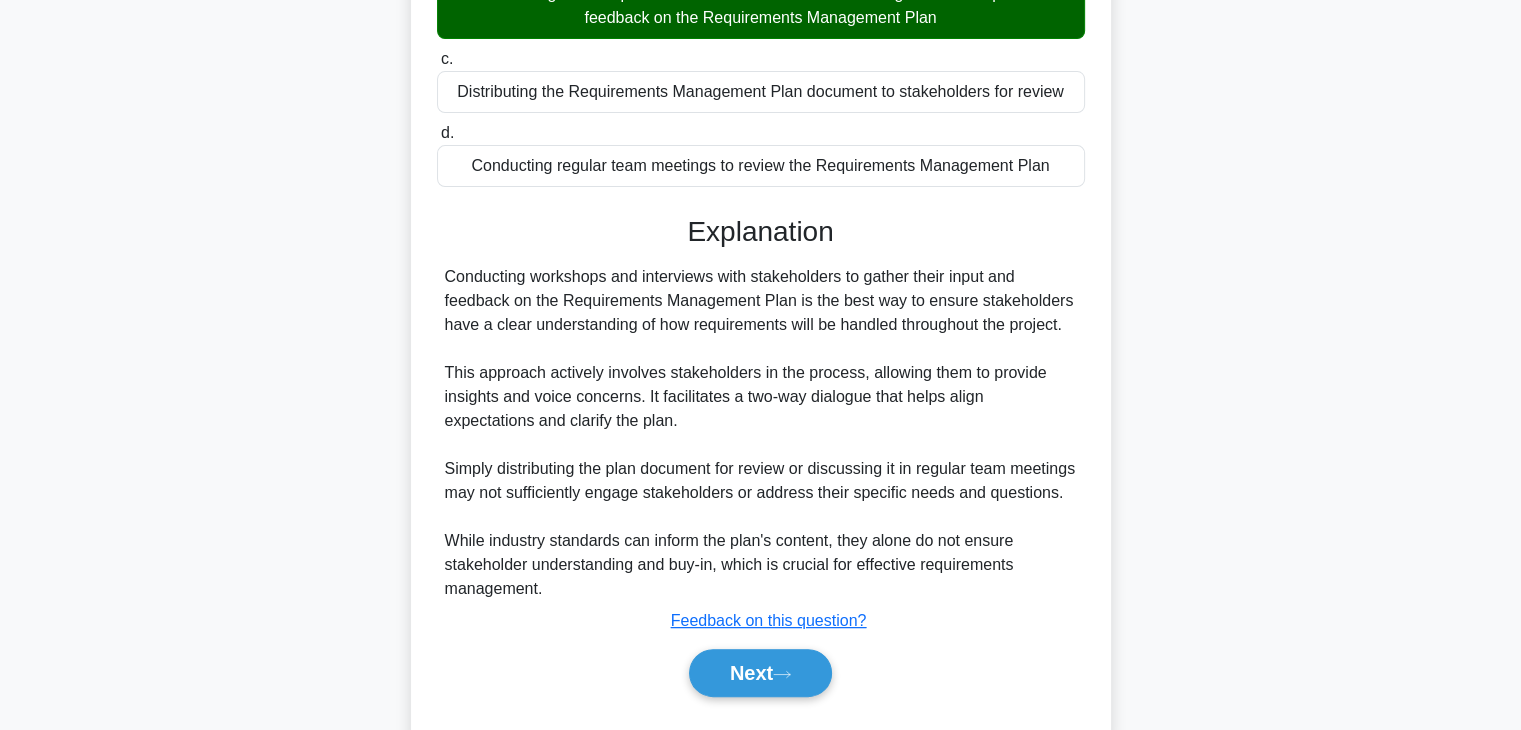 scroll, scrollTop: 500, scrollLeft: 0, axis: vertical 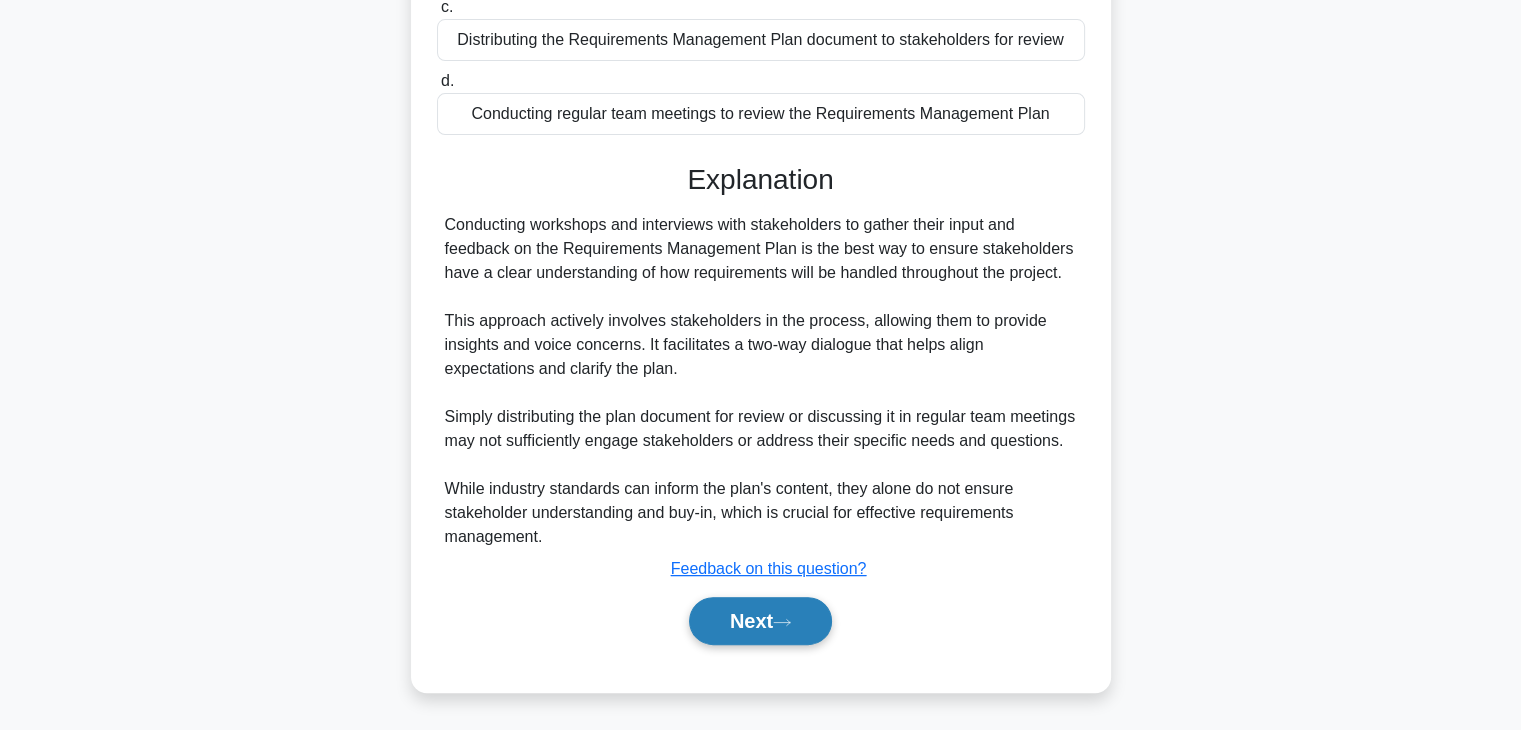 click on "Next" at bounding box center [760, 621] 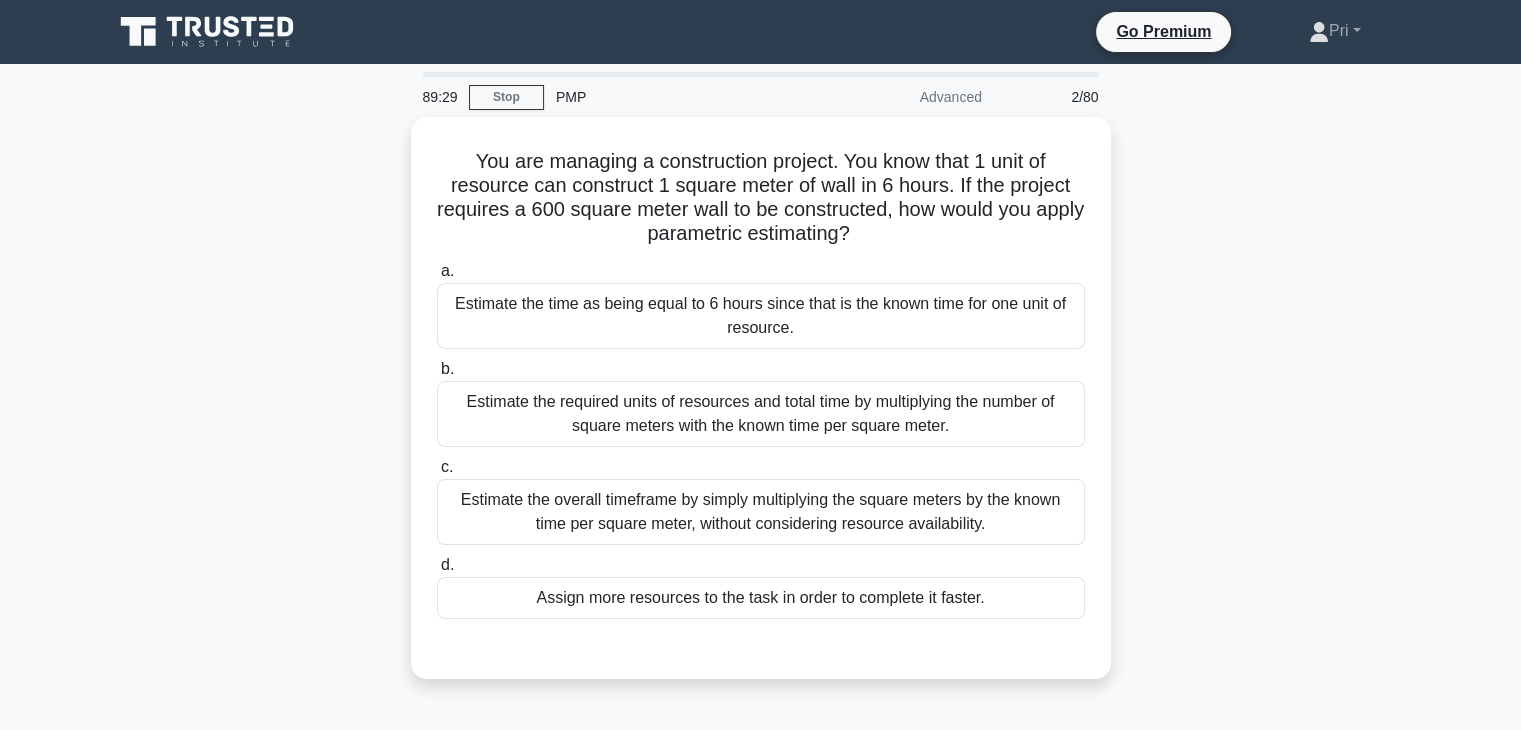 scroll, scrollTop: 0, scrollLeft: 0, axis: both 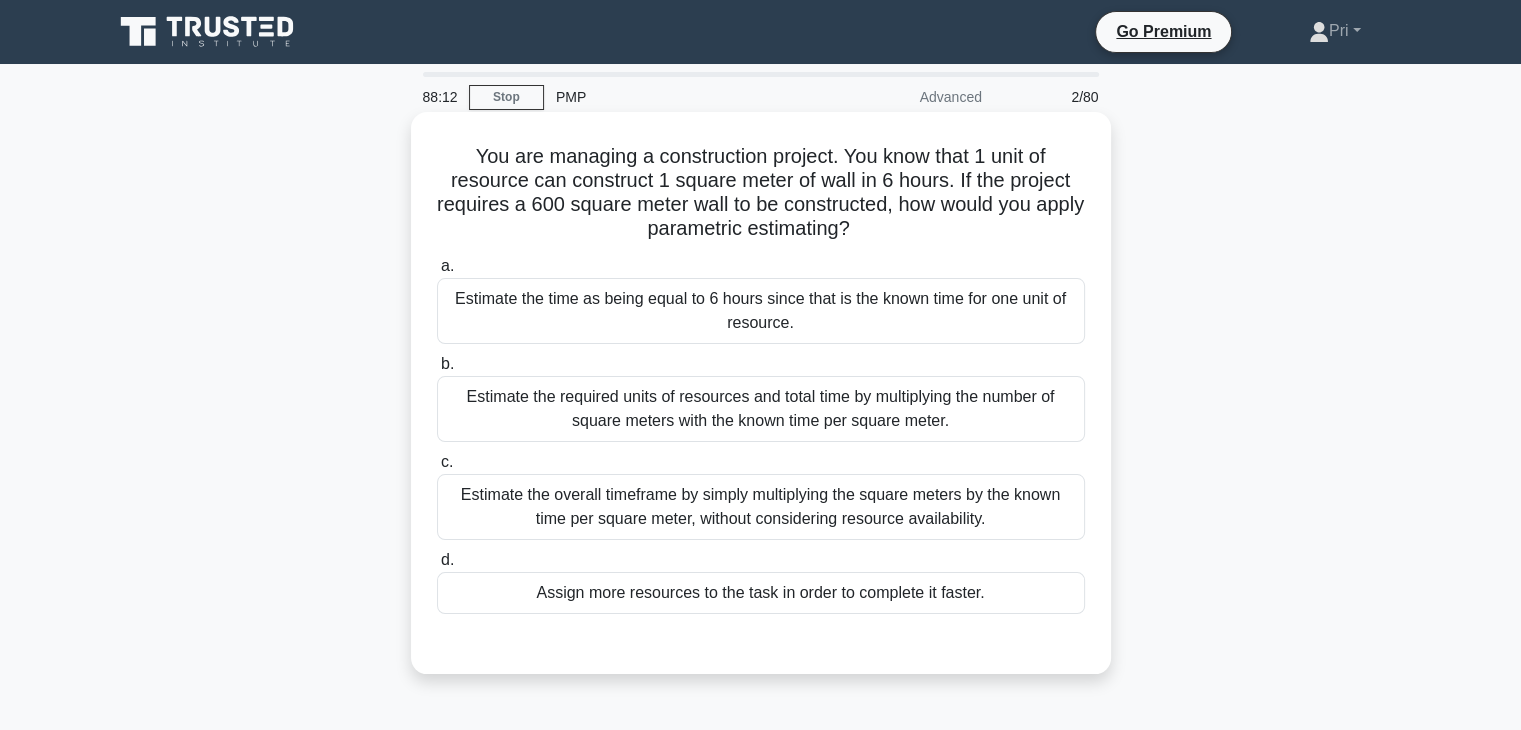 click on "Estimate the required units of resources and total time by multiplying the number of square meters with the known time per square meter." at bounding box center (761, 409) 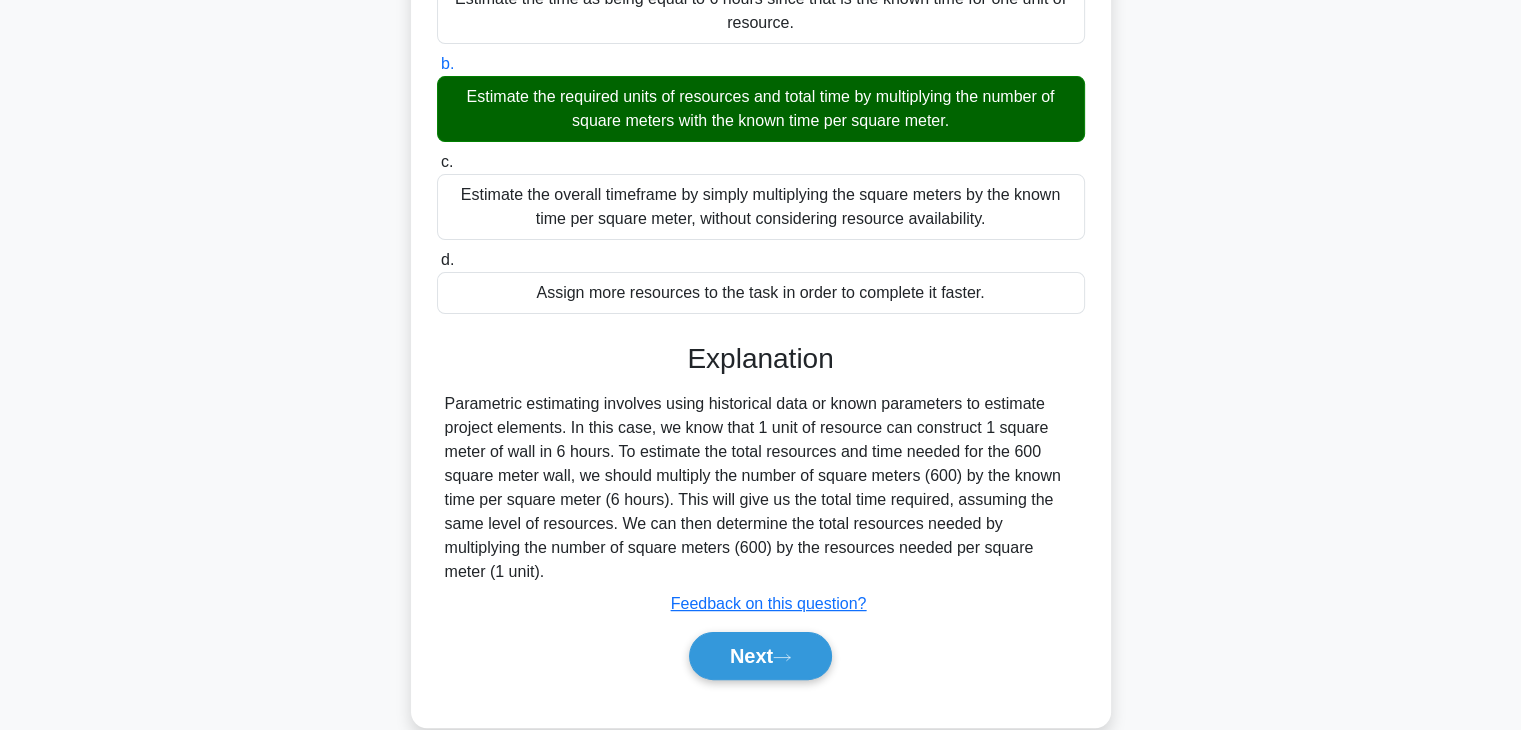 scroll, scrollTop: 351, scrollLeft: 0, axis: vertical 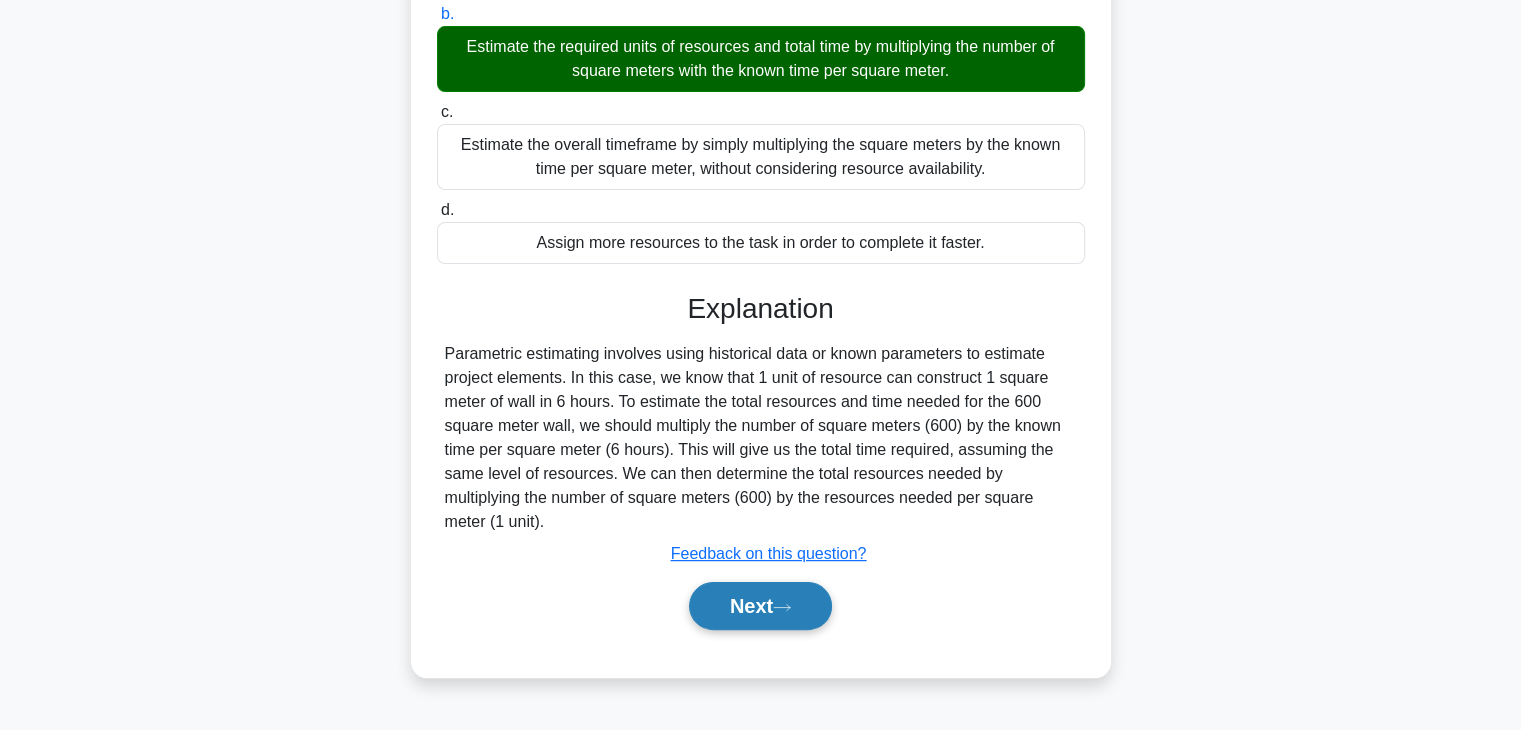 click on "Next" at bounding box center (760, 606) 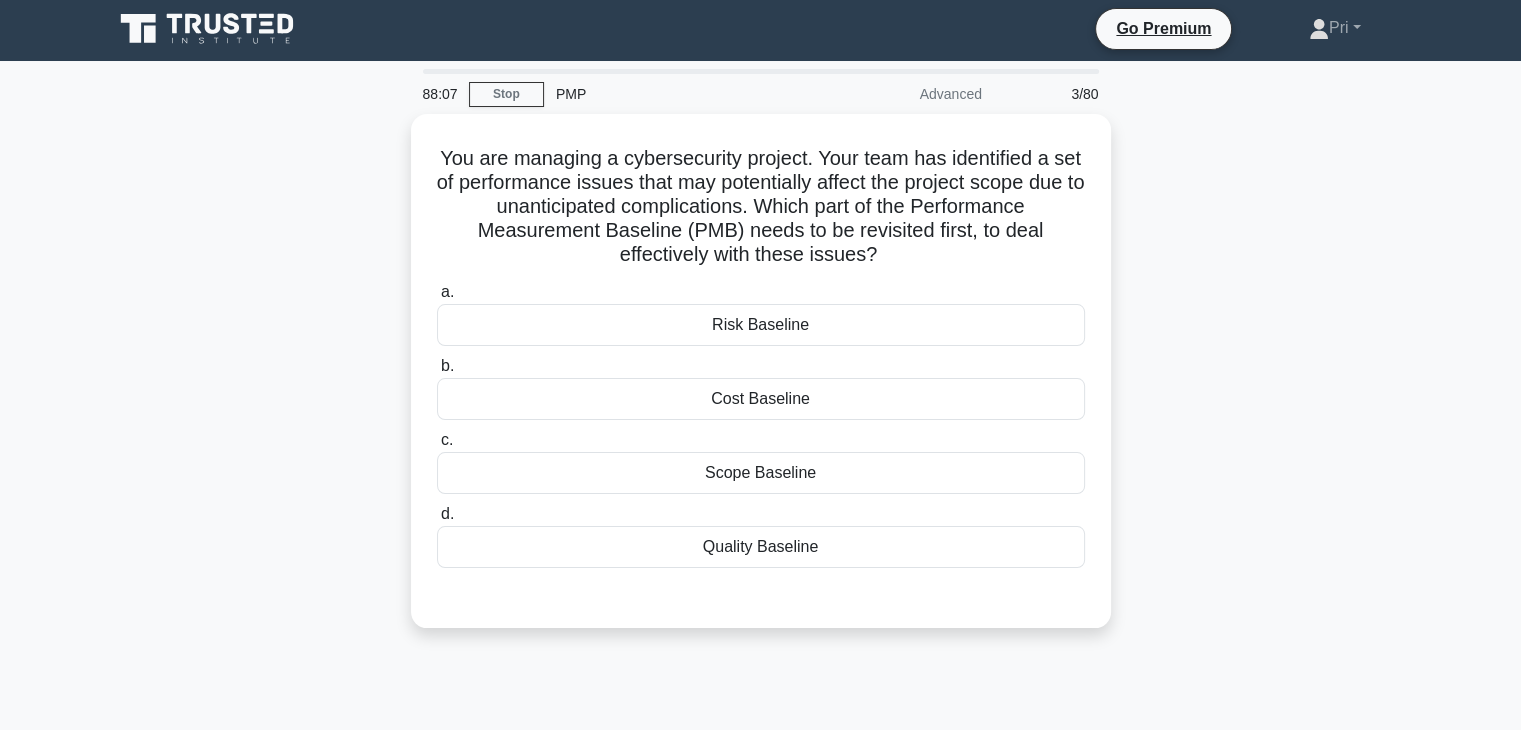 scroll, scrollTop: 0, scrollLeft: 0, axis: both 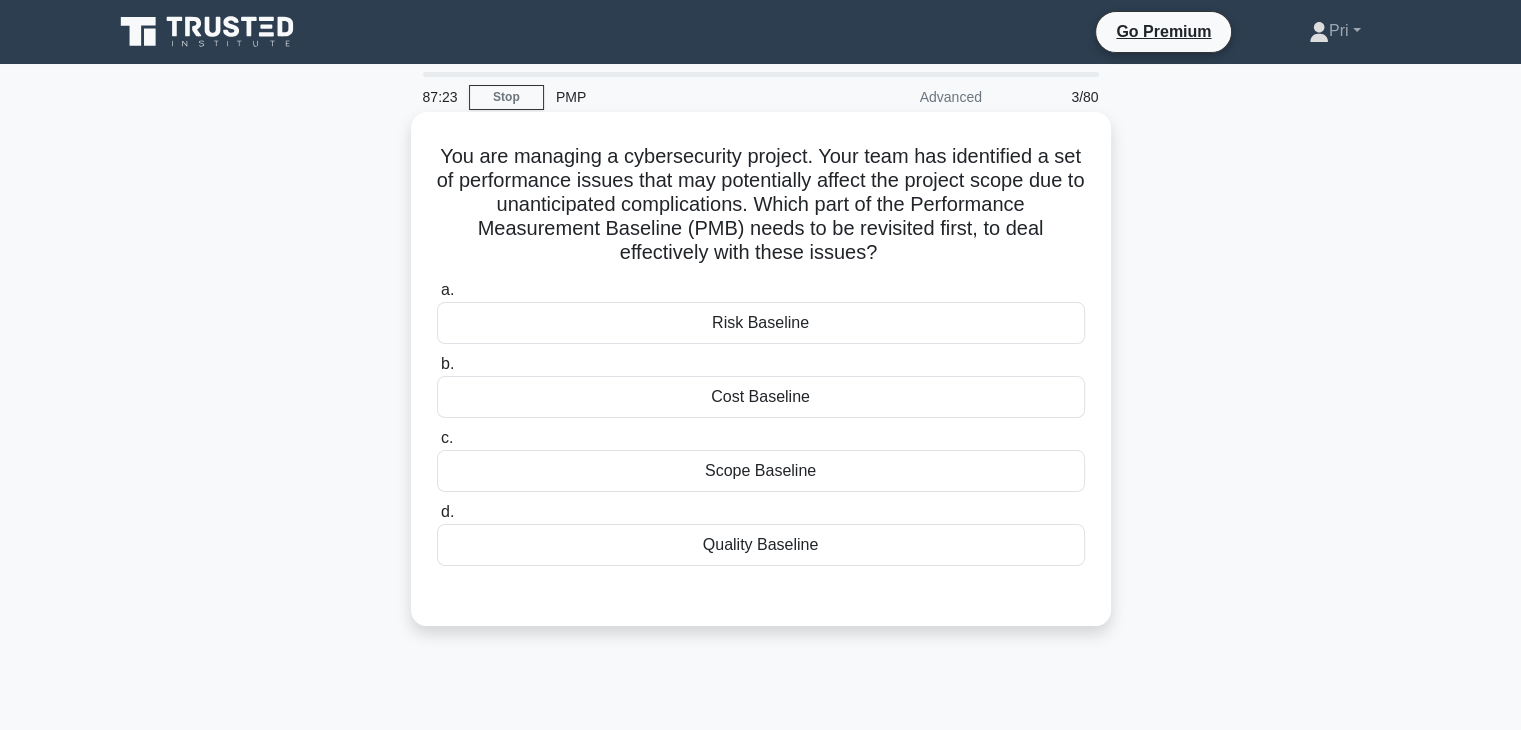 click on "Quality Baseline" at bounding box center [761, 545] 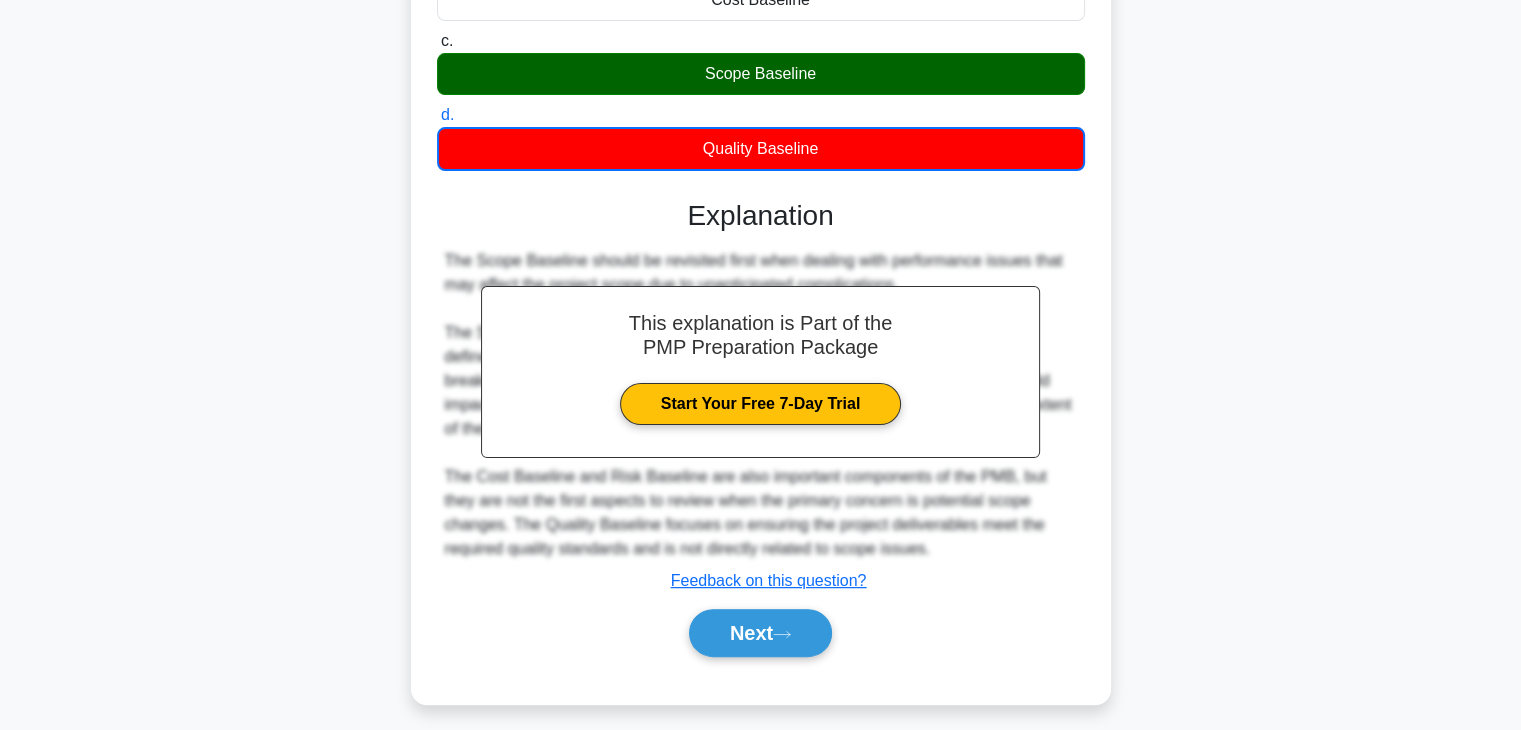 scroll, scrollTop: 408, scrollLeft: 0, axis: vertical 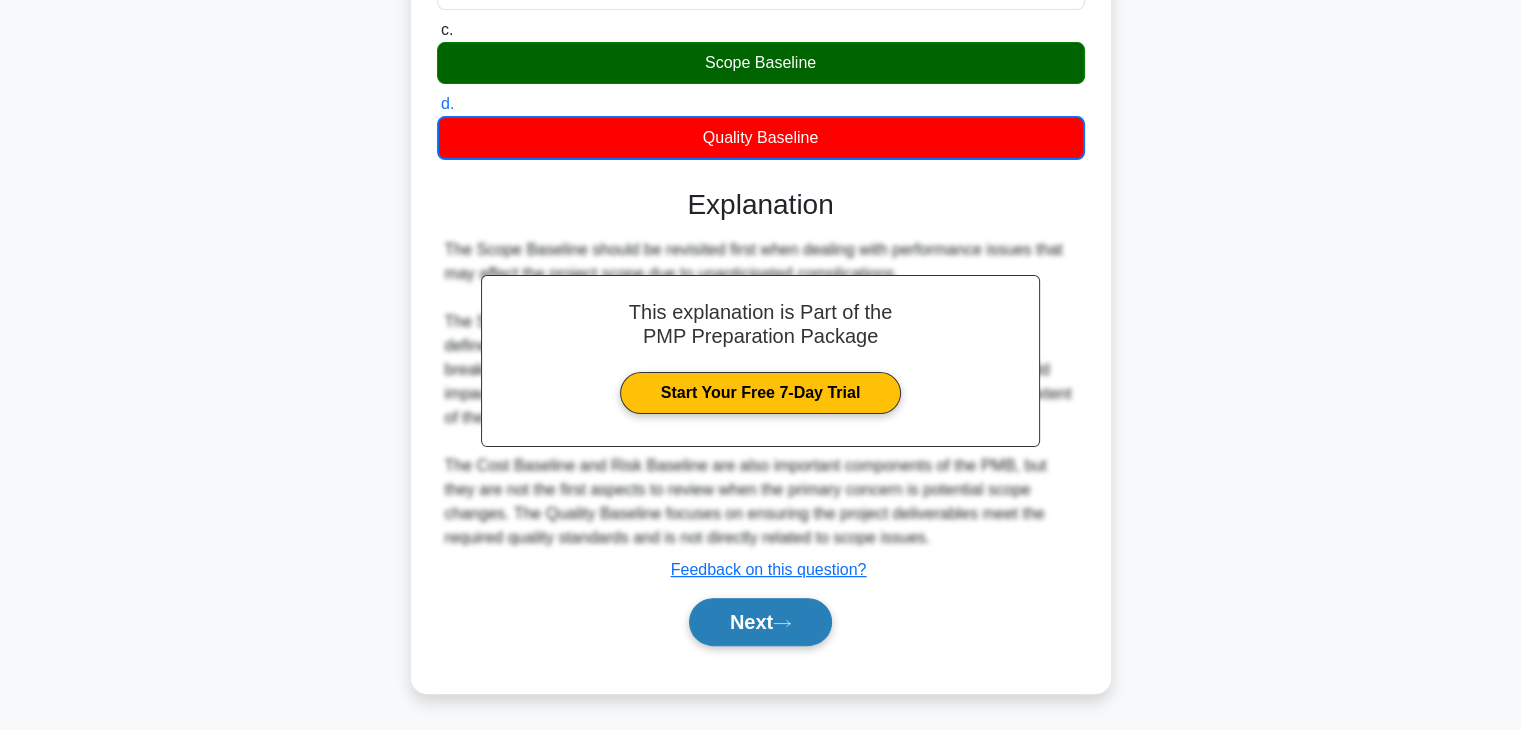click on "Next" at bounding box center (760, 622) 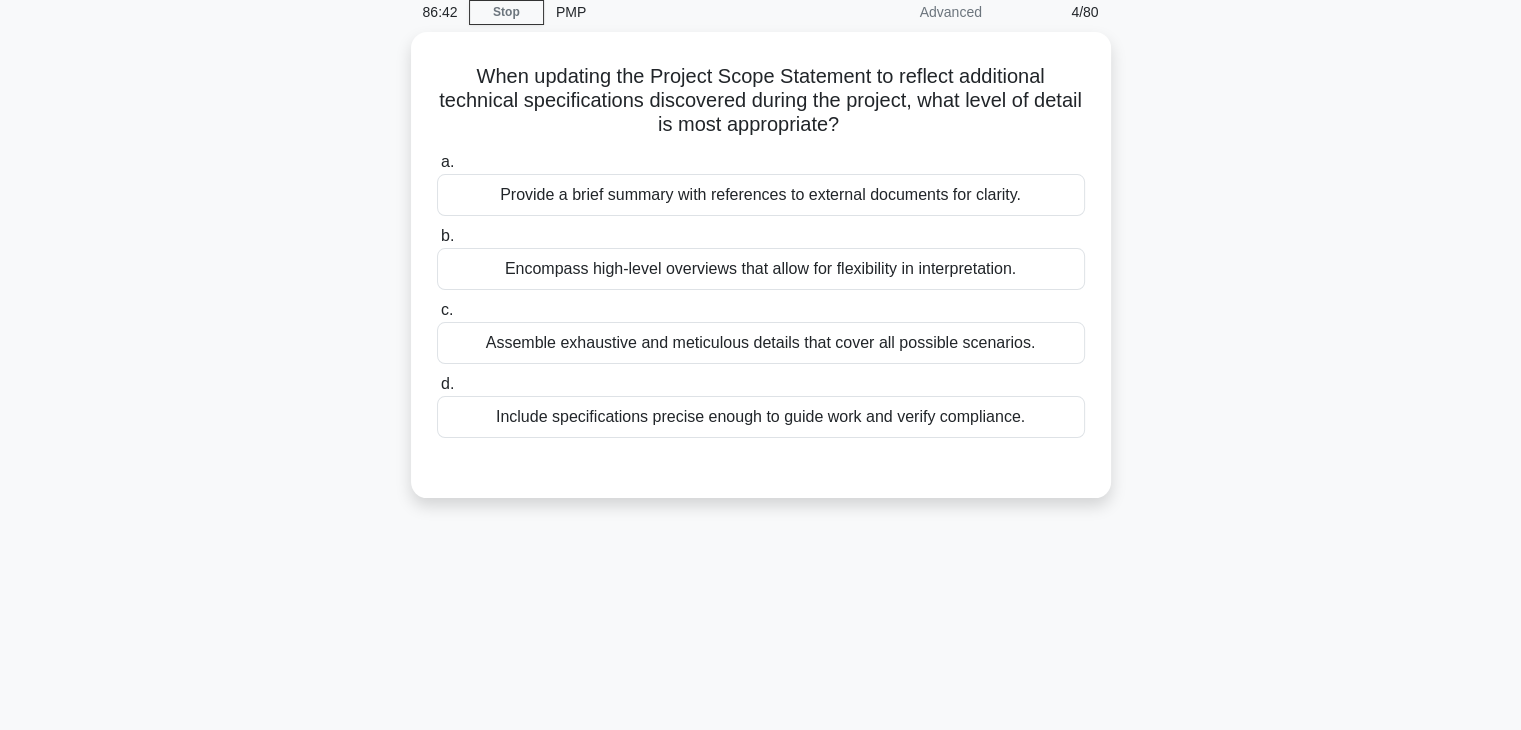 scroll, scrollTop: 0, scrollLeft: 0, axis: both 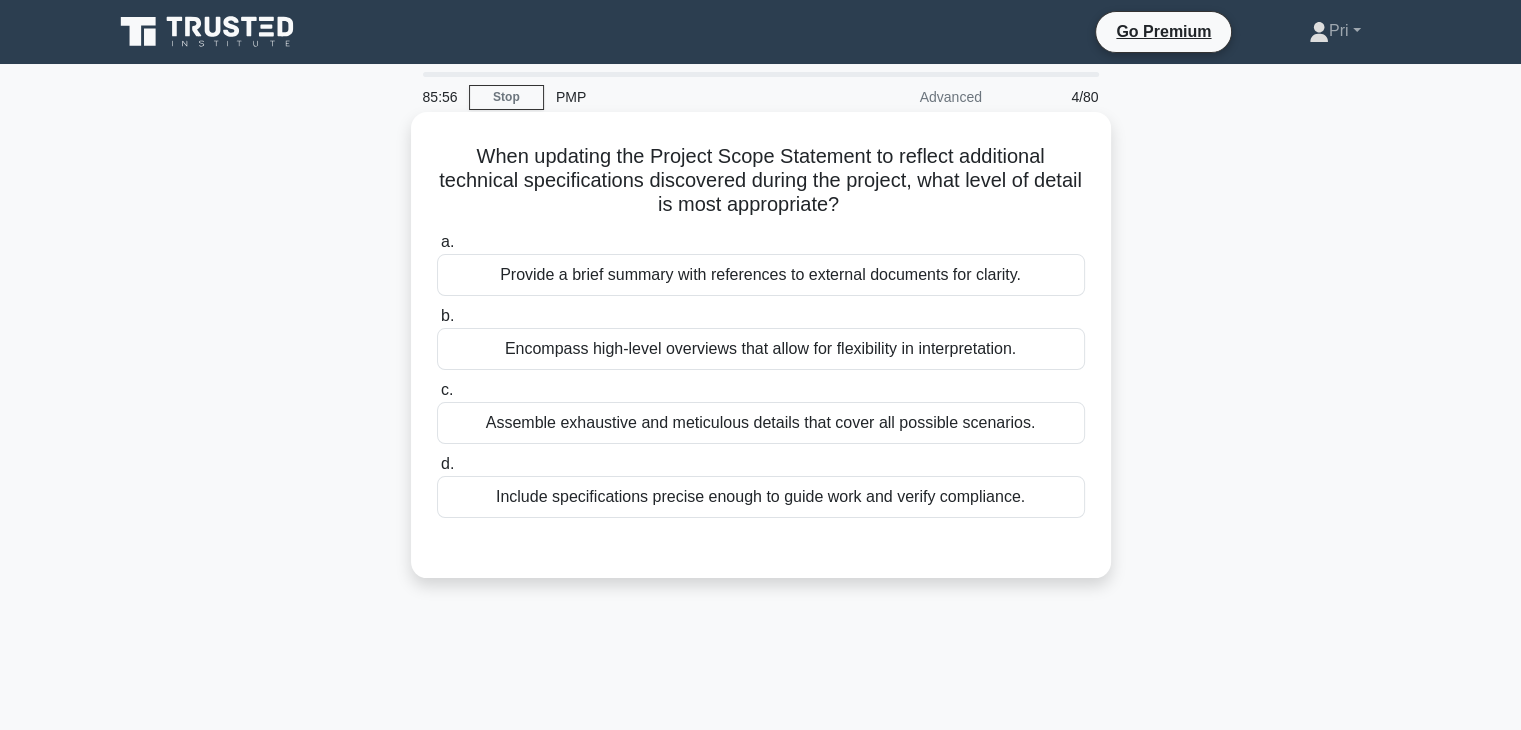 click on "Include specifications precise enough to guide work and verify compliance." at bounding box center (761, 497) 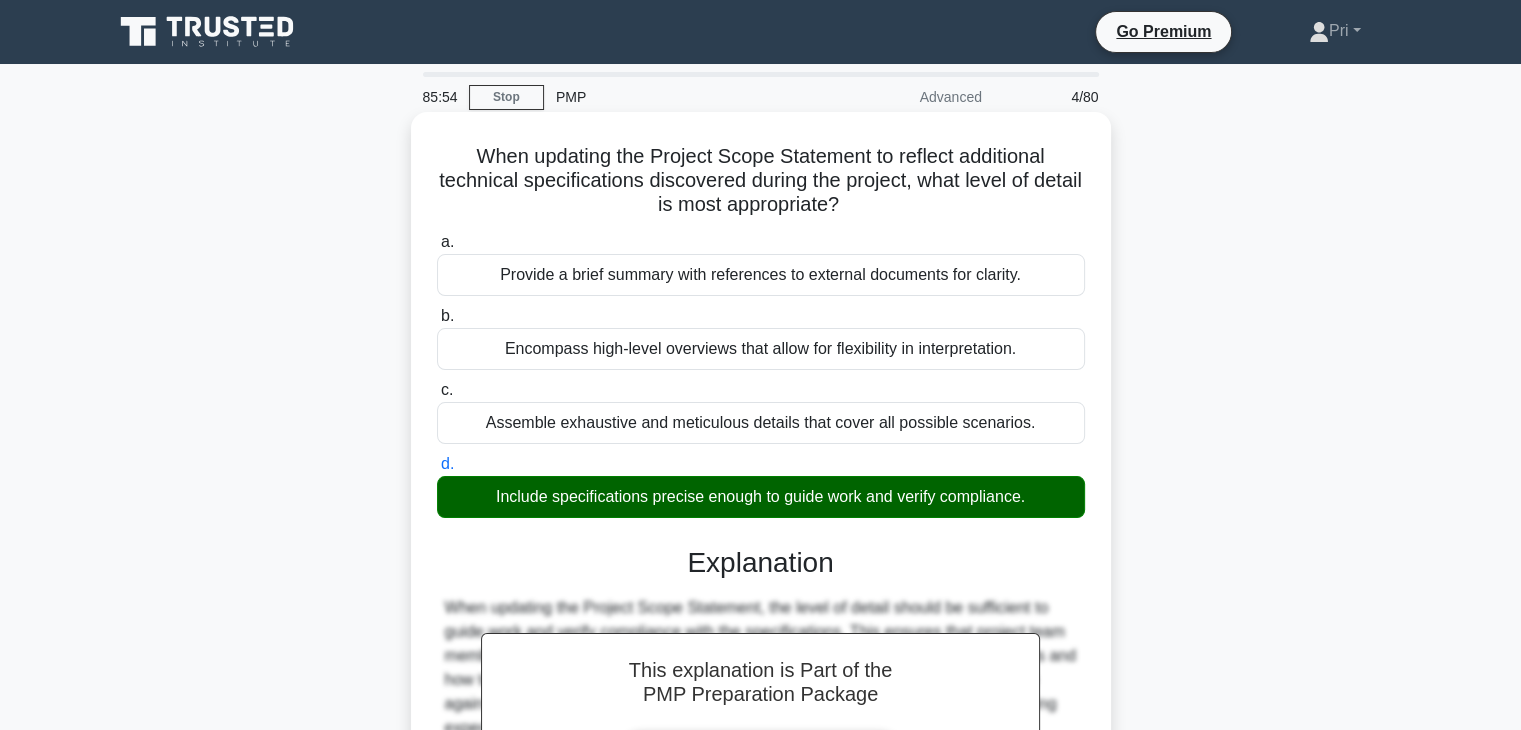 scroll, scrollTop: 430, scrollLeft: 0, axis: vertical 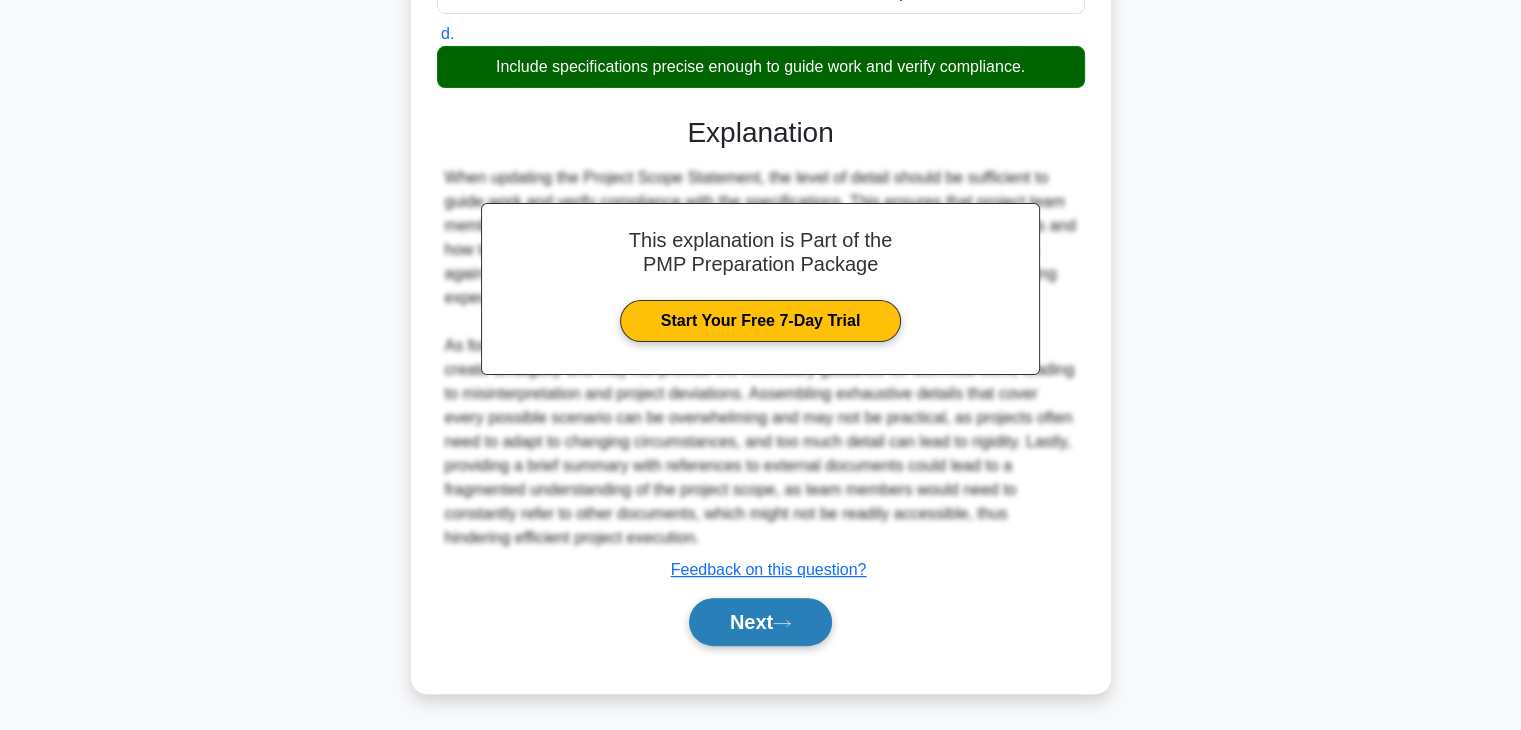 click on "Next" at bounding box center (760, 622) 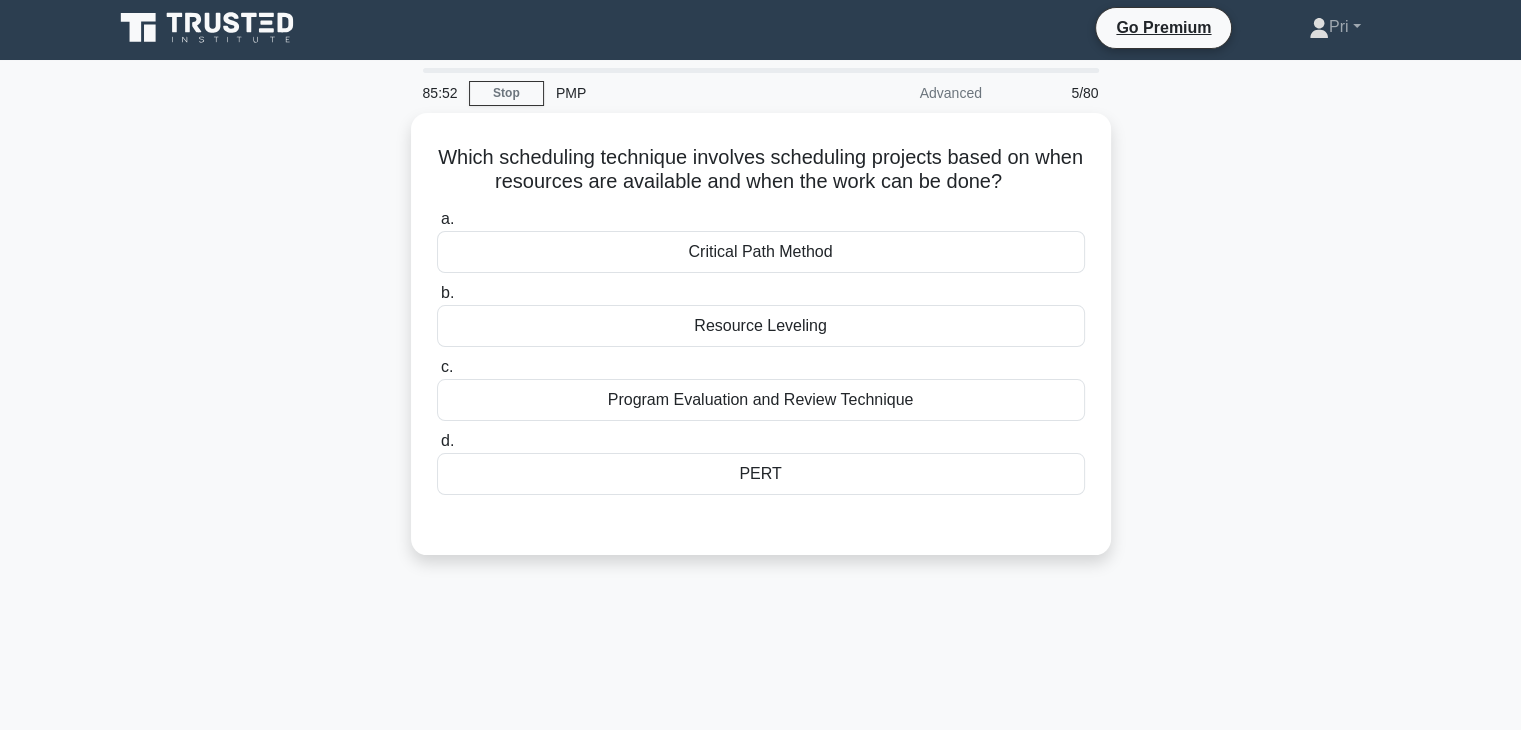 scroll, scrollTop: 0, scrollLeft: 0, axis: both 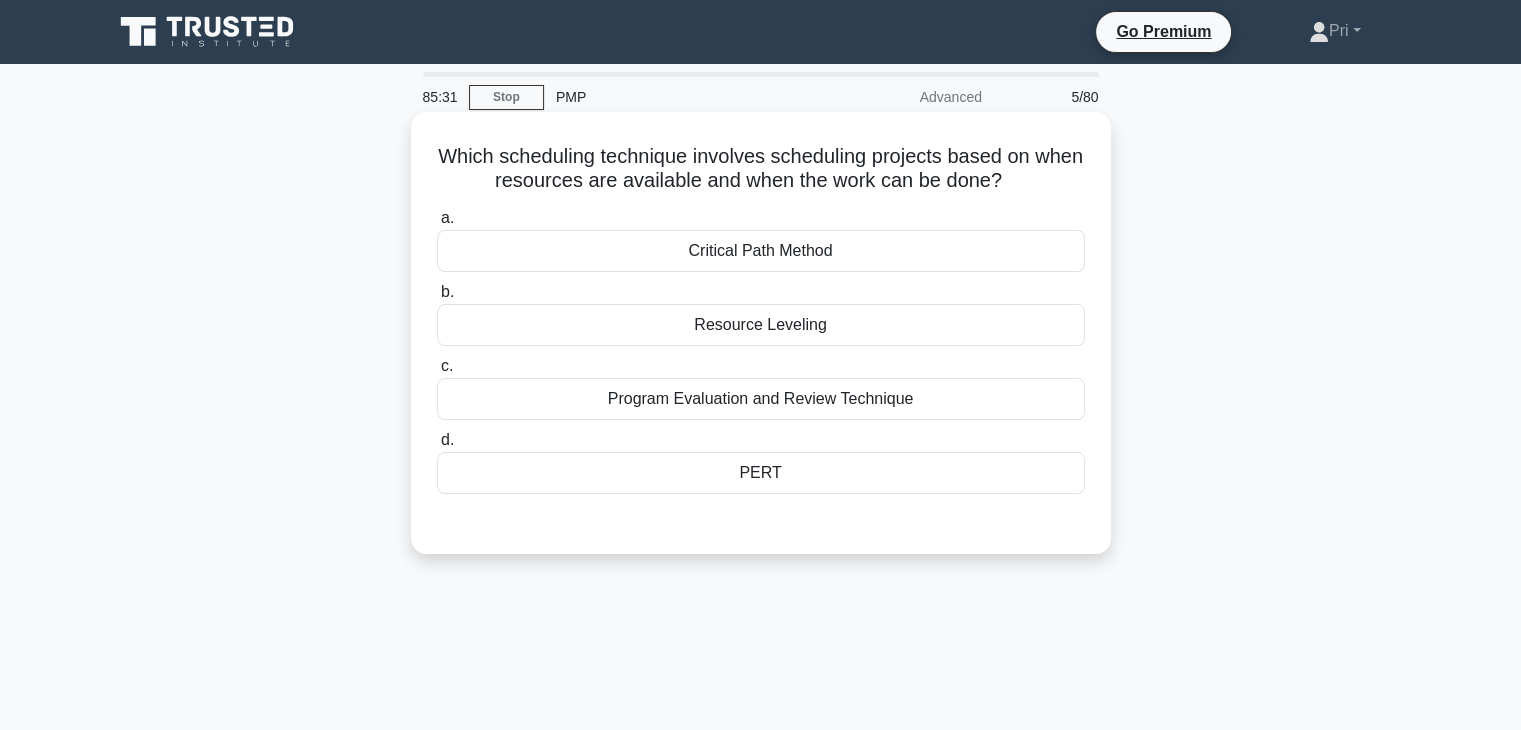 click on "Resource Leveling" at bounding box center [761, 325] 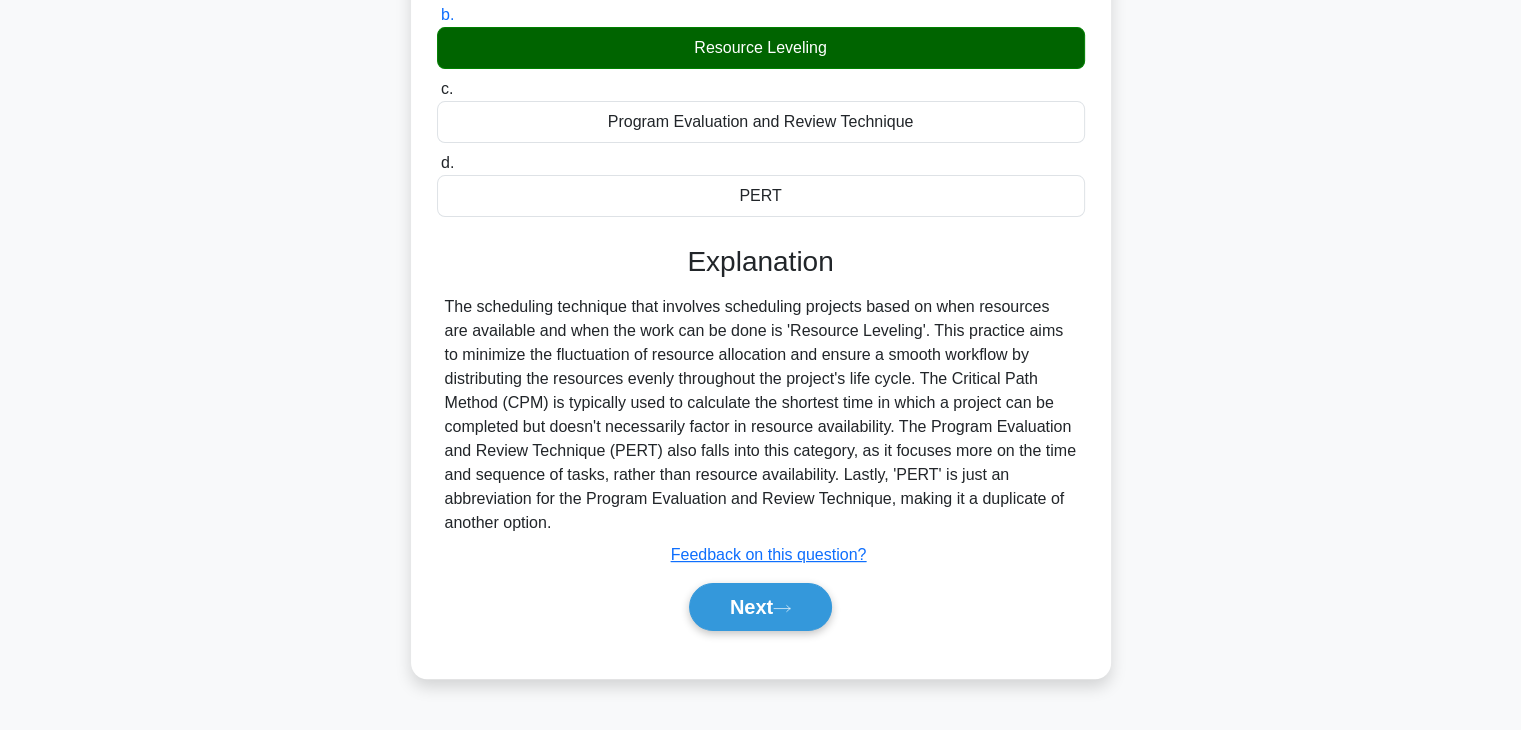 scroll, scrollTop: 300, scrollLeft: 0, axis: vertical 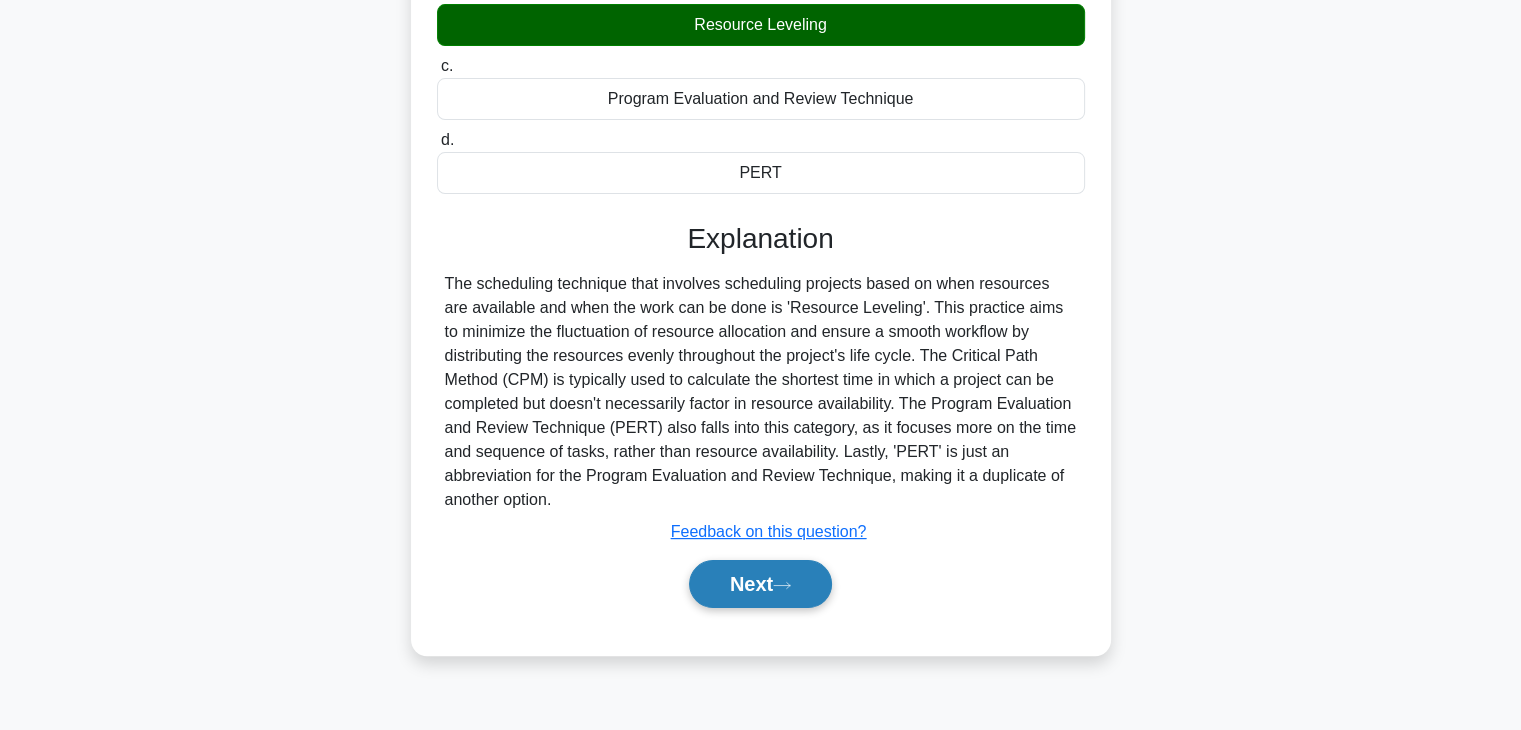 click on "Next" at bounding box center (760, 584) 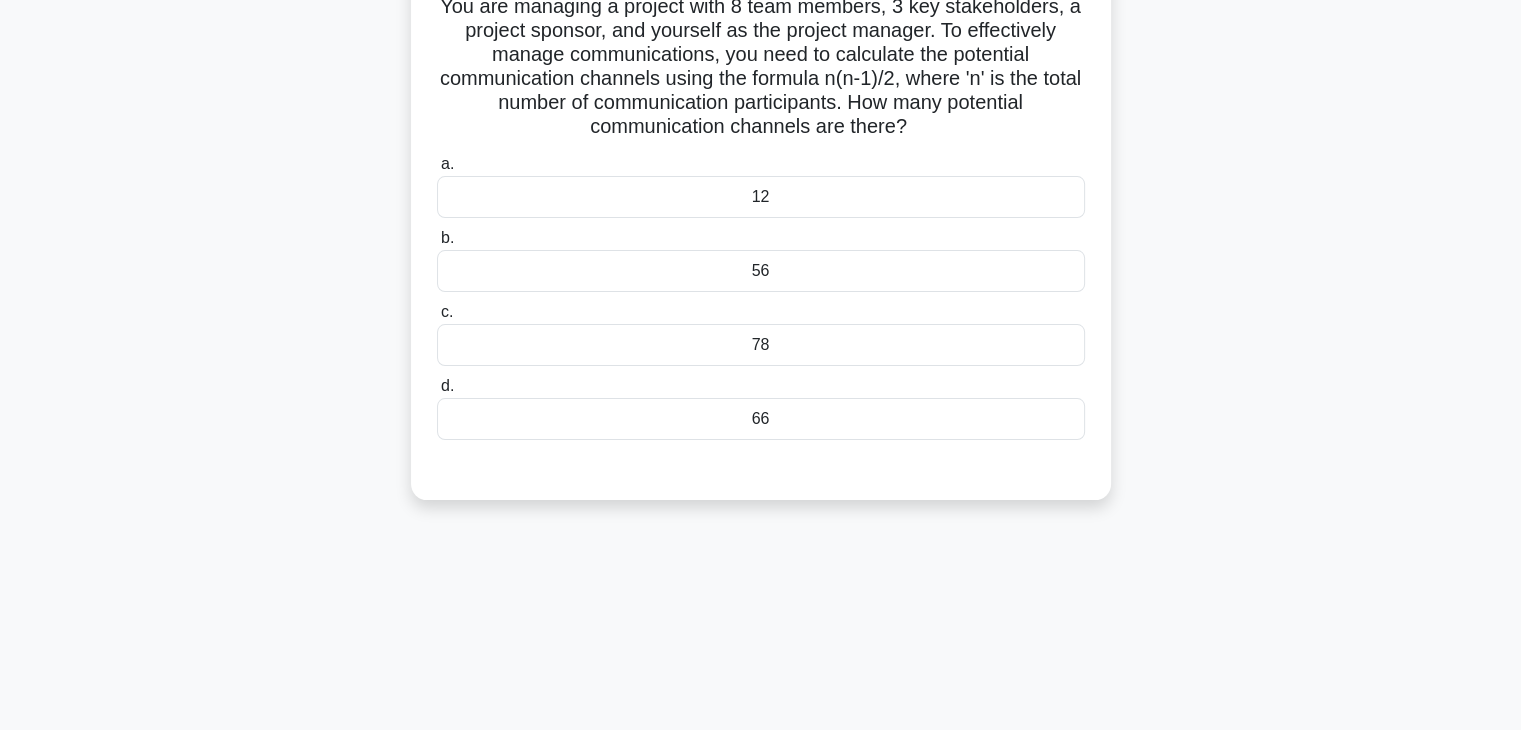 scroll, scrollTop: 0, scrollLeft: 0, axis: both 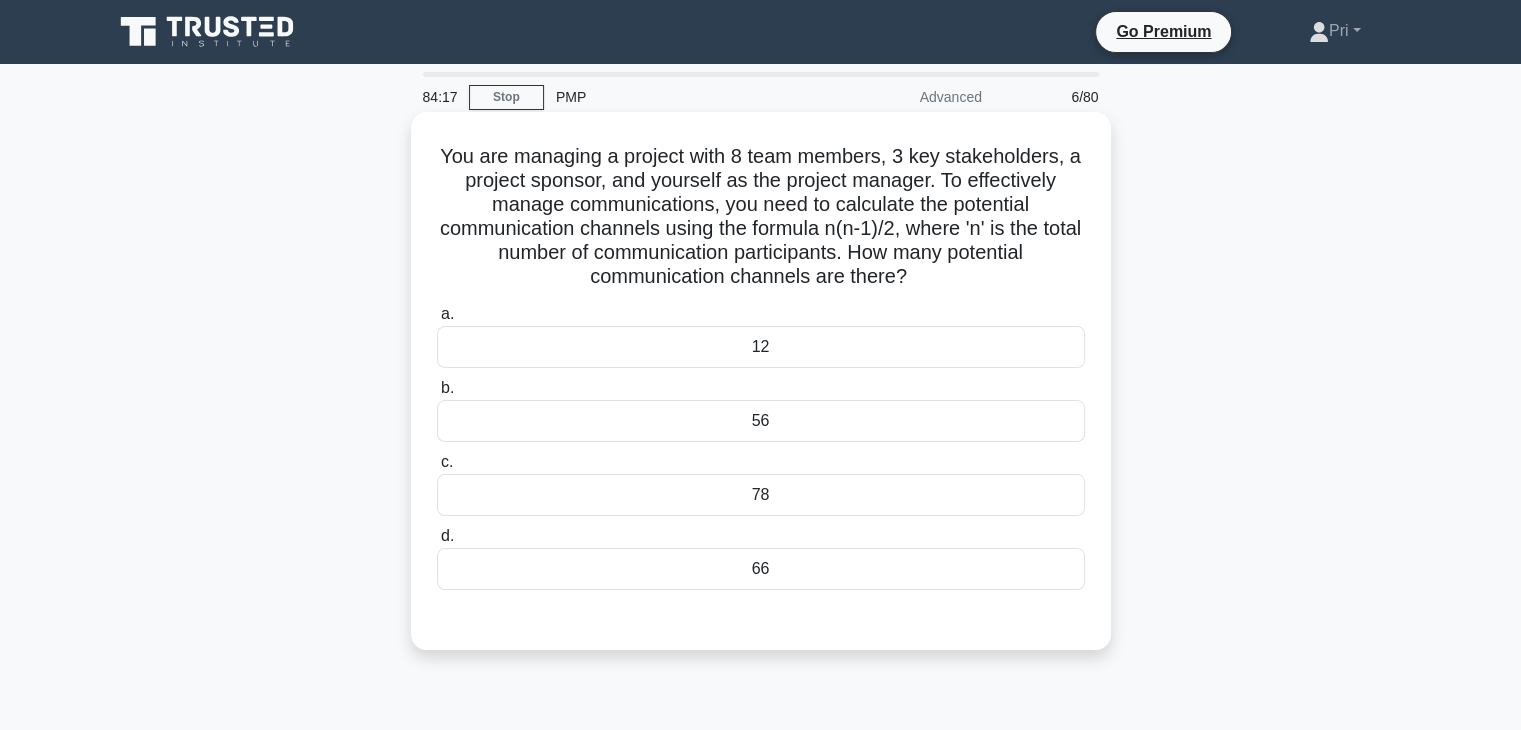 click on "78" at bounding box center [761, 495] 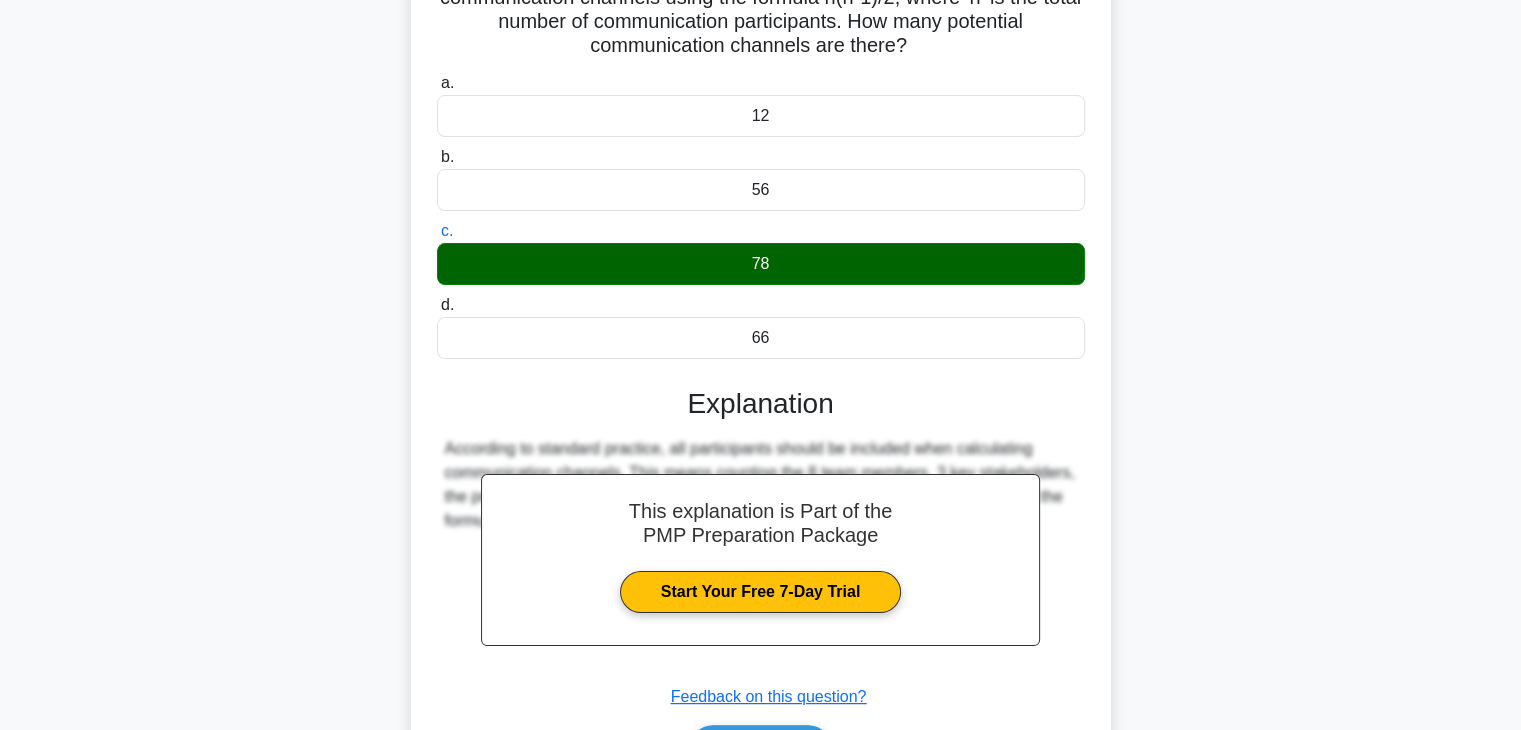 scroll, scrollTop: 358, scrollLeft: 0, axis: vertical 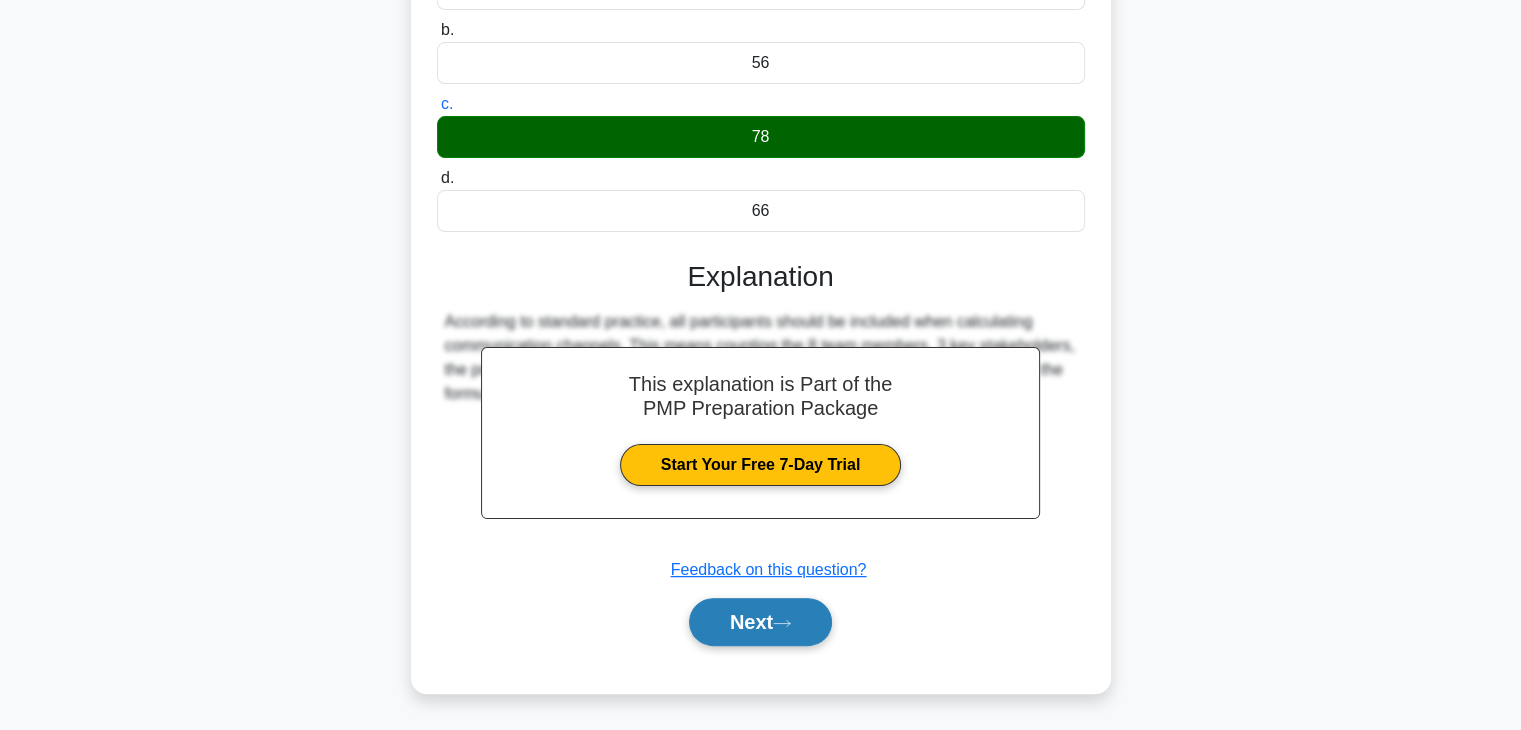 click on "Next" at bounding box center [760, 622] 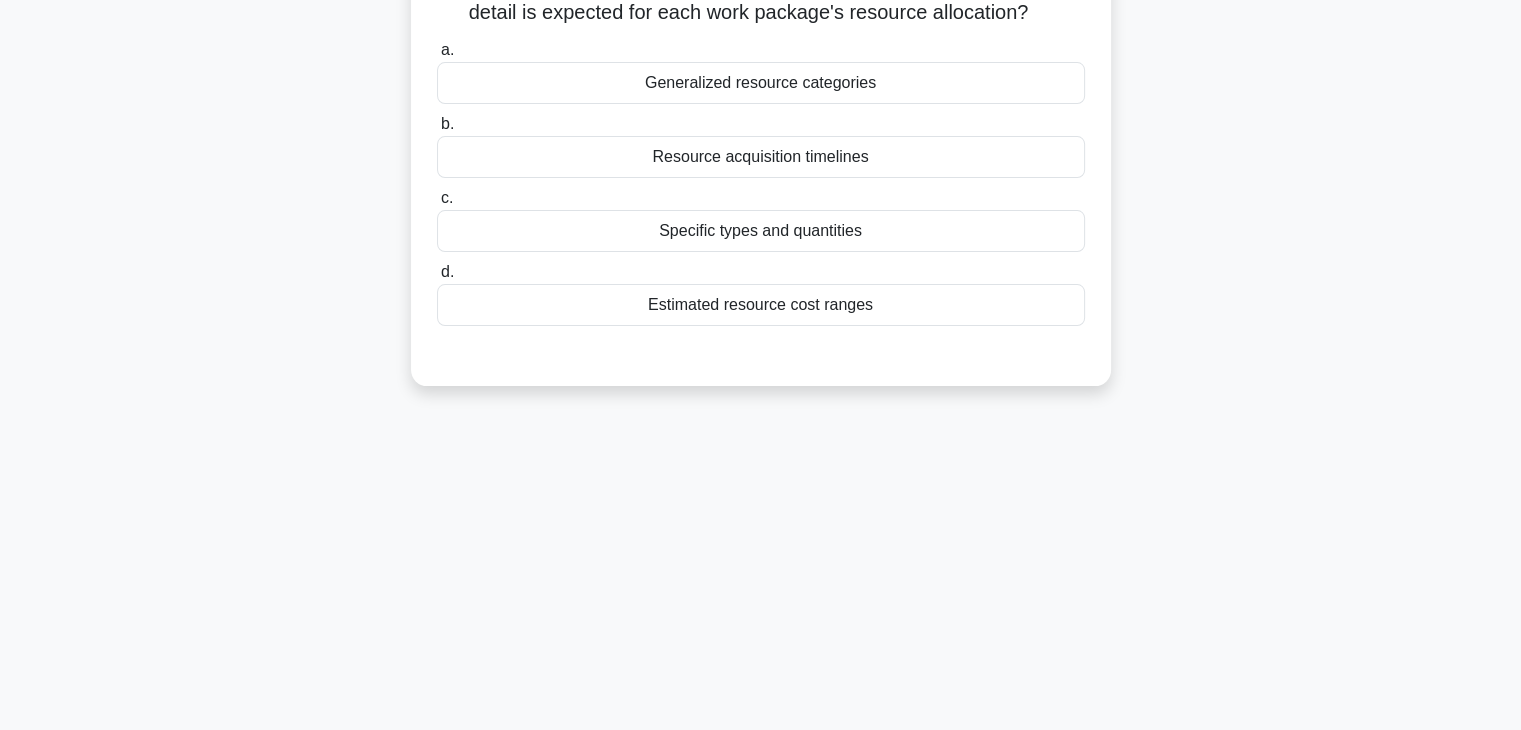 scroll, scrollTop: 0, scrollLeft: 0, axis: both 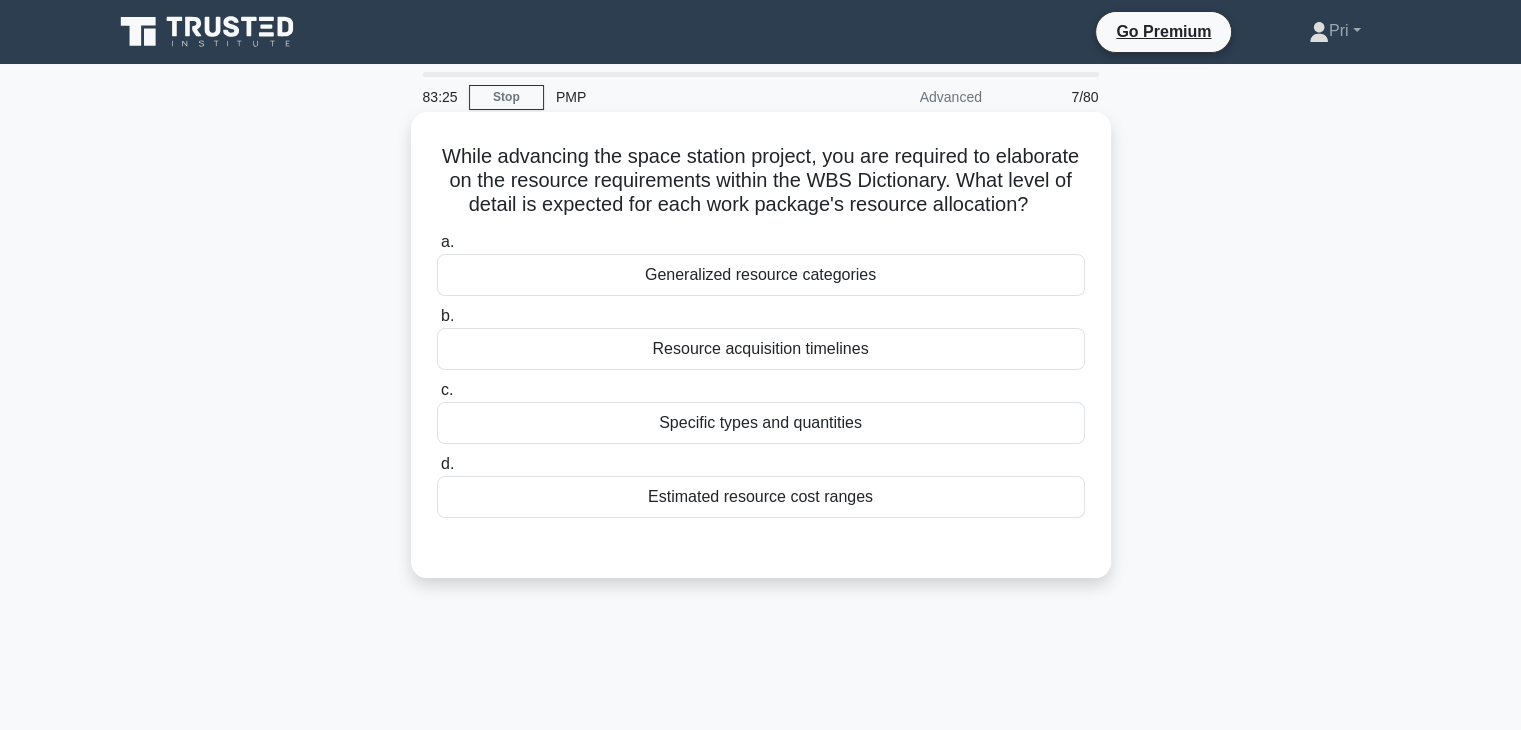 click on "Specific types and quantities" at bounding box center (761, 423) 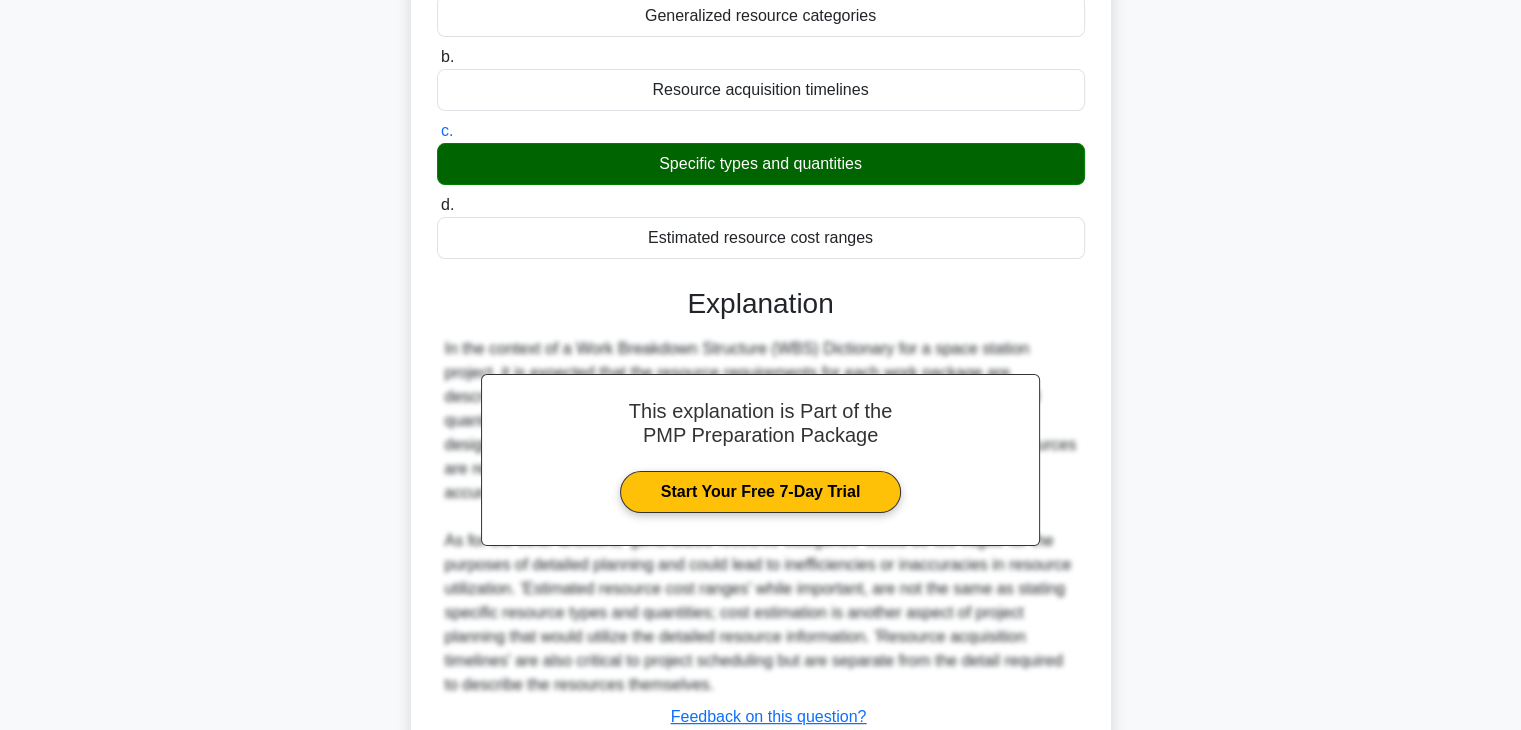 scroll, scrollTop: 430, scrollLeft: 0, axis: vertical 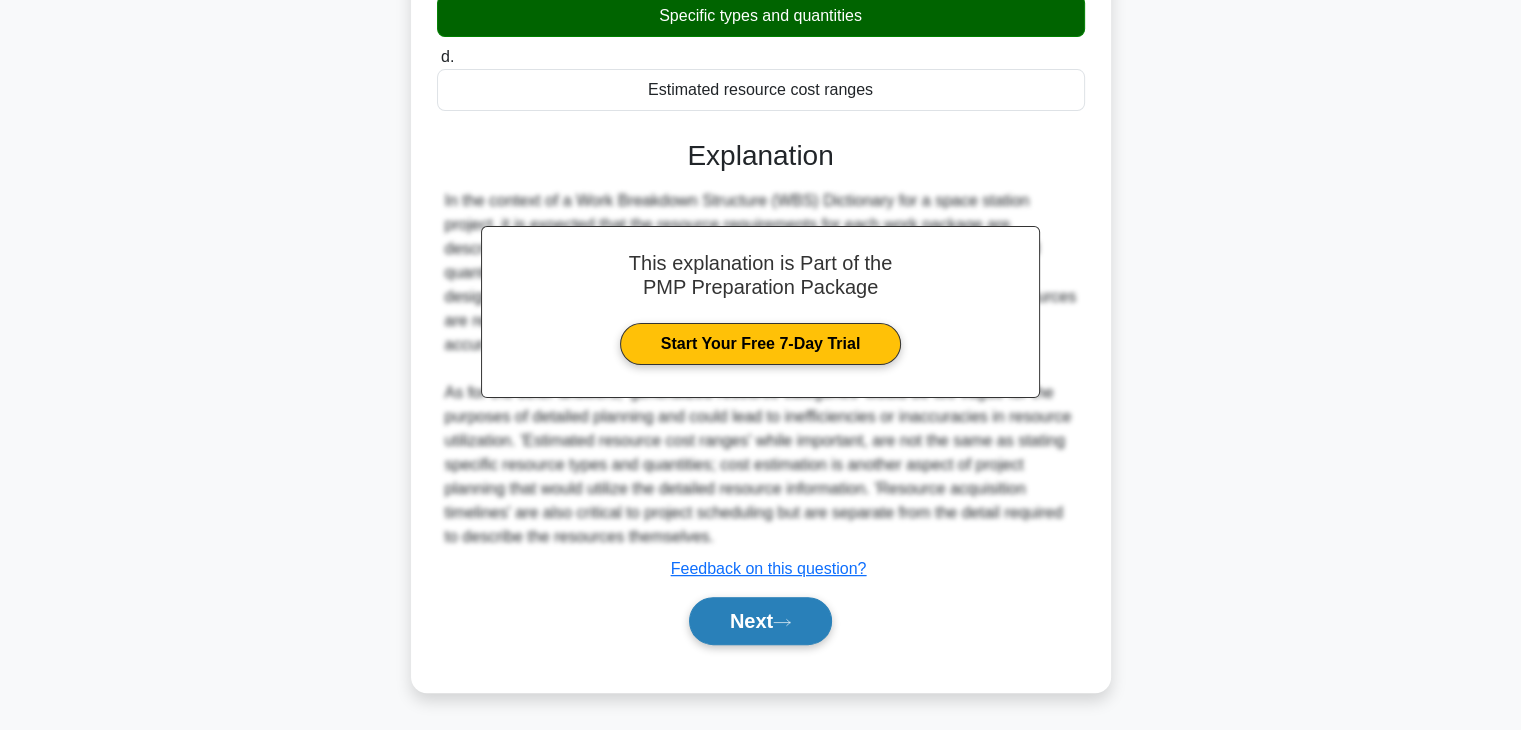 click on "Next" at bounding box center [760, 621] 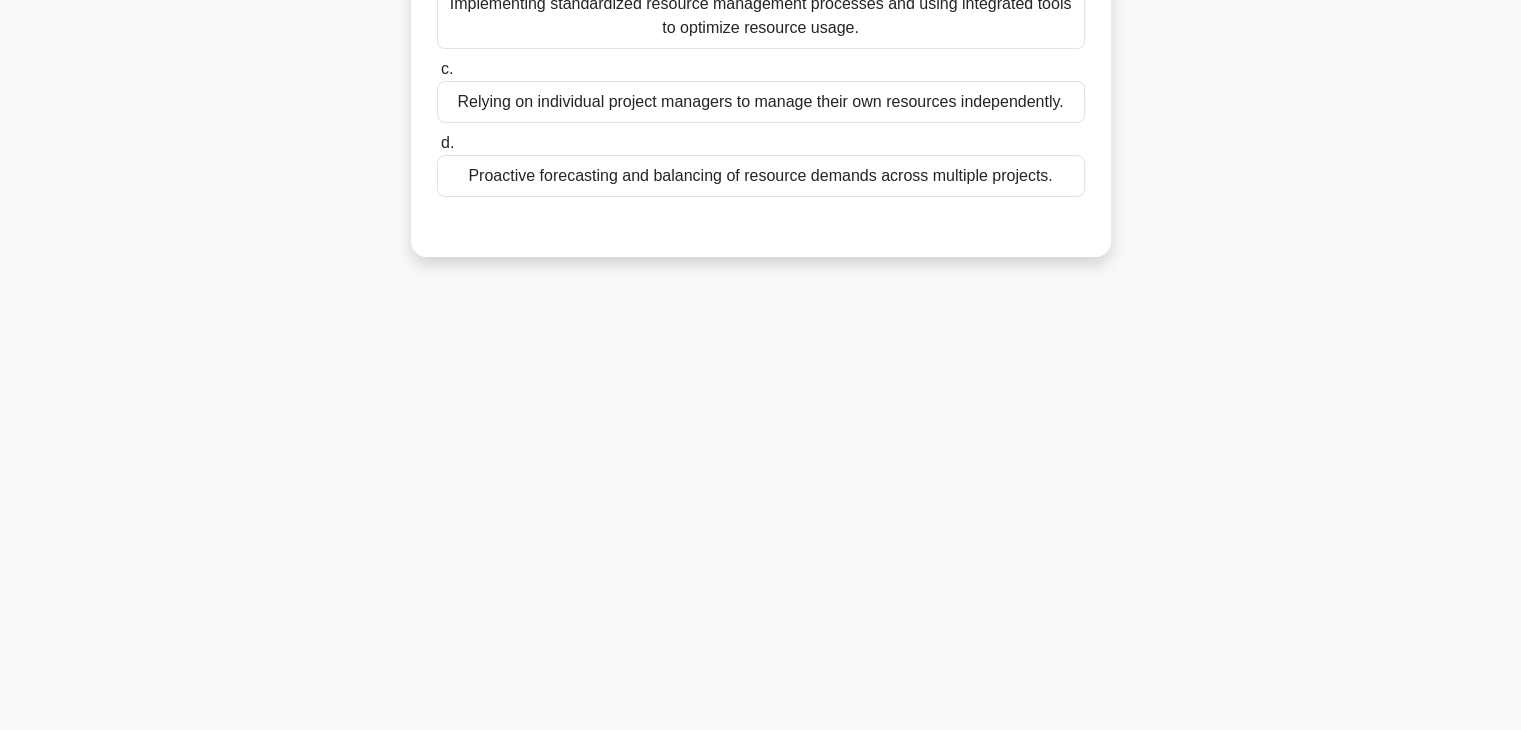 scroll, scrollTop: 0, scrollLeft: 0, axis: both 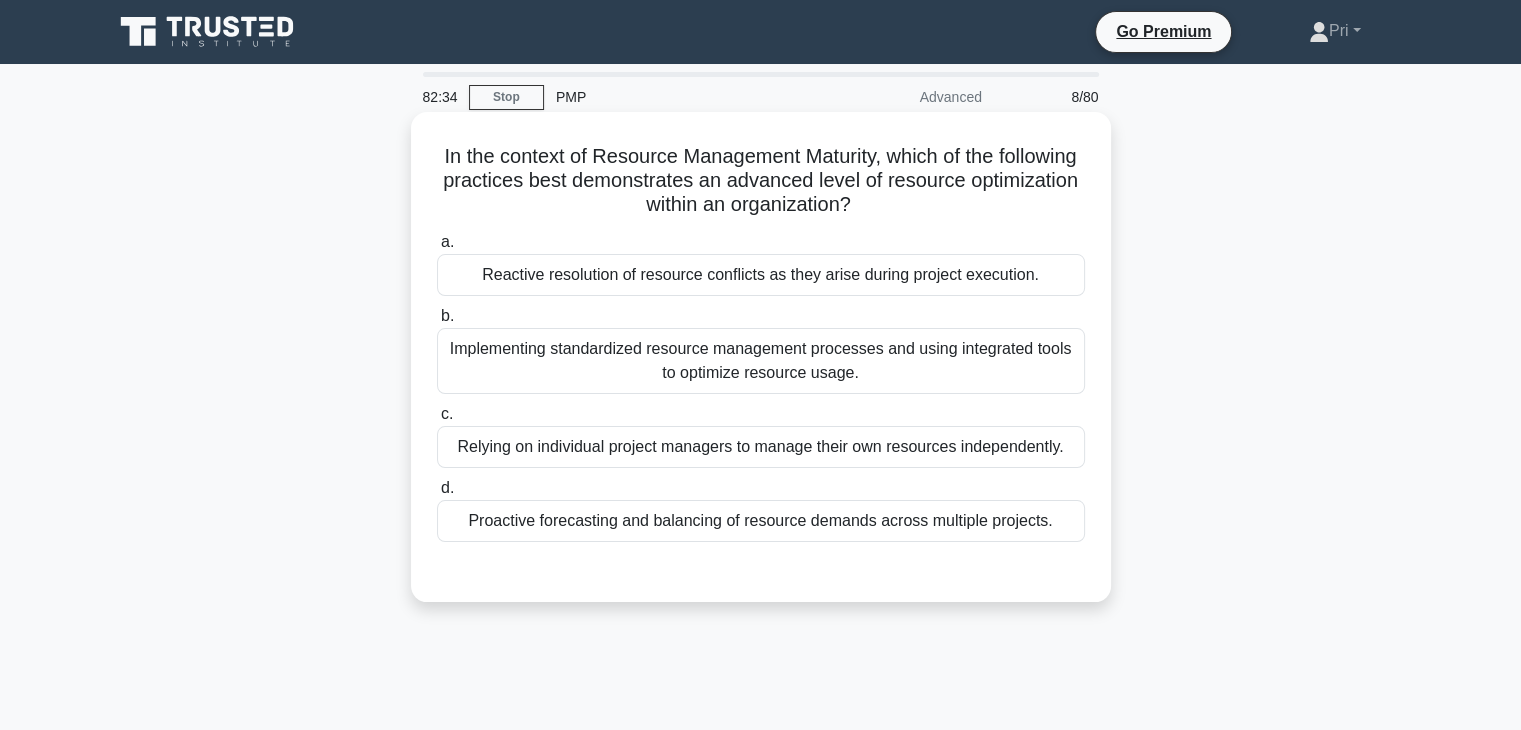 click on "Implementing standardized resource management processes and using integrated tools to optimize resource usage." at bounding box center [761, 361] 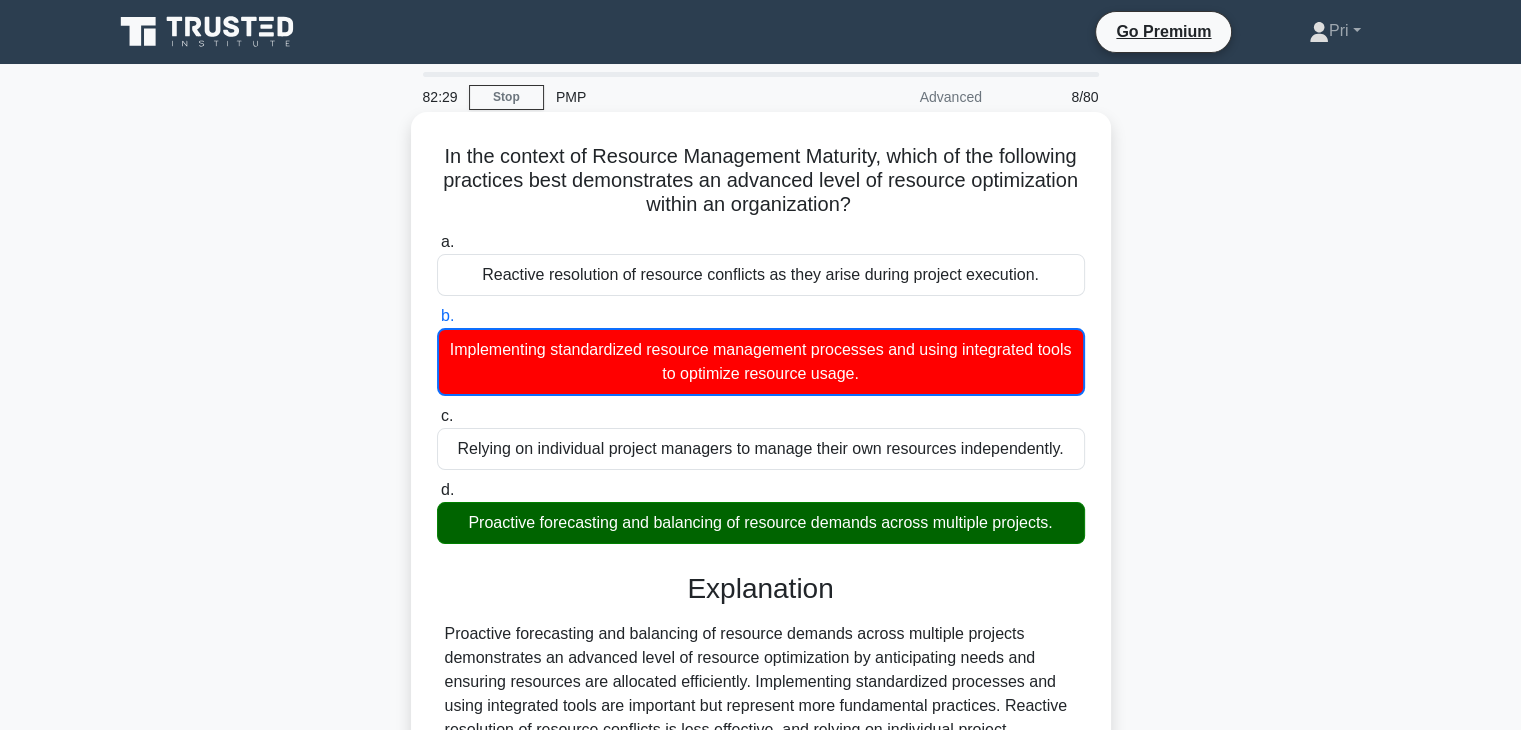 scroll, scrollTop: 100, scrollLeft: 0, axis: vertical 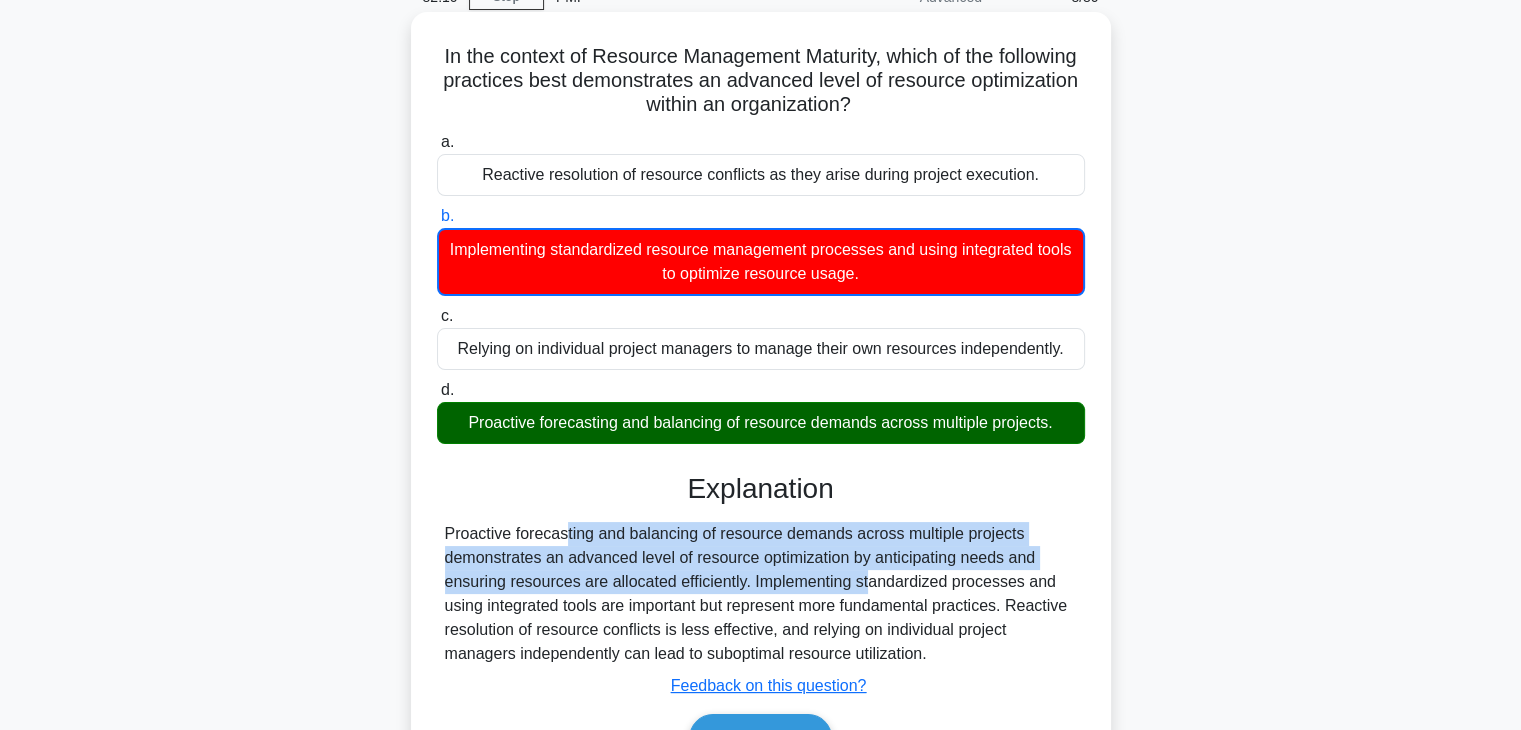 drag, startPoint x: 442, startPoint y: 531, endPoint x: 744, endPoint y: 572, distance: 304.77042 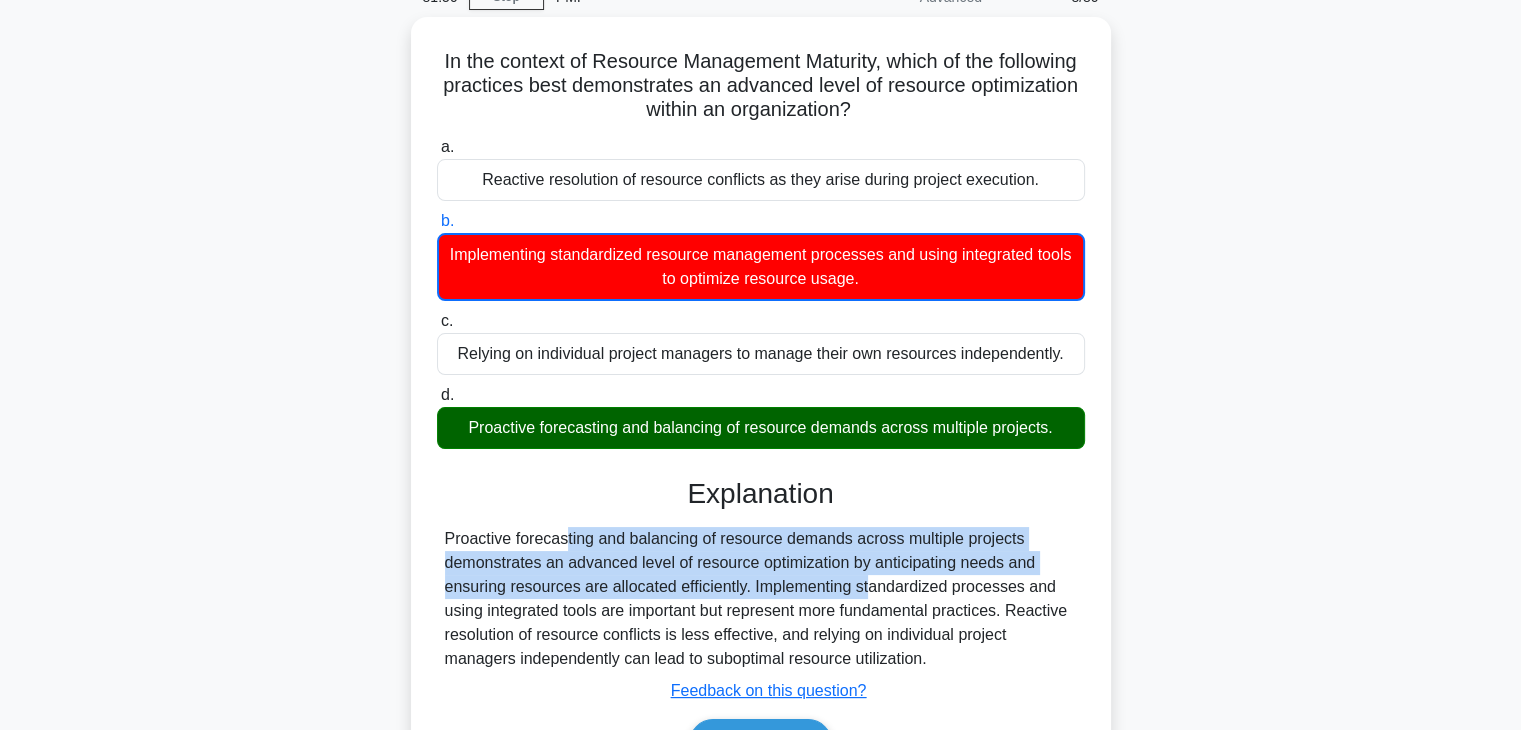 copy on "Proactive forecasting and balancing of resource demands across multiple projects demonstrates an advanced level of resource optimization by anticipating needs and ensuring resources are allocated efficiently" 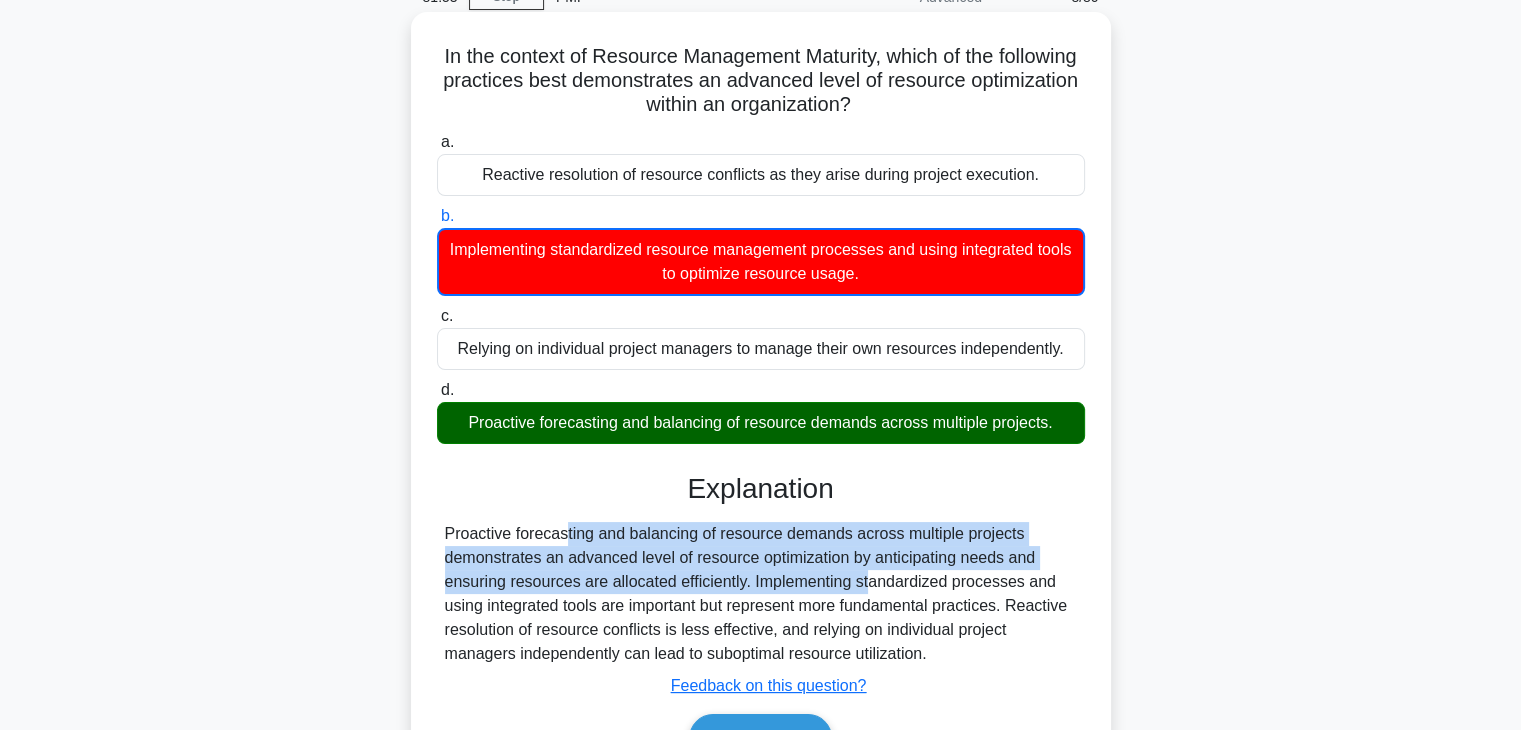 click on "Proactive forecasting and balancing of resource demands across multiple projects demonstrates an advanced level of resource optimization by anticipating needs and ensuring resources are allocated efficiently. Implementing standardized processes and using integrated tools are important but represent more fundamental practices. Reactive resolution of resource conflicts is less effective, and relying on individual project managers independently can lead to suboptimal resource utilization." at bounding box center (761, 594) 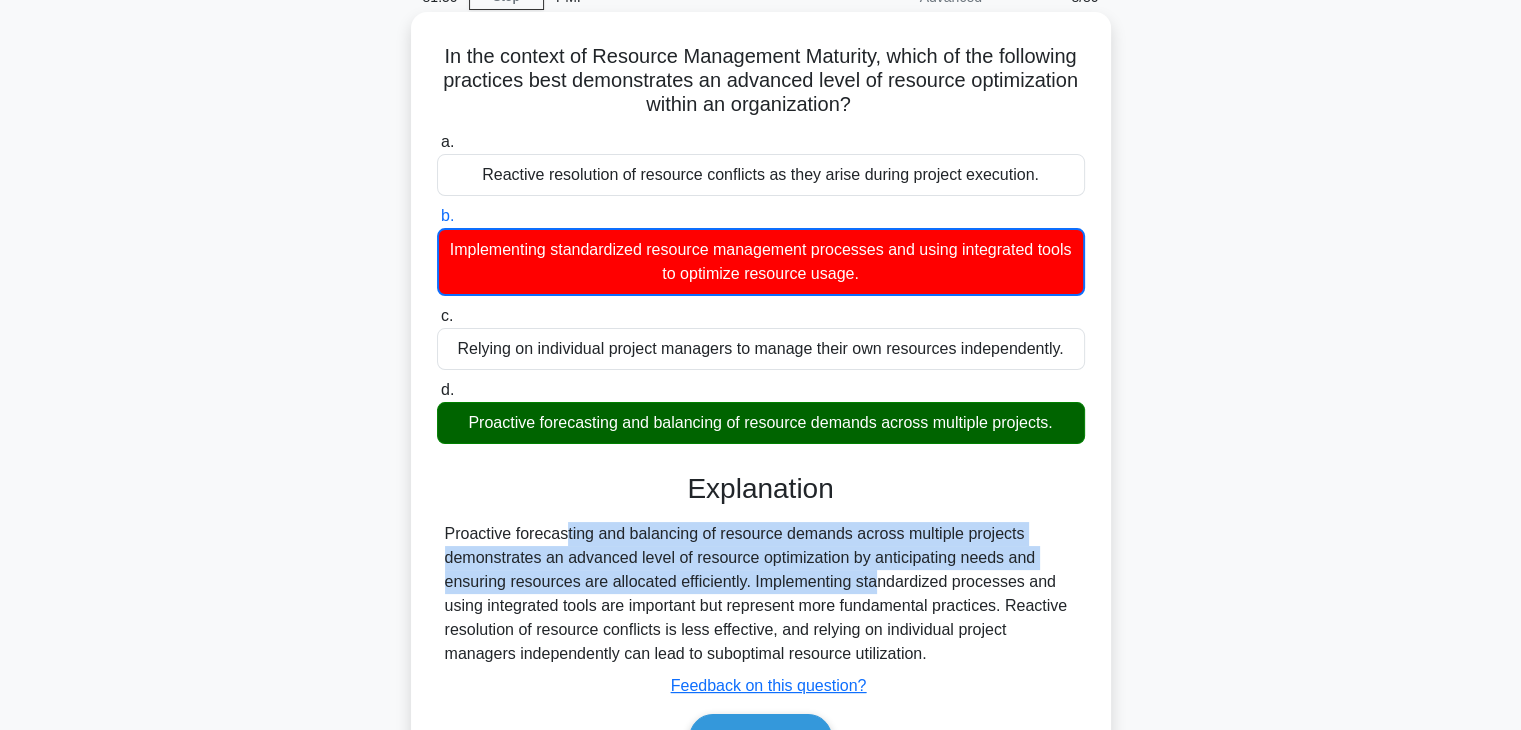 drag, startPoint x: 442, startPoint y: 530, endPoint x: 747, endPoint y: 585, distance: 309.91934 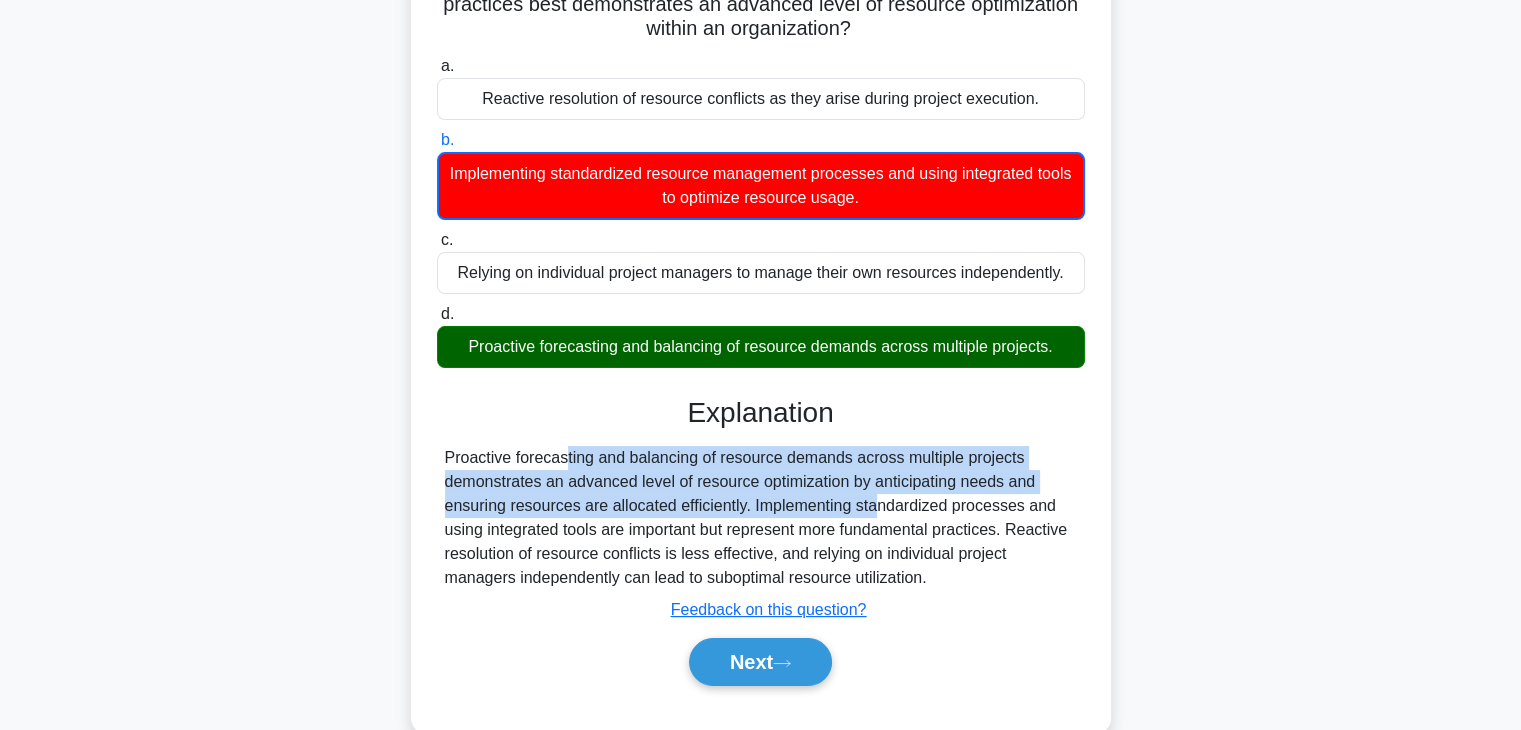 scroll, scrollTop: 300, scrollLeft: 0, axis: vertical 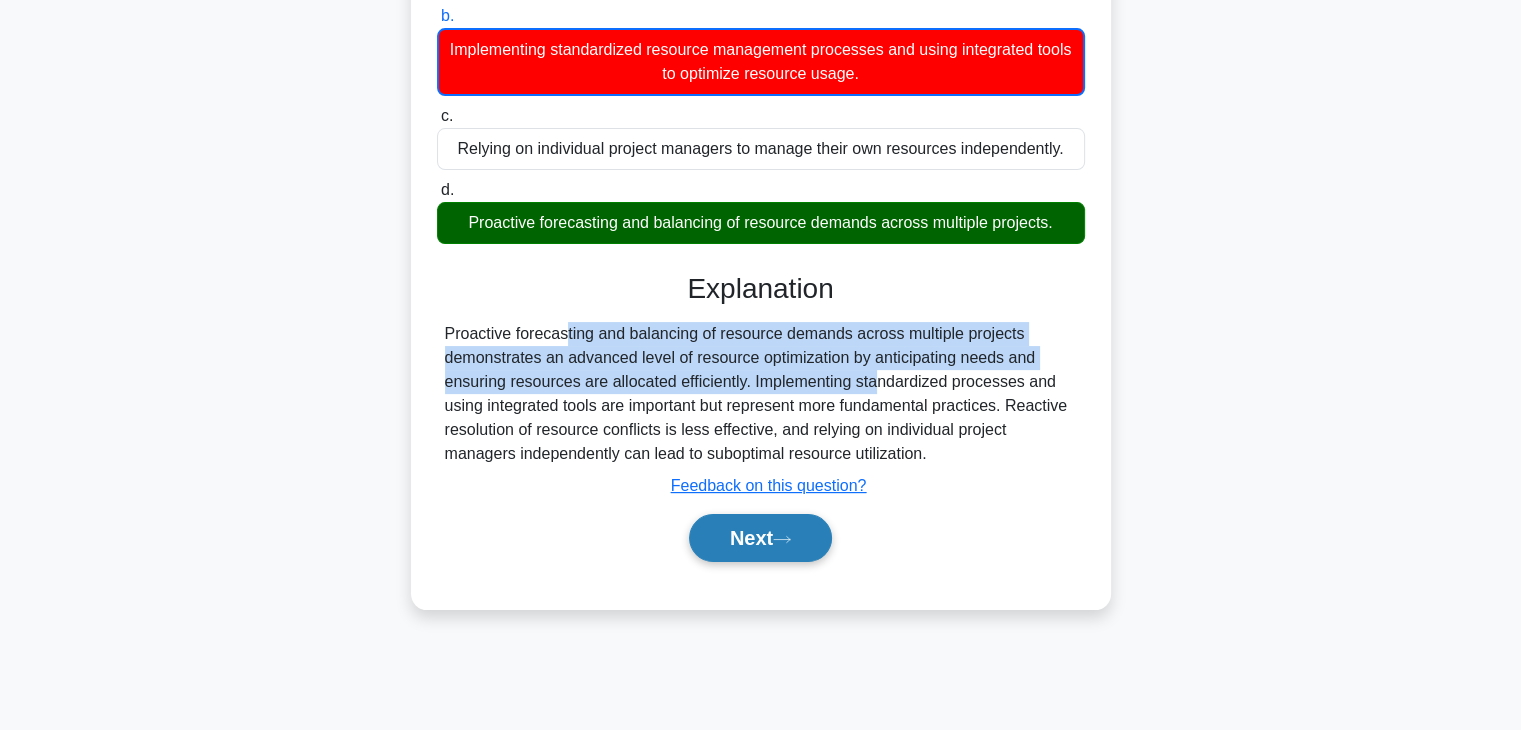 click on "Next" at bounding box center [760, 538] 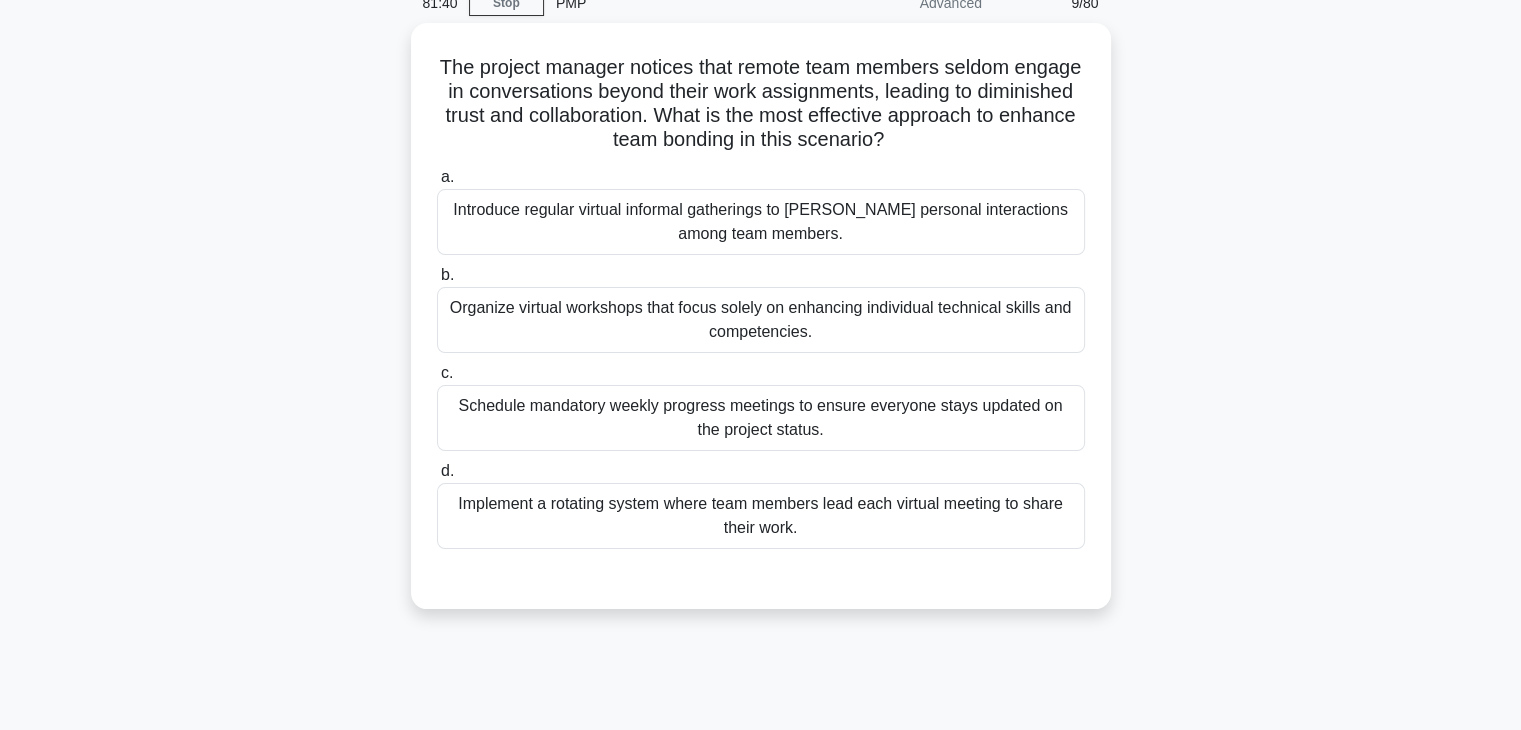 scroll, scrollTop: 0, scrollLeft: 0, axis: both 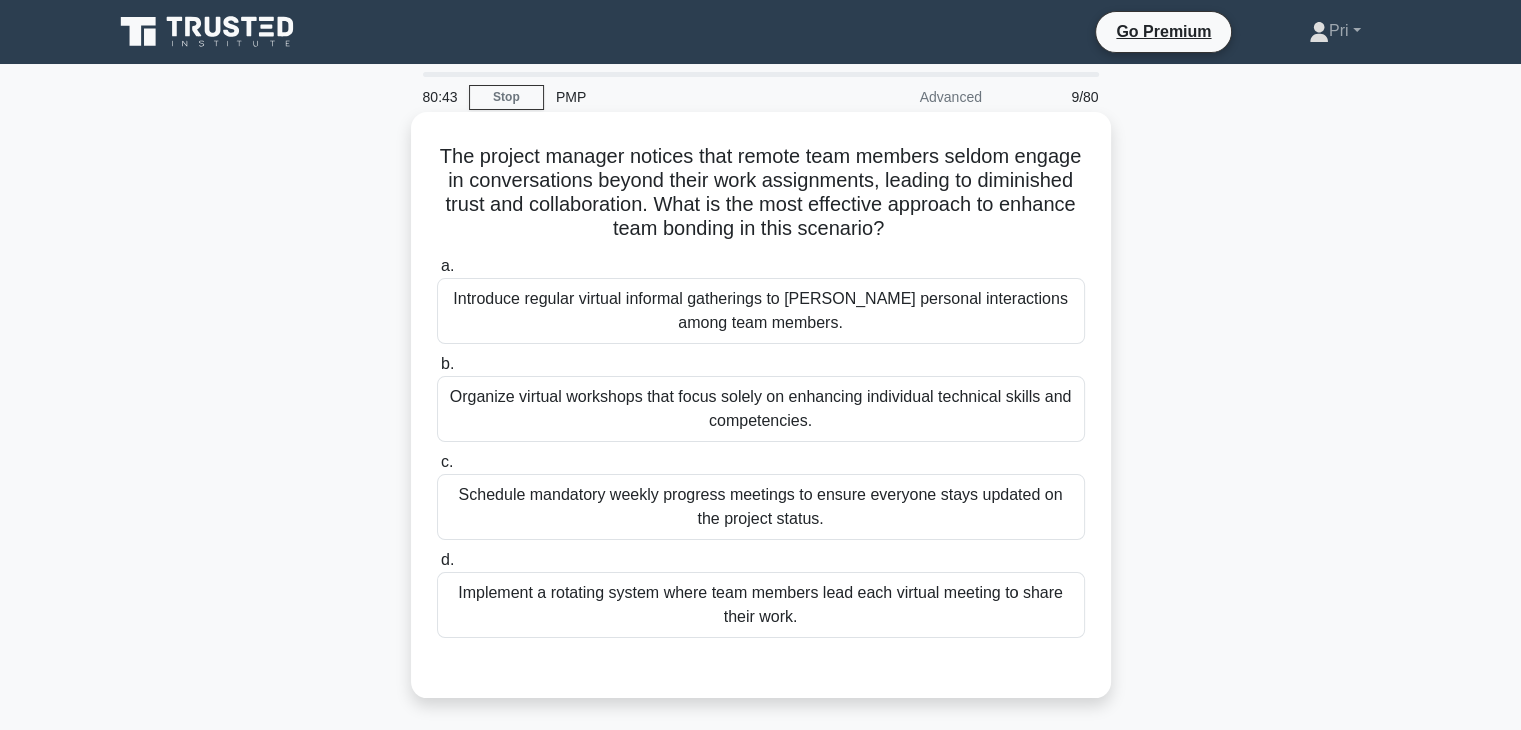 click on "Organize virtual workshops that focus solely on enhancing individual technical skills and competencies." at bounding box center (761, 409) 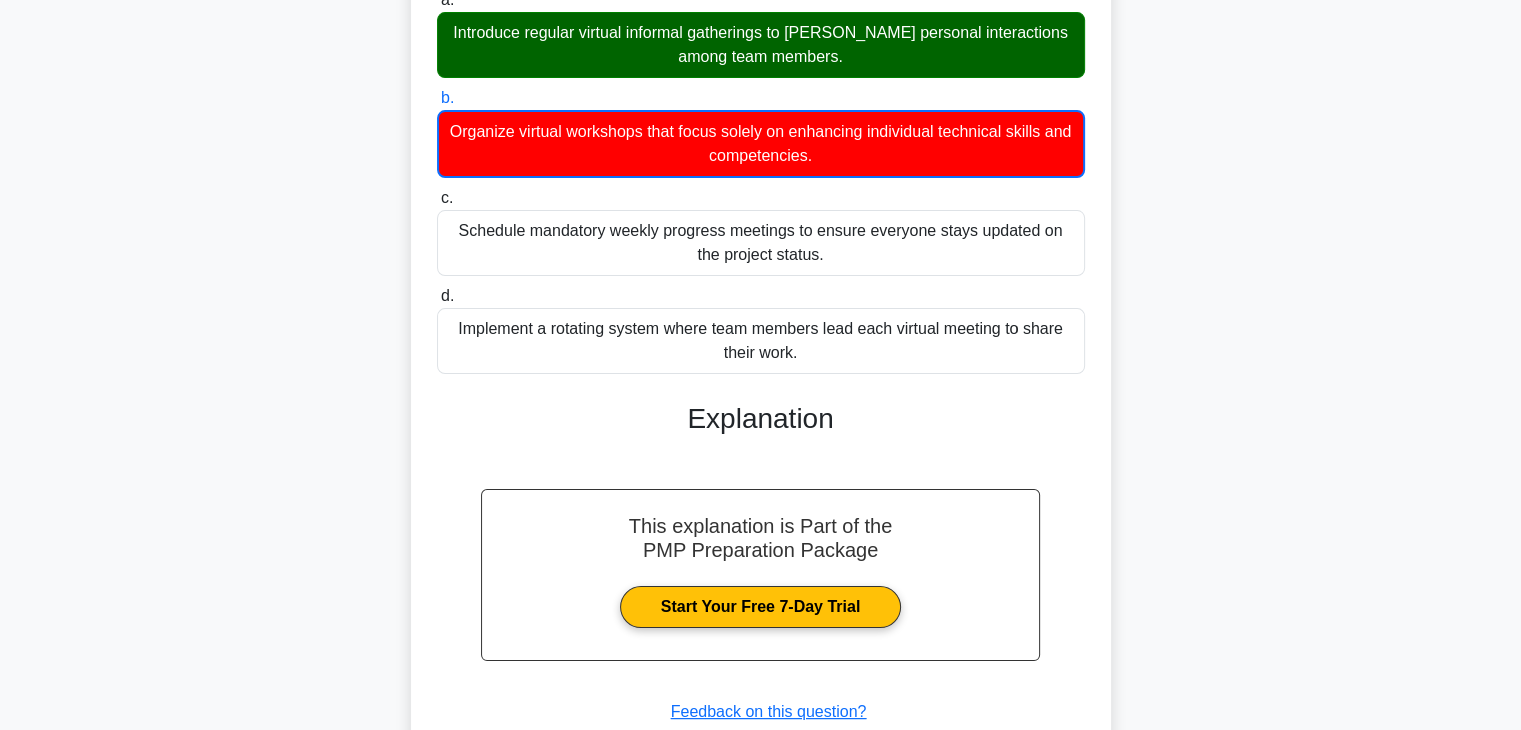 scroll, scrollTop: 400, scrollLeft: 0, axis: vertical 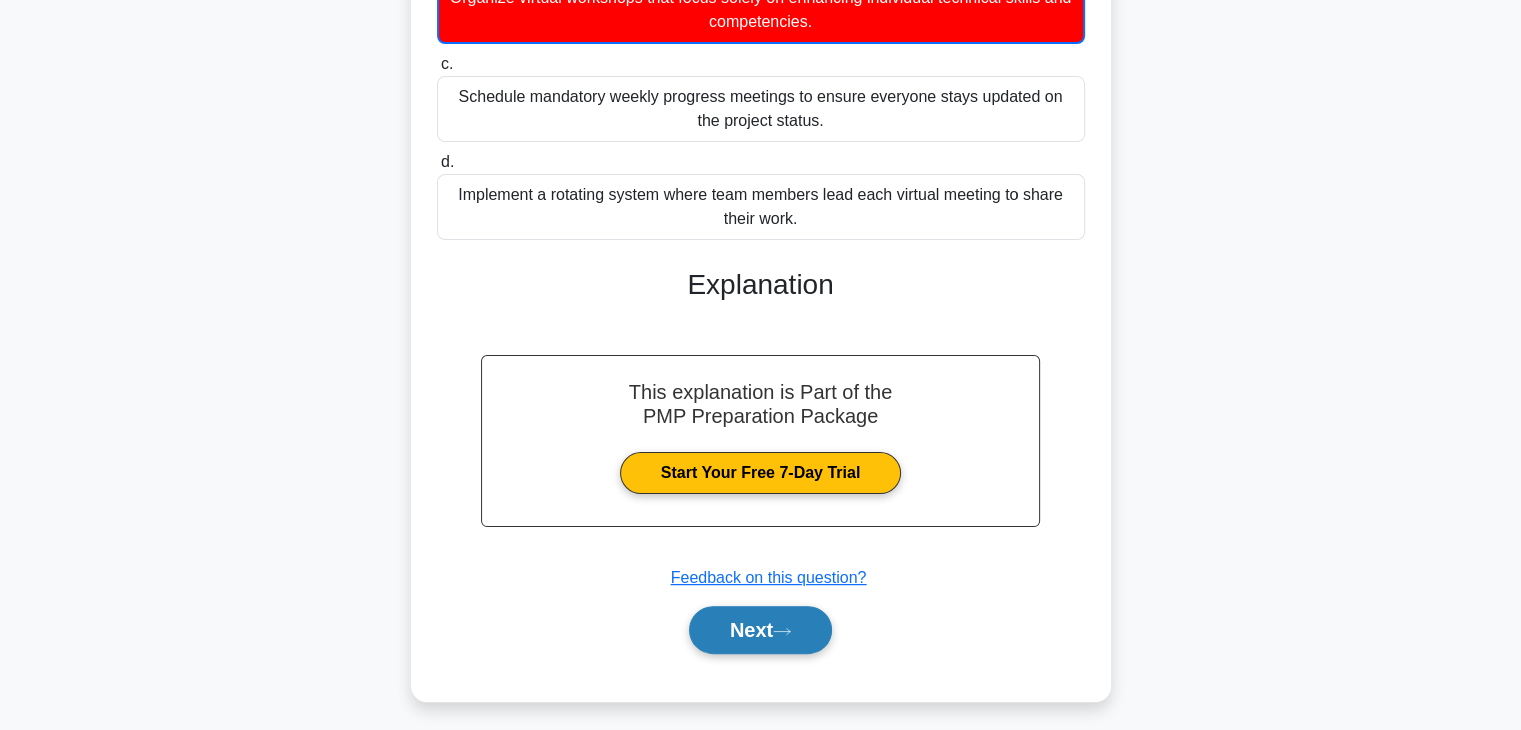 click on "Next" at bounding box center [760, 630] 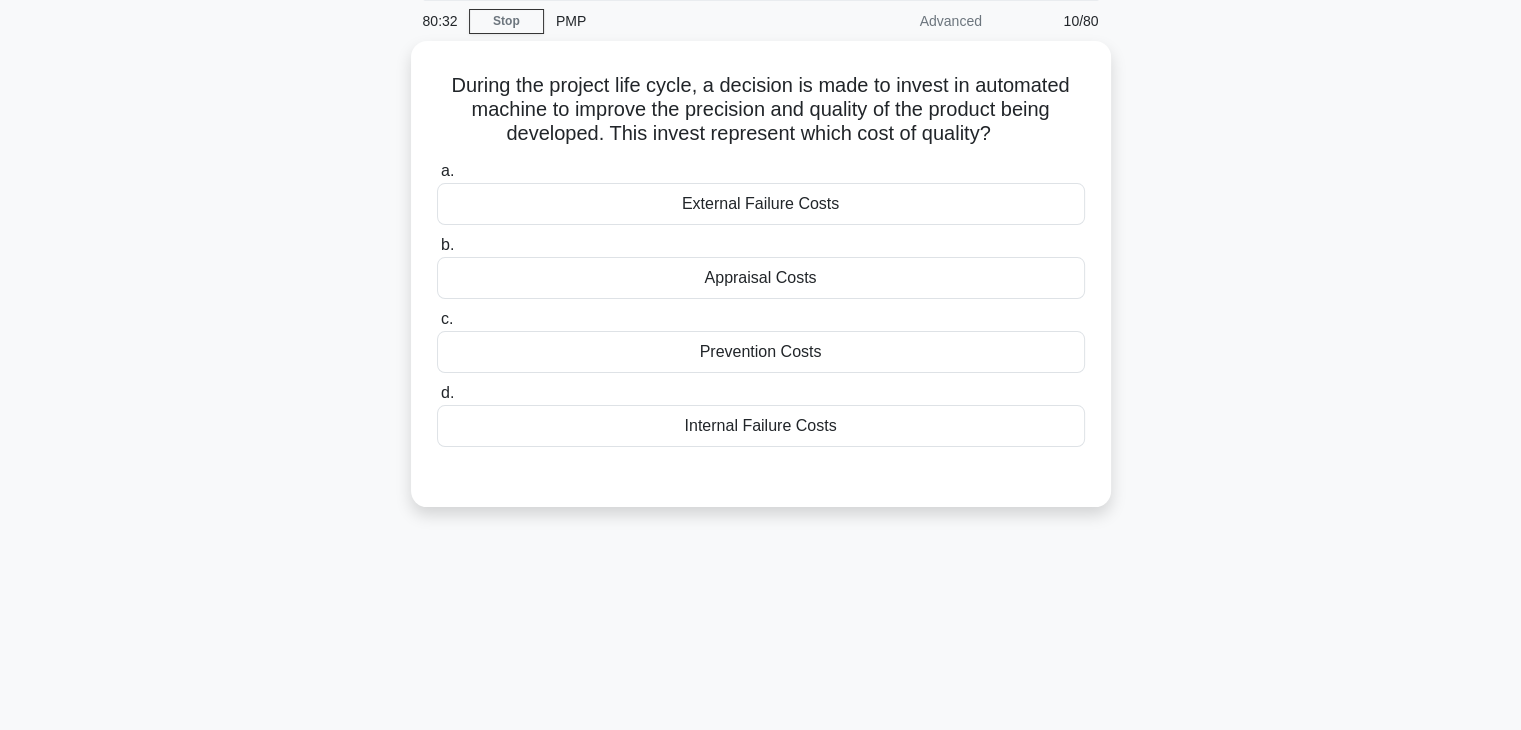 scroll, scrollTop: 0, scrollLeft: 0, axis: both 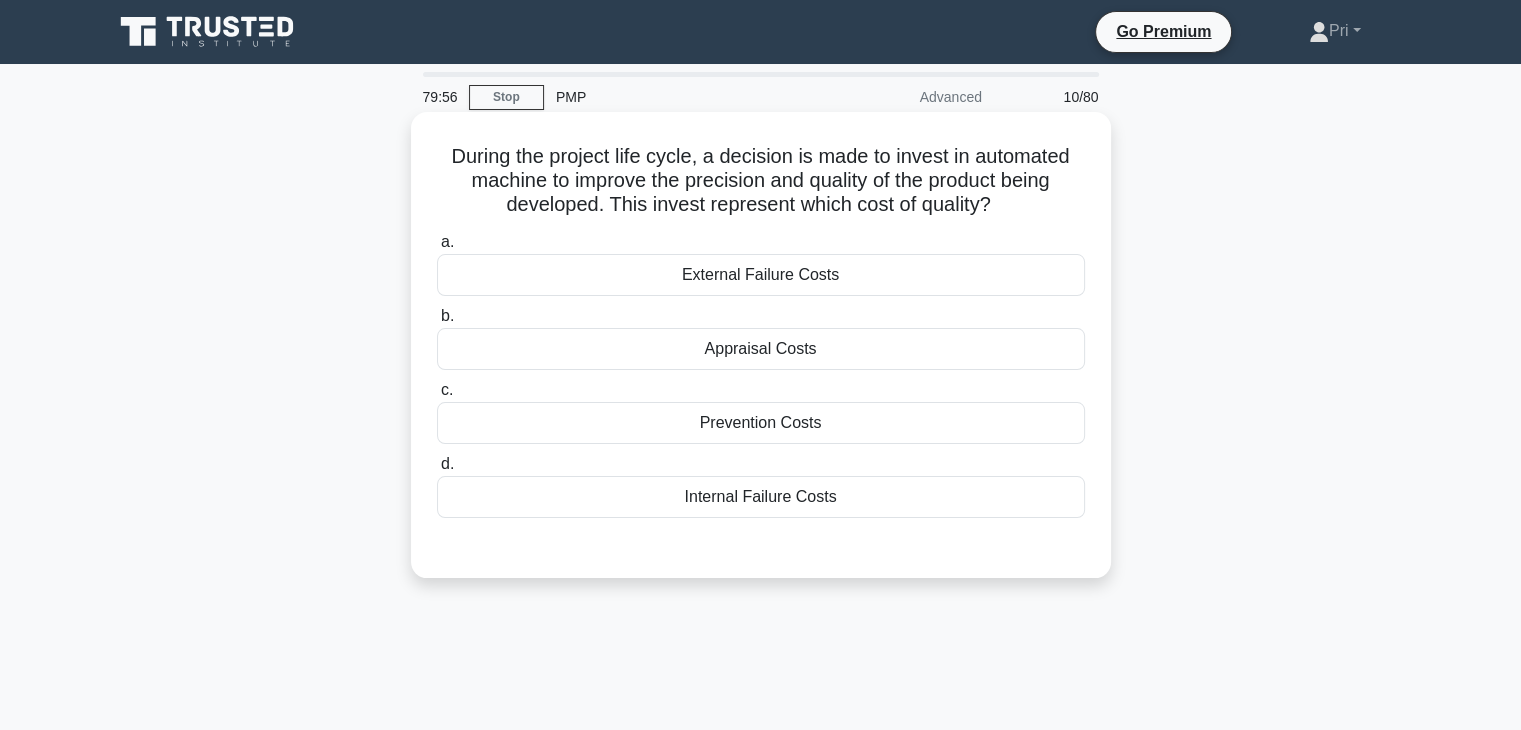 click on "Appraisal Costs" at bounding box center (761, 349) 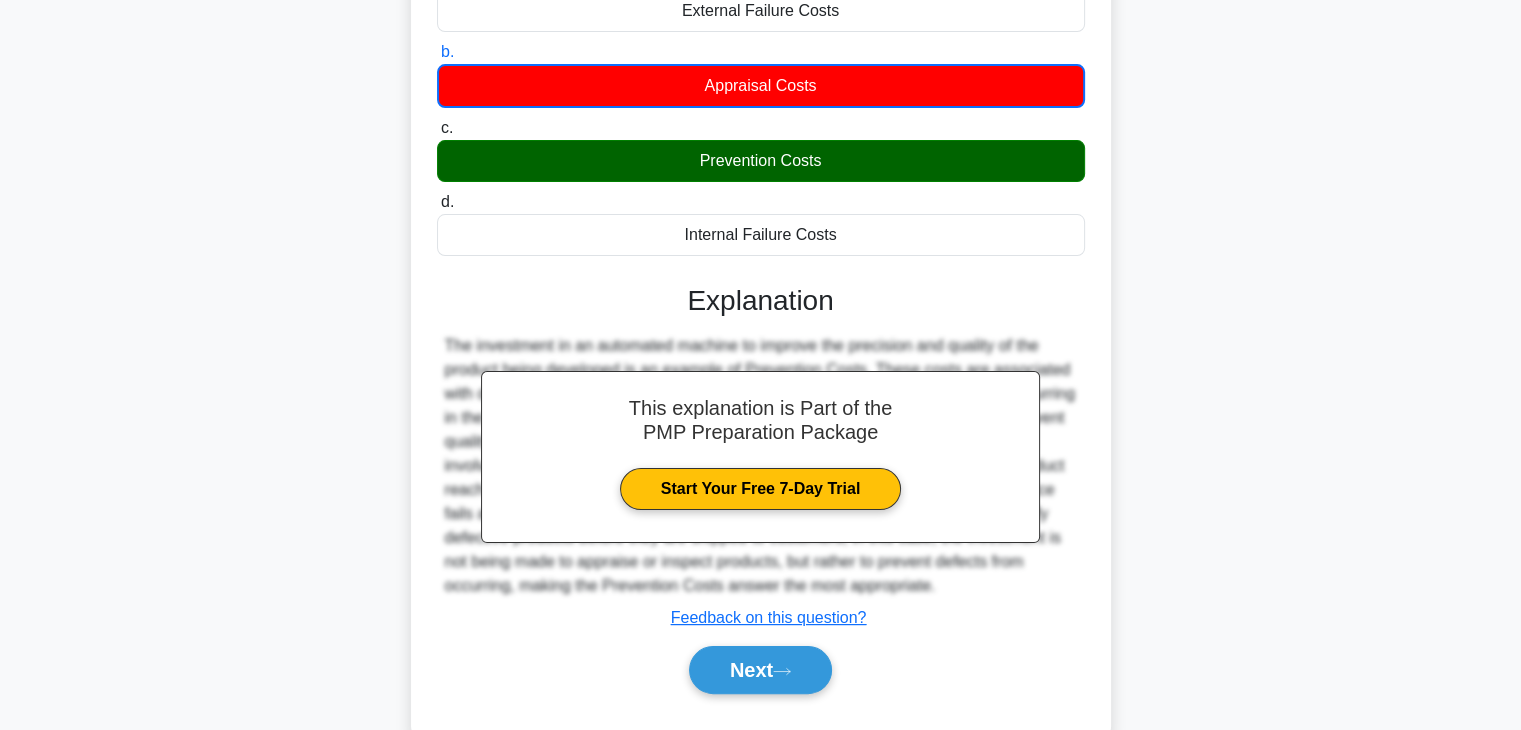 scroll, scrollTop: 300, scrollLeft: 0, axis: vertical 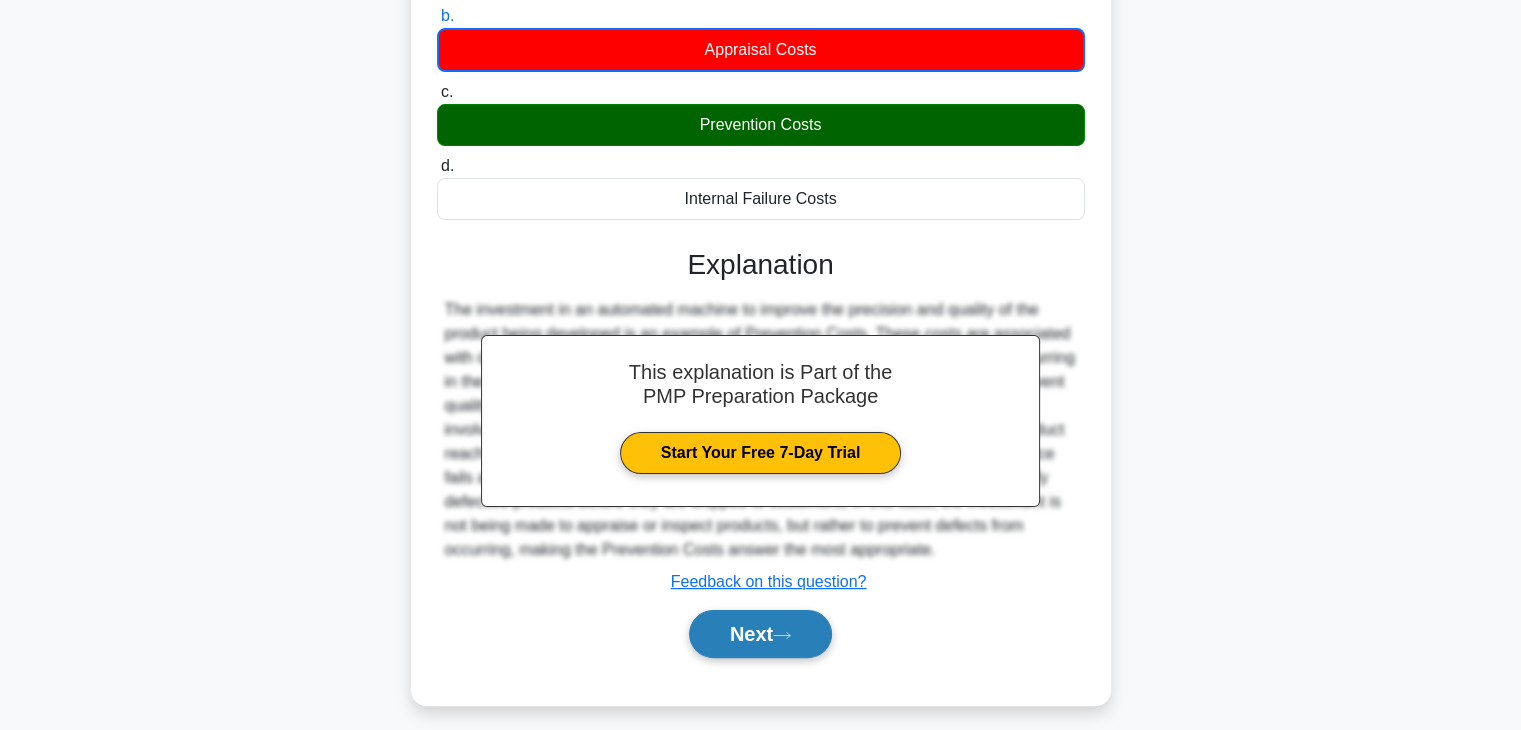click on "Next" at bounding box center [760, 634] 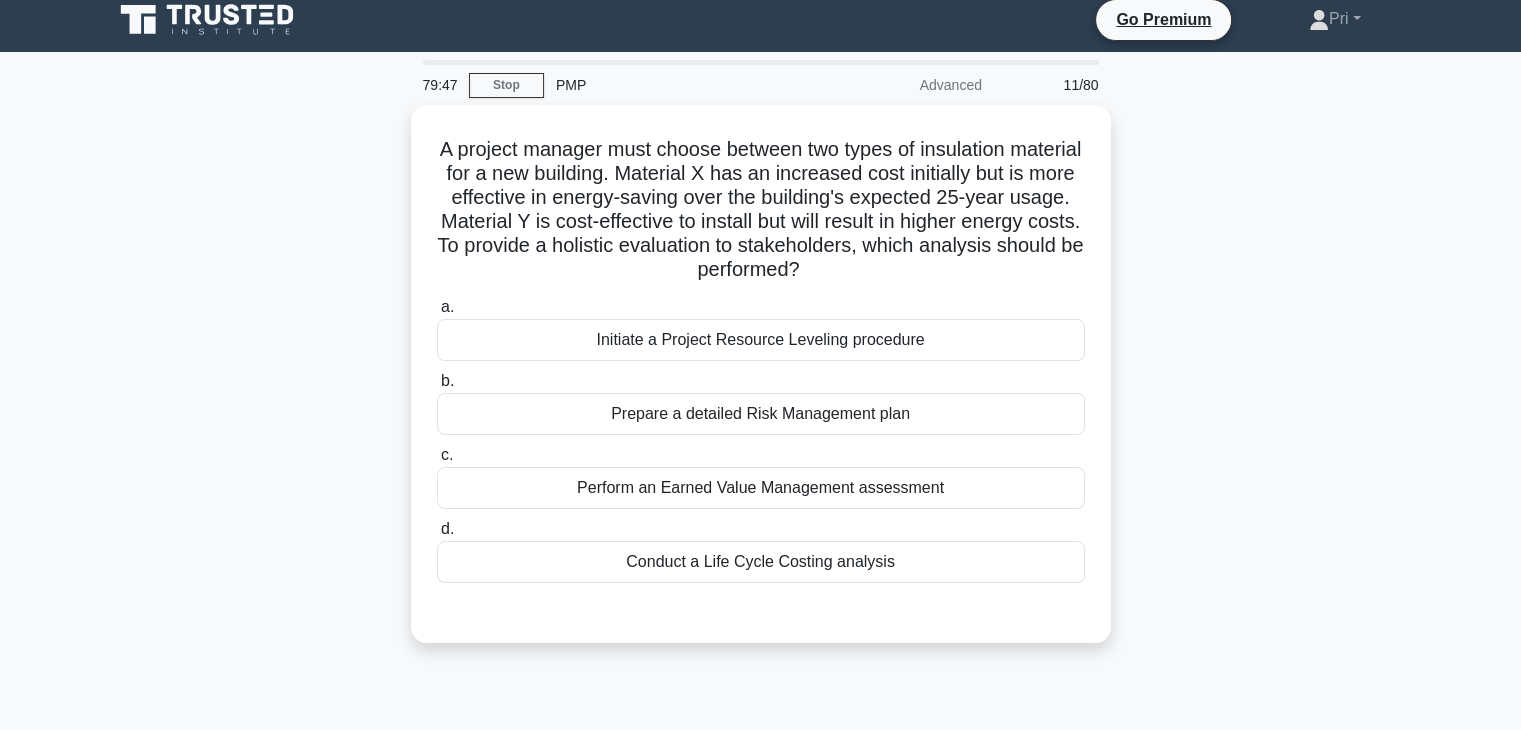 scroll, scrollTop: 0, scrollLeft: 0, axis: both 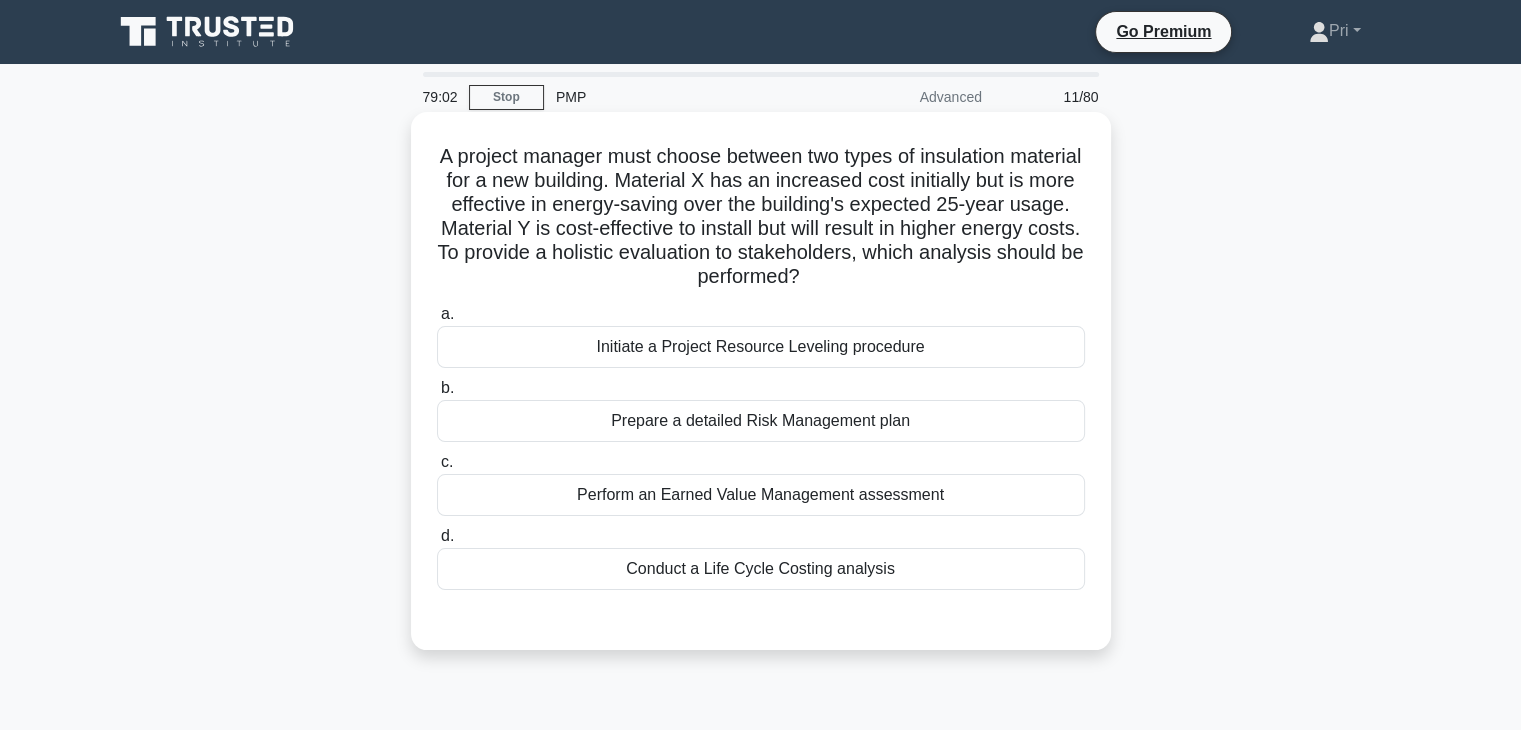 click on "Conduct a Life Cycle Costing analysis" at bounding box center [761, 569] 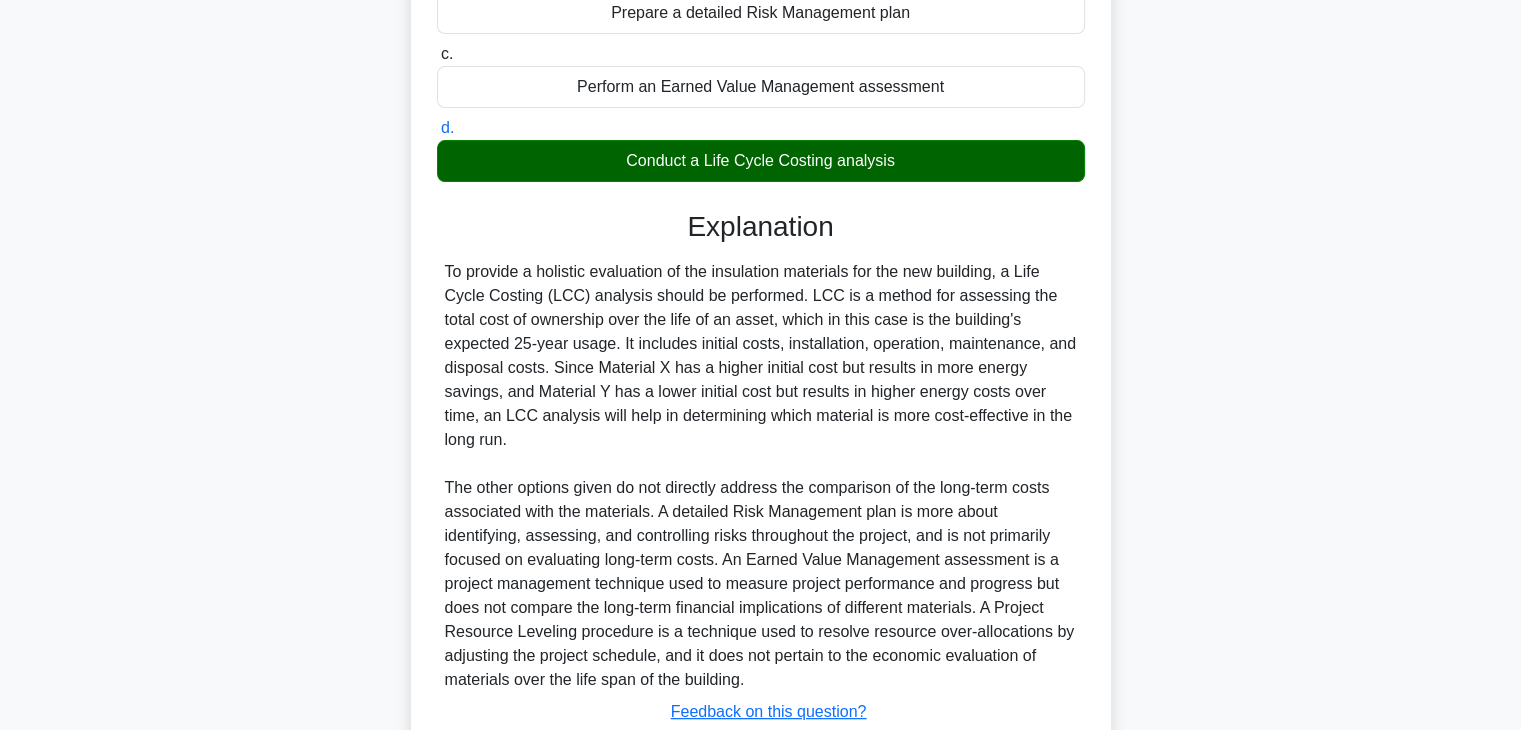 scroll, scrollTop: 500, scrollLeft: 0, axis: vertical 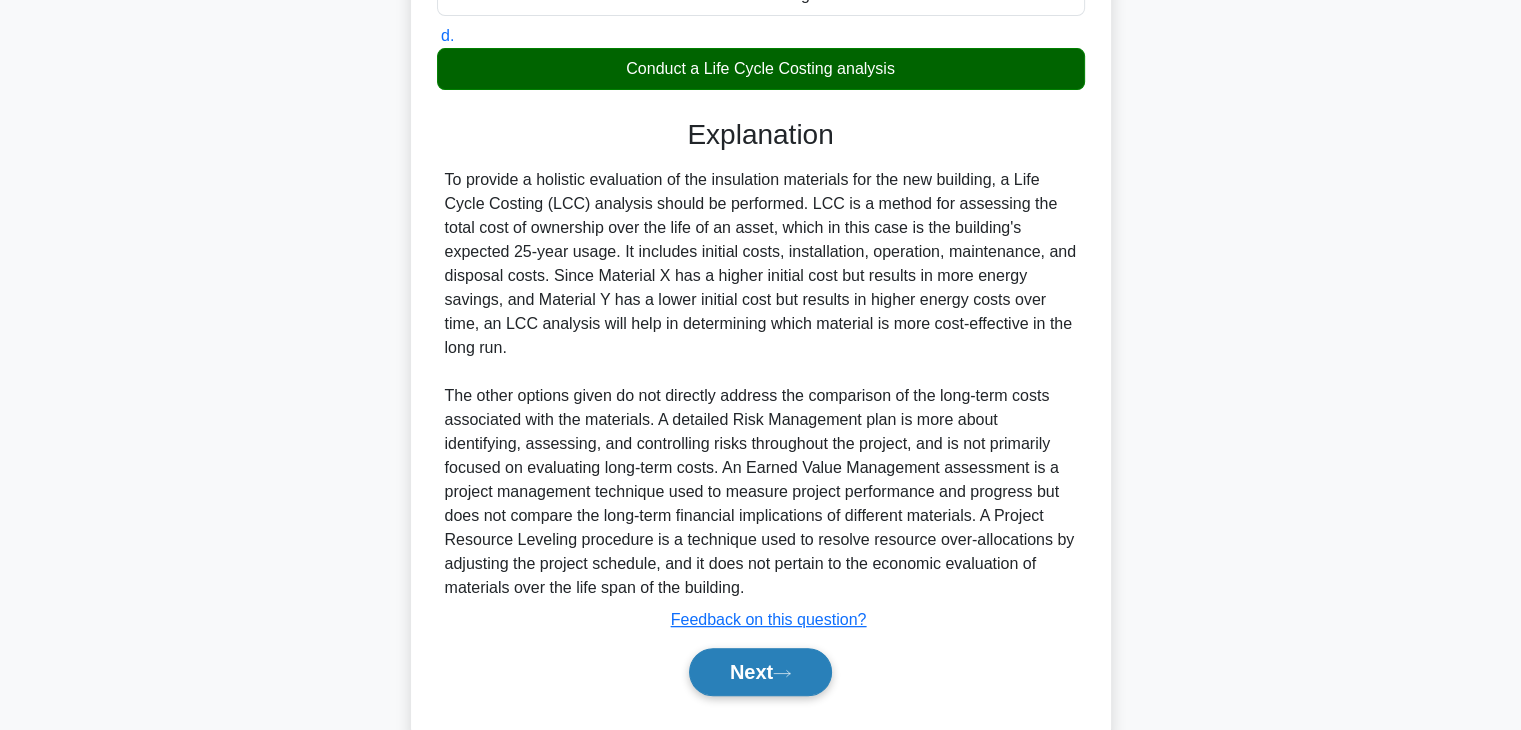 click on "Next" at bounding box center (760, 672) 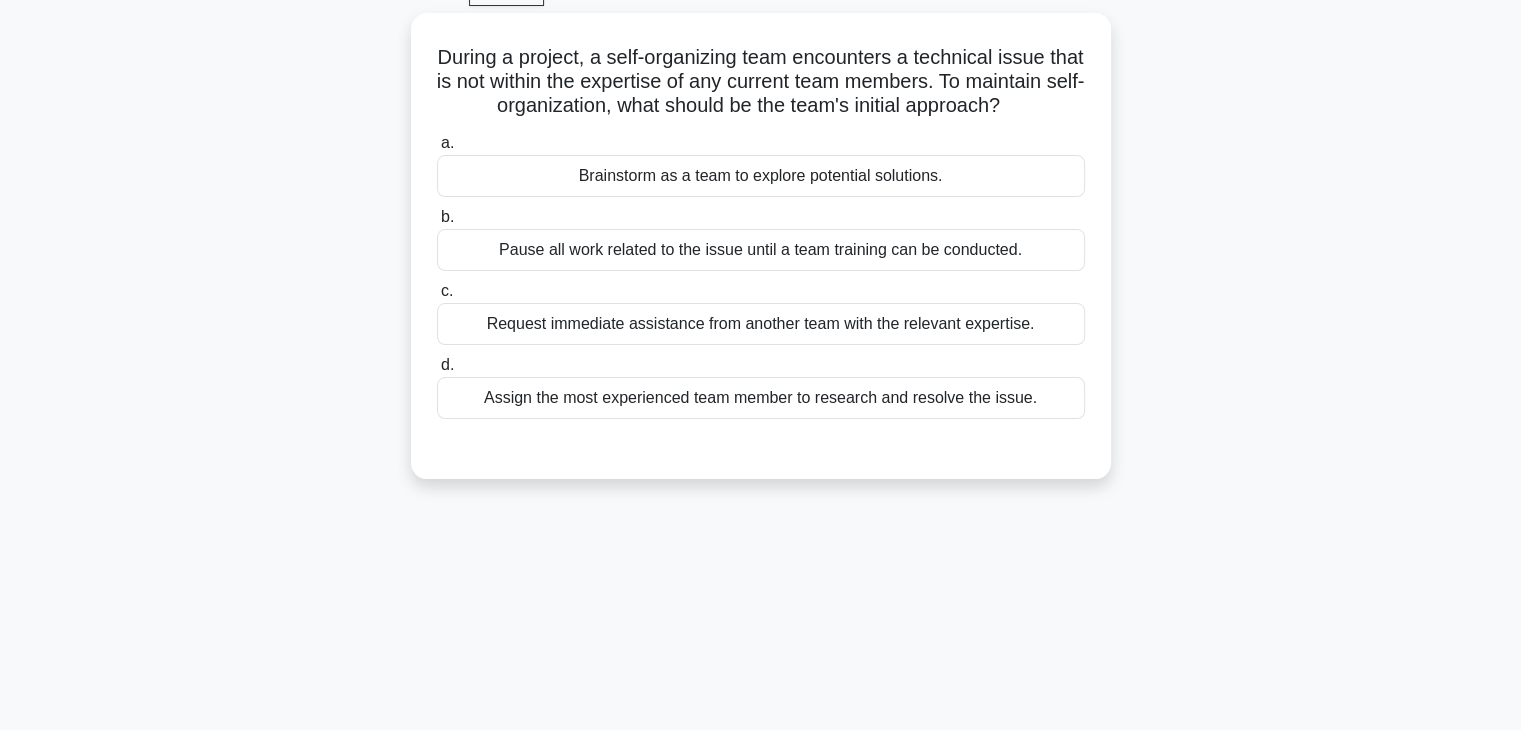 scroll, scrollTop: 51, scrollLeft: 0, axis: vertical 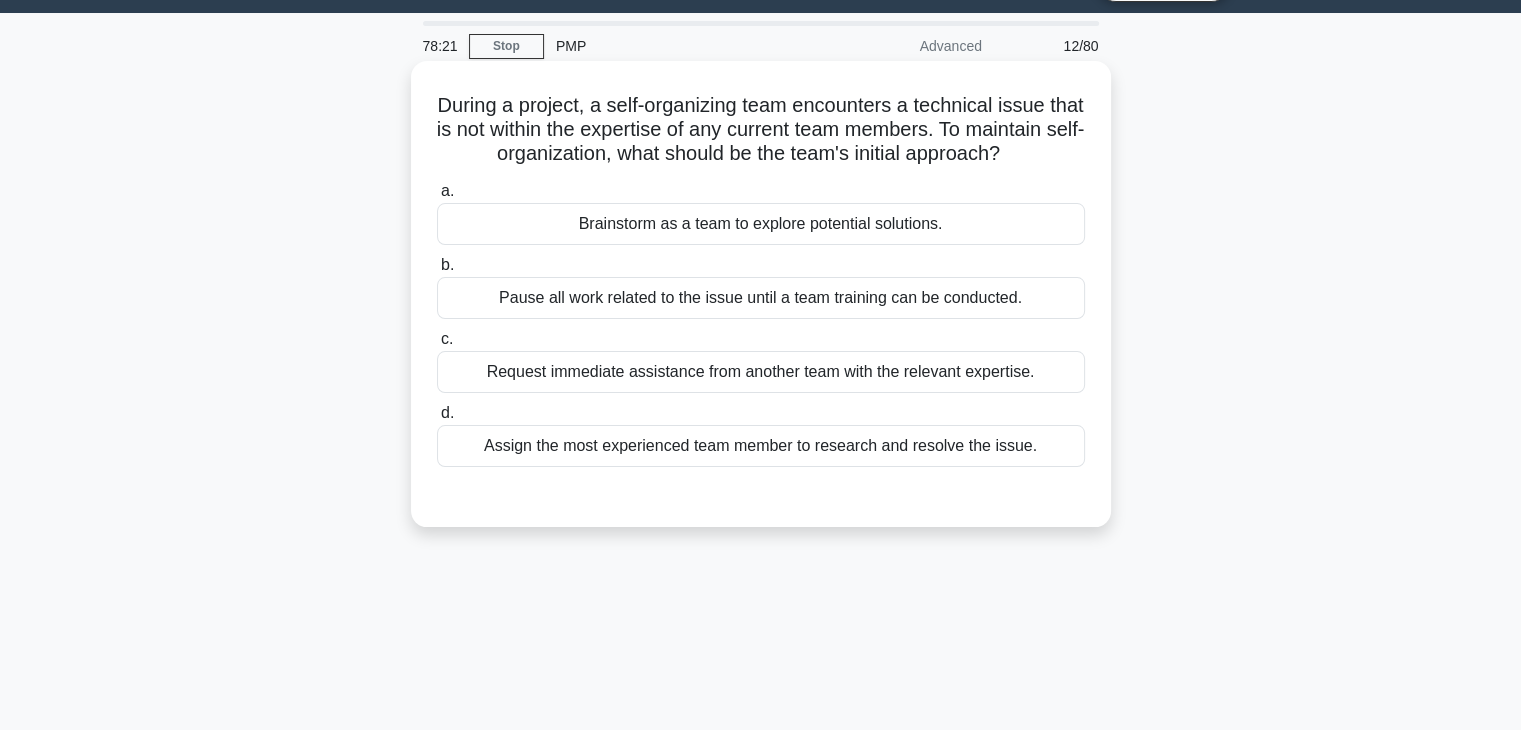 click on "Brainstorm as a team to explore potential solutions." at bounding box center (761, 224) 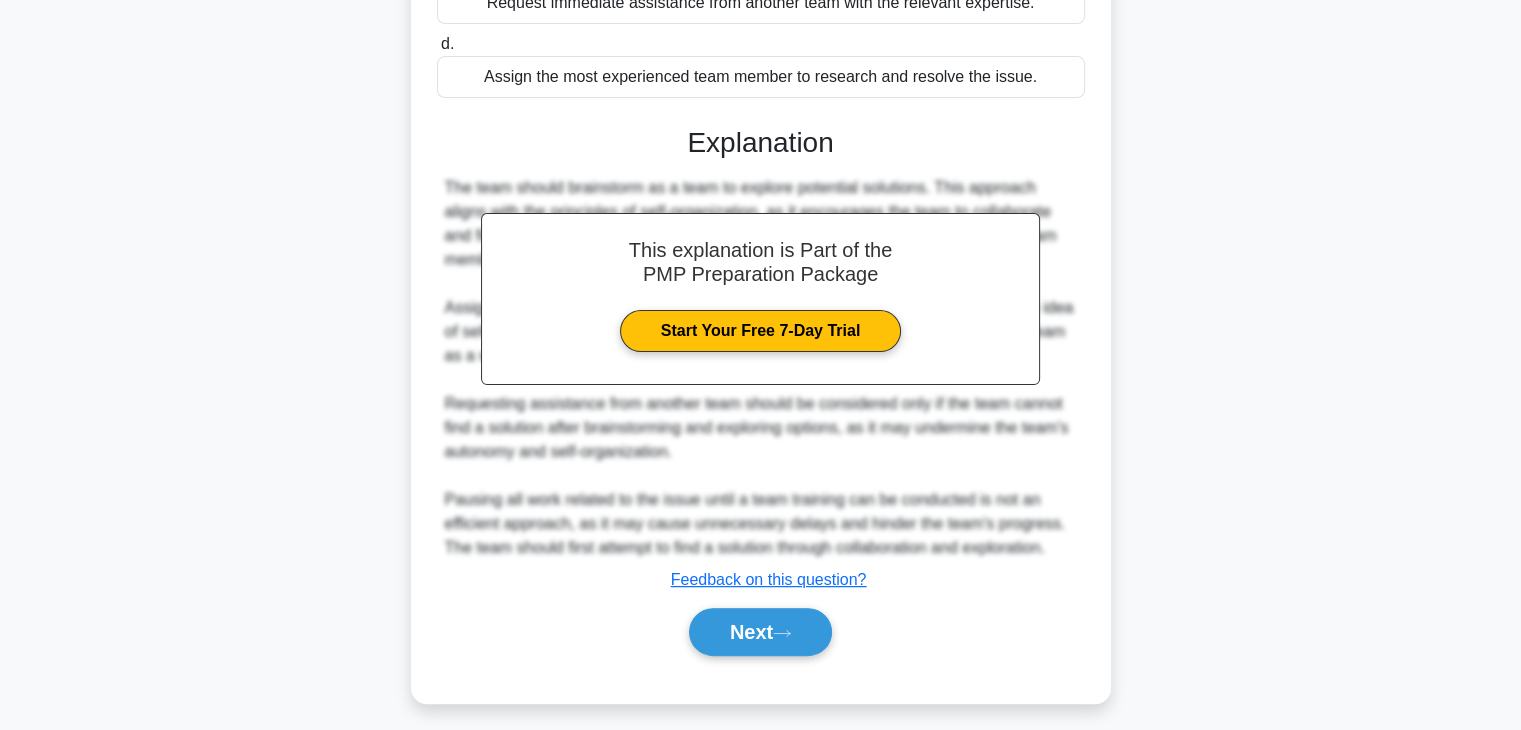 scroll, scrollTop: 451, scrollLeft: 0, axis: vertical 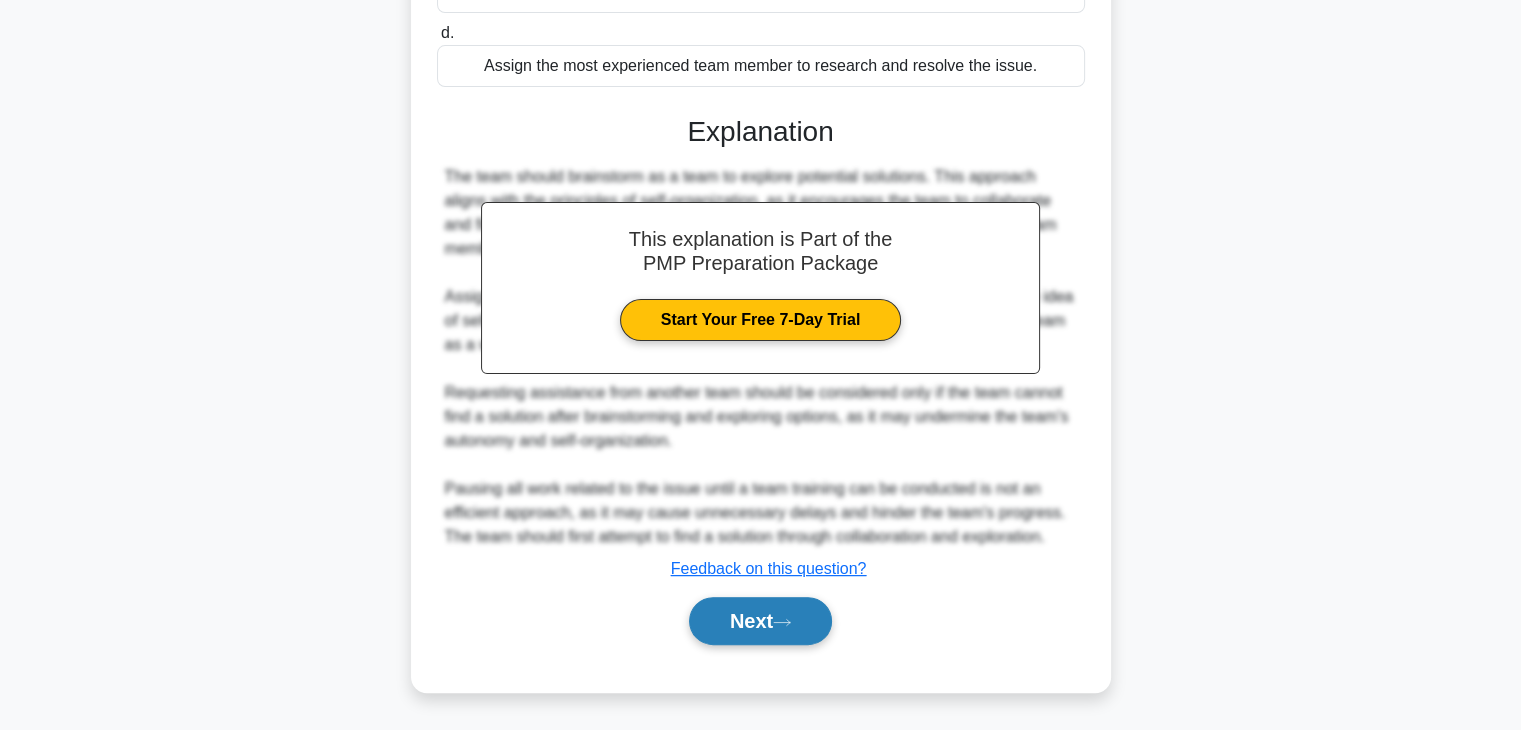 click on "Next" at bounding box center (760, 621) 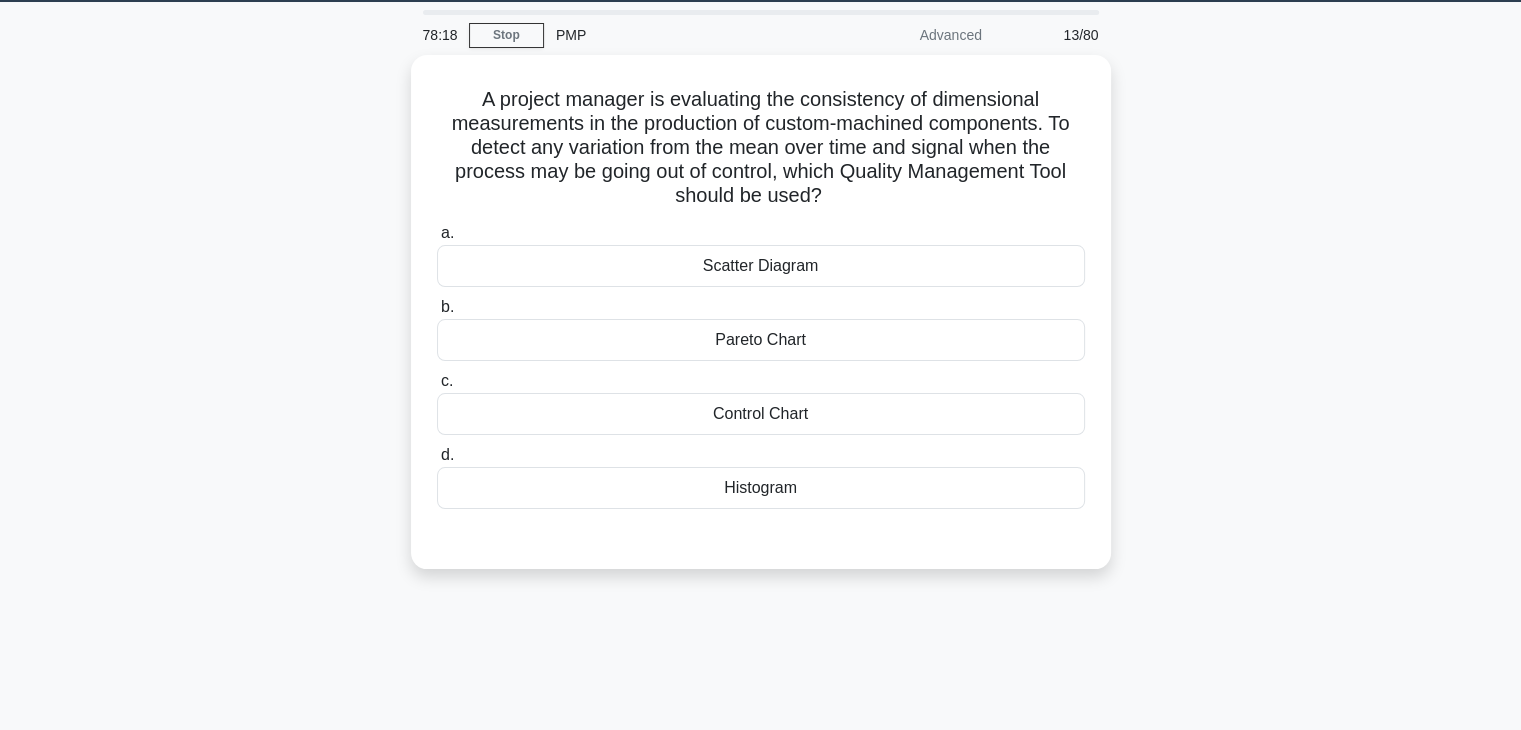 scroll, scrollTop: 51, scrollLeft: 0, axis: vertical 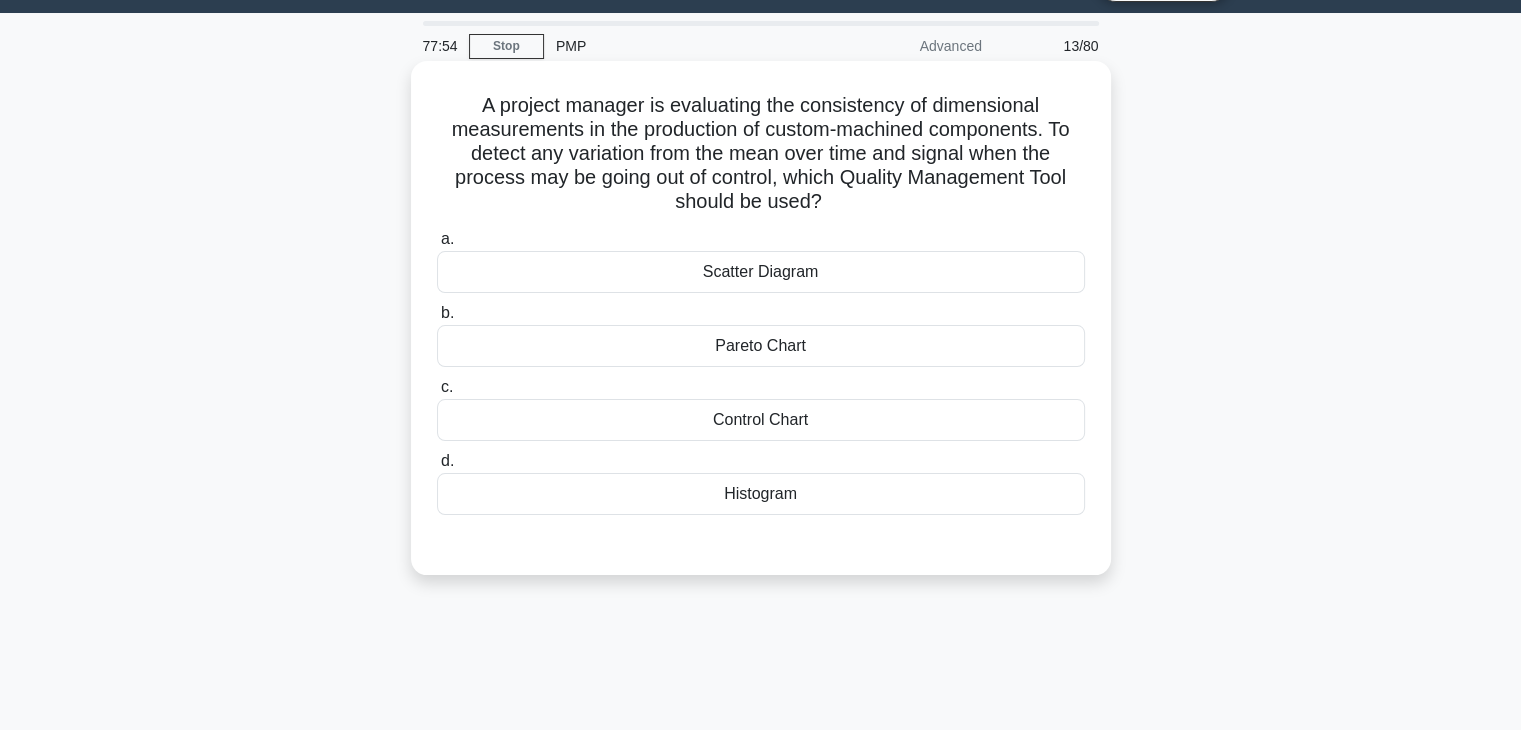 click on "Control Chart" at bounding box center [761, 420] 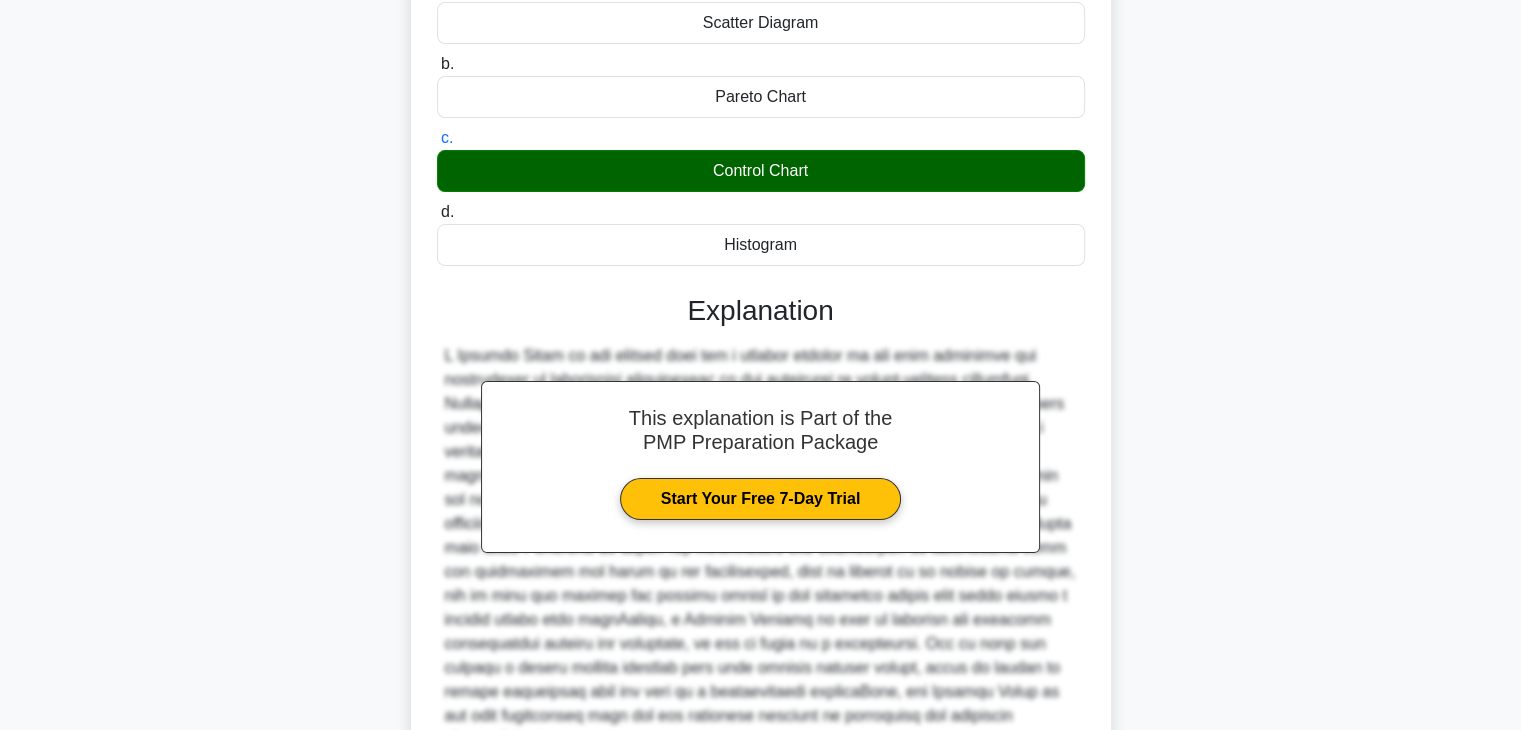 scroll, scrollTop: 451, scrollLeft: 0, axis: vertical 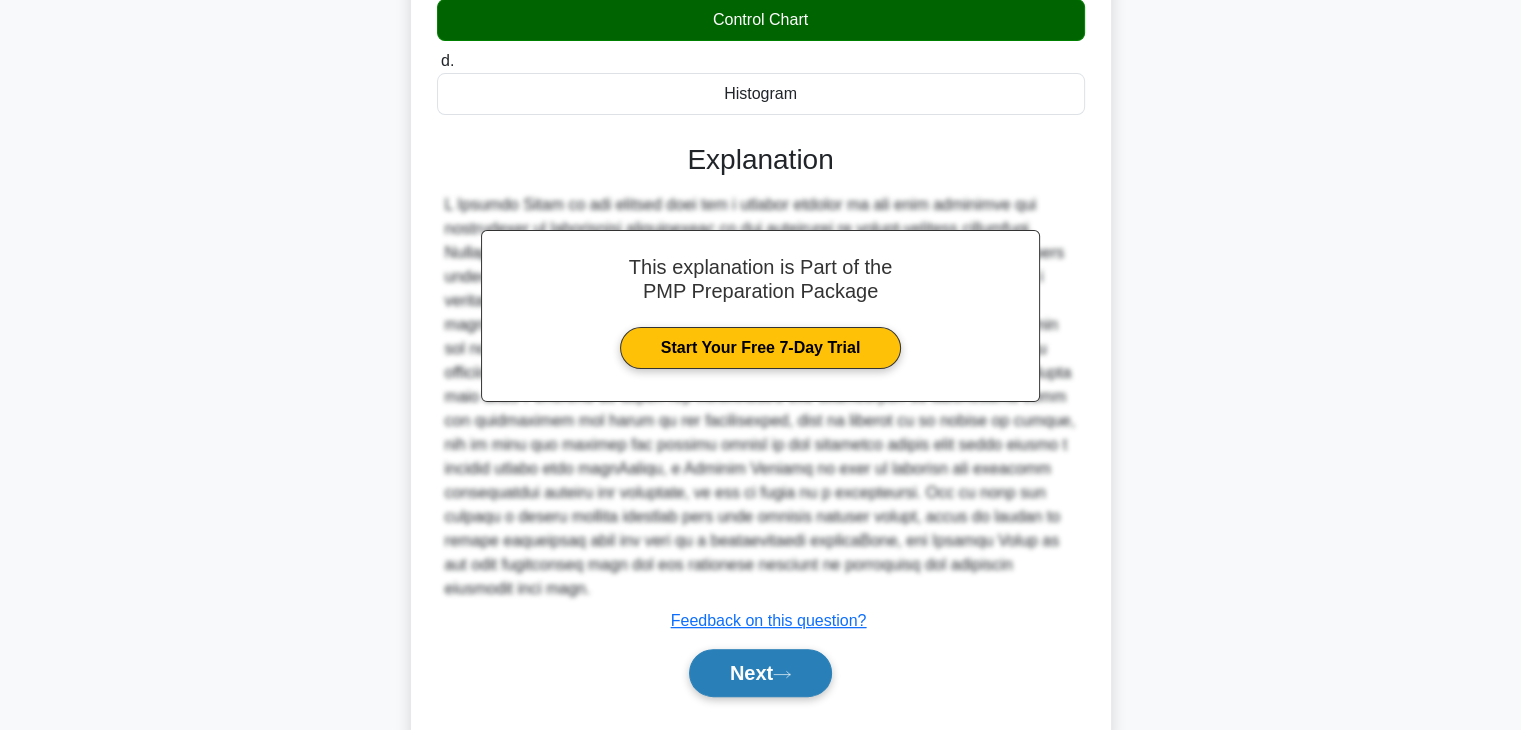 click on "Next" at bounding box center (760, 673) 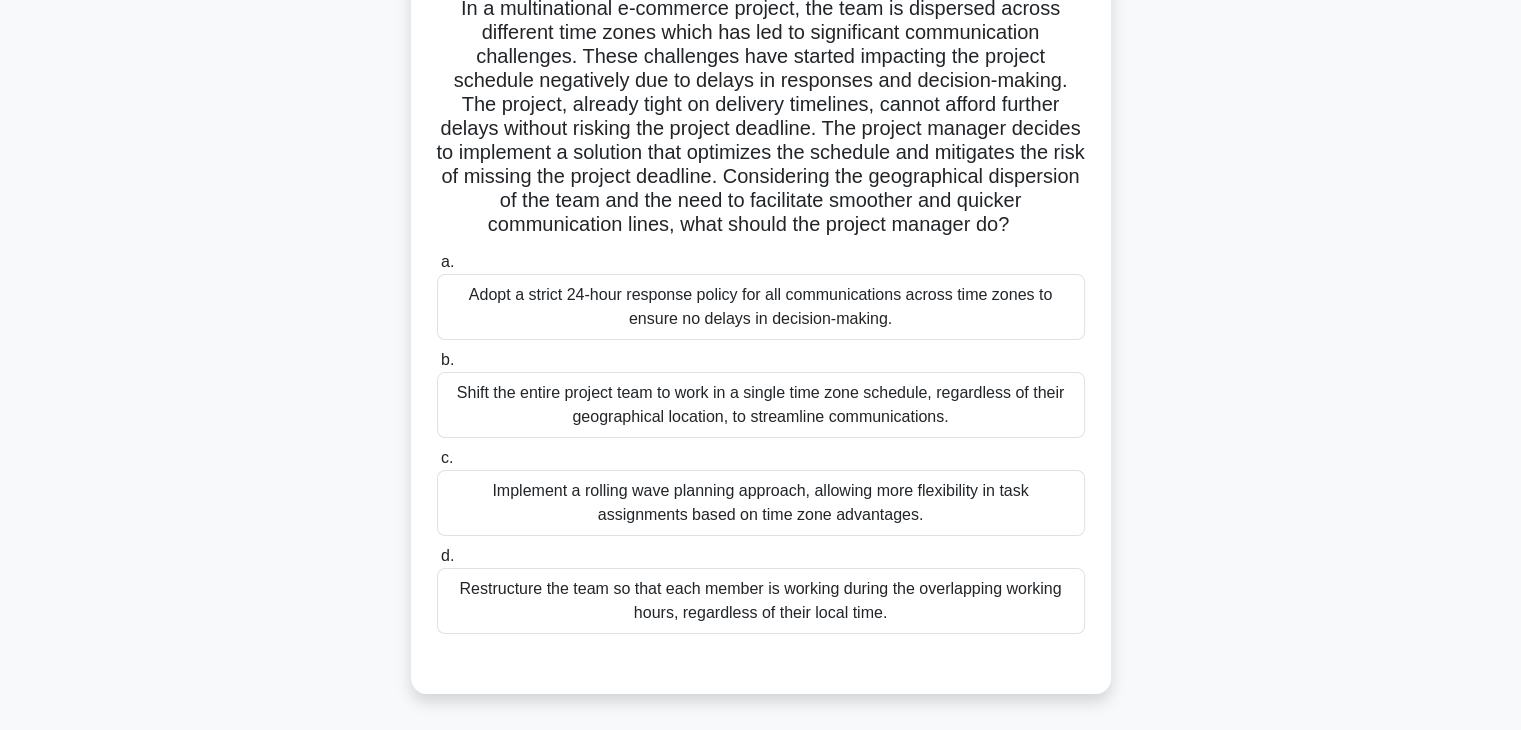 scroll, scrollTop: 200, scrollLeft: 0, axis: vertical 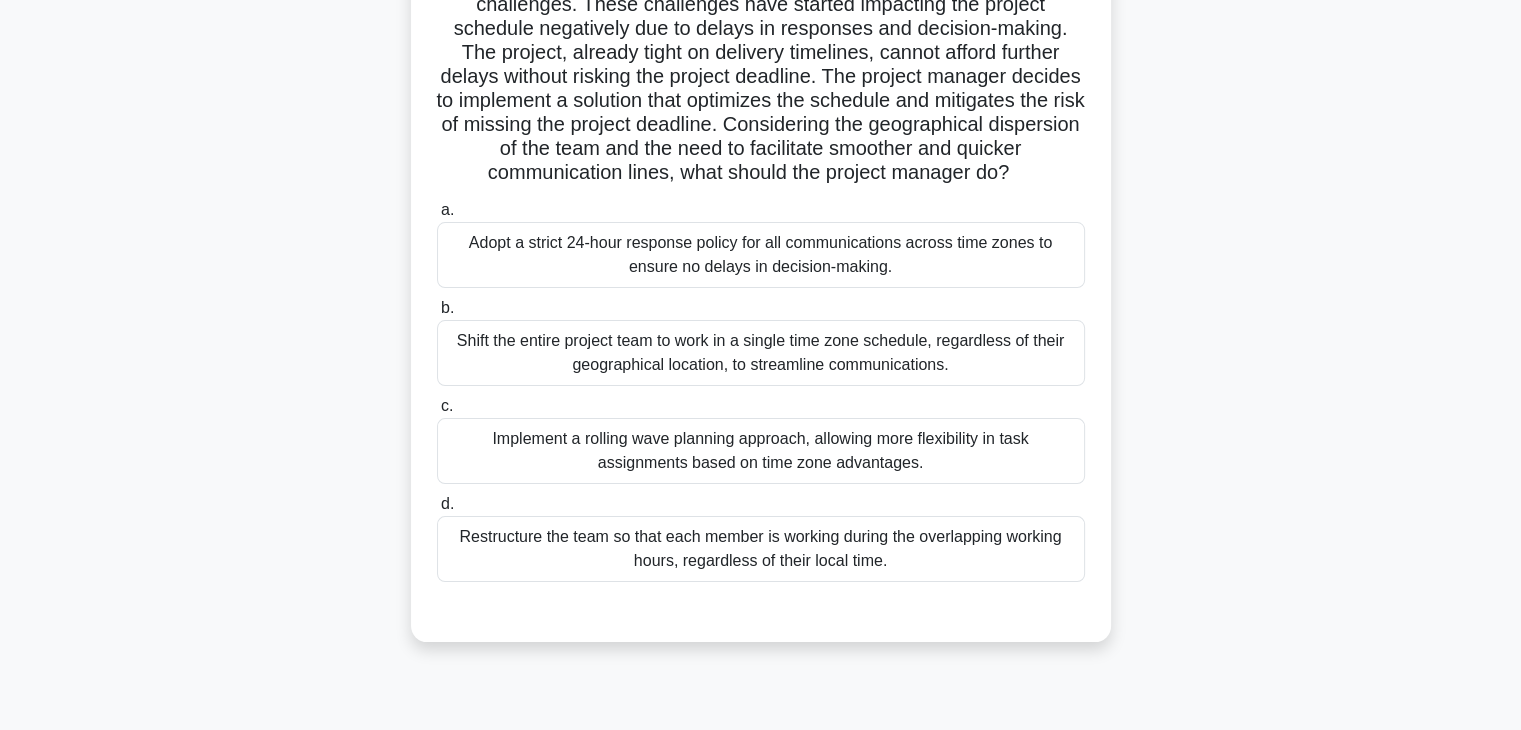click on "Adopt a strict 24-hour response policy for all communications across time zones to ensure no delays in decision-making." at bounding box center [761, 255] 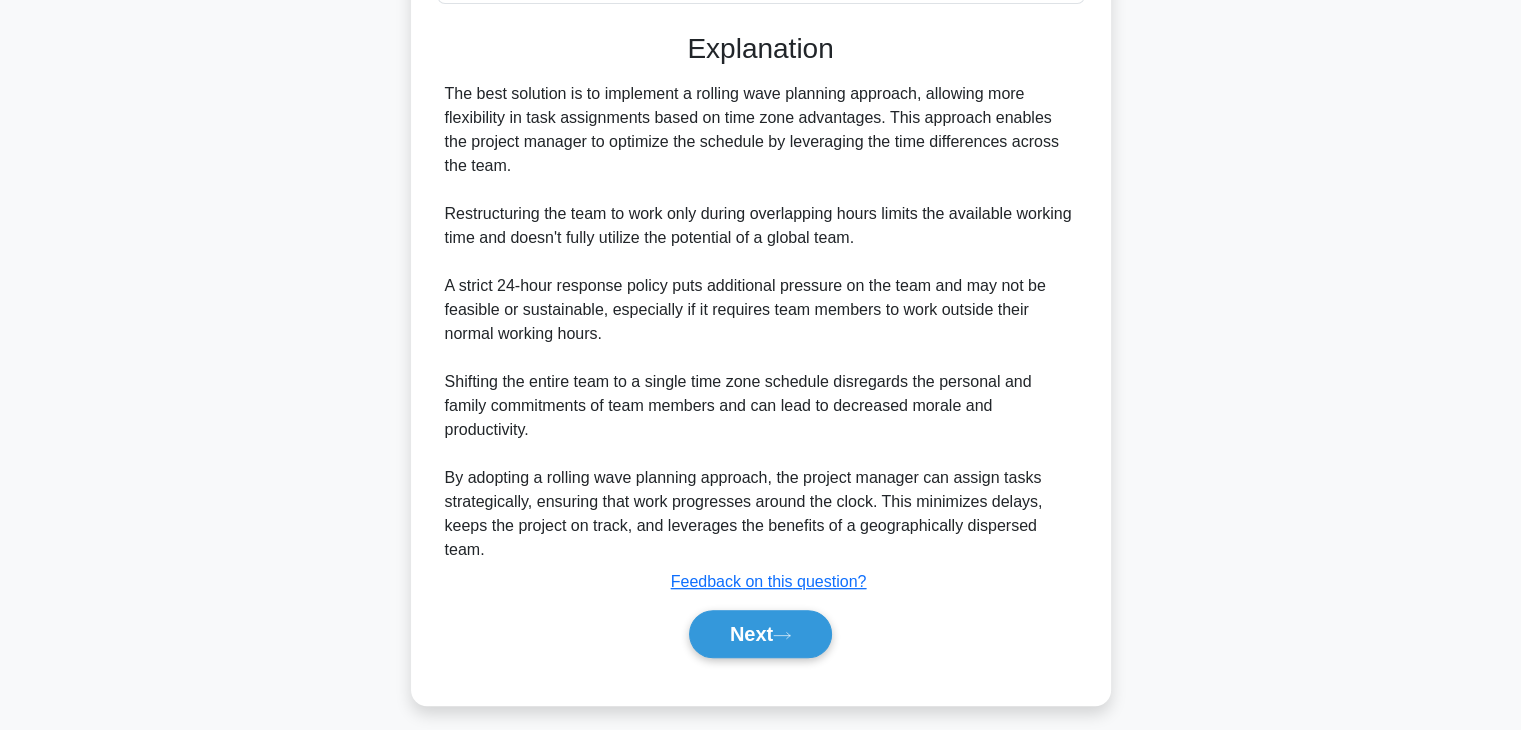 scroll, scrollTop: 816, scrollLeft: 0, axis: vertical 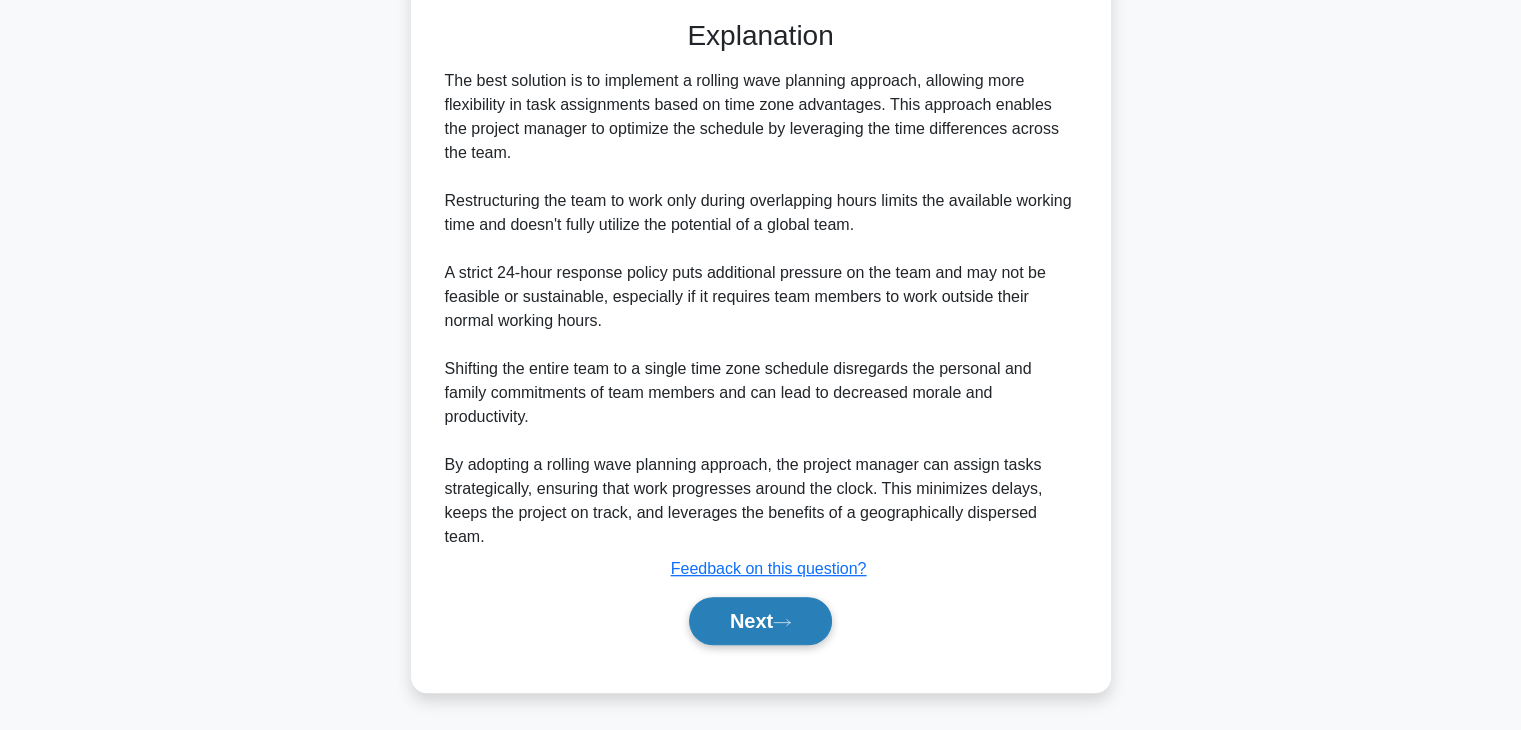 click on "Next" at bounding box center (760, 621) 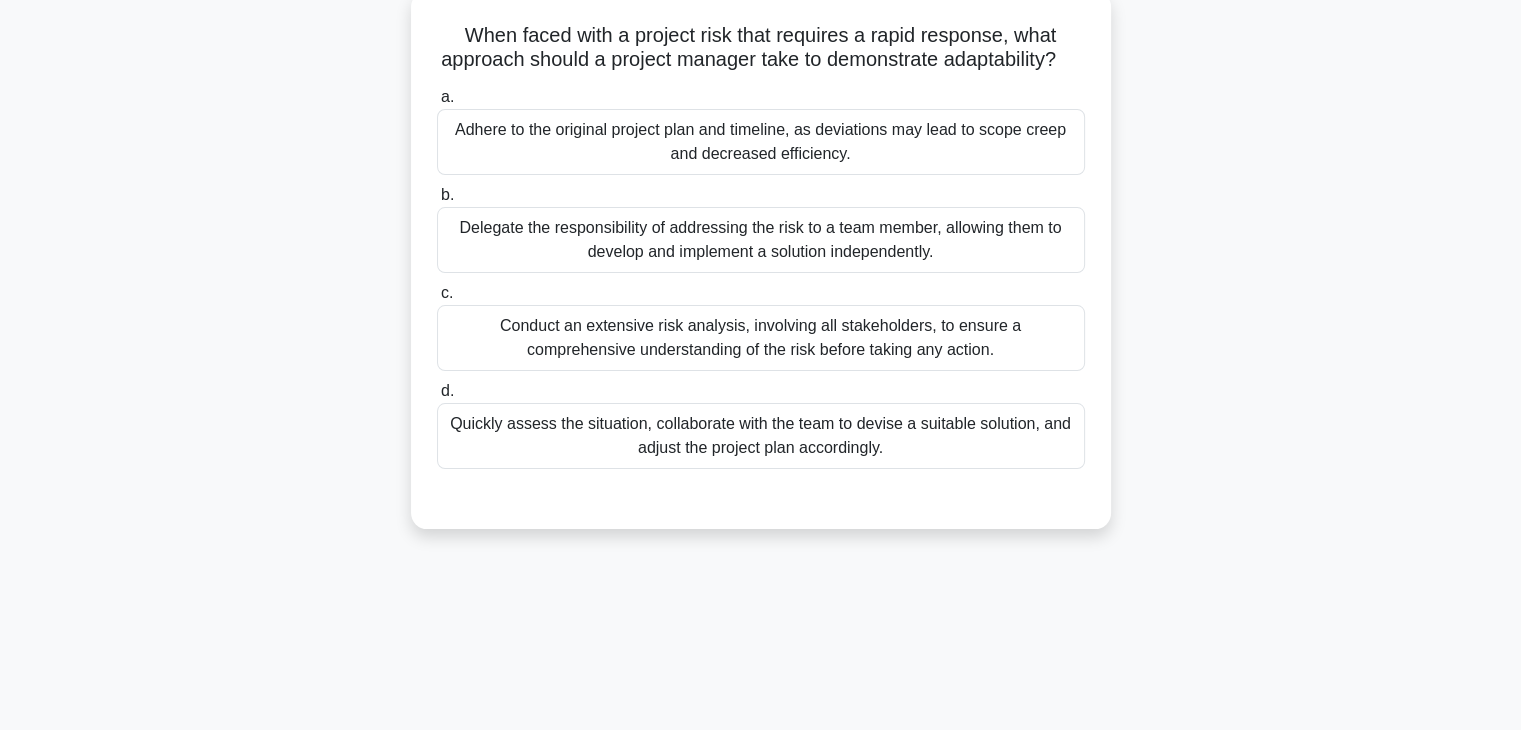 scroll, scrollTop: 0, scrollLeft: 0, axis: both 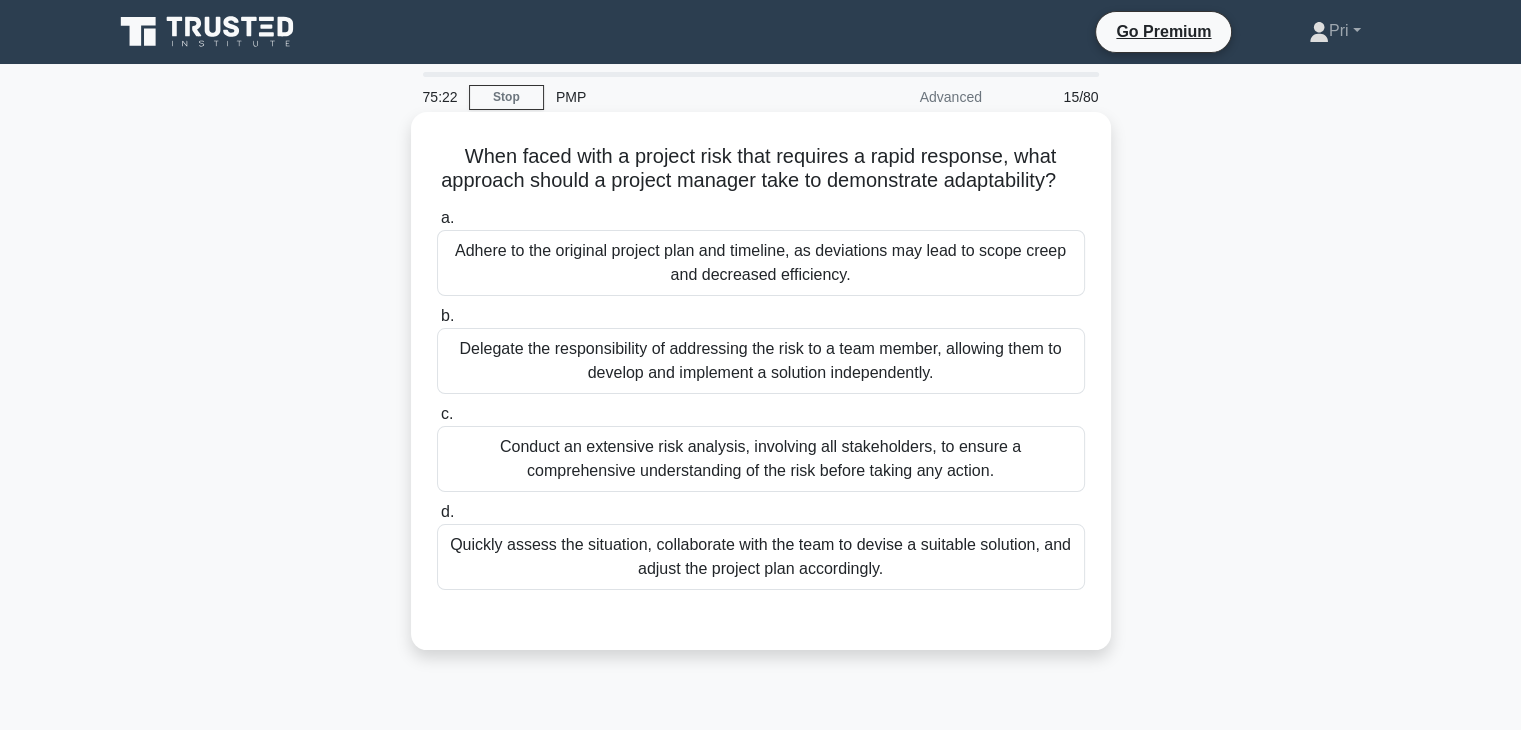 click on "Quickly assess the situation, collaborate with the team to devise a suitable solution, and adjust the project plan accordingly." at bounding box center (761, 557) 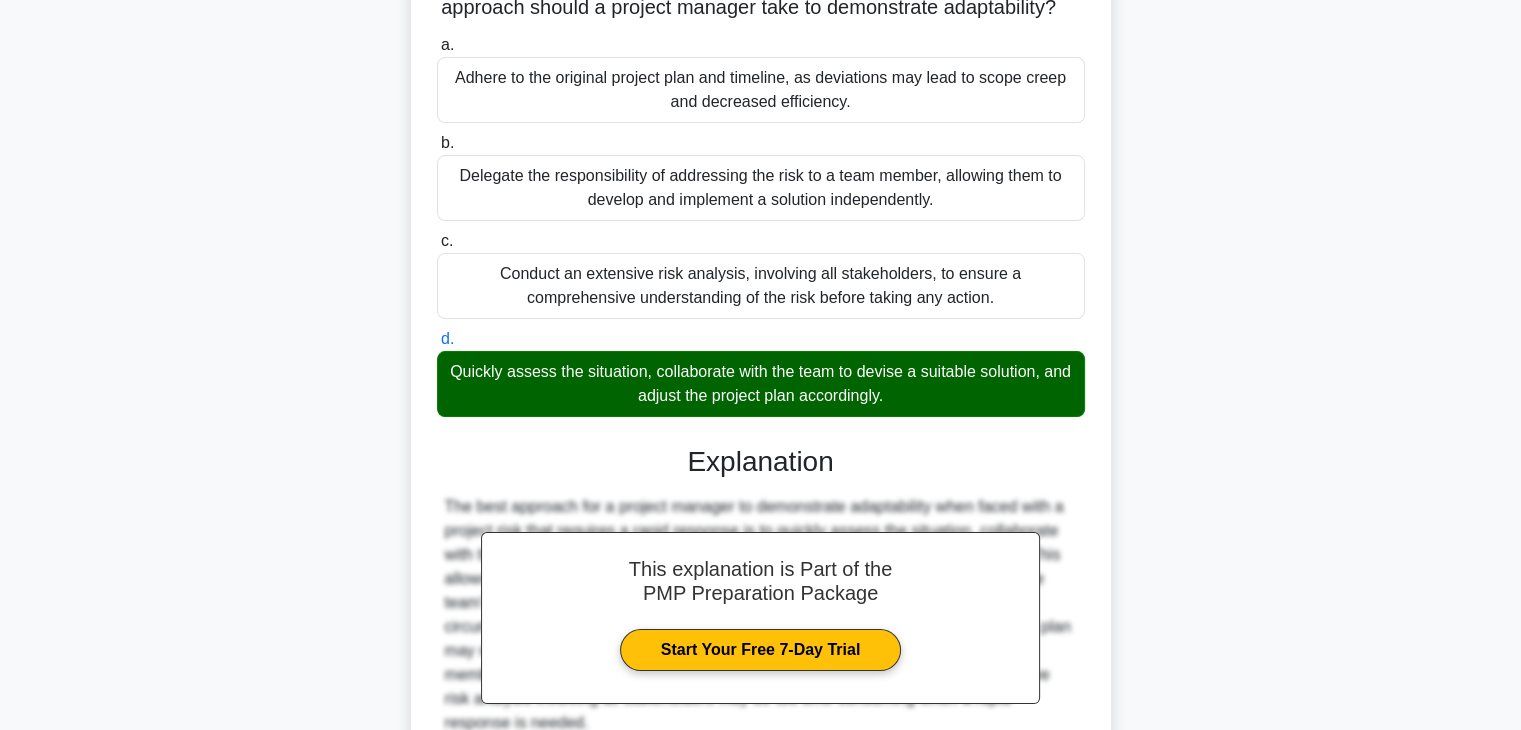 scroll, scrollTop: 382, scrollLeft: 0, axis: vertical 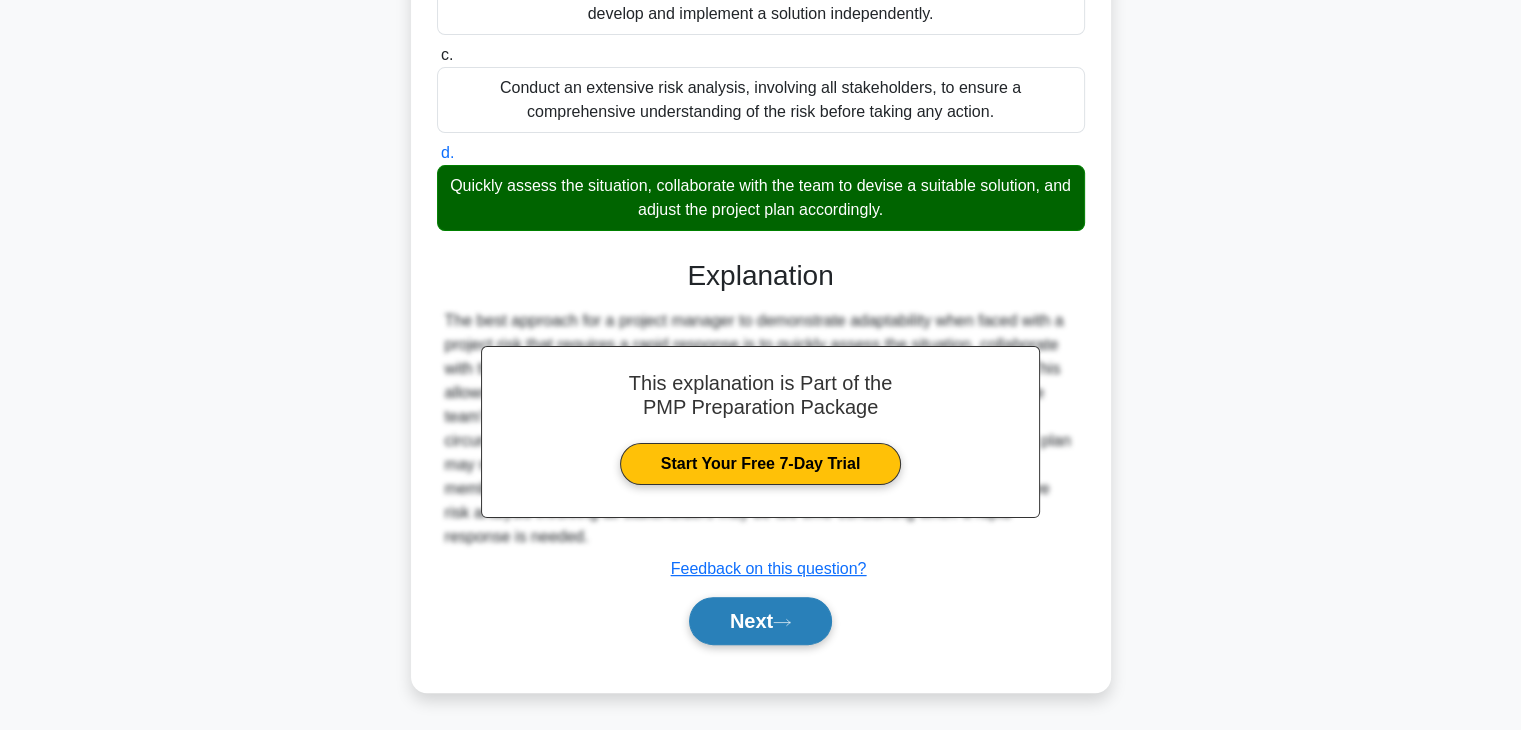 click on "Next" at bounding box center (760, 621) 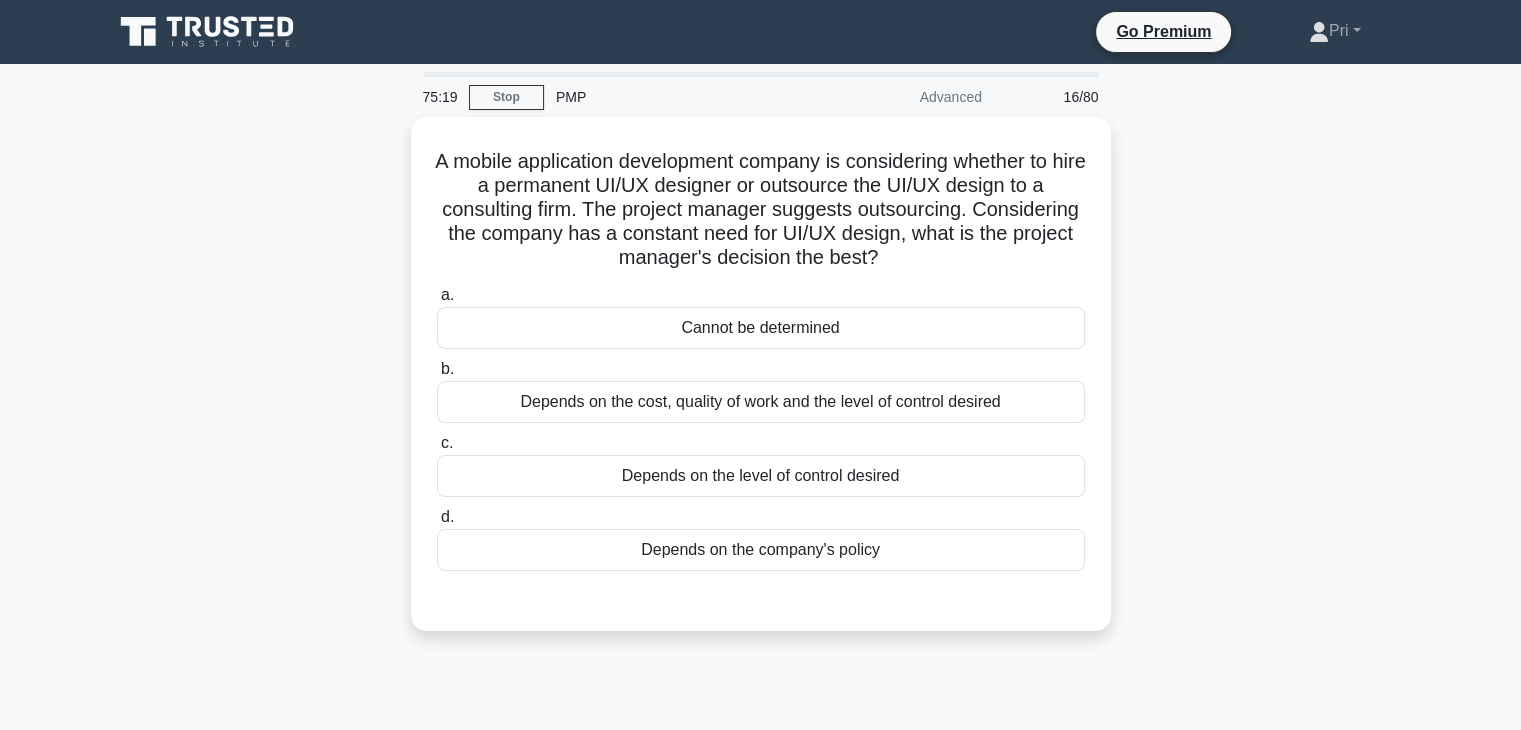 scroll, scrollTop: 0, scrollLeft: 0, axis: both 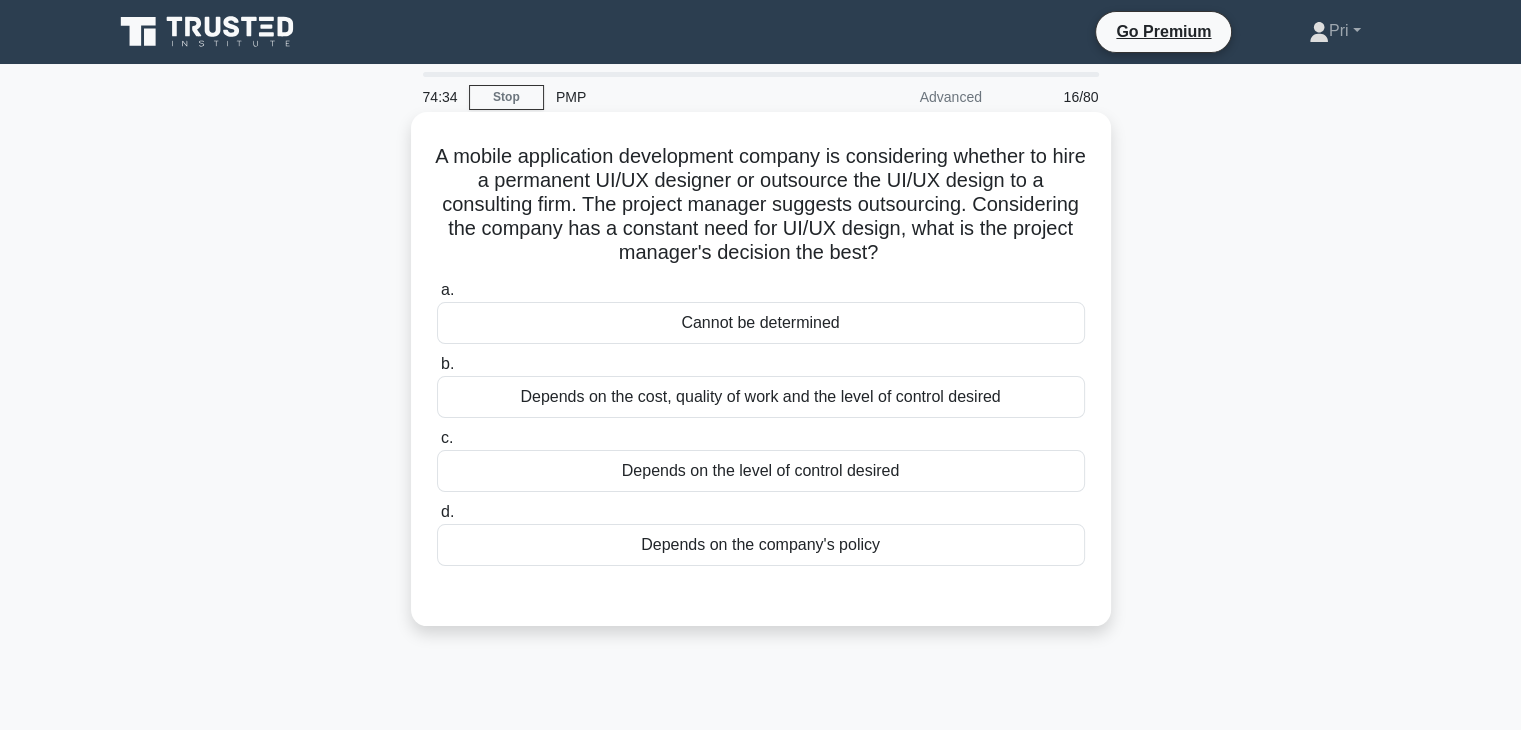 click on "Depends on the cost, quality of work and the level of control desired" at bounding box center [761, 397] 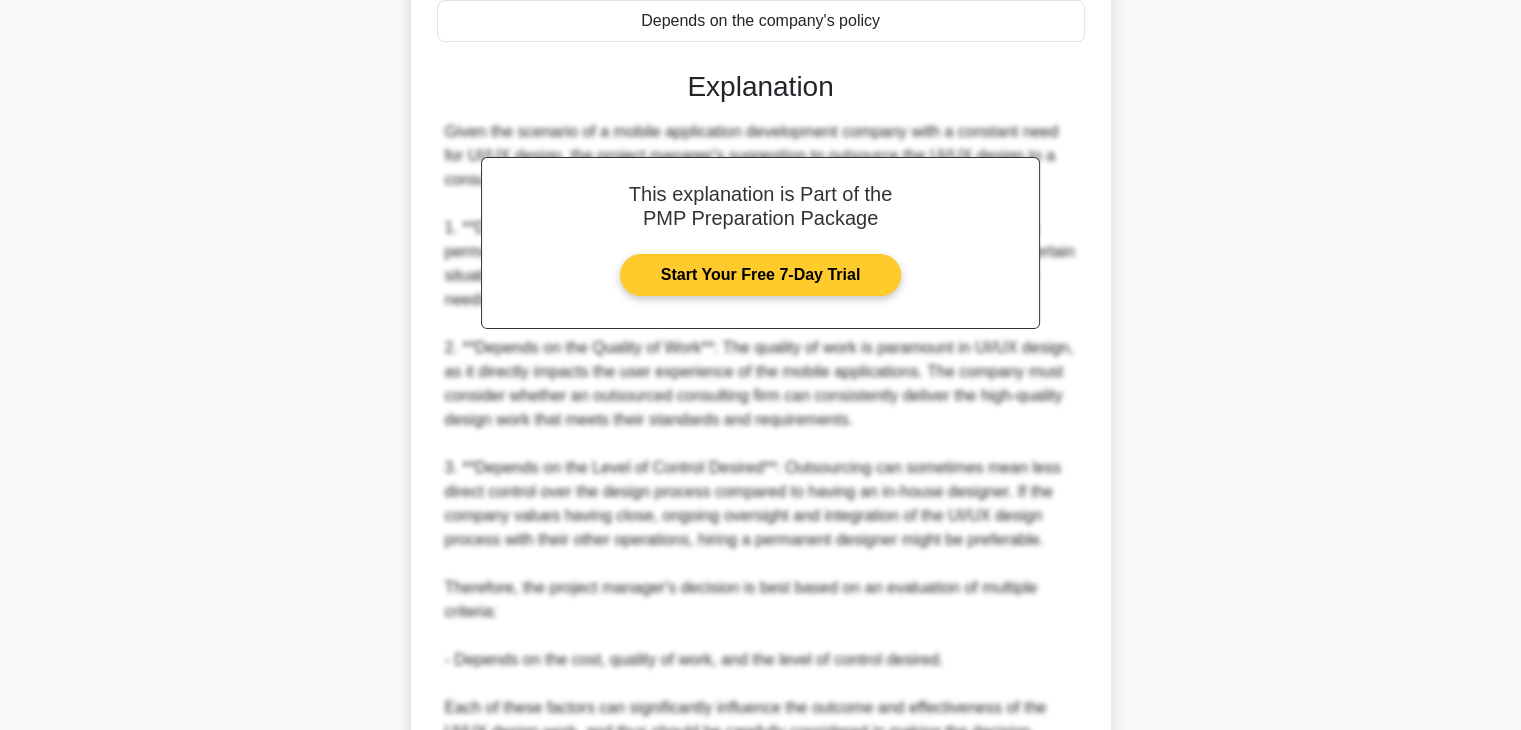 scroll, scrollTop: 718, scrollLeft: 0, axis: vertical 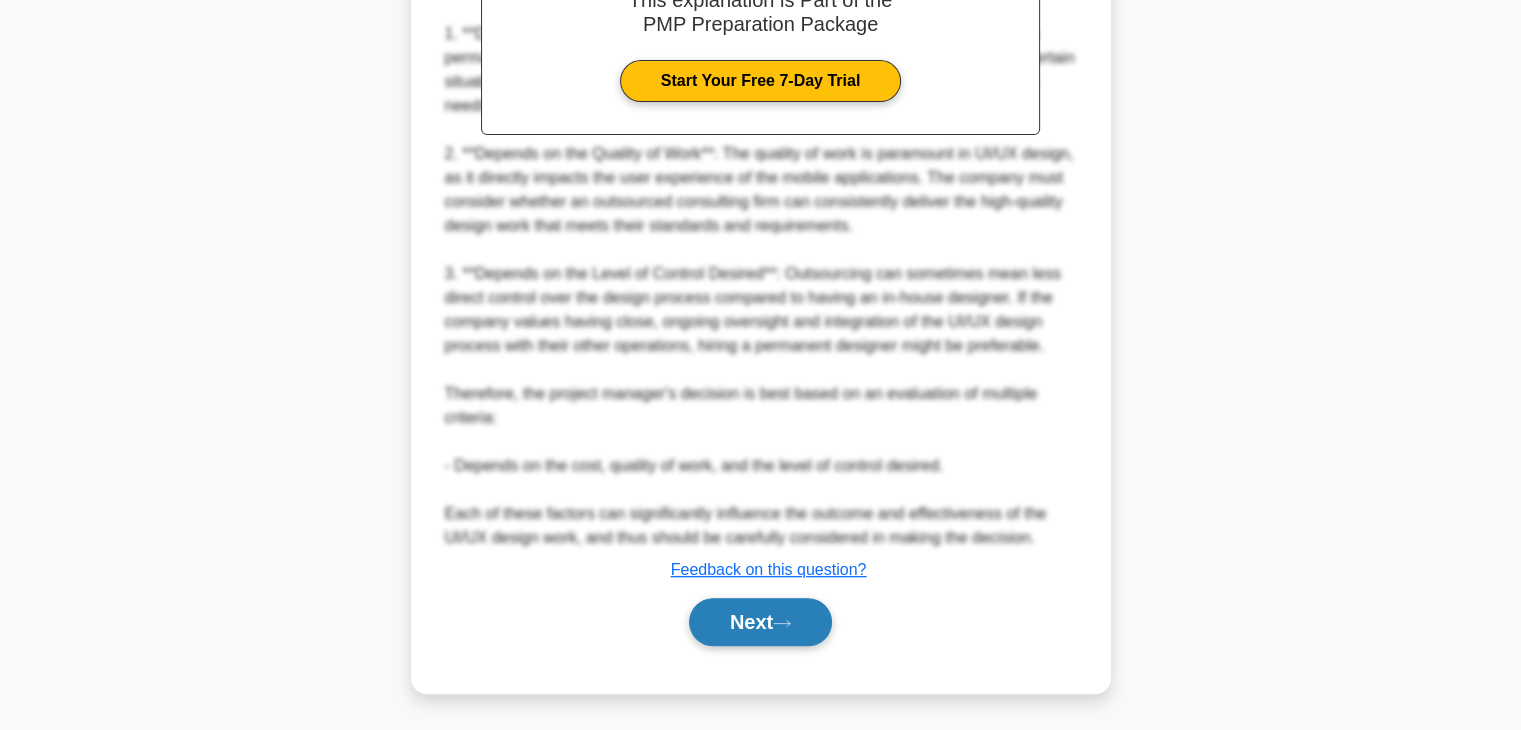 click on "Next" at bounding box center (760, 622) 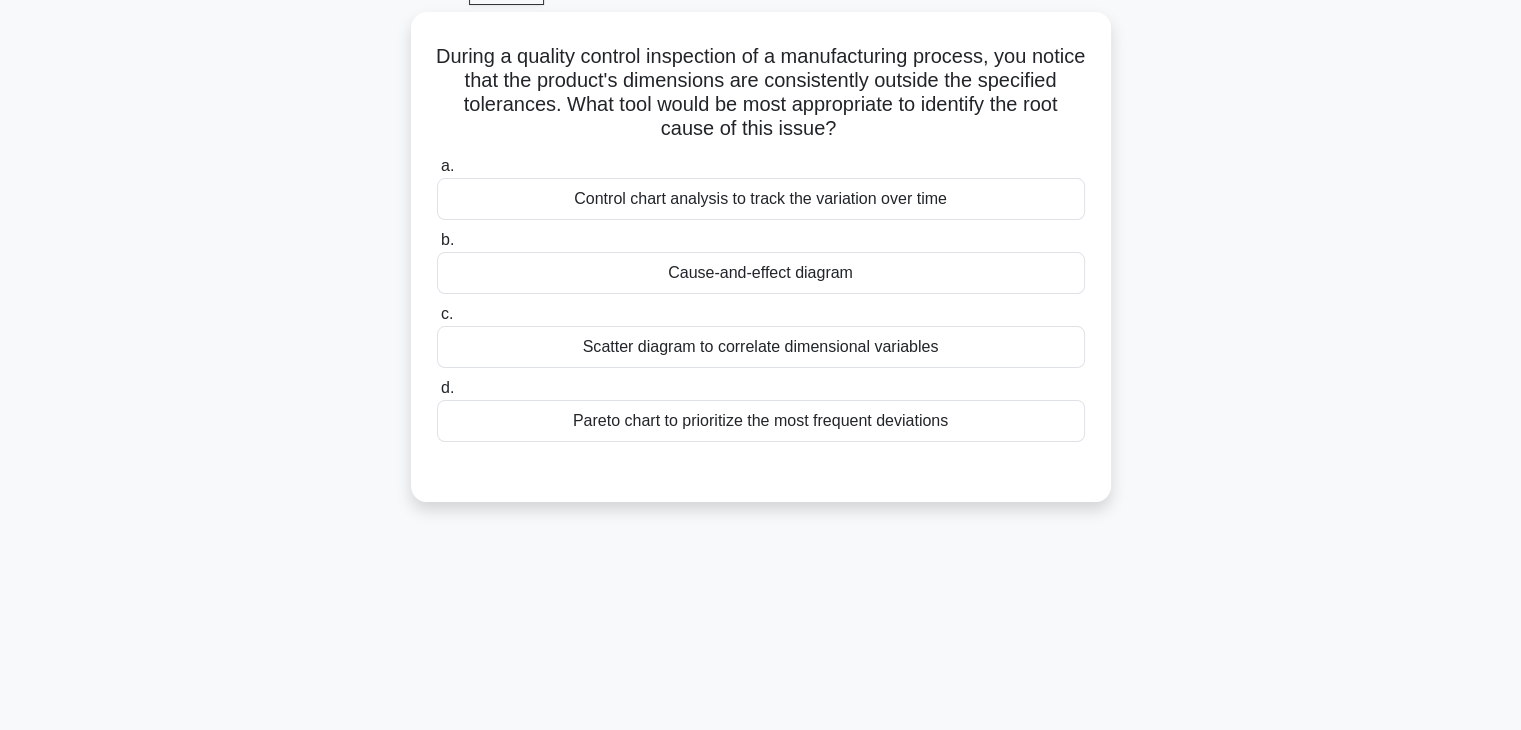 scroll, scrollTop: 0, scrollLeft: 0, axis: both 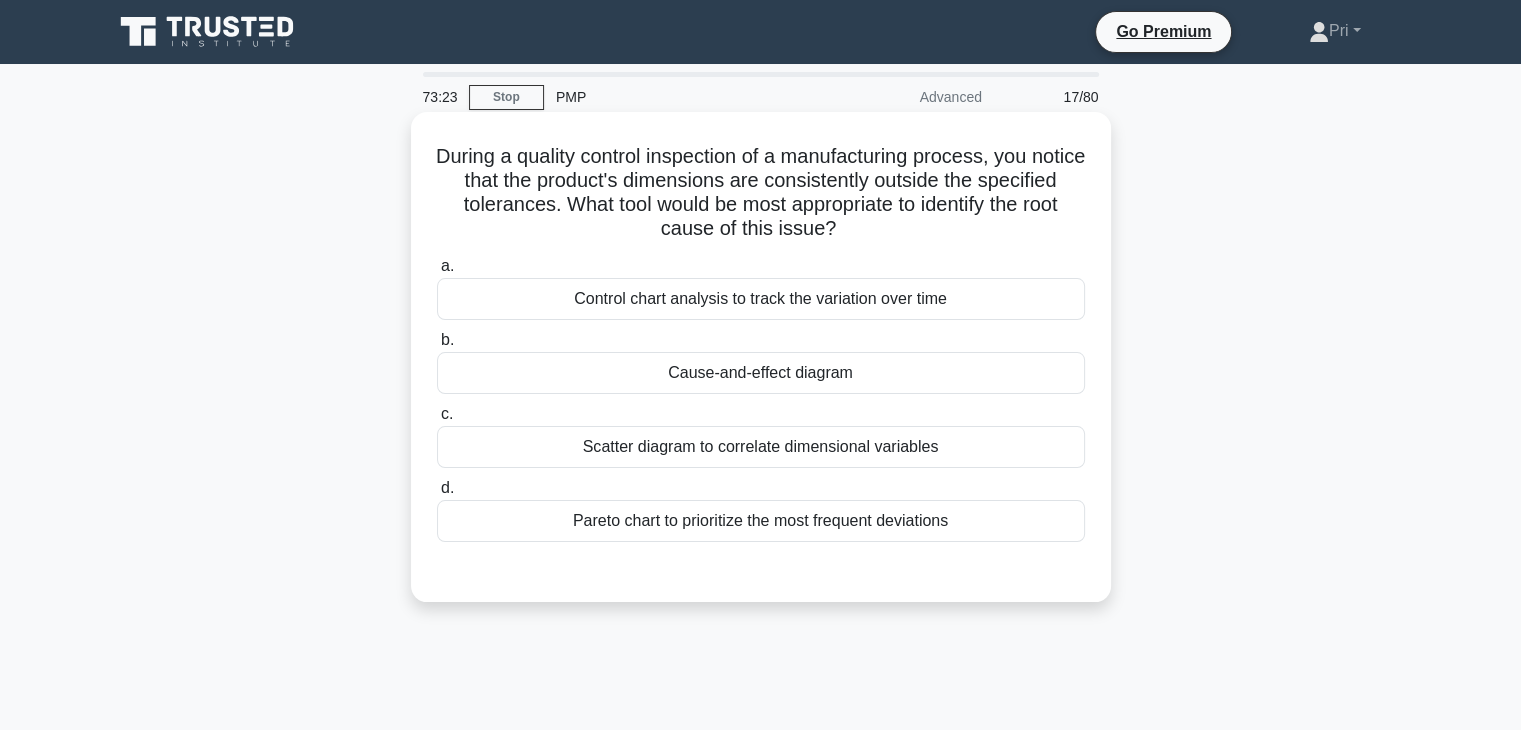click on "Control chart analysis to track the variation over time" at bounding box center [761, 299] 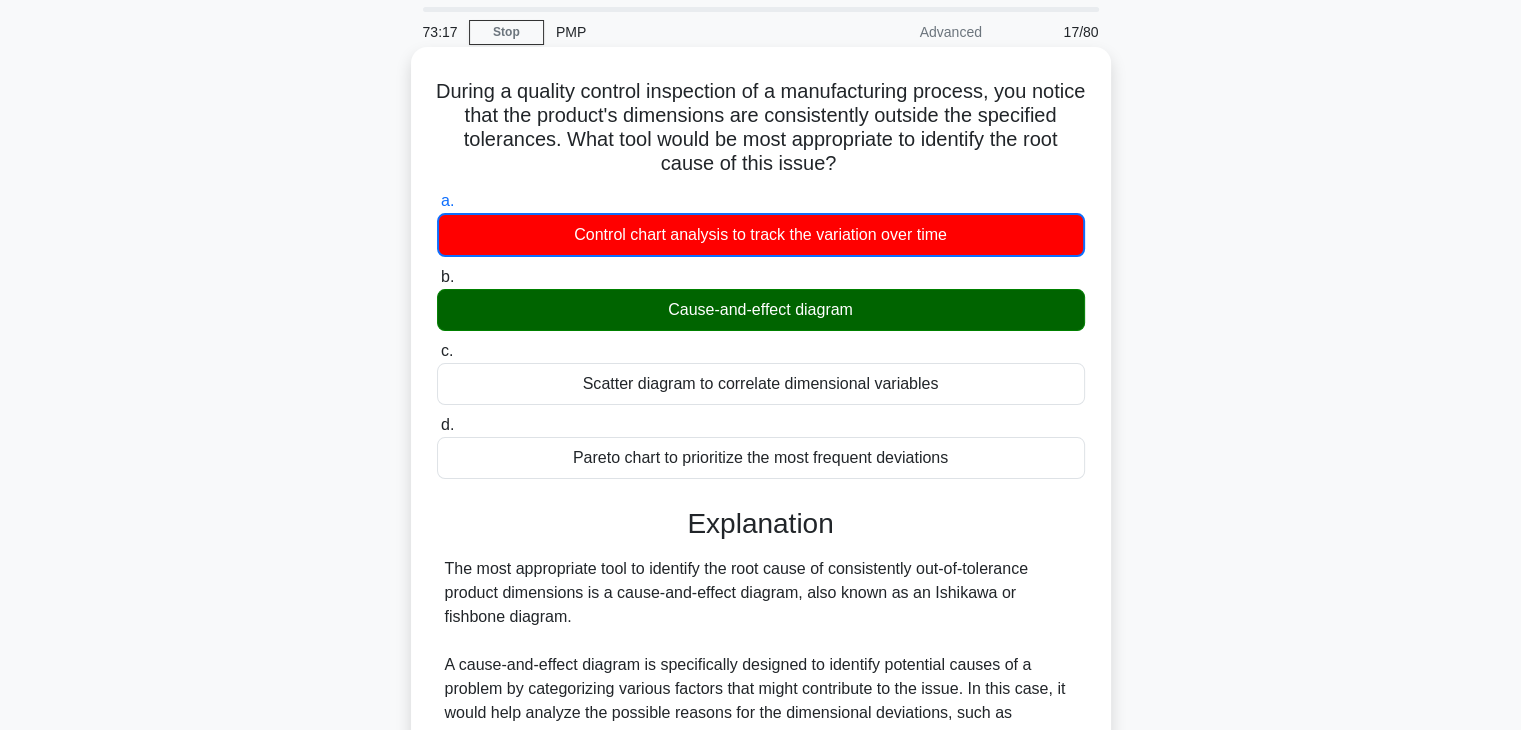 scroll, scrollTop: 100, scrollLeft: 0, axis: vertical 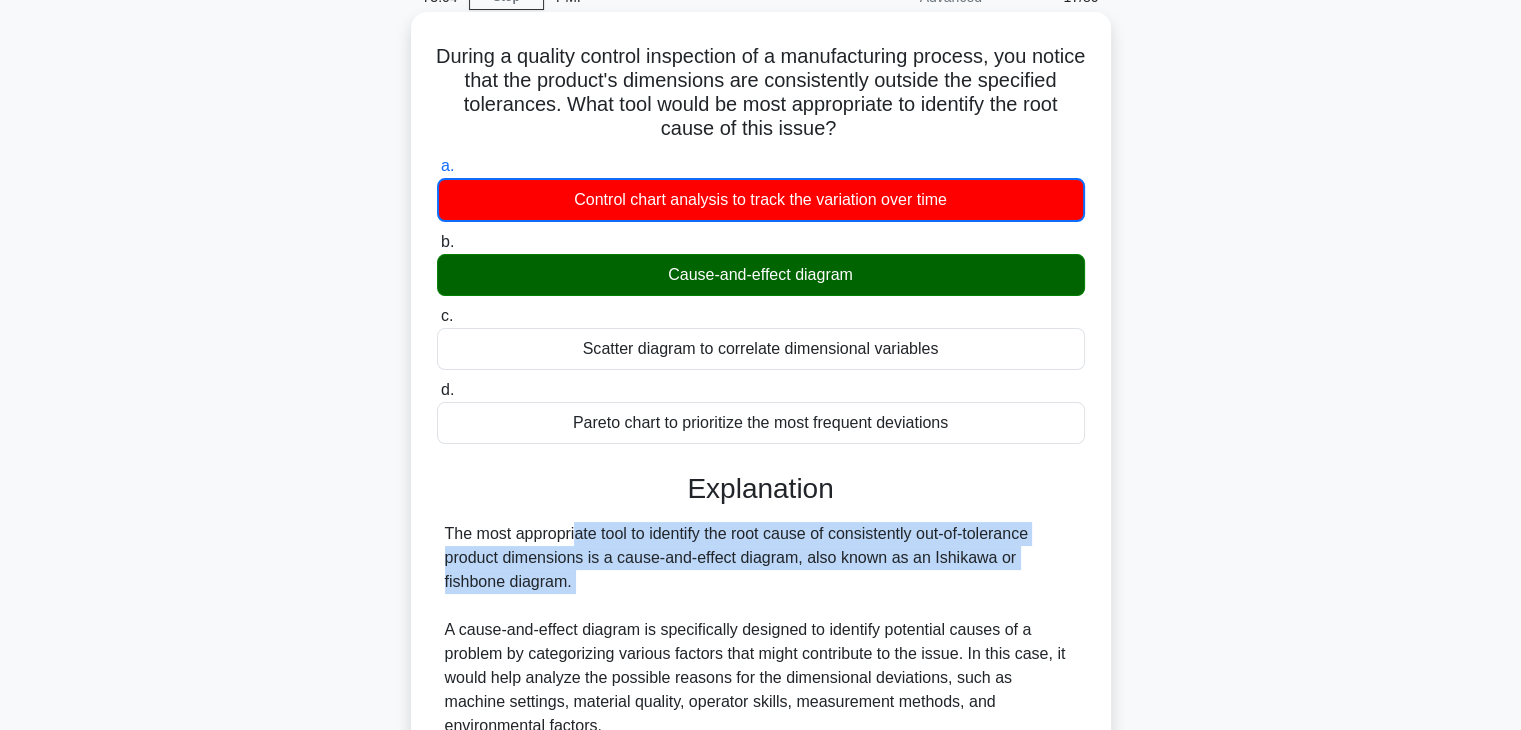 drag, startPoint x: 445, startPoint y: 533, endPoint x: 513, endPoint y: 593, distance: 90.68627 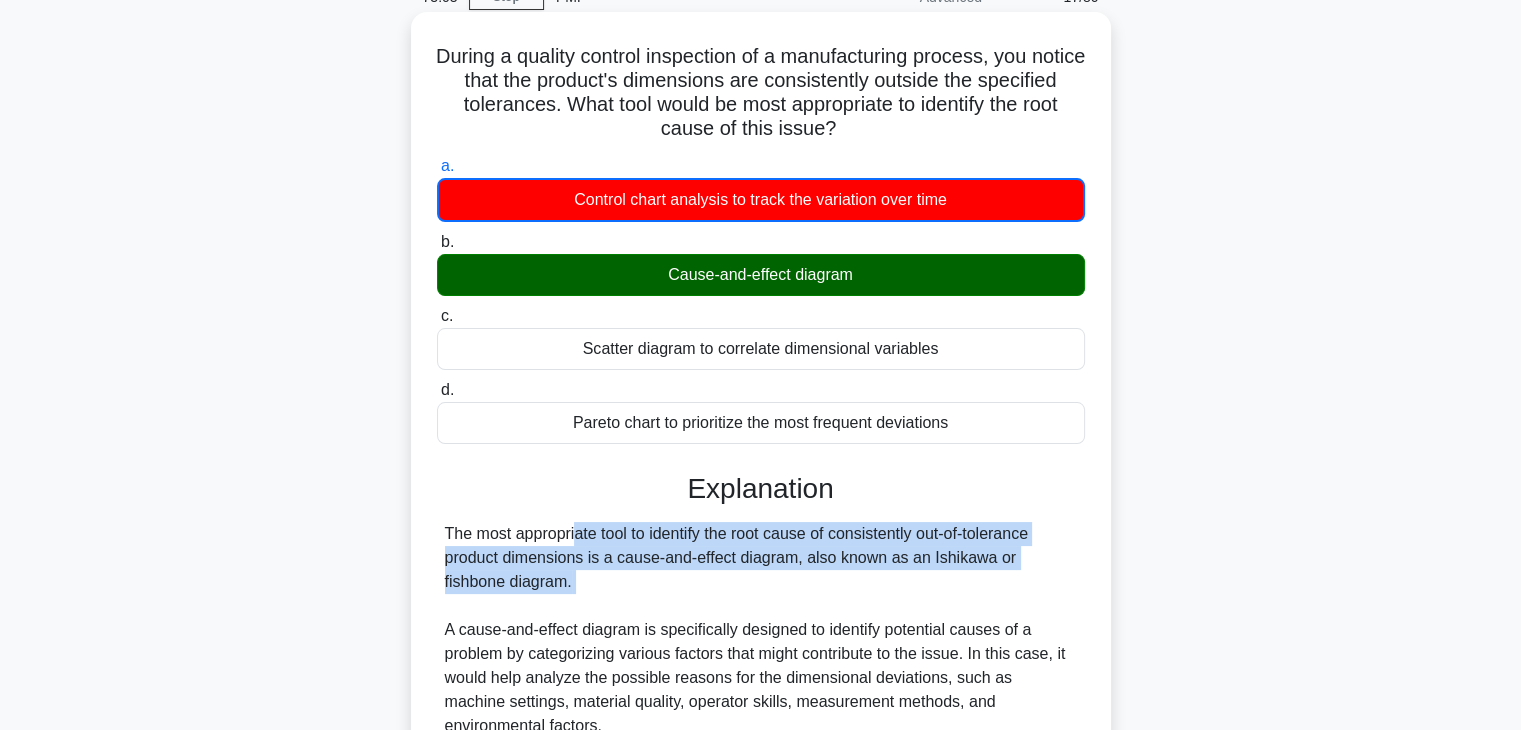 copy on "The most appropriate tool to identify the root cause of consistently out-of-tolerance product dimensions is a cause-and-effect diagram, also known as an Ishikawa or fishbone diagram." 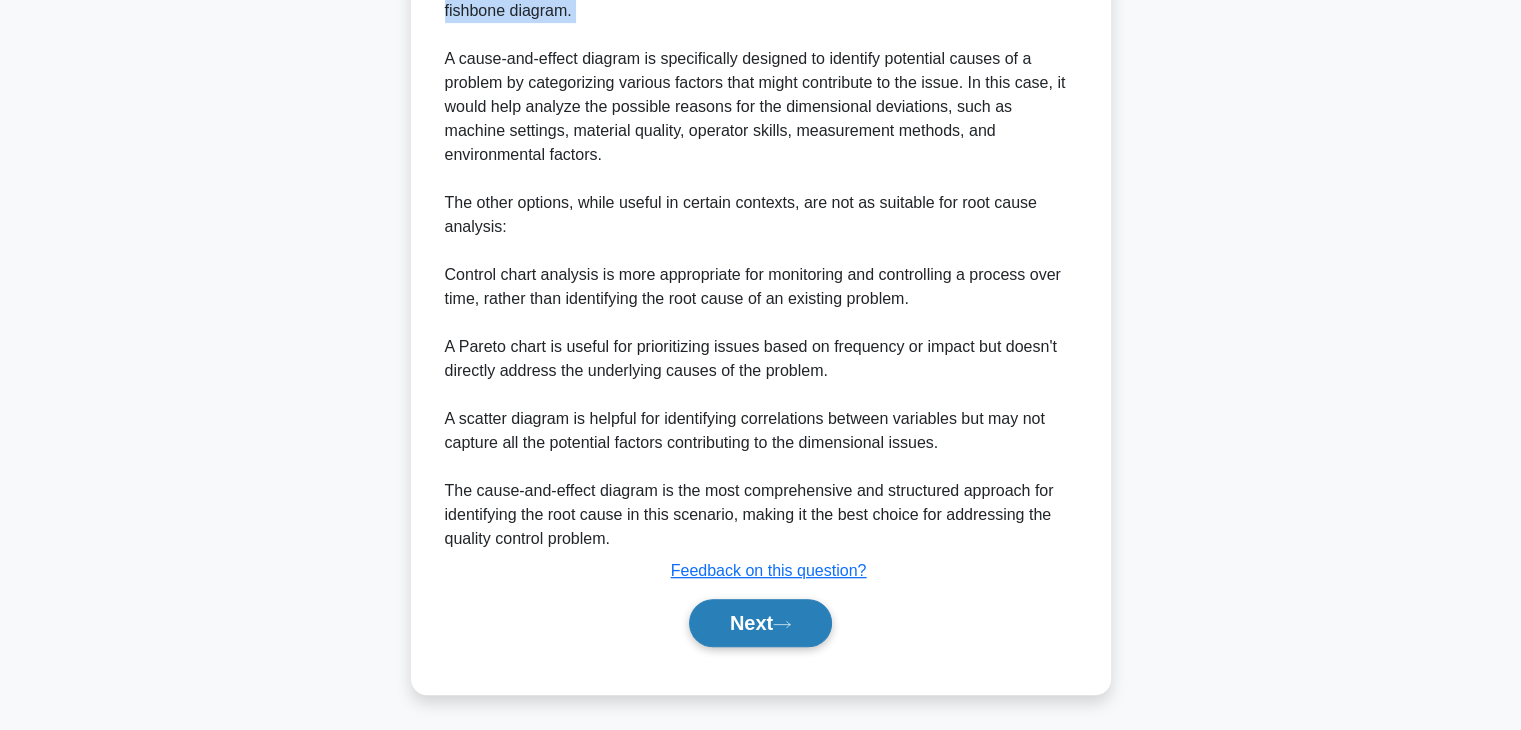 scroll, scrollTop: 672, scrollLeft: 0, axis: vertical 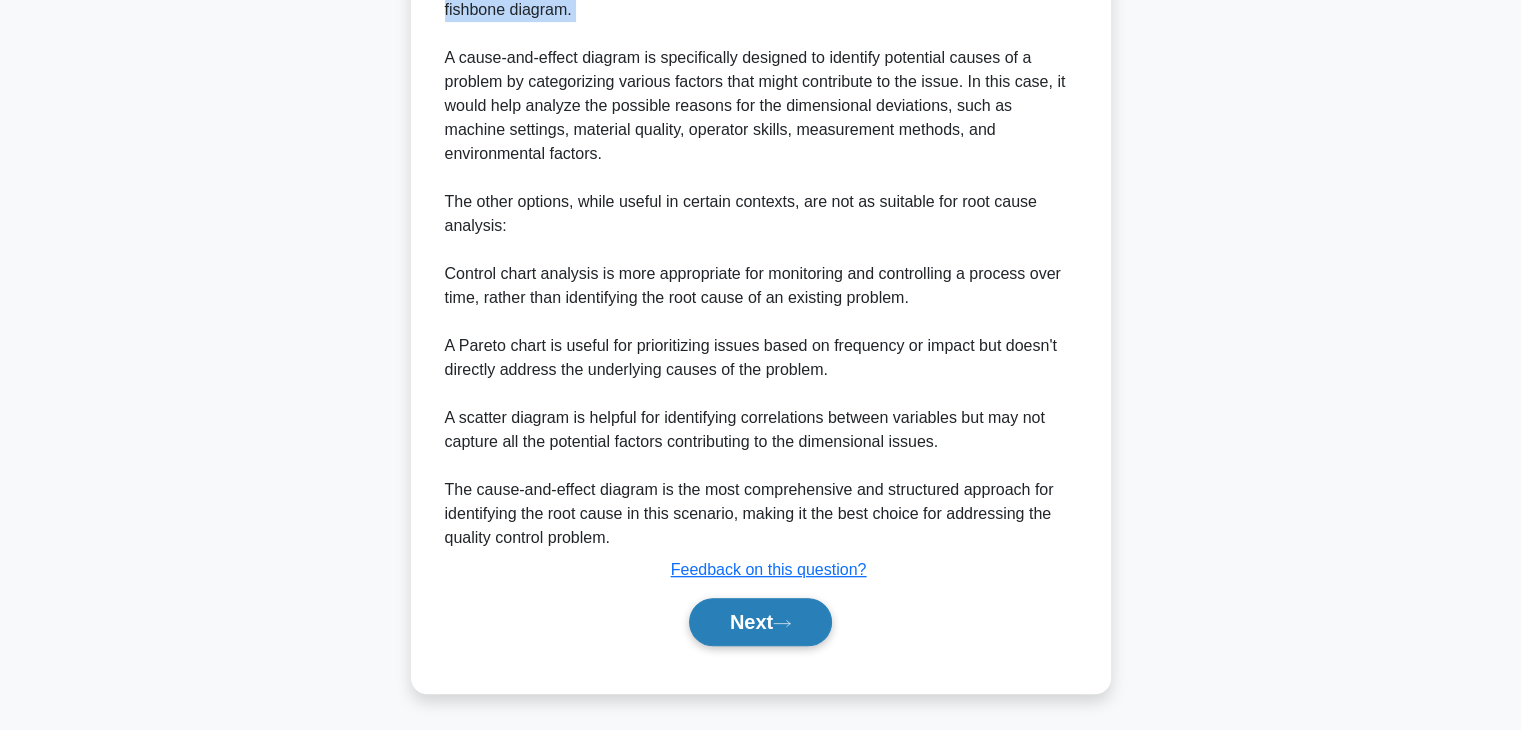 click on "Next" at bounding box center (760, 622) 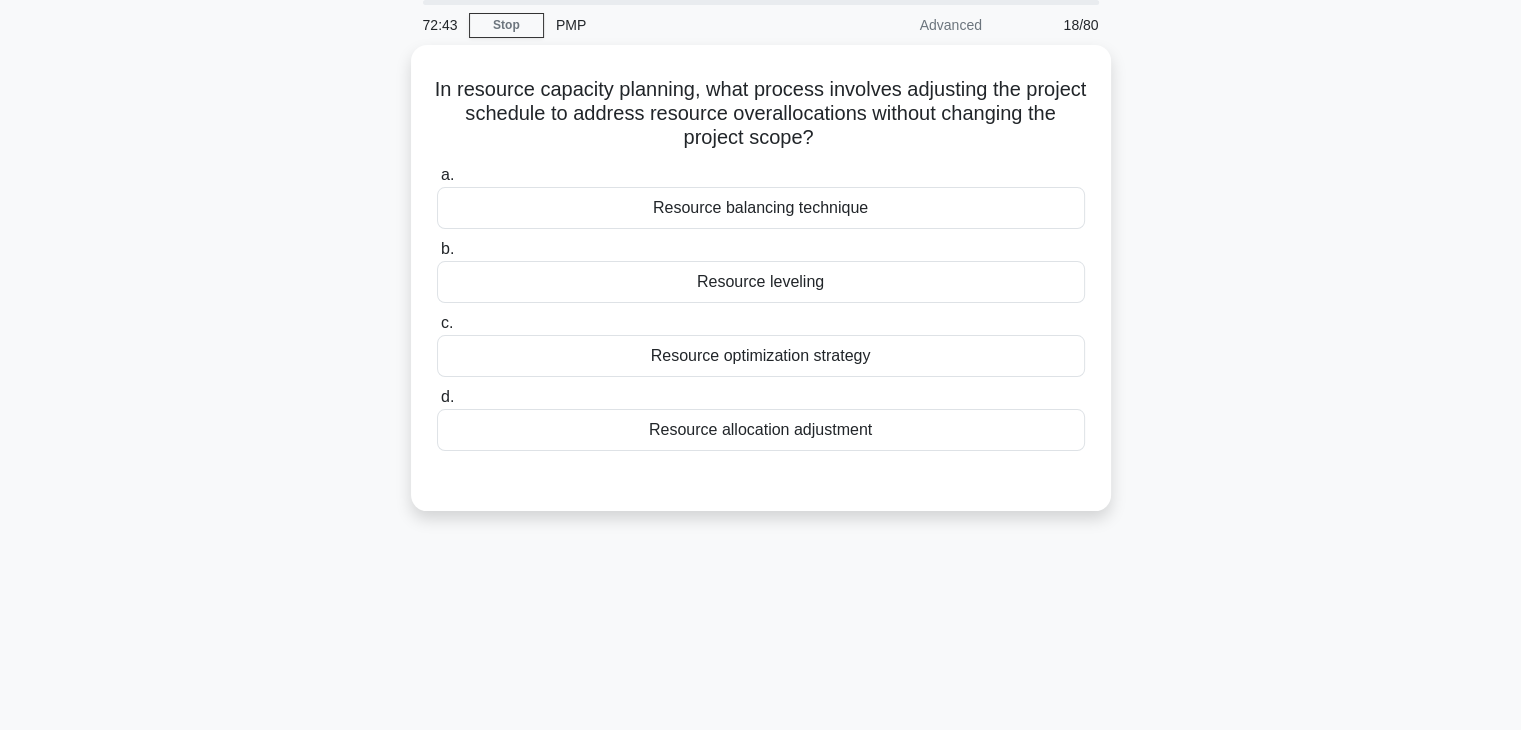 scroll, scrollTop: 0, scrollLeft: 0, axis: both 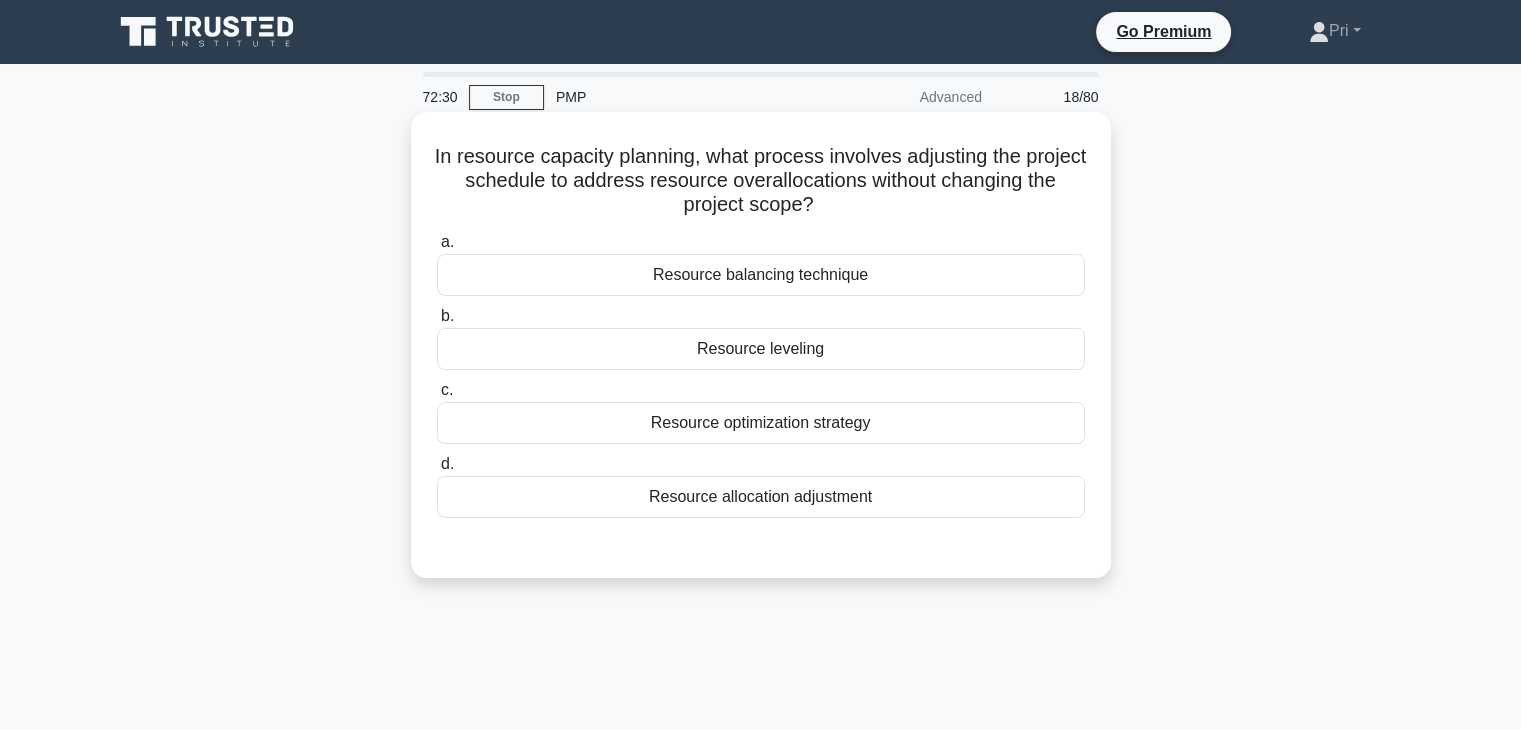 click on "Resource leveling" at bounding box center [761, 349] 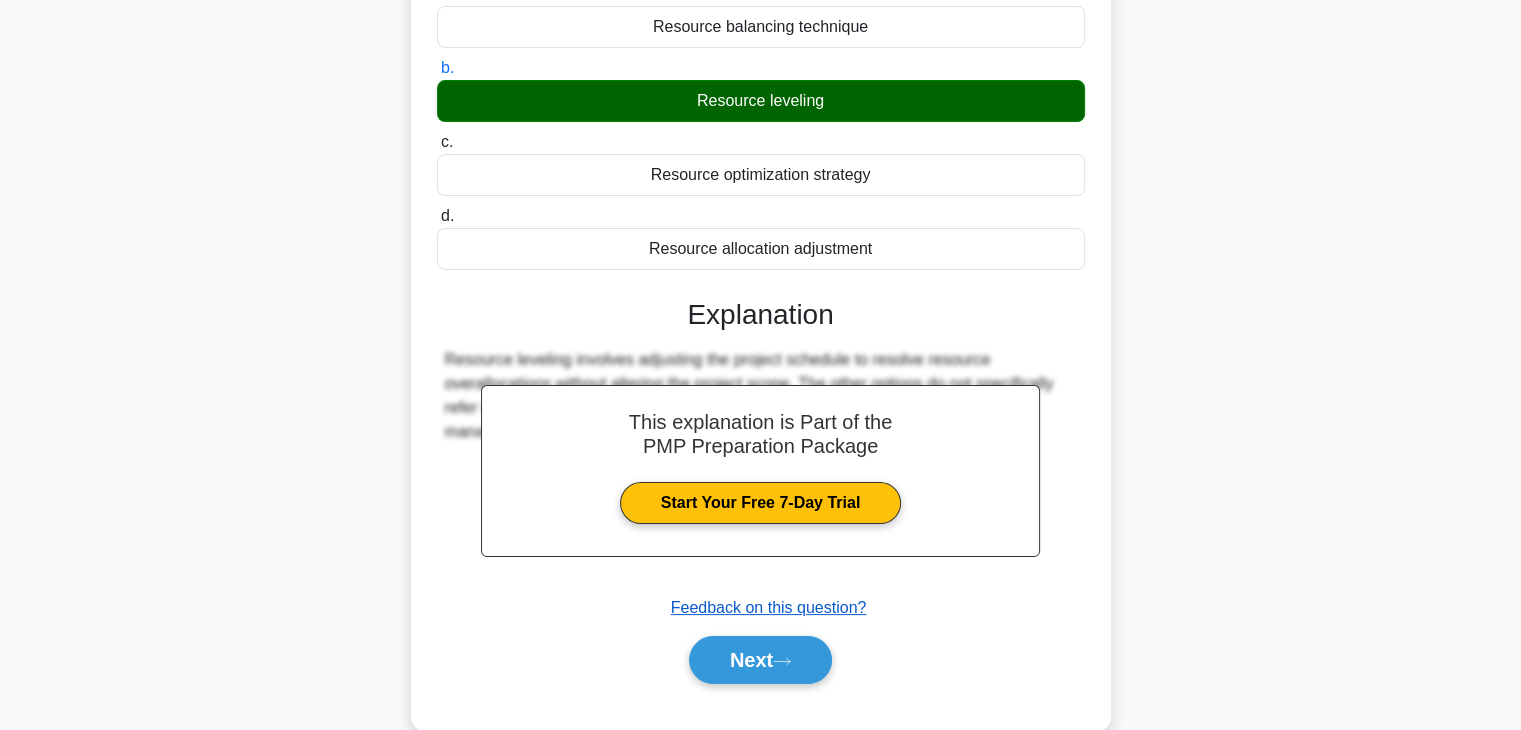 scroll, scrollTop: 351, scrollLeft: 0, axis: vertical 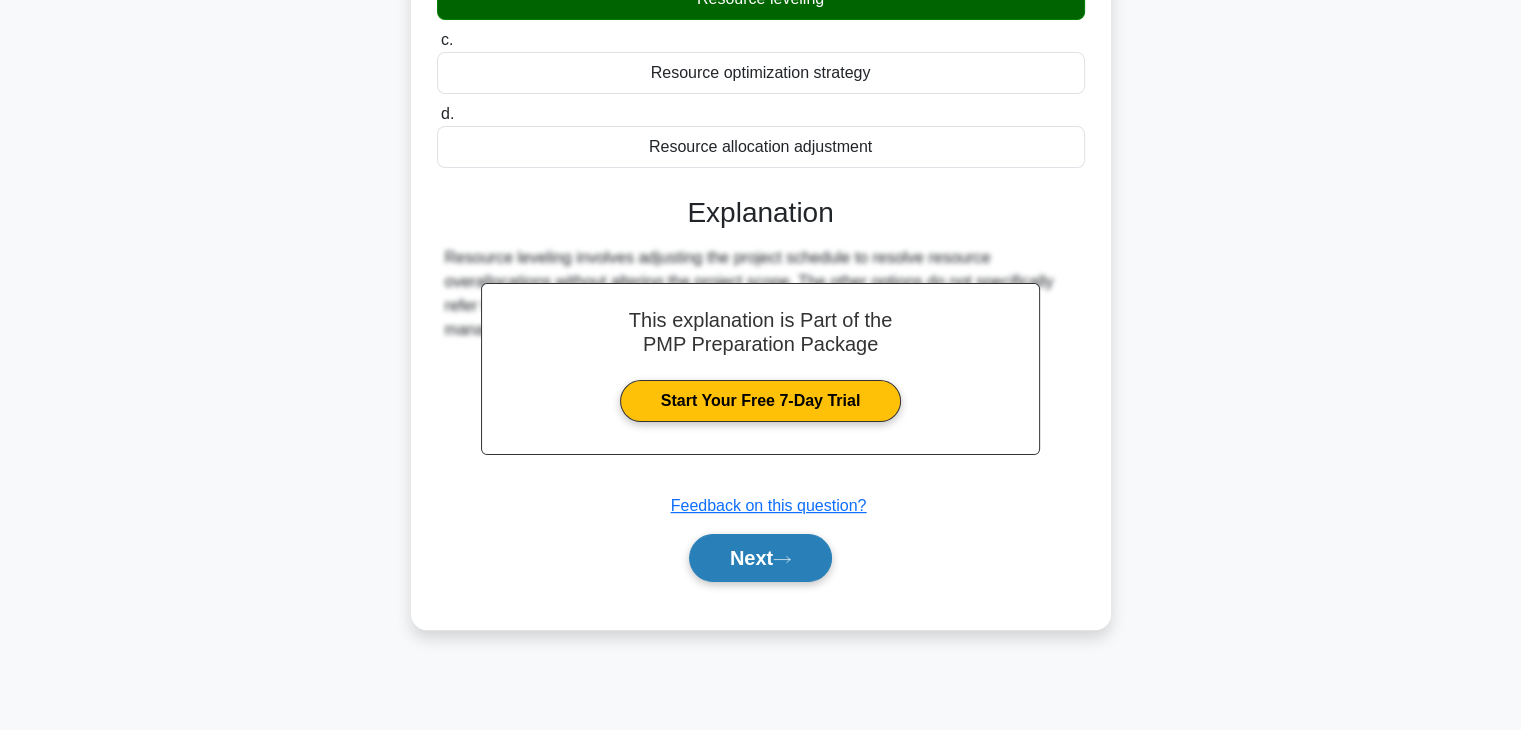 click on "Next" at bounding box center [760, 558] 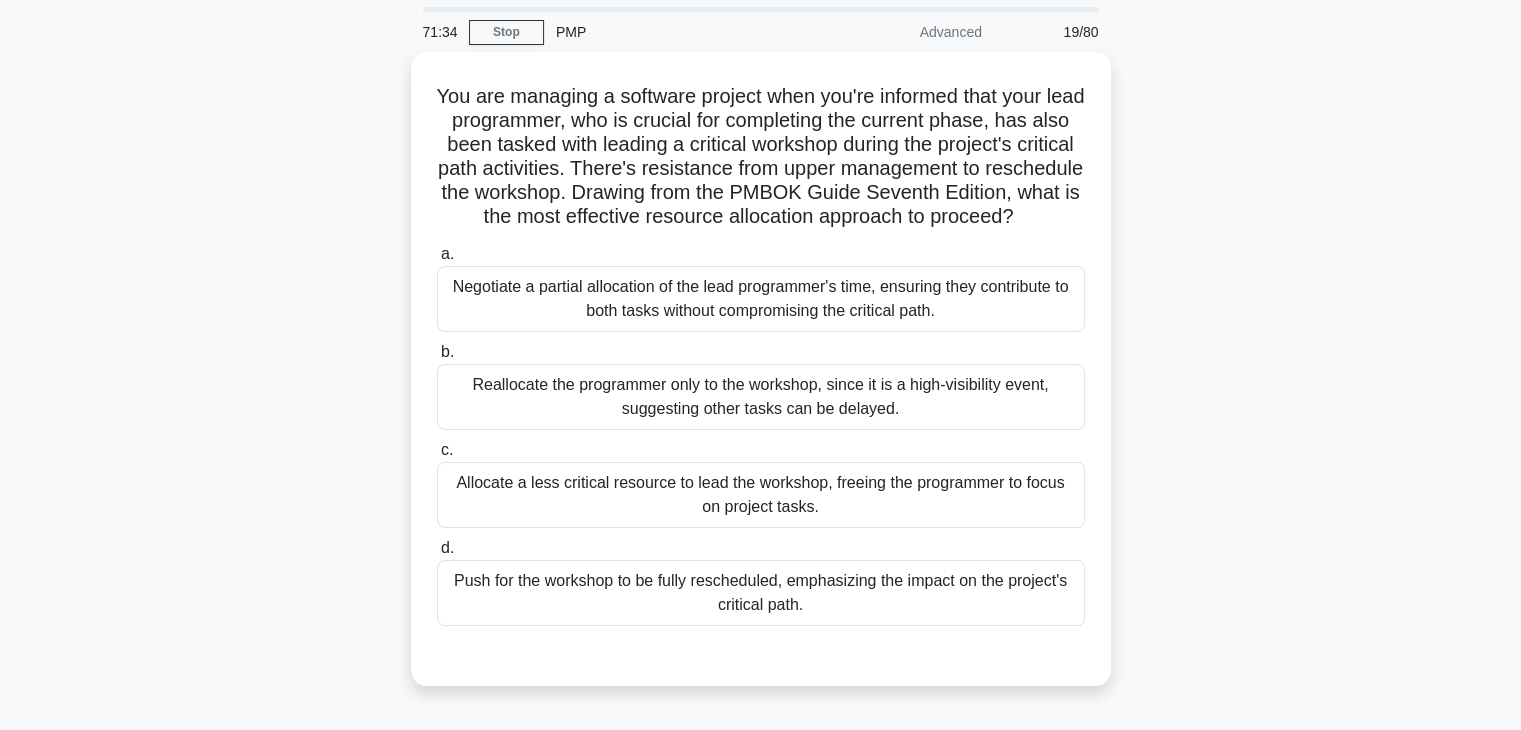 scroll, scrollTop: 100, scrollLeft: 0, axis: vertical 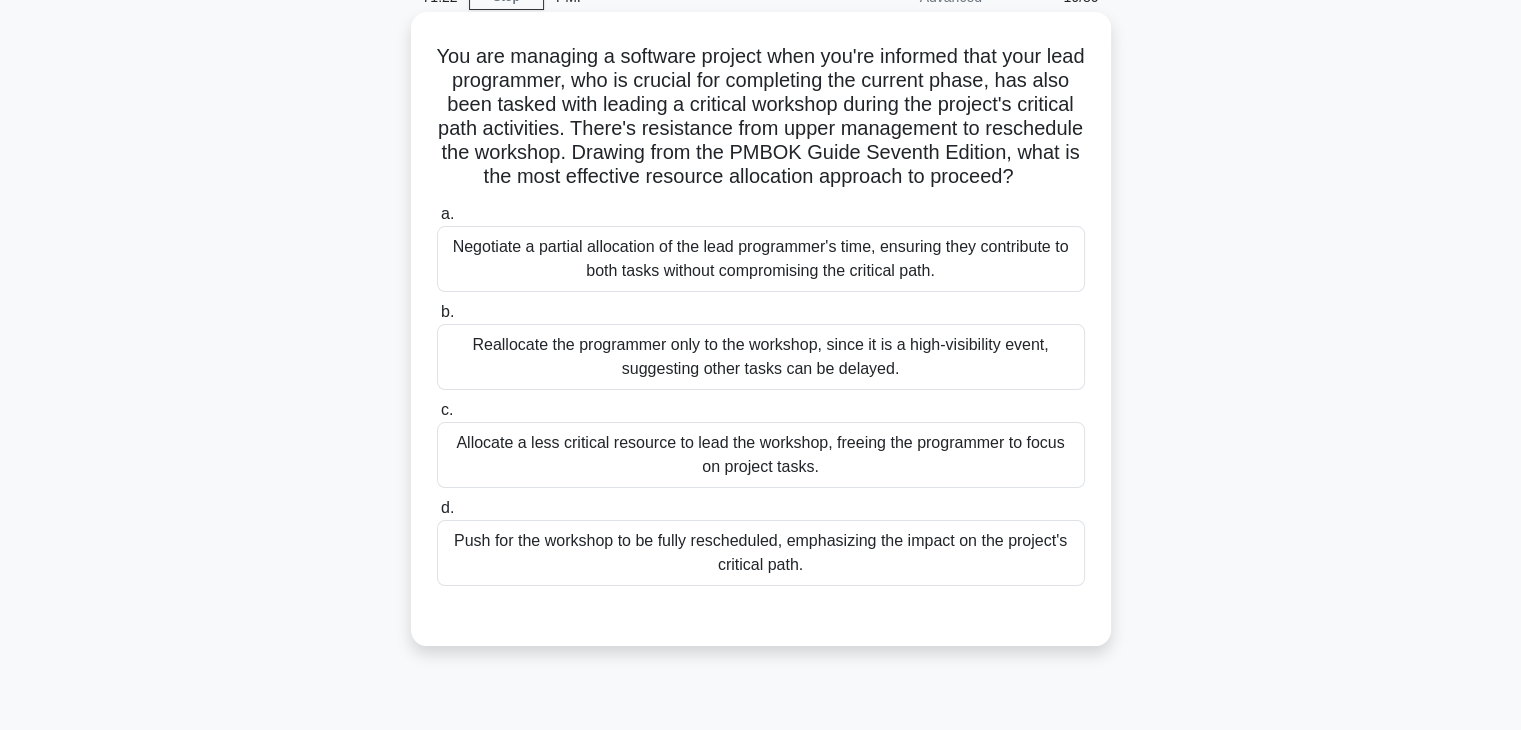 click on "Negotiate a partial allocation of the lead programmer's time, ensuring they contribute to both tasks without compromising the critical path." at bounding box center [761, 259] 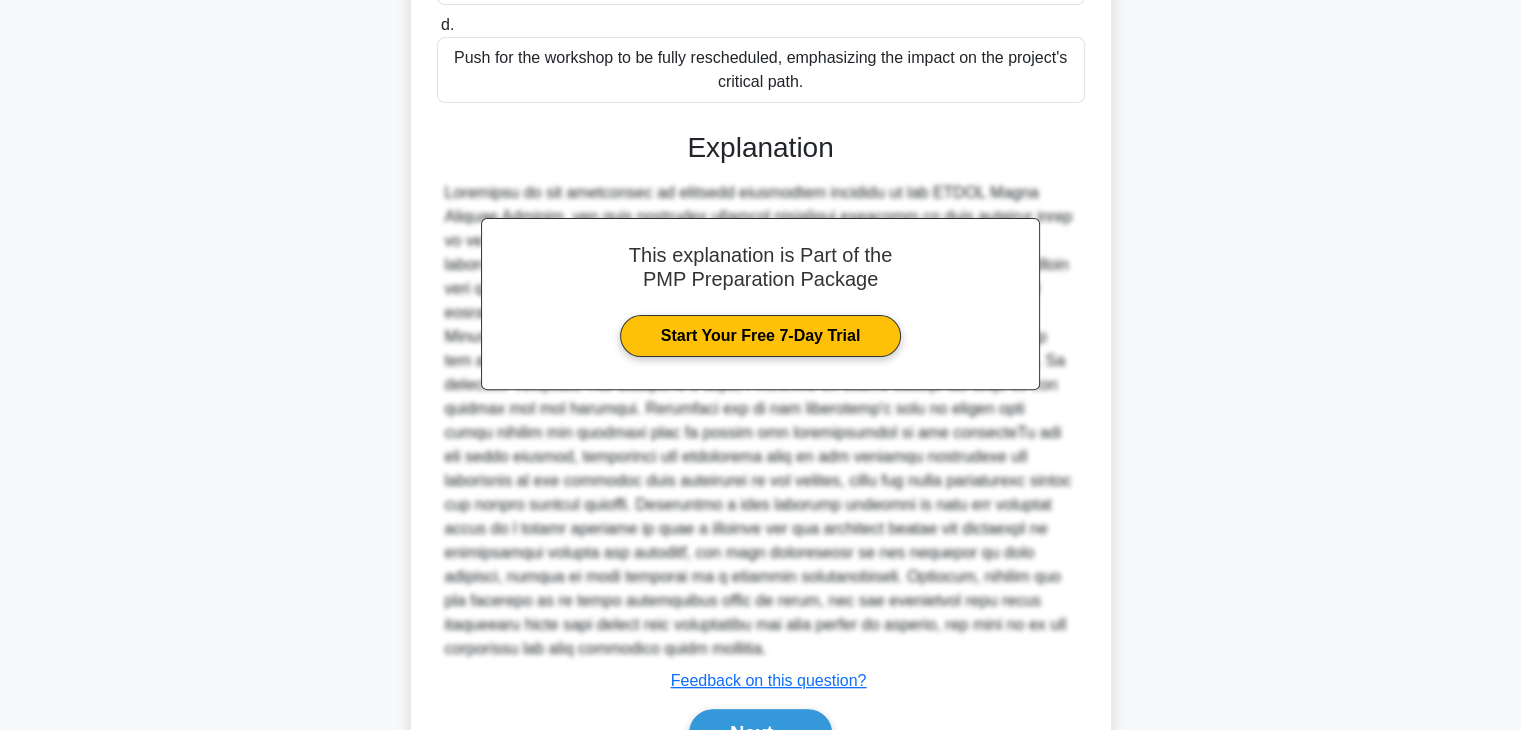 scroll, scrollTop: 600, scrollLeft: 0, axis: vertical 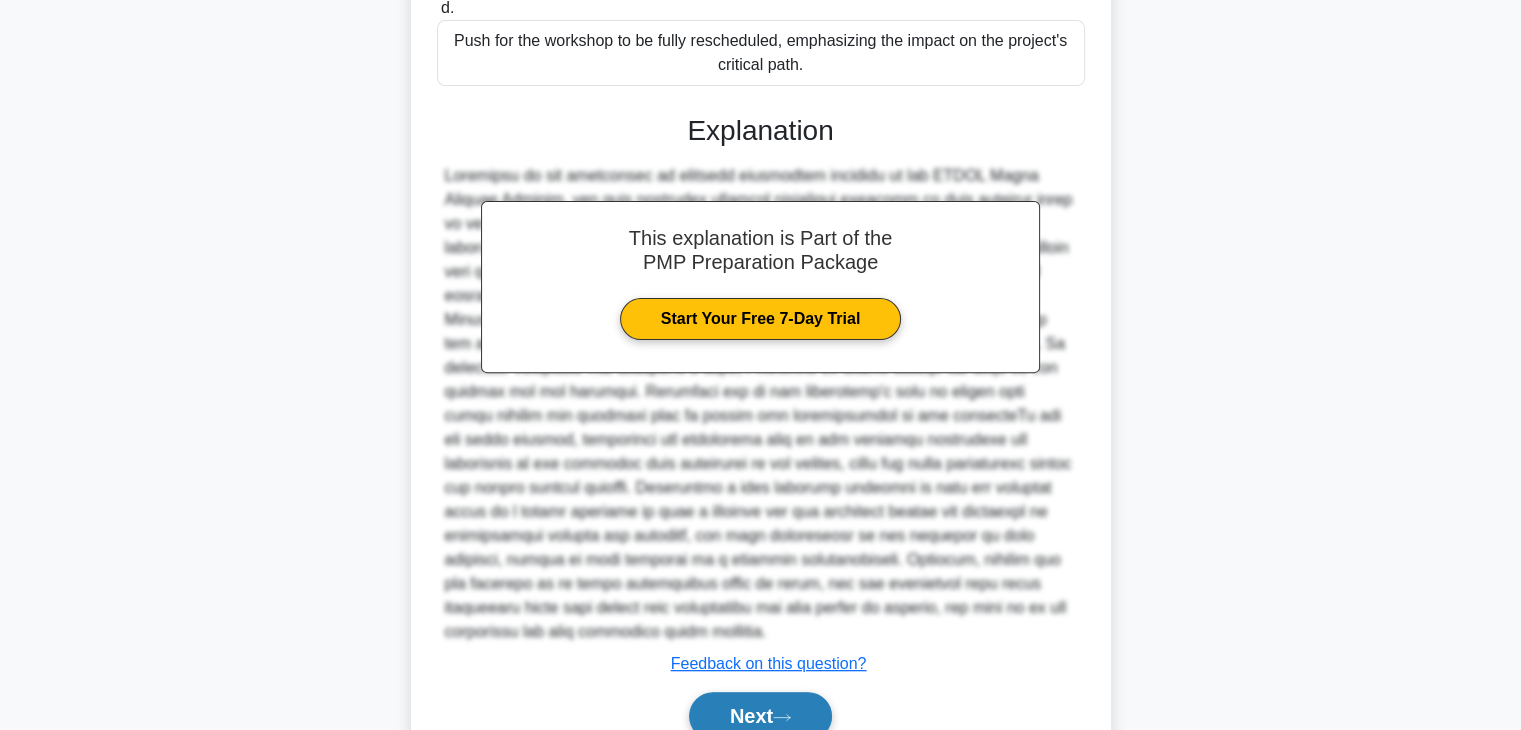 click on "Next" at bounding box center [760, 716] 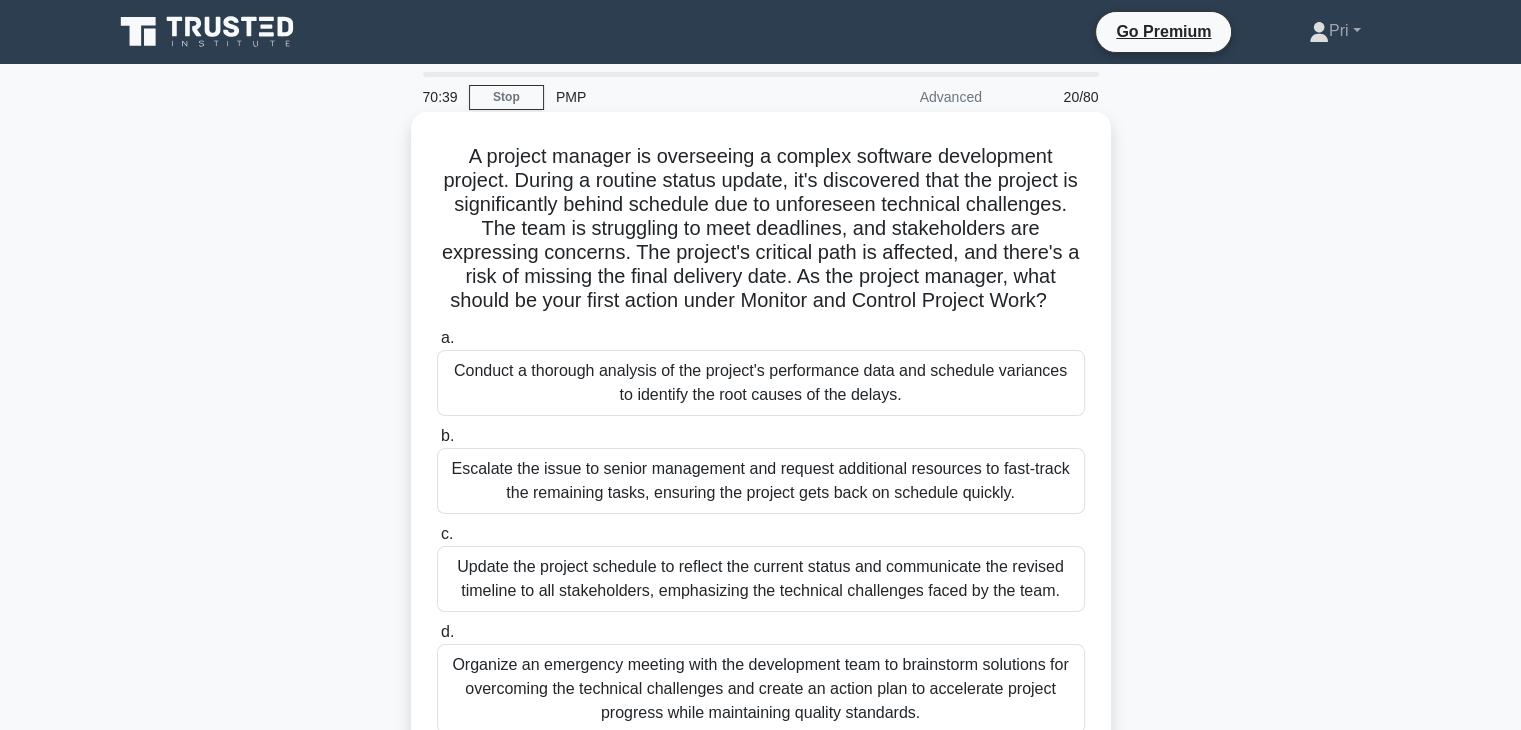 scroll, scrollTop: 100, scrollLeft: 0, axis: vertical 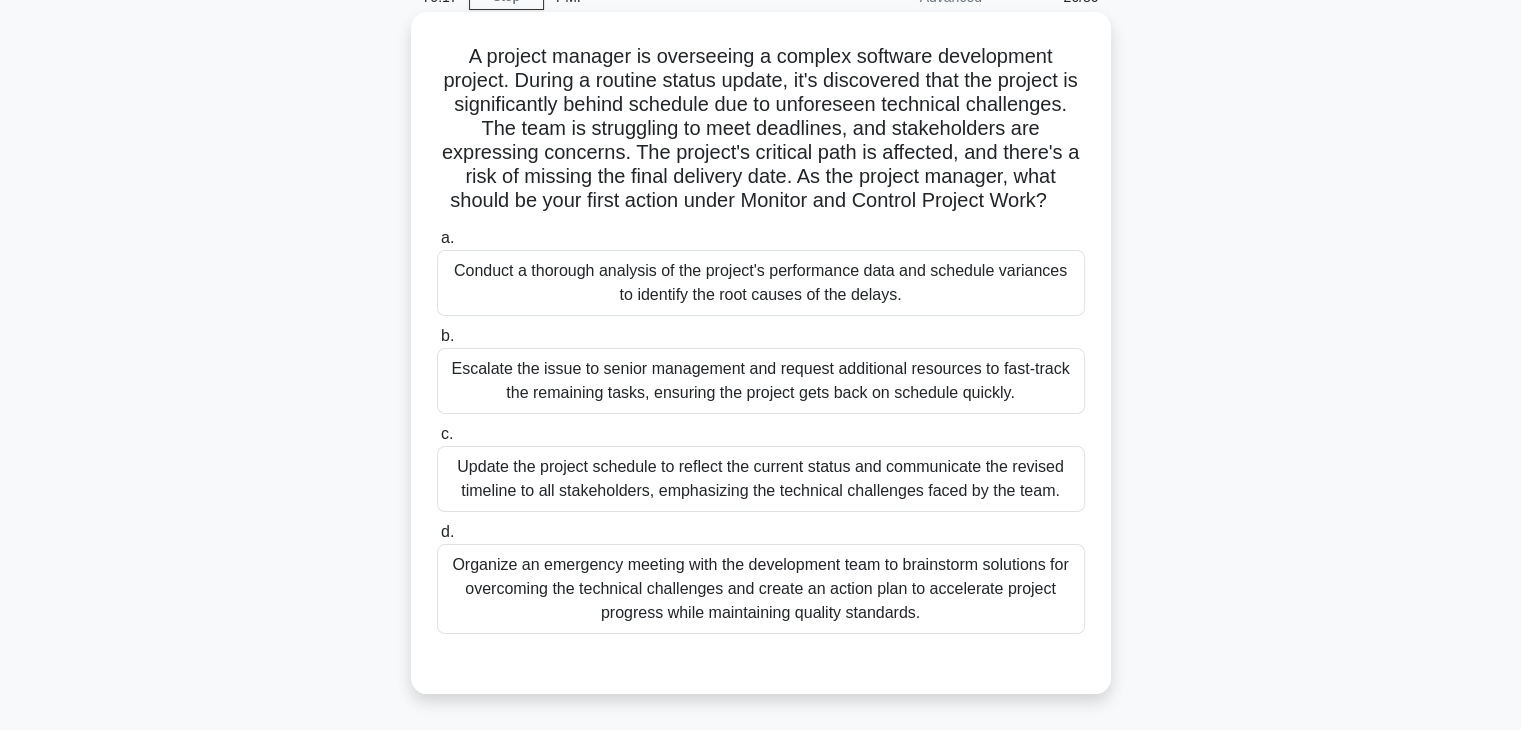 click on "Organize an emergency meeting with the development team to brainstorm solutions for overcoming the technical challenges and create an action plan to accelerate project progress while maintaining quality standards." at bounding box center [761, 589] 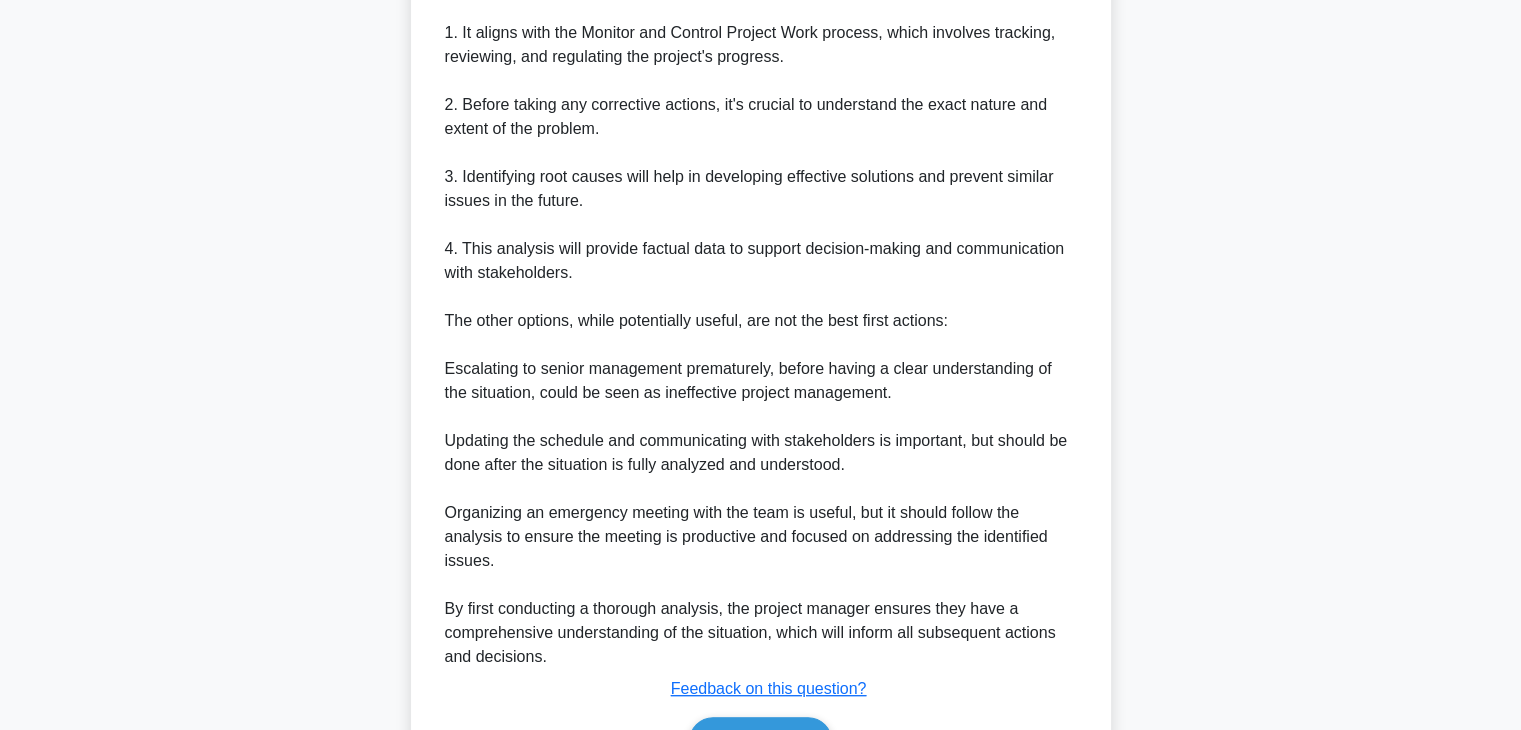 scroll, scrollTop: 1056, scrollLeft: 0, axis: vertical 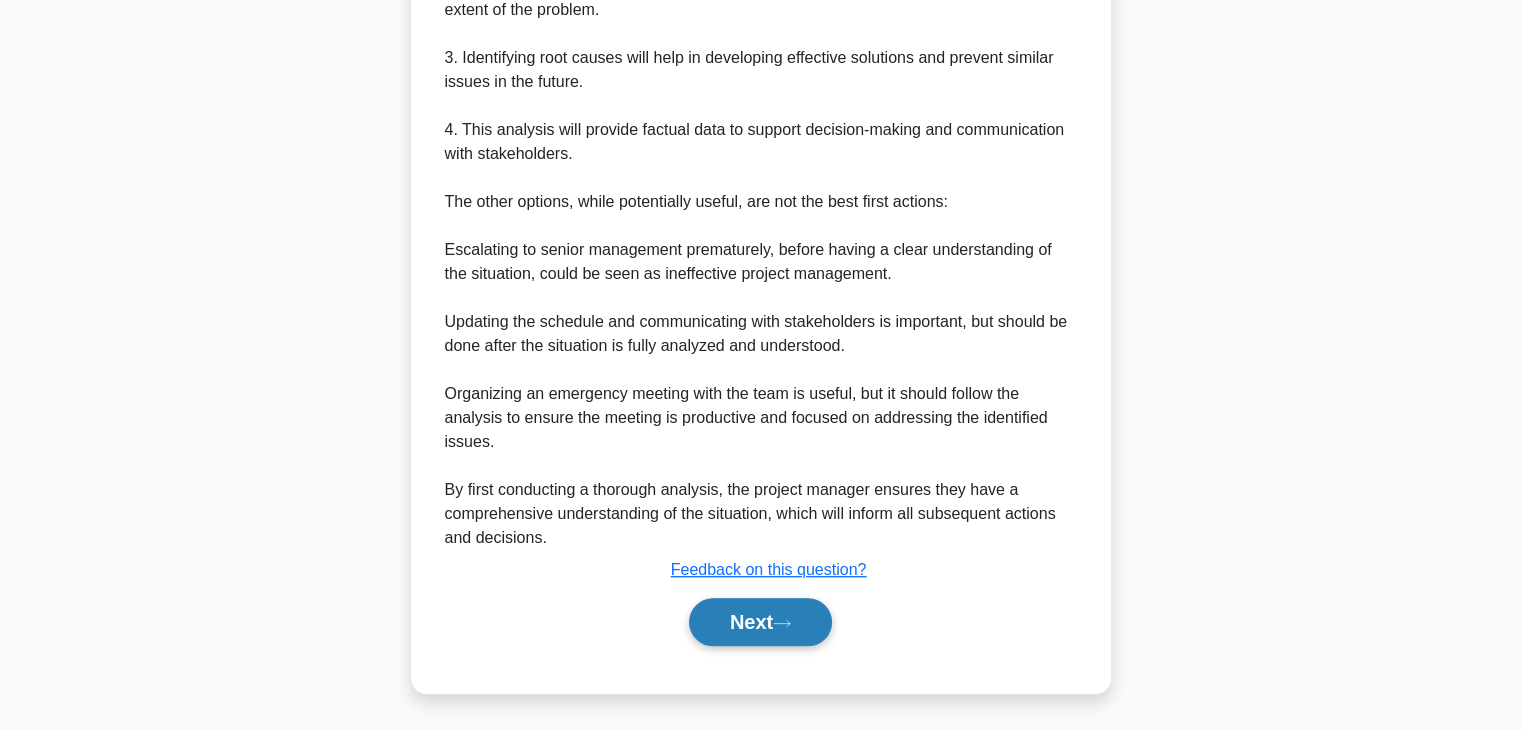click on "Next" at bounding box center (760, 622) 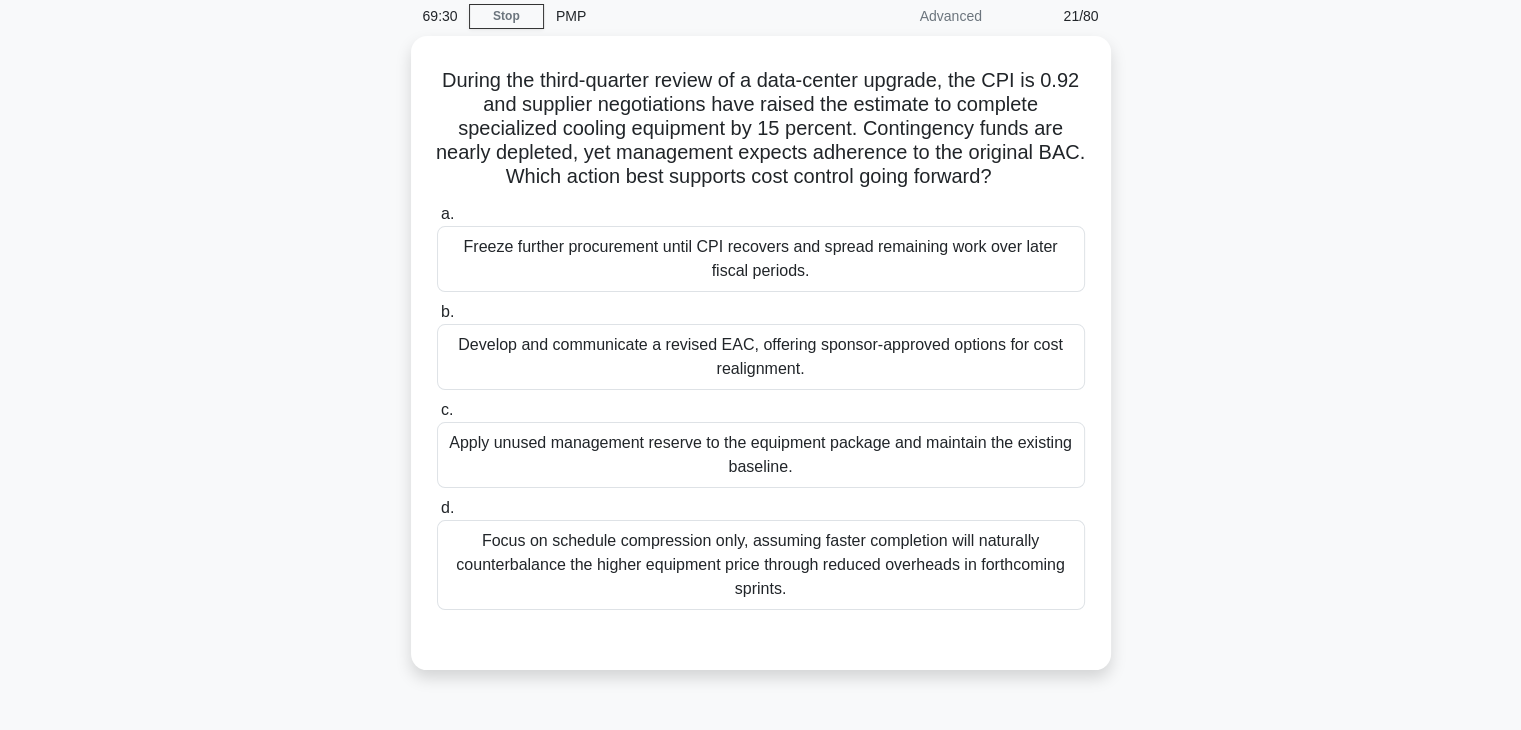 scroll, scrollTop: 51, scrollLeft: 0, axis: vertical 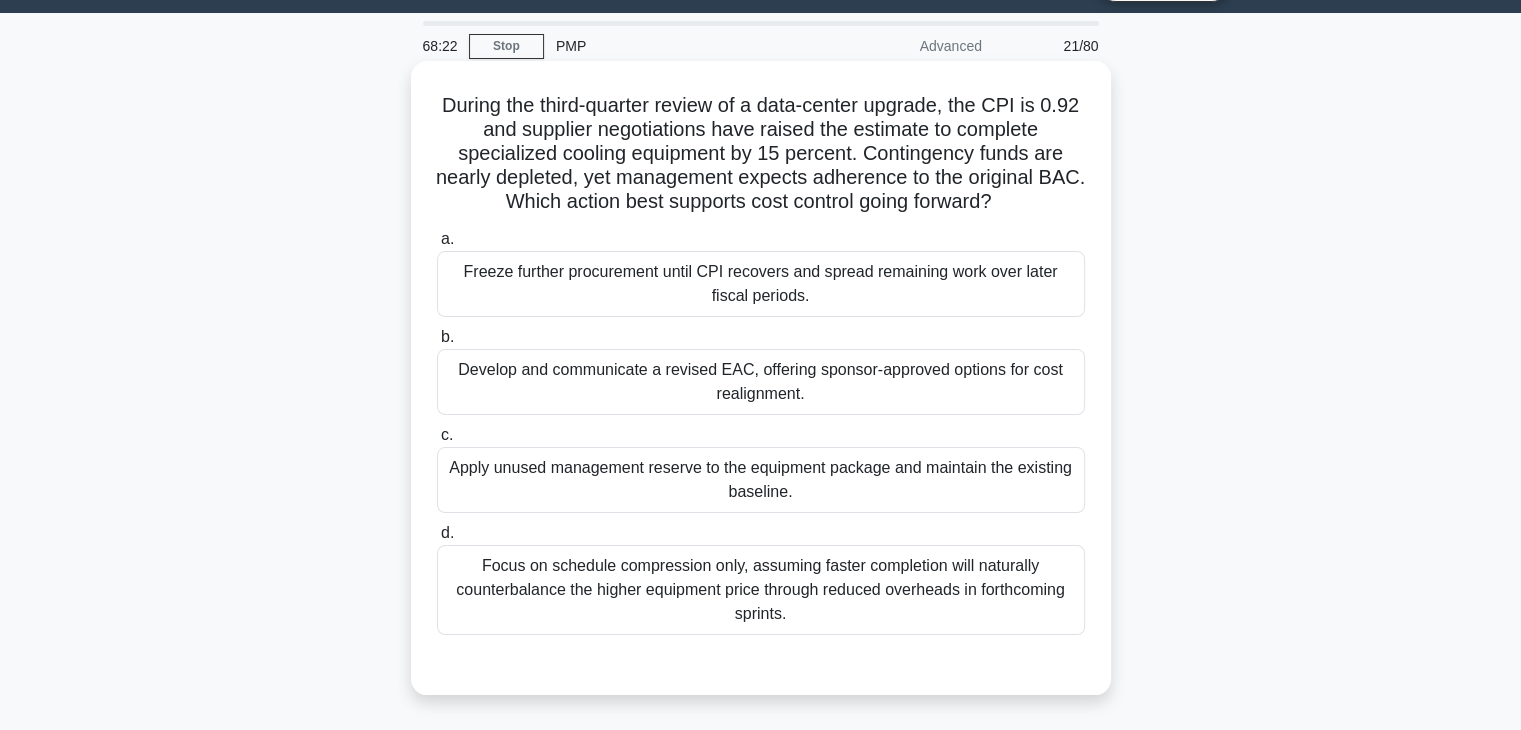 click on "Focus on schedule compression only, assuming faster completion will naturally counterbalance the higher equipment price through reduced overheads in forthcoming sprints." at bounding box center [761, 590] 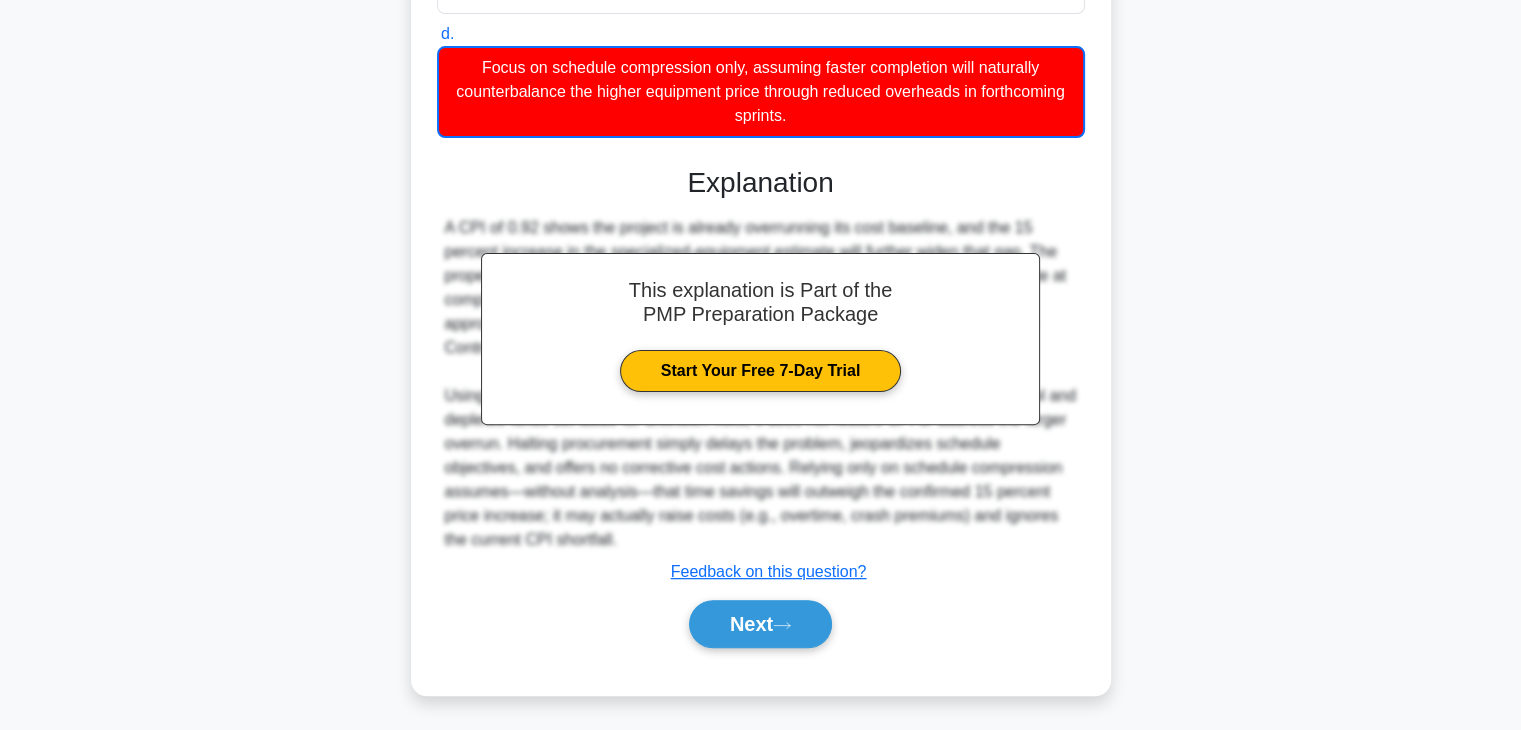 scroll, scrollTop: 552, scrollLeft: 0, axis: vertical 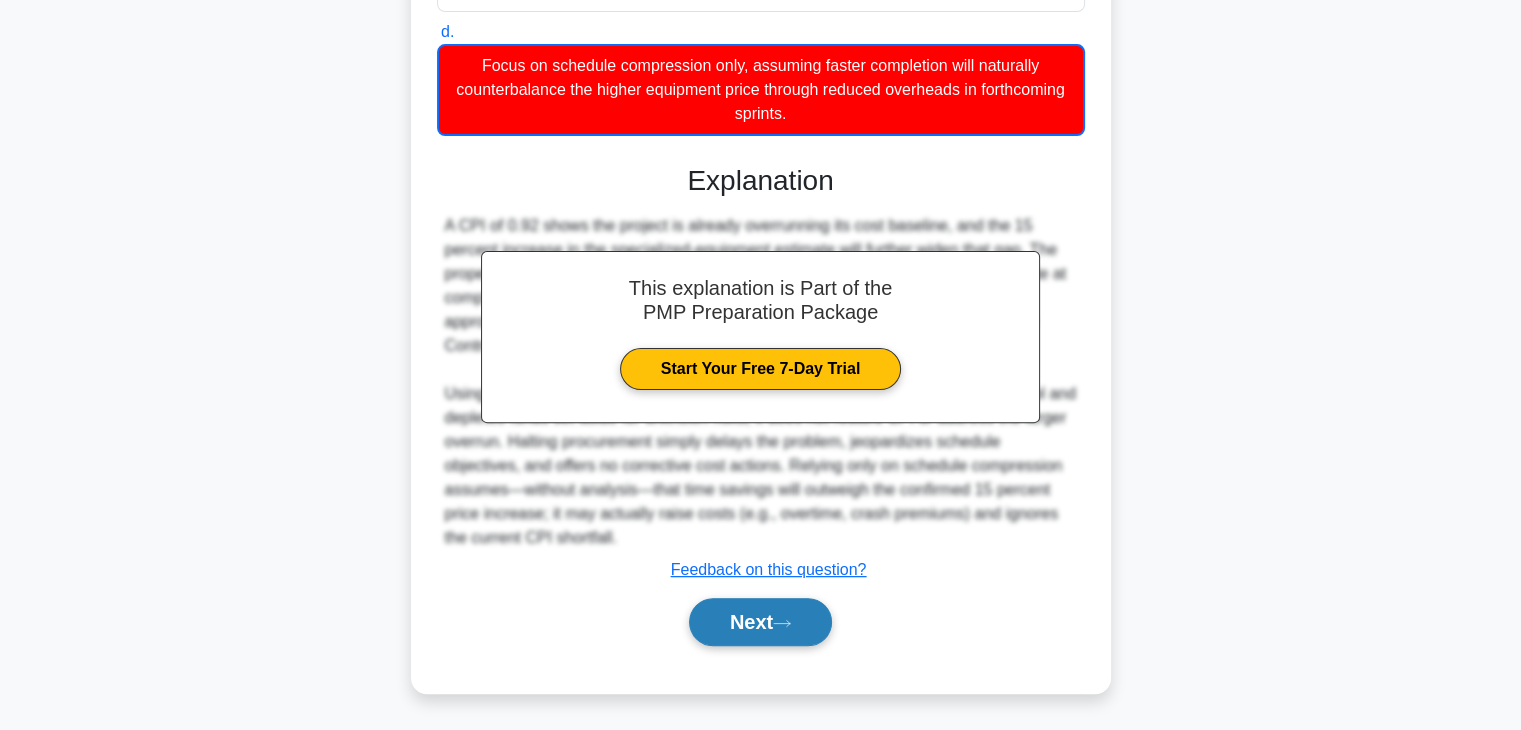 click 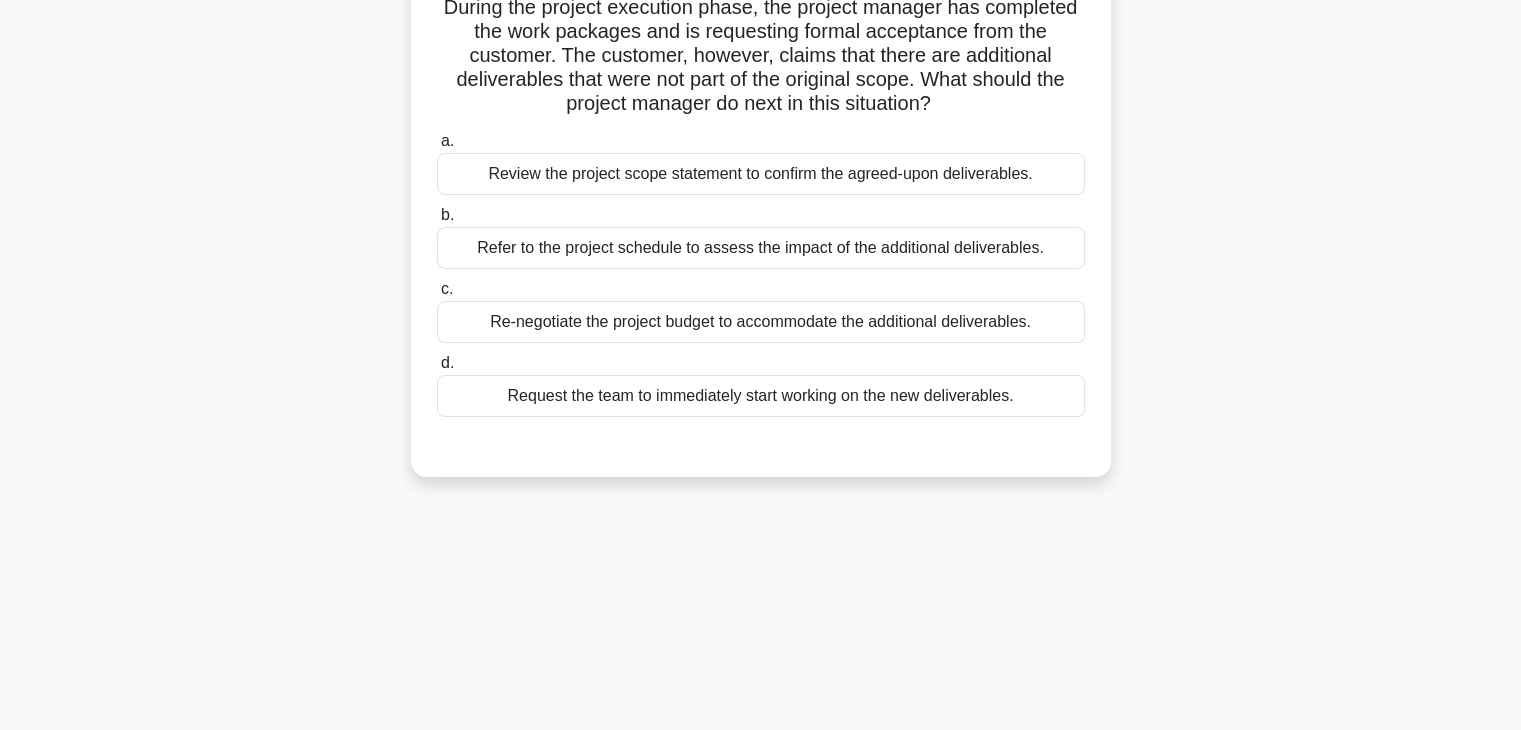 scroll, scrollTop: 0, scrollLeft: 0, axis: both 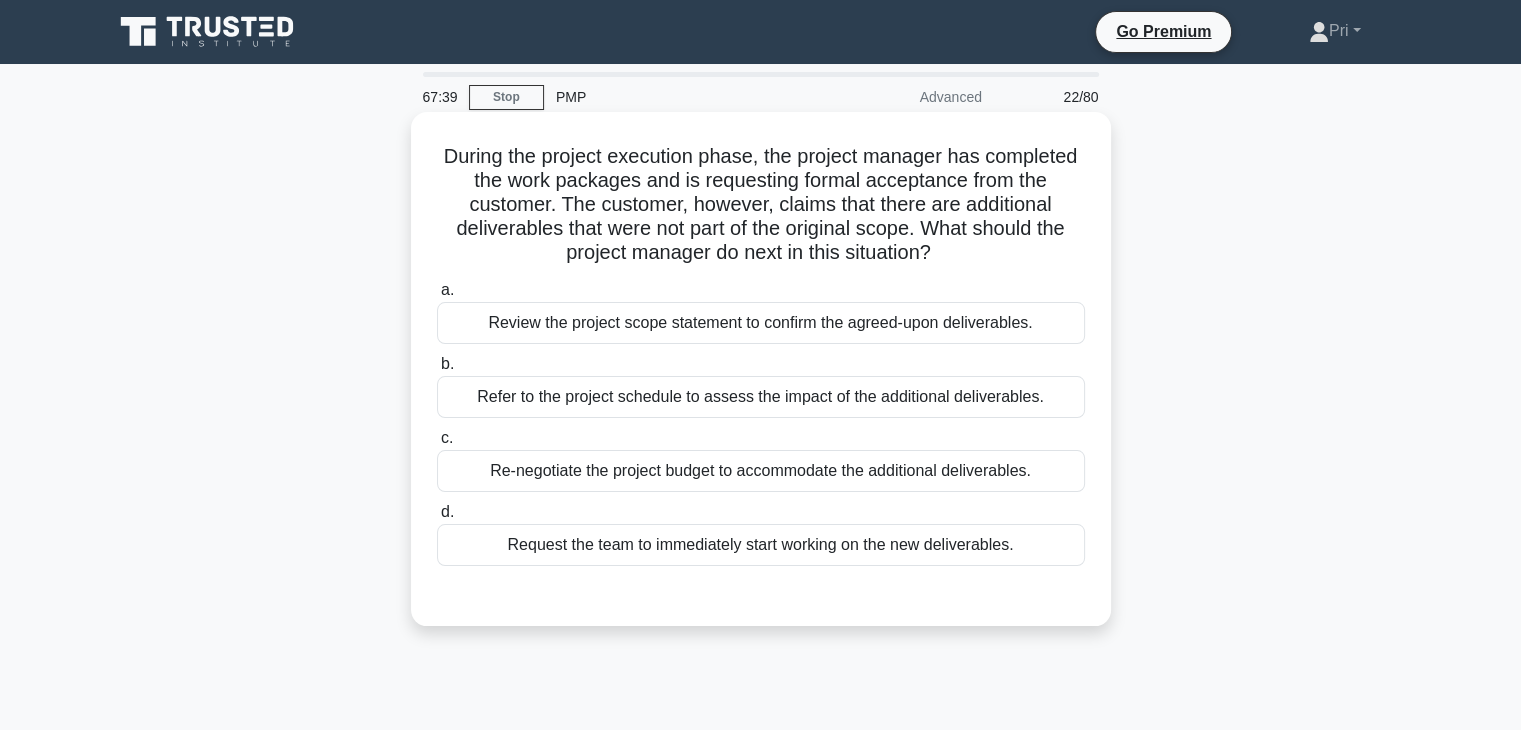 click on "Review the project scope statement to confirm the agreed-upon deliverables." at bounding box center [761, 323] 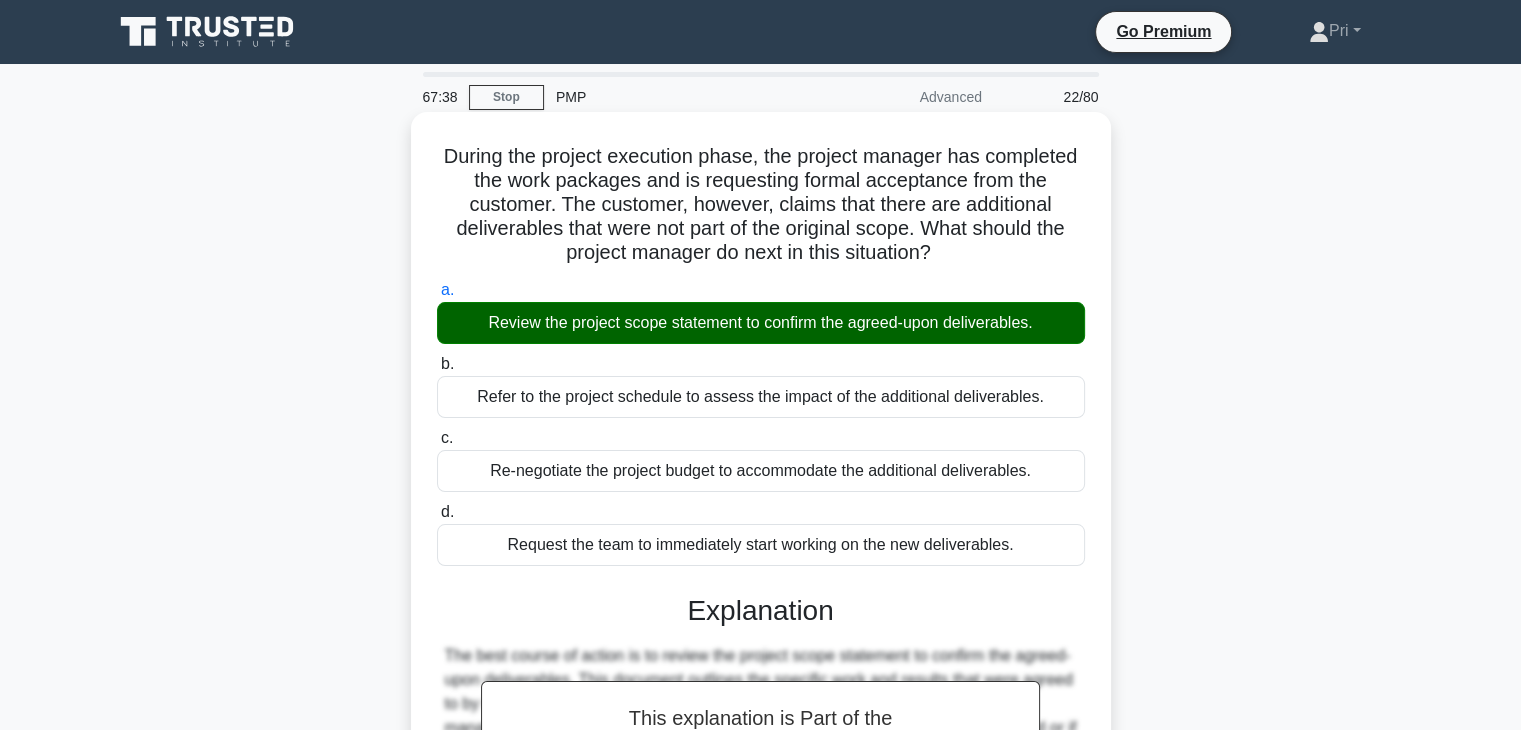 scroll, scrollTop: 351, scrollLeft: 0, axis: vertical 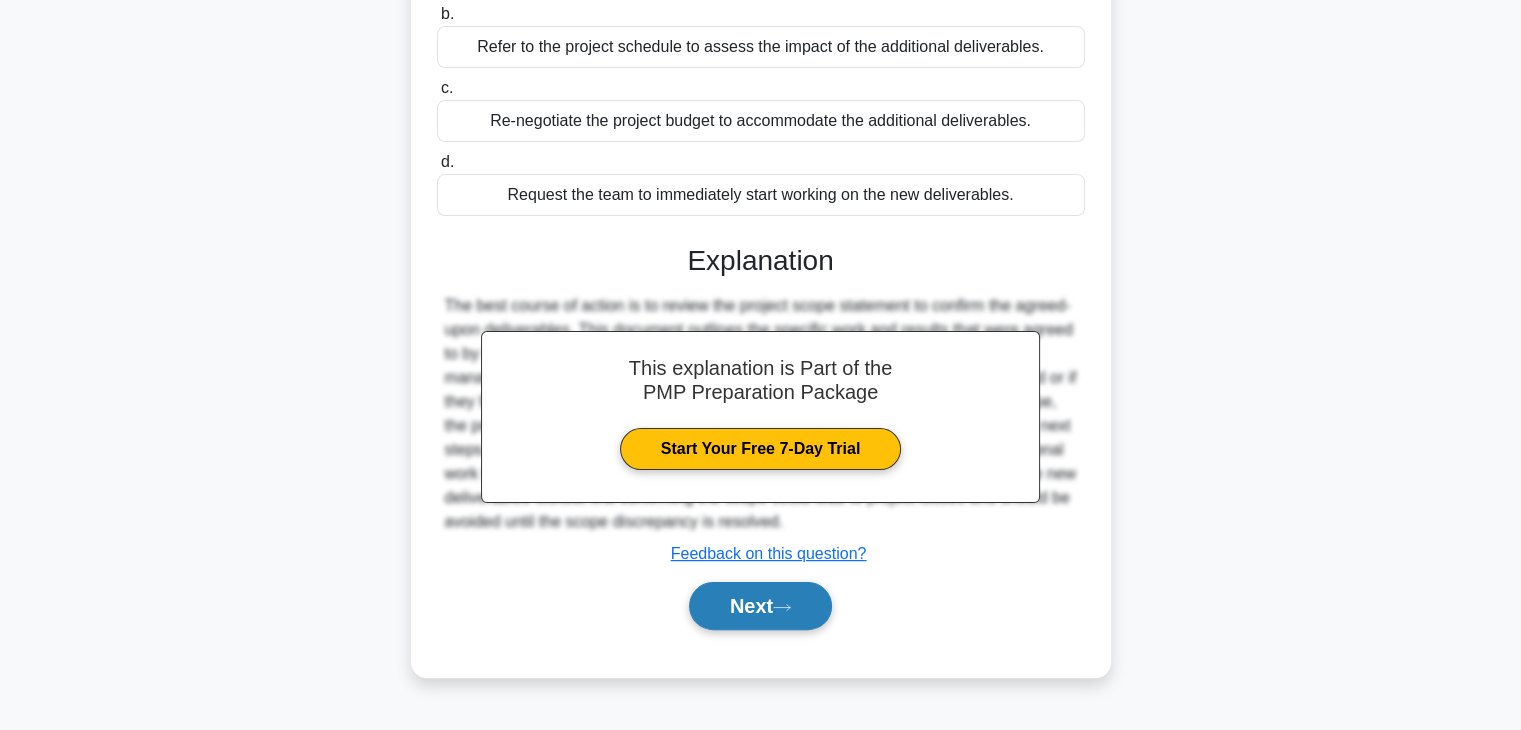 click 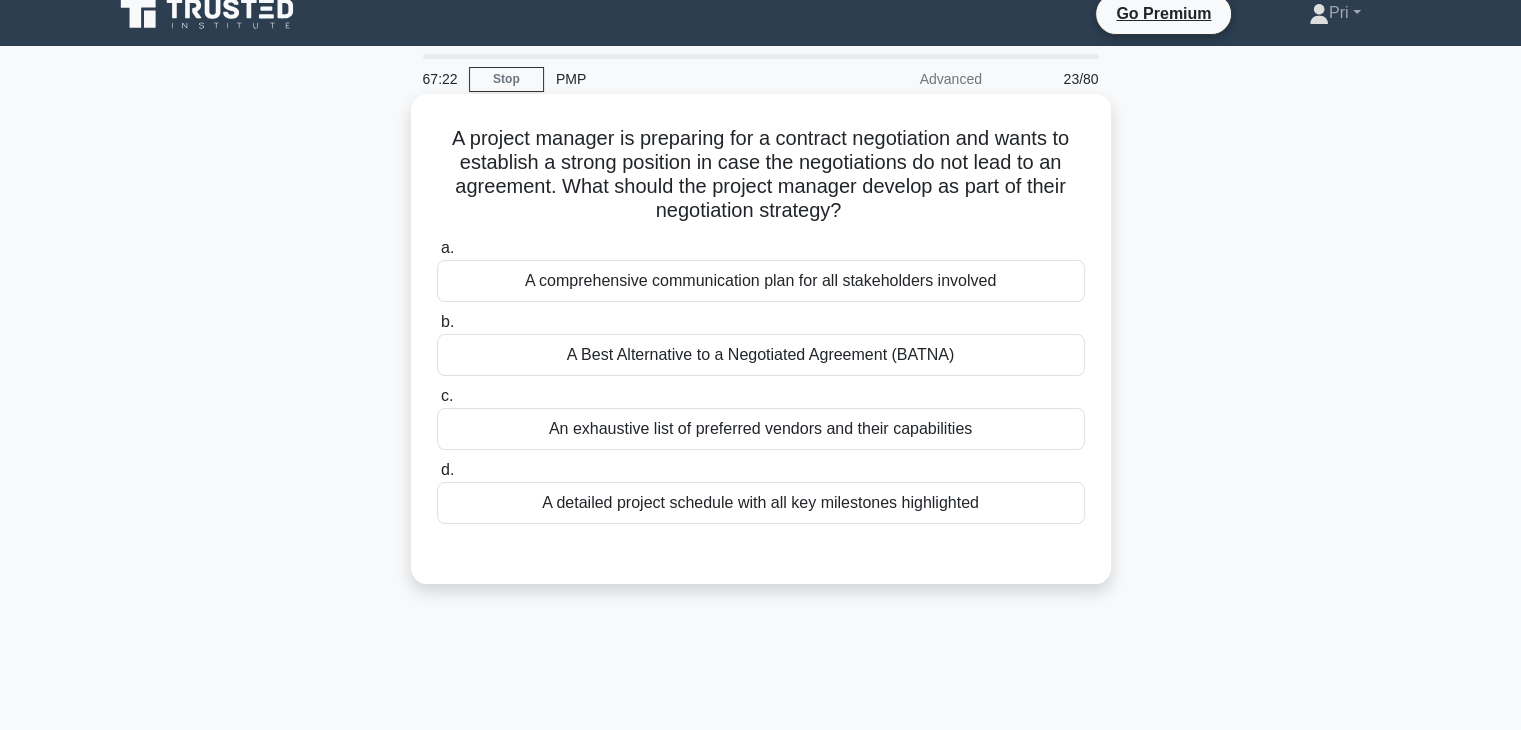 scroll, scrollTop: 0, scrollLeft: 0, axis: both 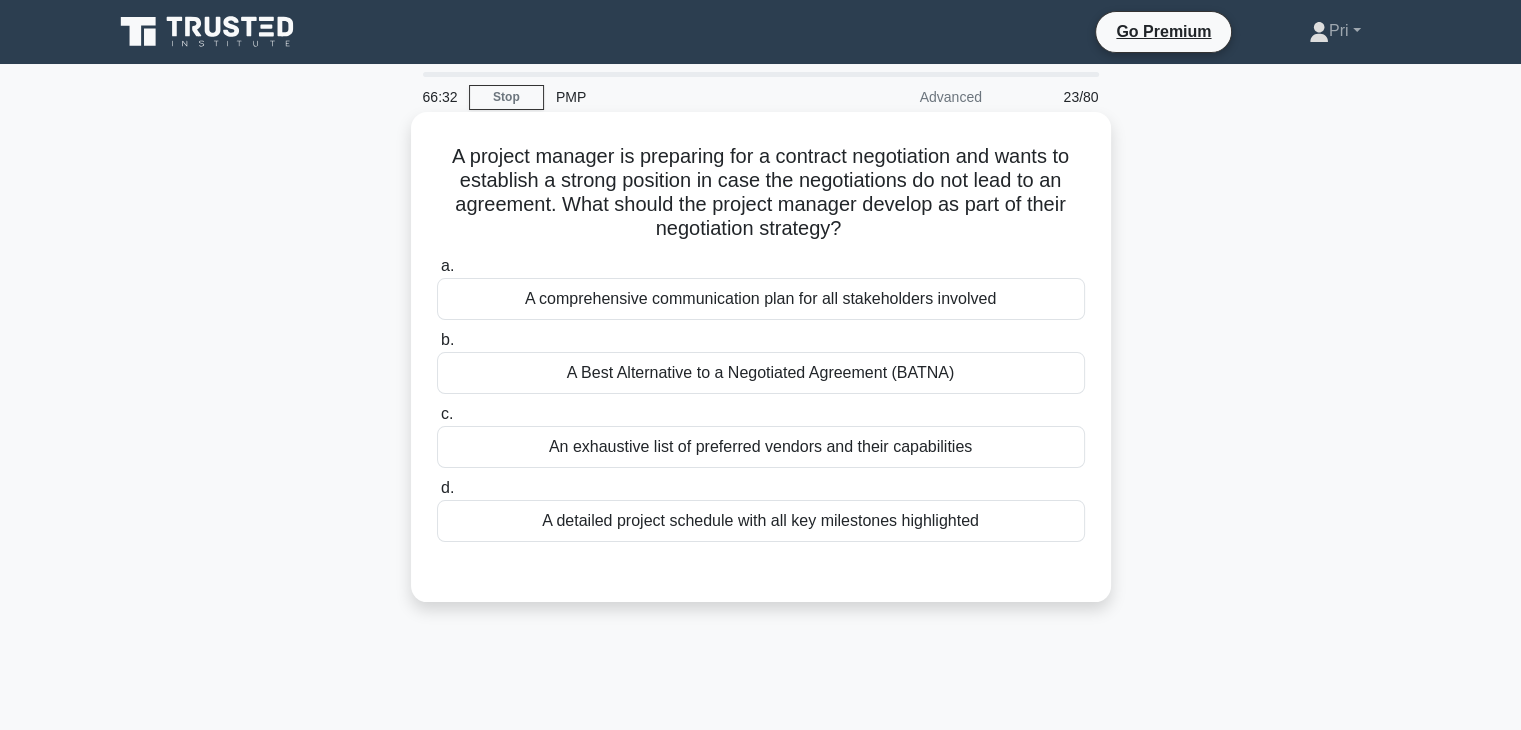 click on "A detailed project schedule with all key milestones highlighted" at bounding box center [761, 521] 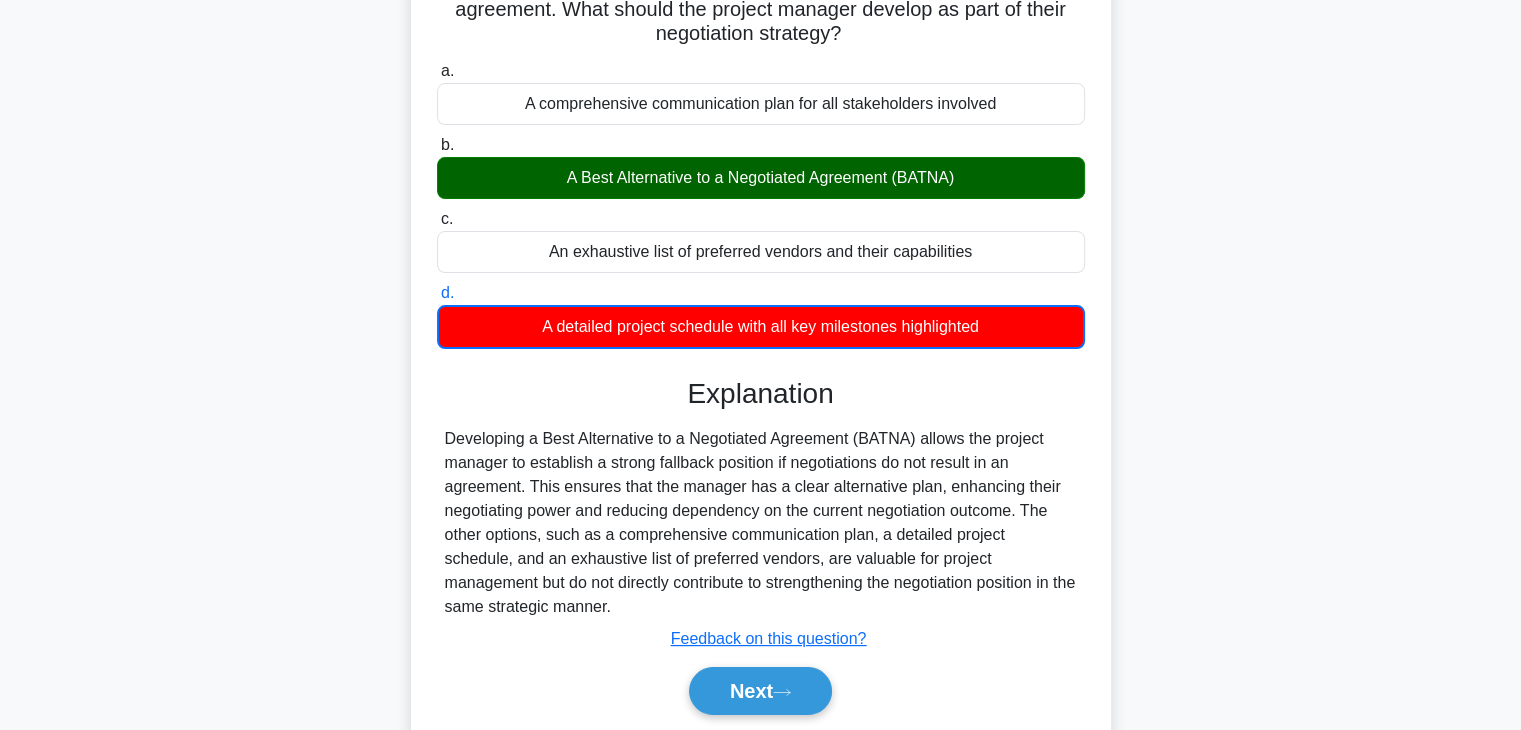 scroll, scrollTop: 200, scrollLeft: 0, axis: vertical 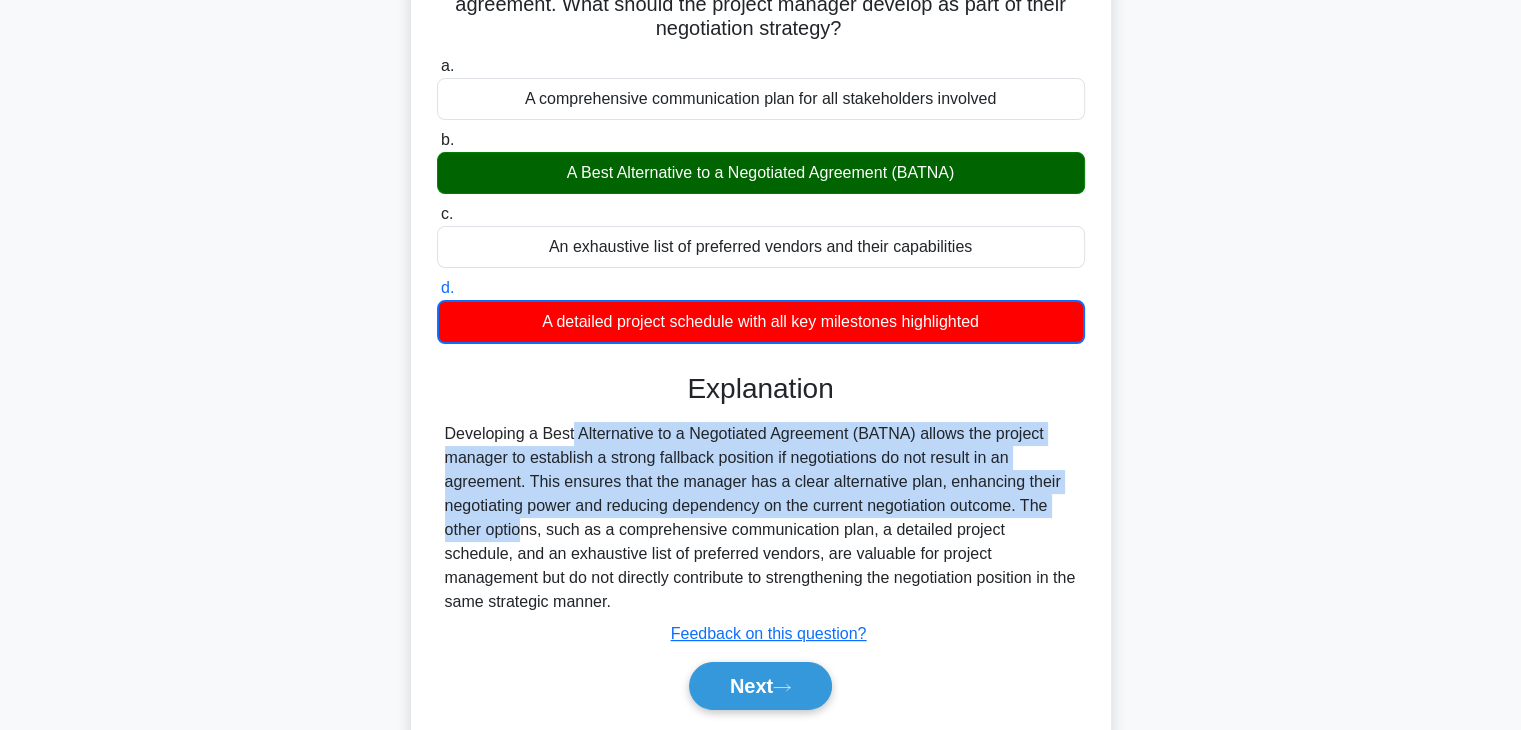 drag, startPoint x: 446, startPoint y: 433, endPoint x: 1019, endPoint y: 502, distance: 577.1395 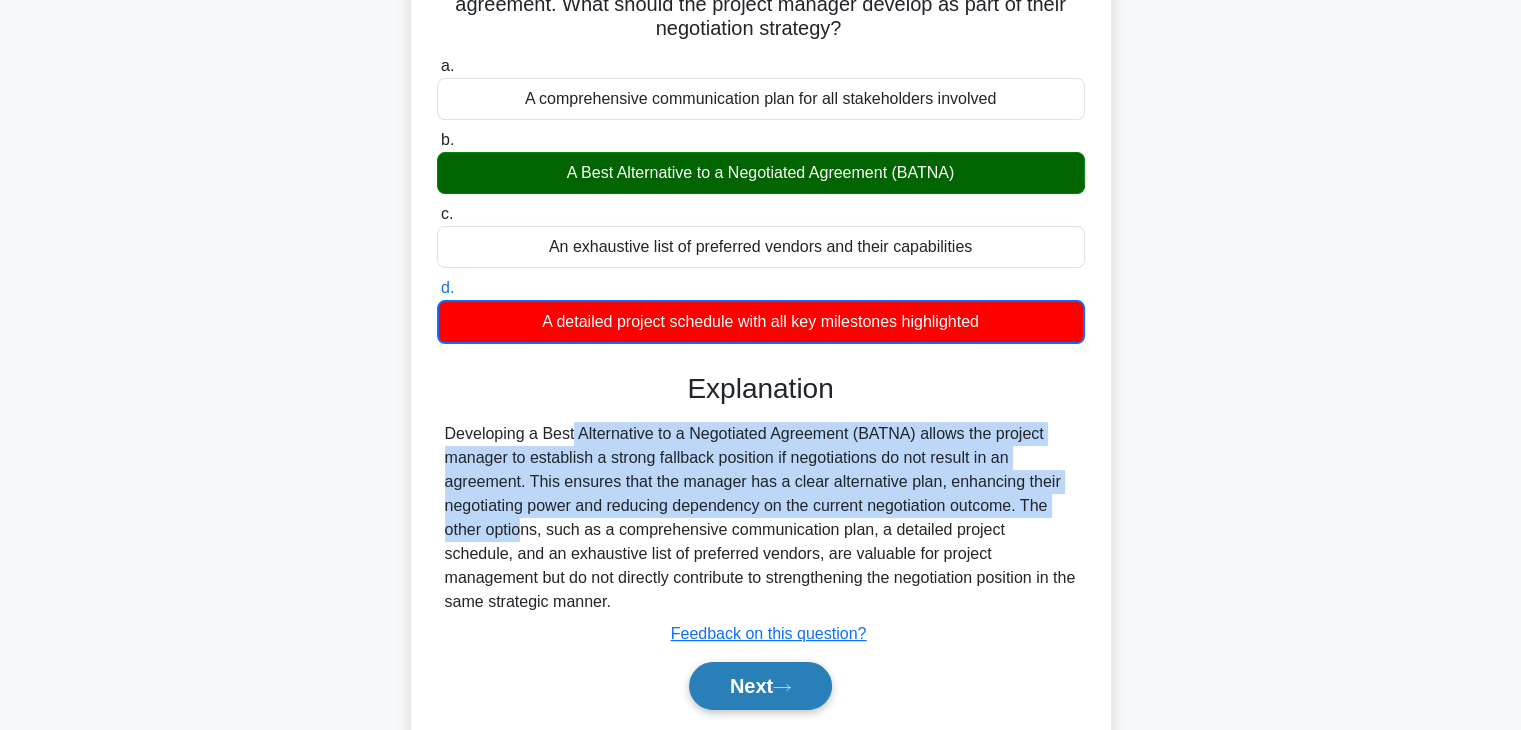 click on "Next" at bounding box center [760, 686] 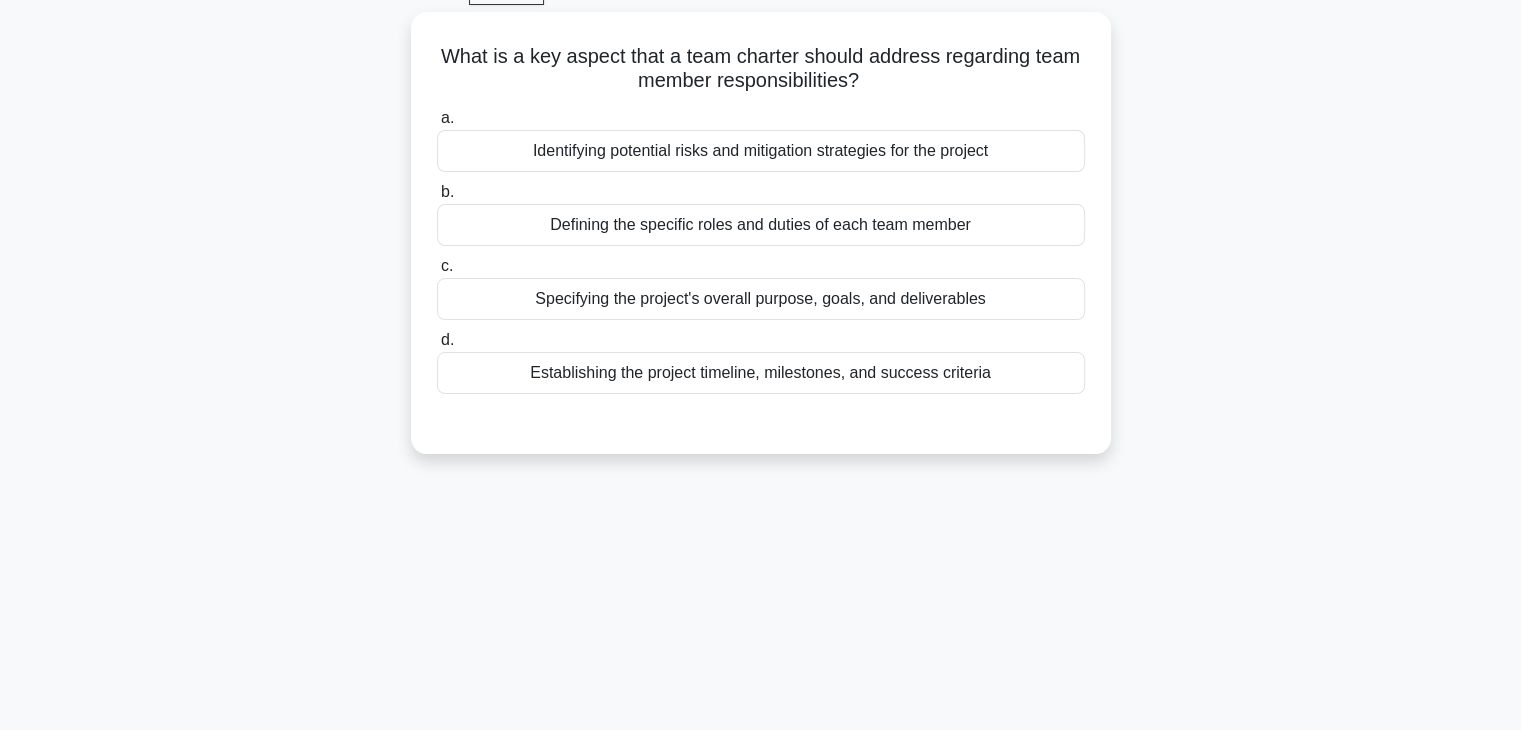 scroll, scrollTop: 0, scrollLeft: 0, axis: both 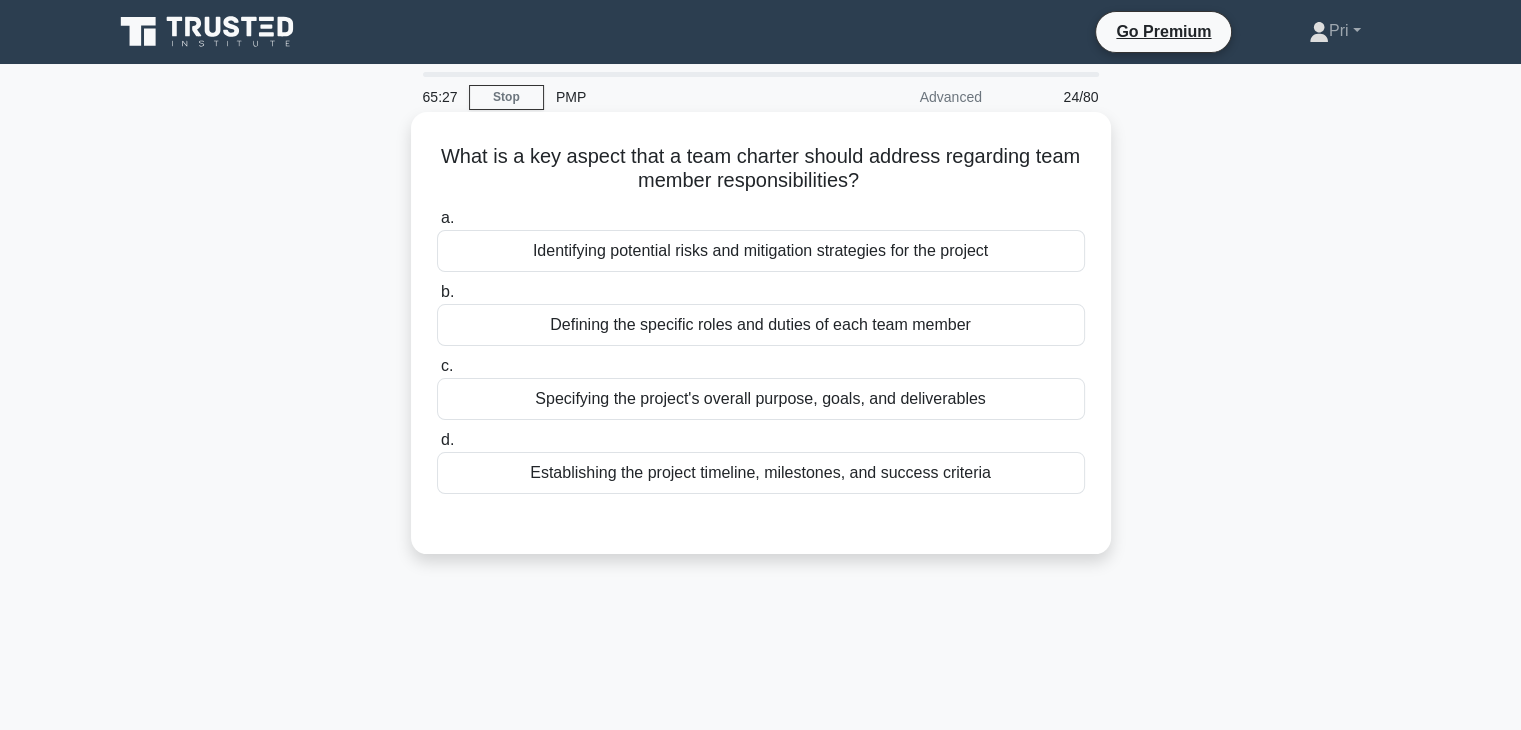 click on "Defining the specific roles and duties of each team member" at bounding box center [761, 325] 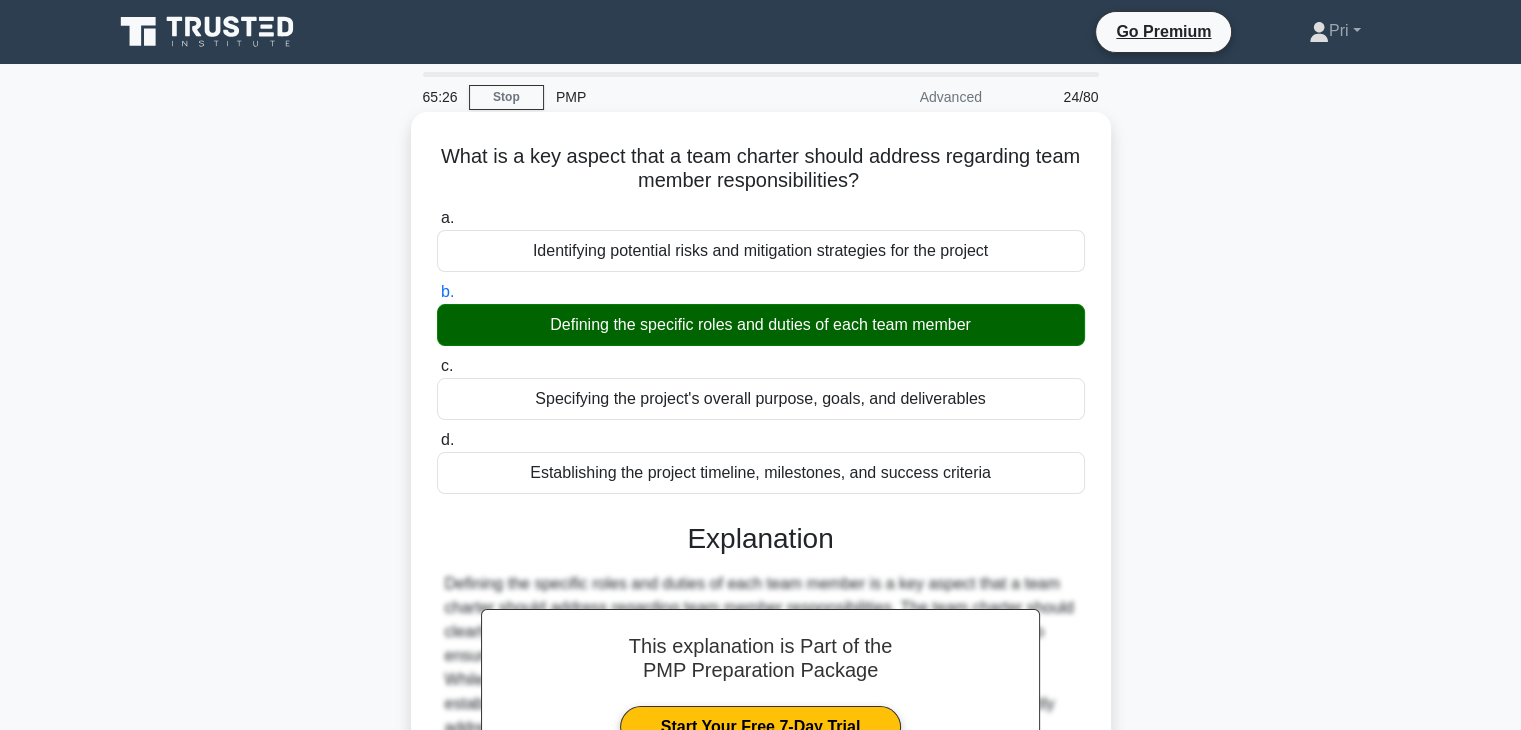 scroll, scrollTop: 351, scrollLeft: 0, axis: vertical 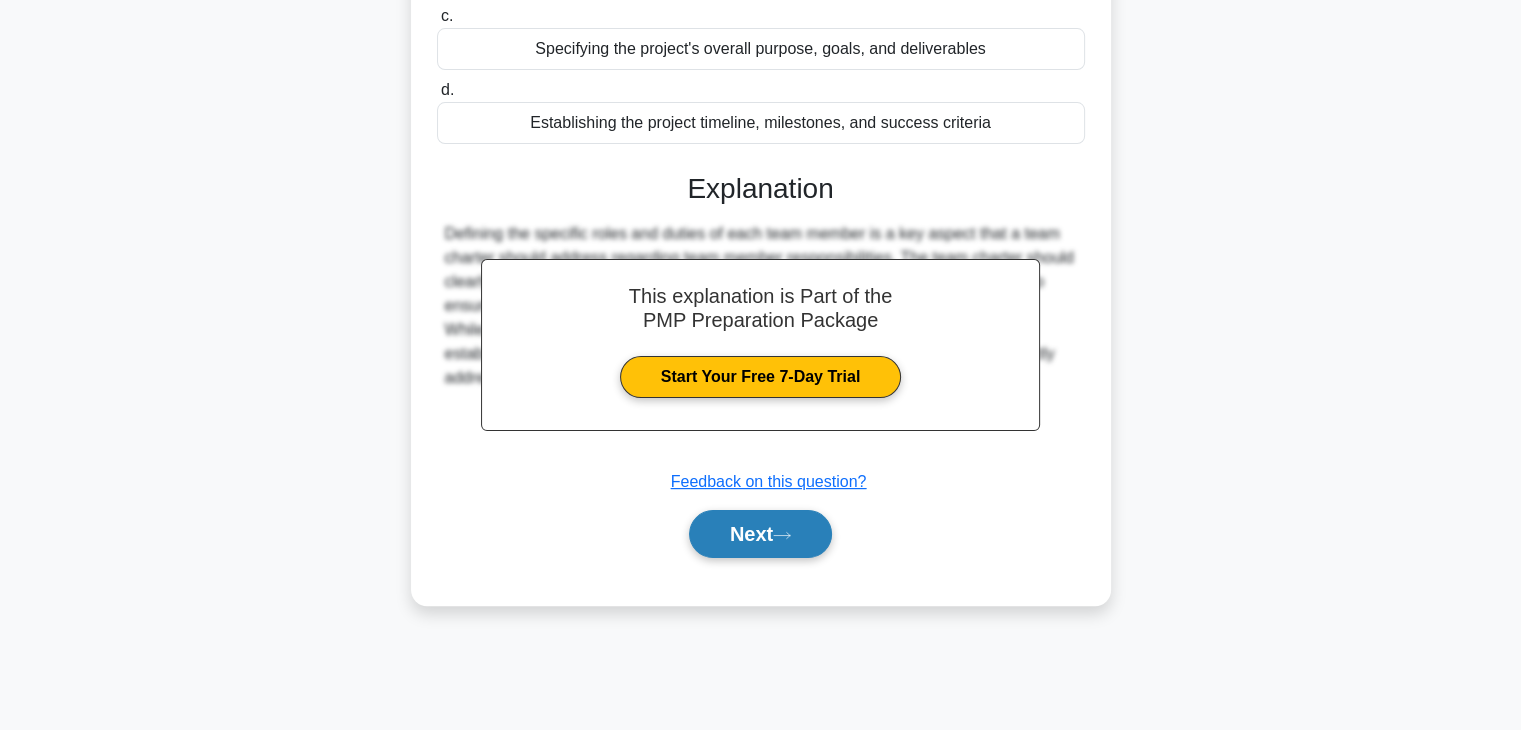 click on "Next" at bounding box center [760, 534] 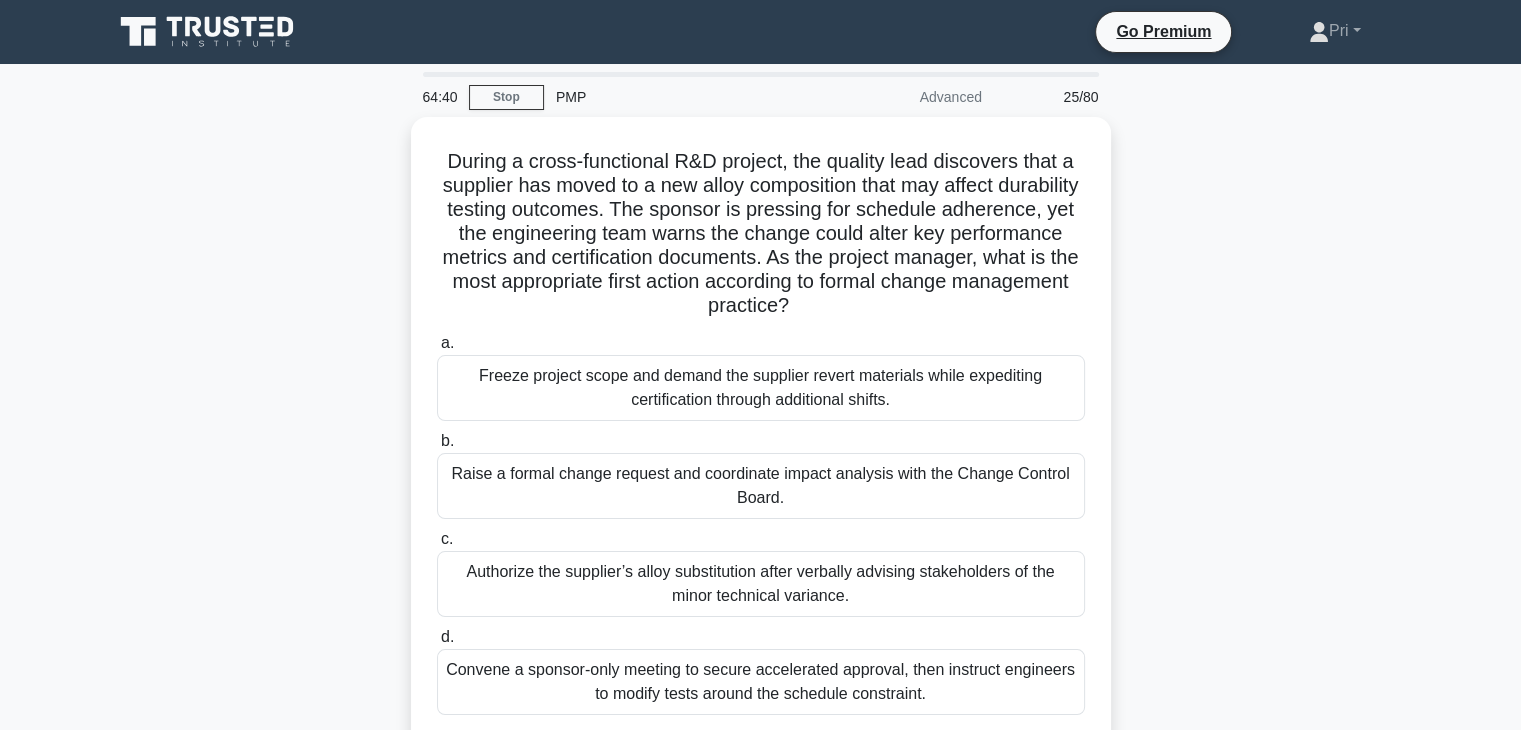 scroll, scrollTop: 100, scrollLeft: 0, axis: vertical 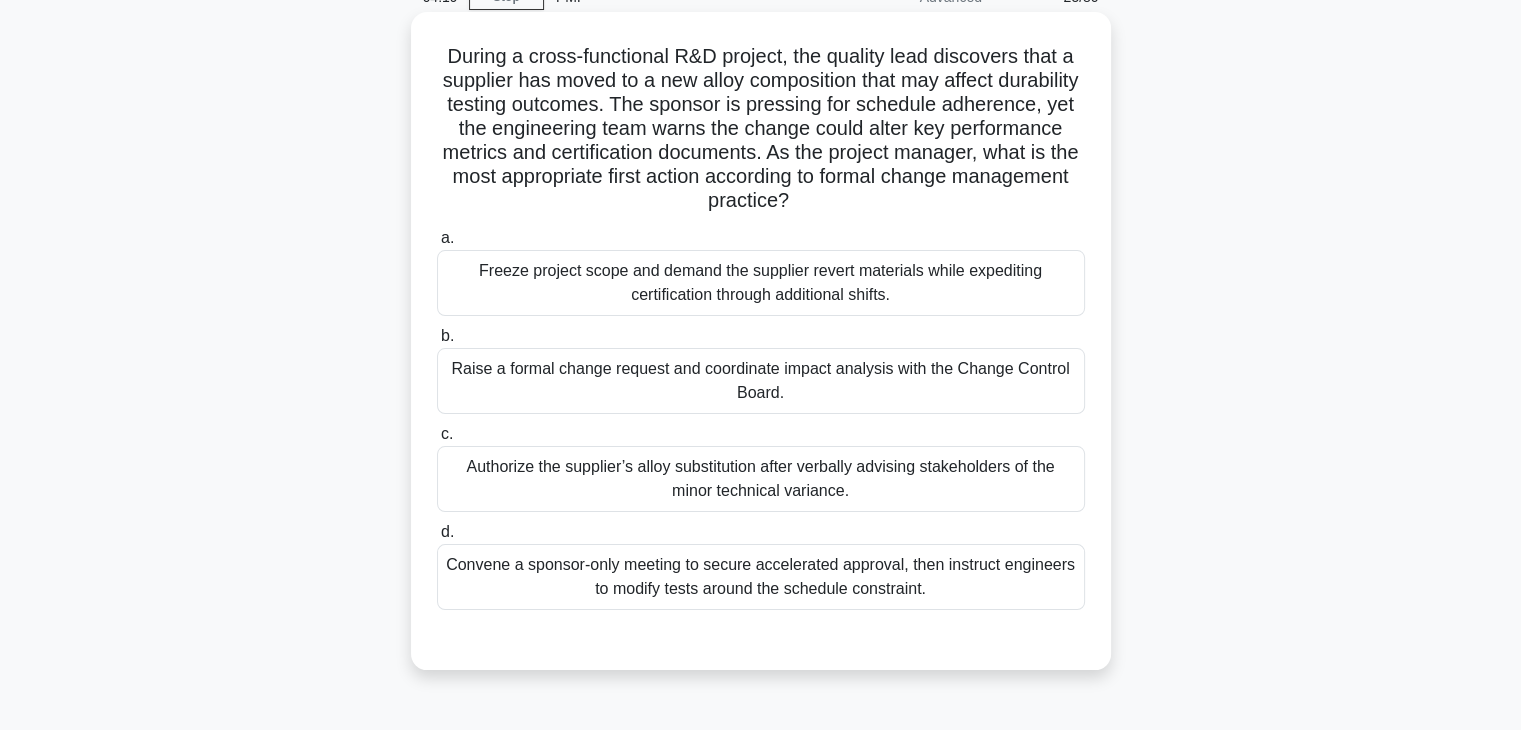 click on "Raise a formal change request and coordinate impact analysis with the Change Control Board." at bounding box center (761, 381) 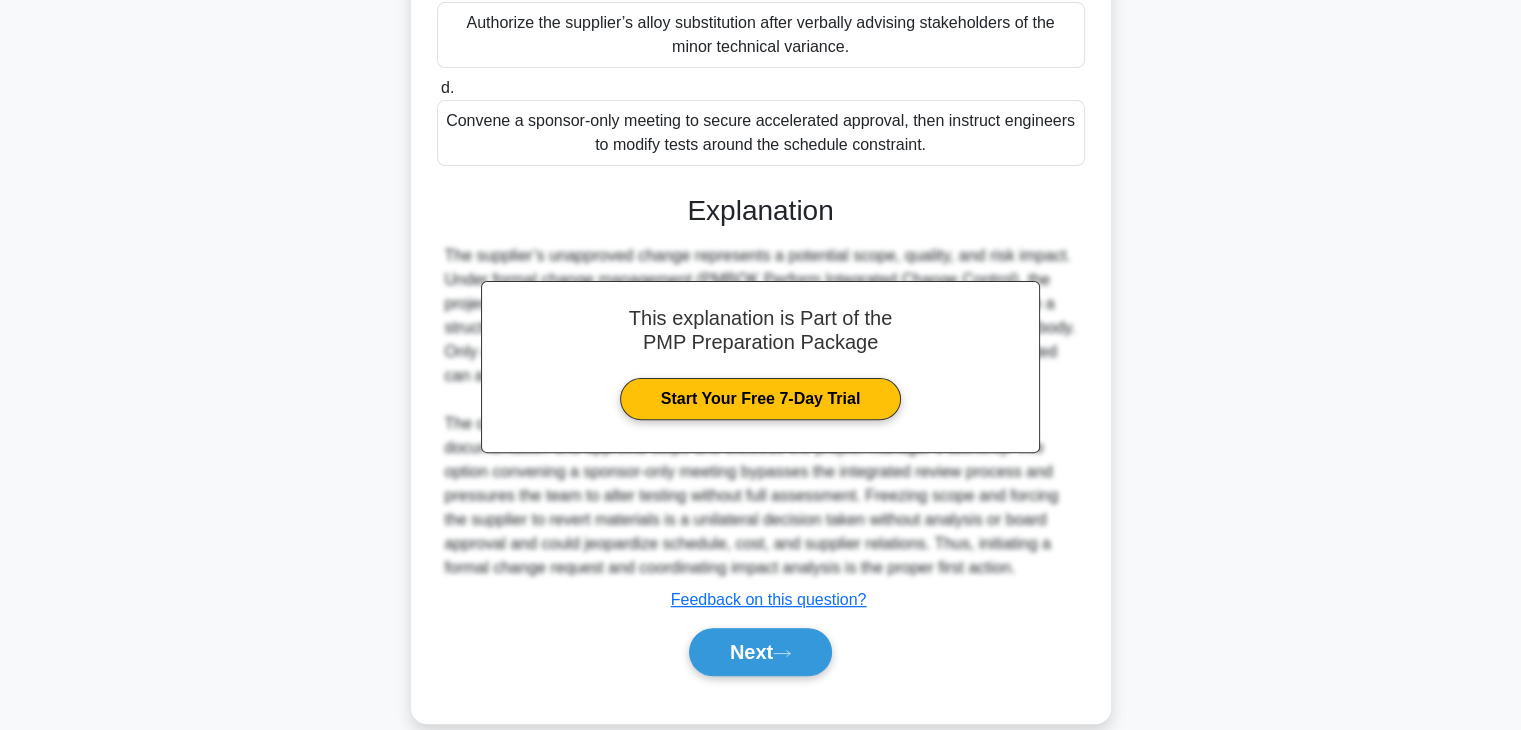 scroll, scrollTop: 574, scrollLeft: 0, axis: vertical 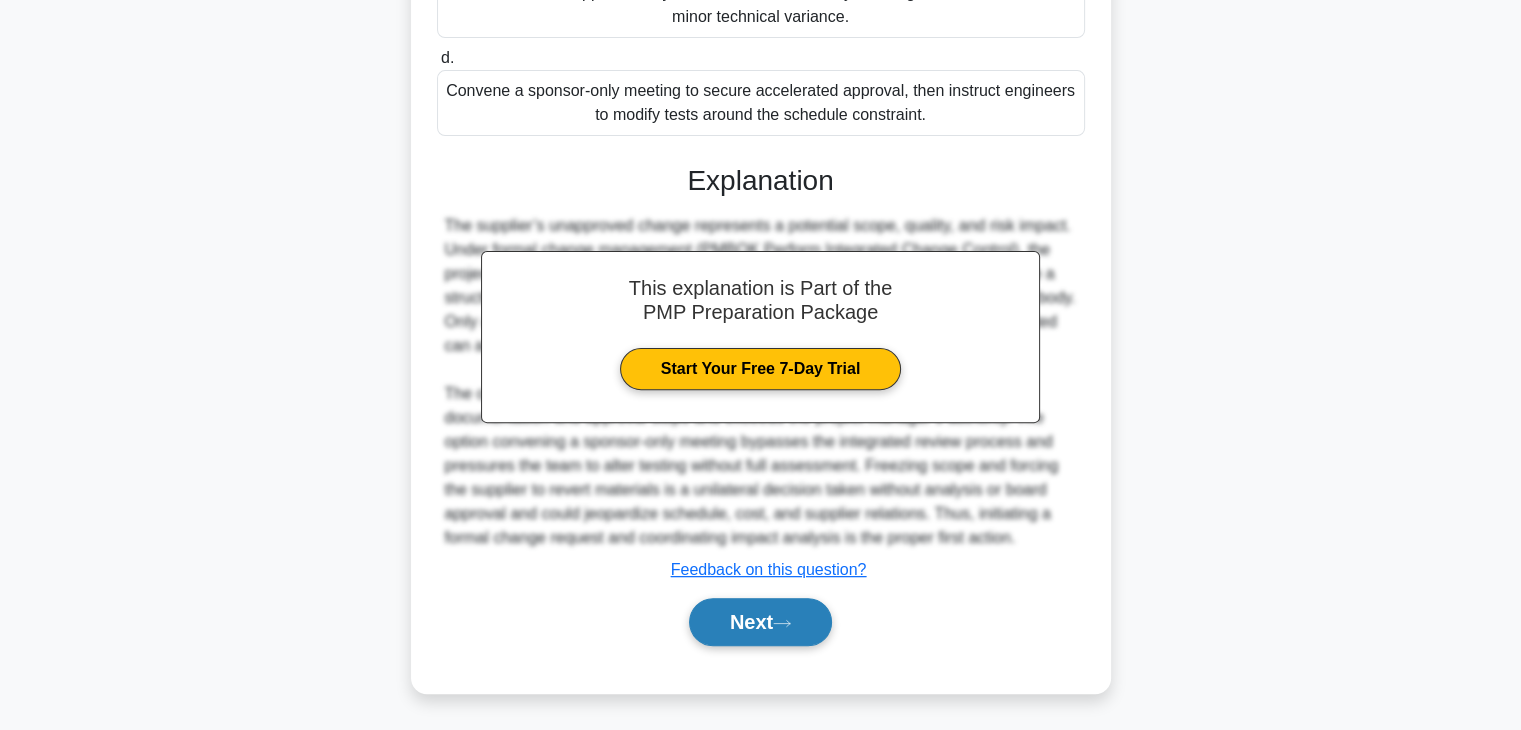 click 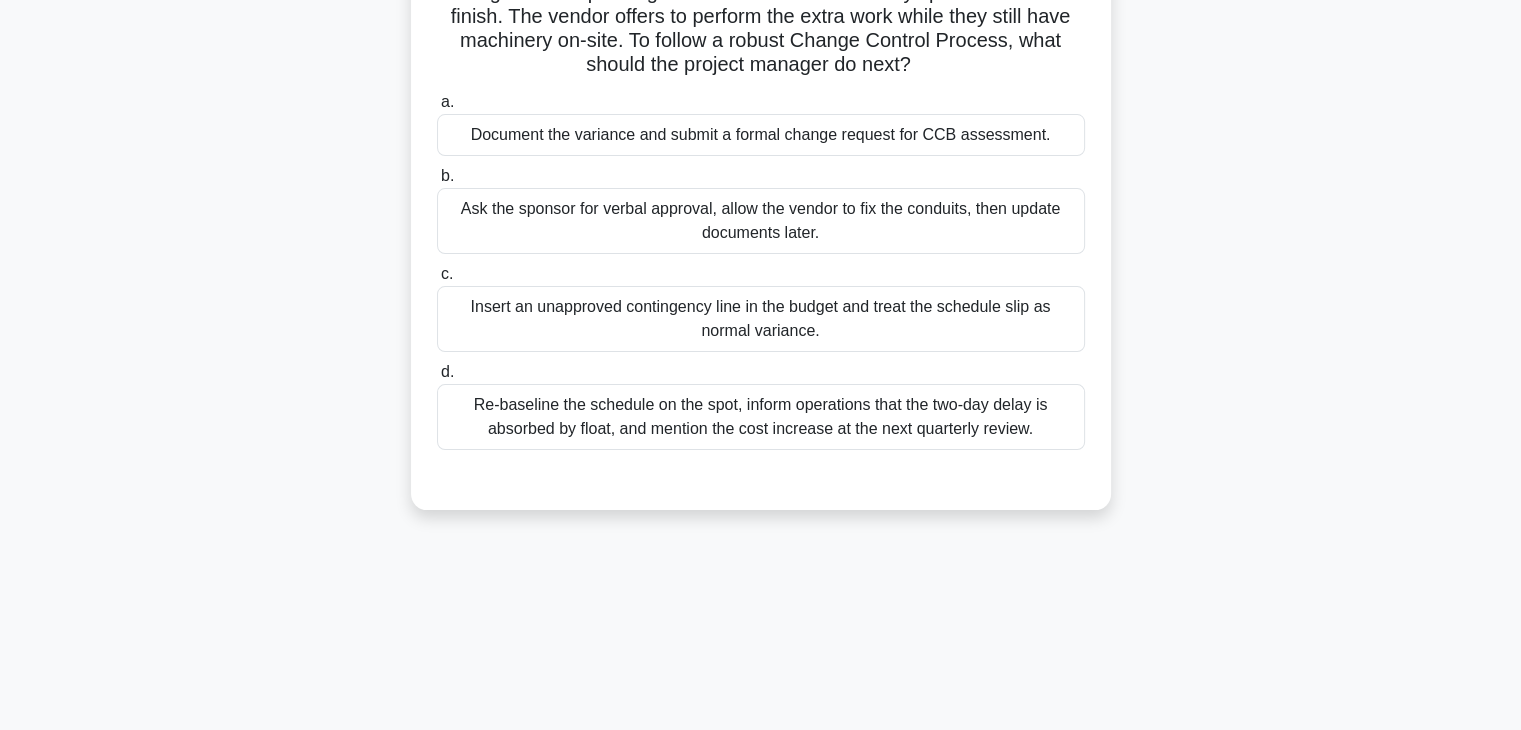 scroll, scrollTop: 51, scrollLeft: 0, axis: vertical 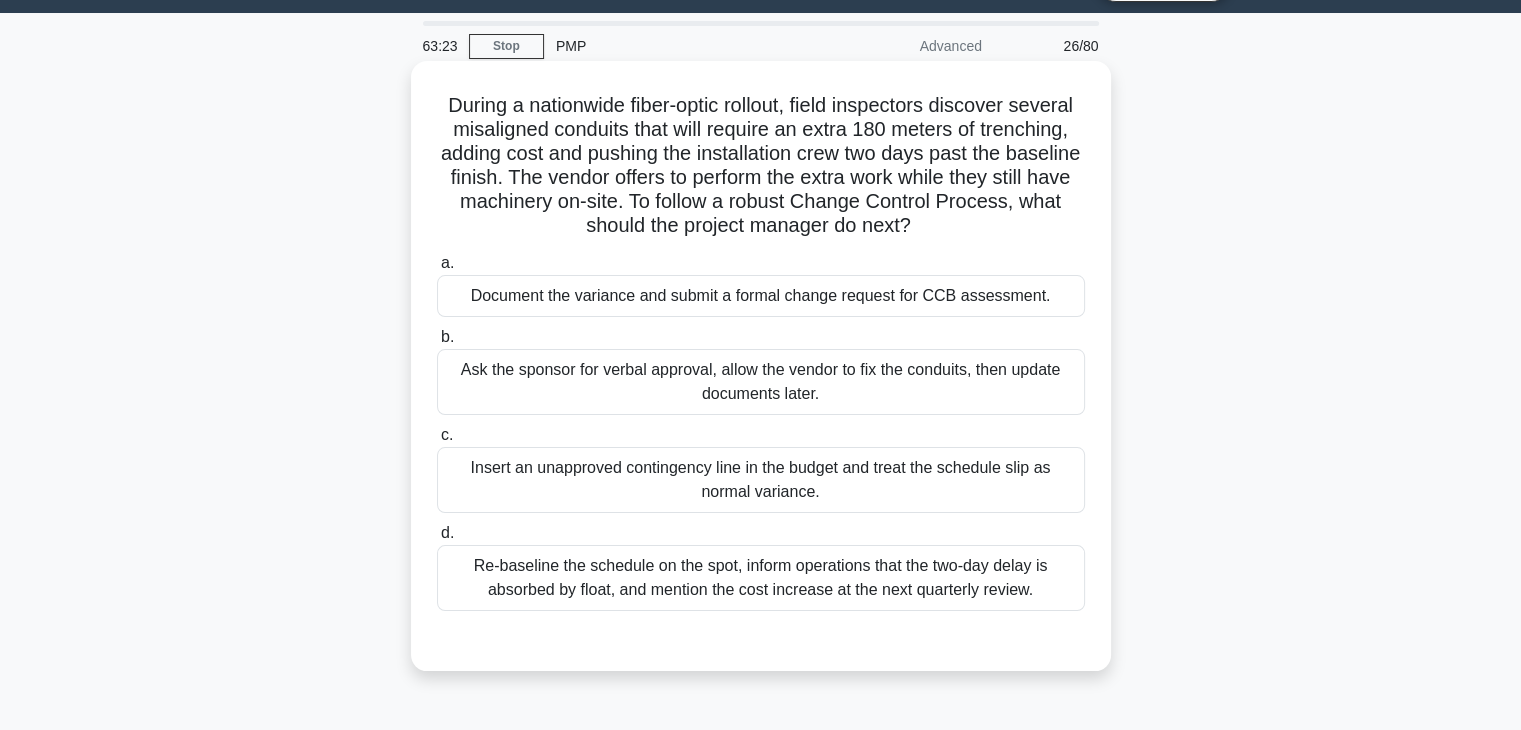 click on "Document the variance and submit a formal change request for CCB assessment." at bounding box center [761, 296] 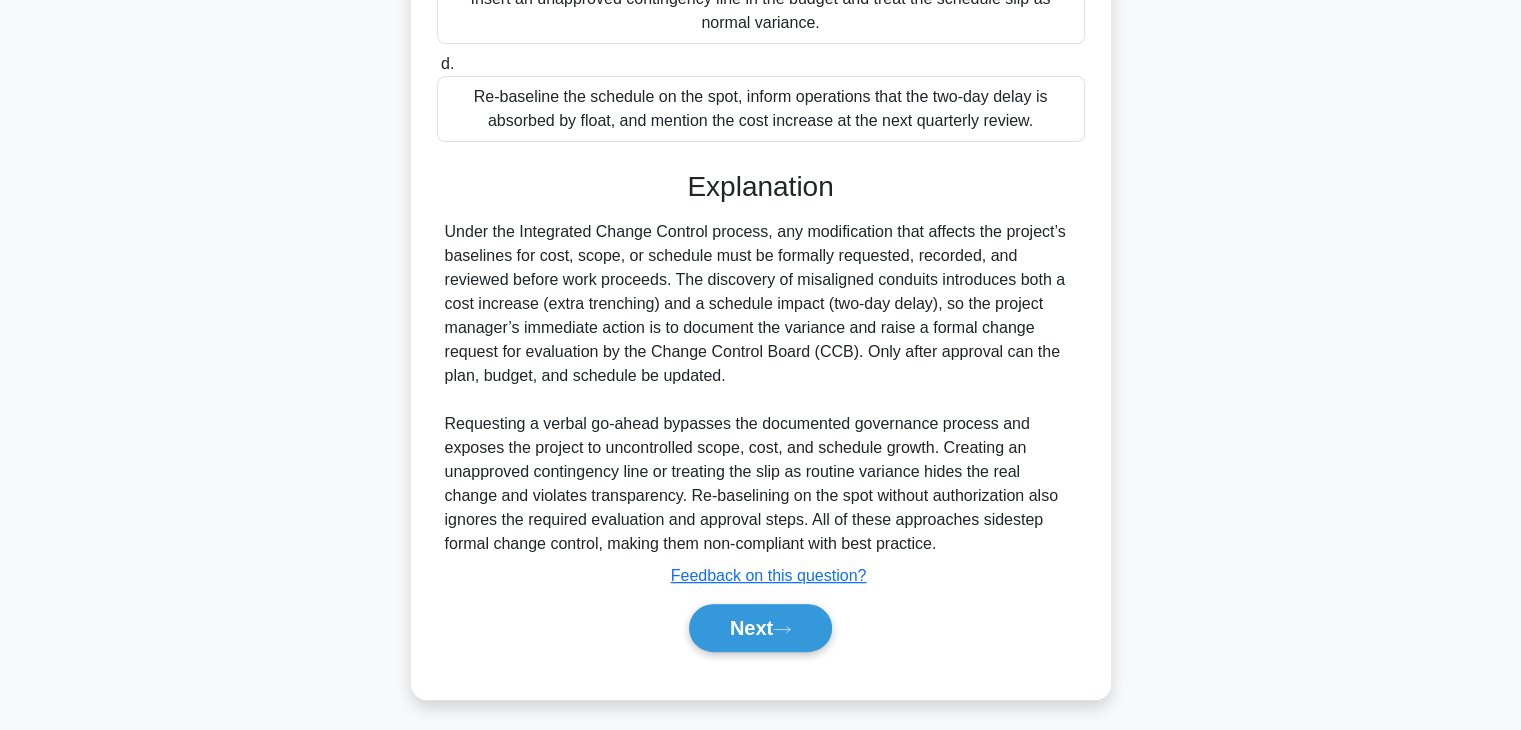 scroll, scrollTop: 526, scrollLeft: 0, axis: vertical 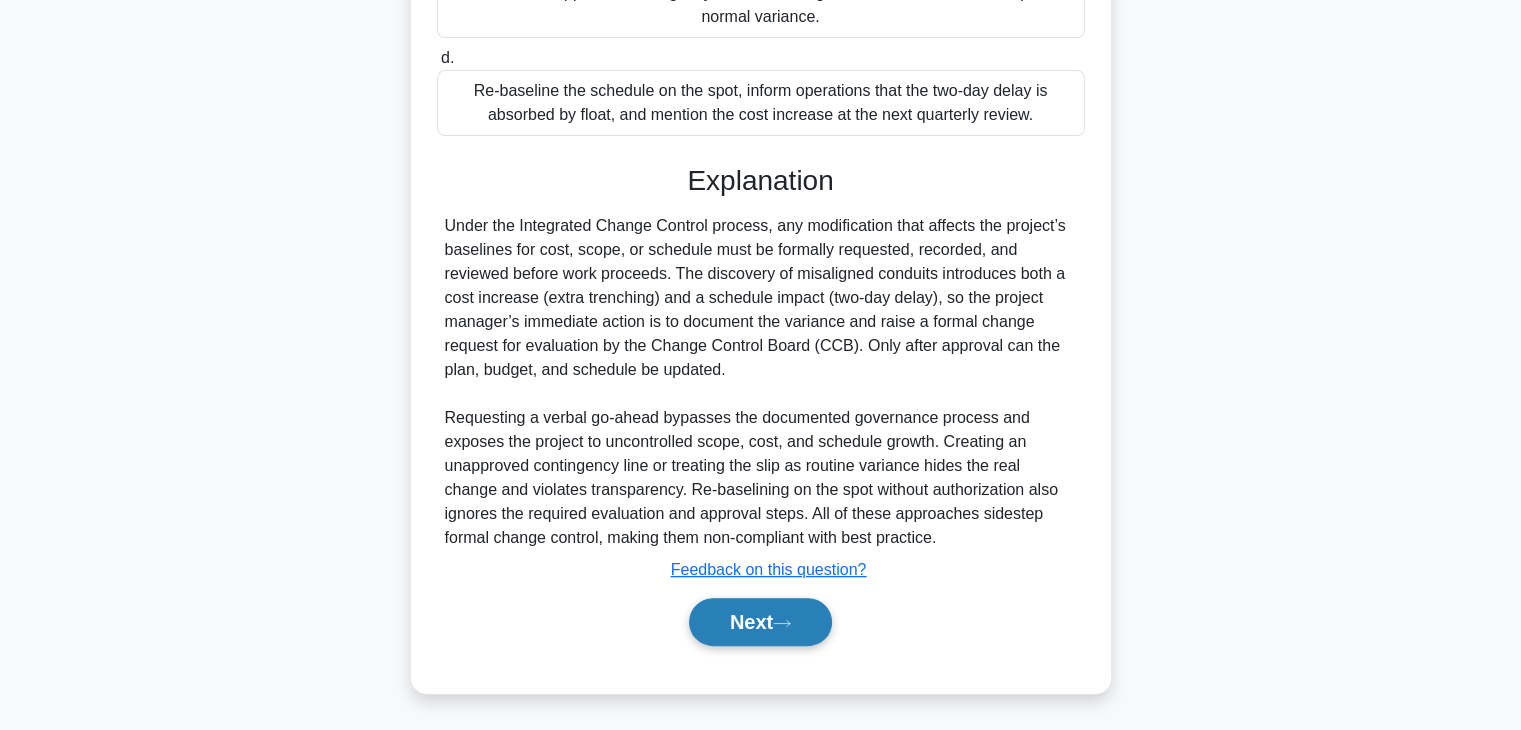 click on "Next" at bounding box center [760, 622] 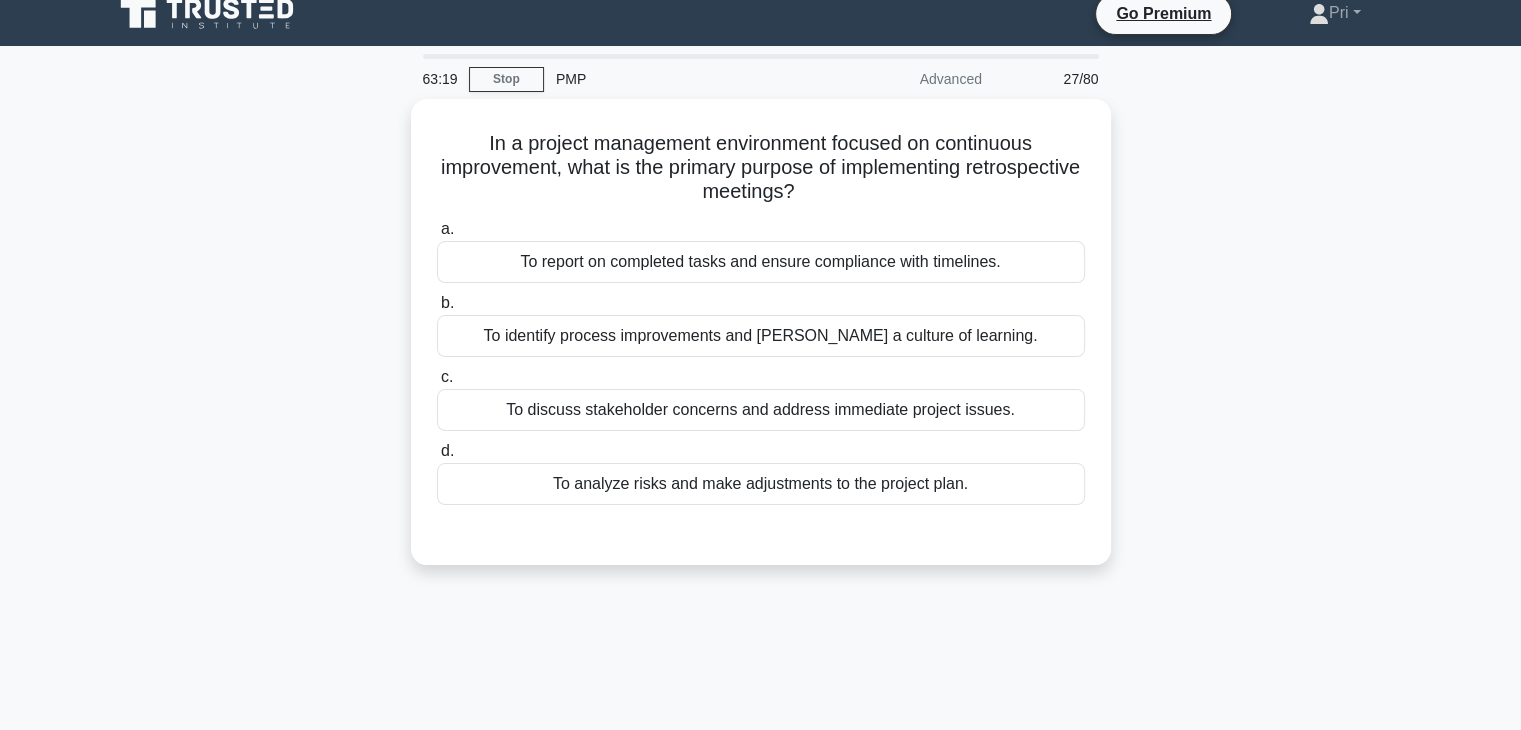 scroll, scrollTop: 0, scrollLeft: 0, axis: both 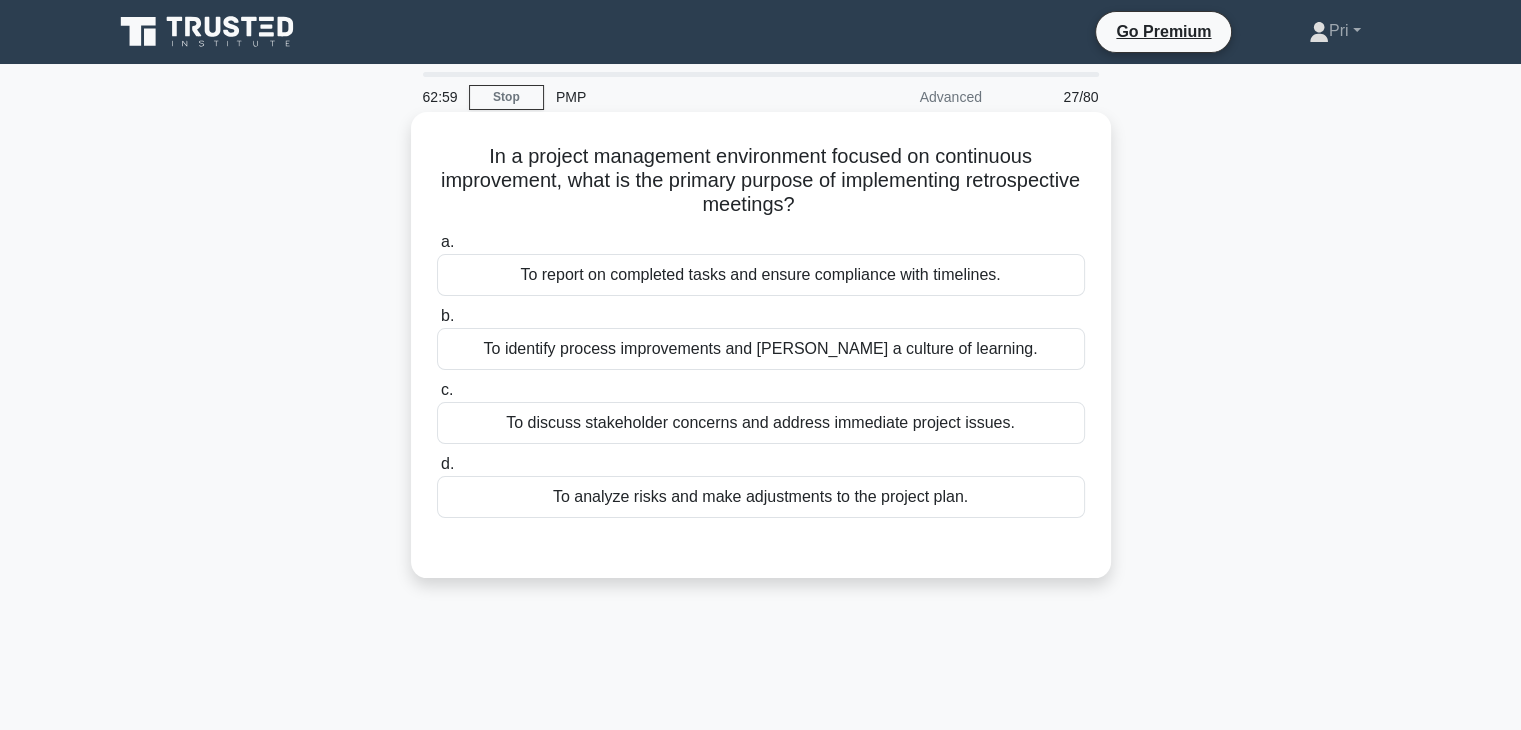 click on "To identify process improvements and [PERSON_NAME] a culture of learning." at bounding box center (761, 349) 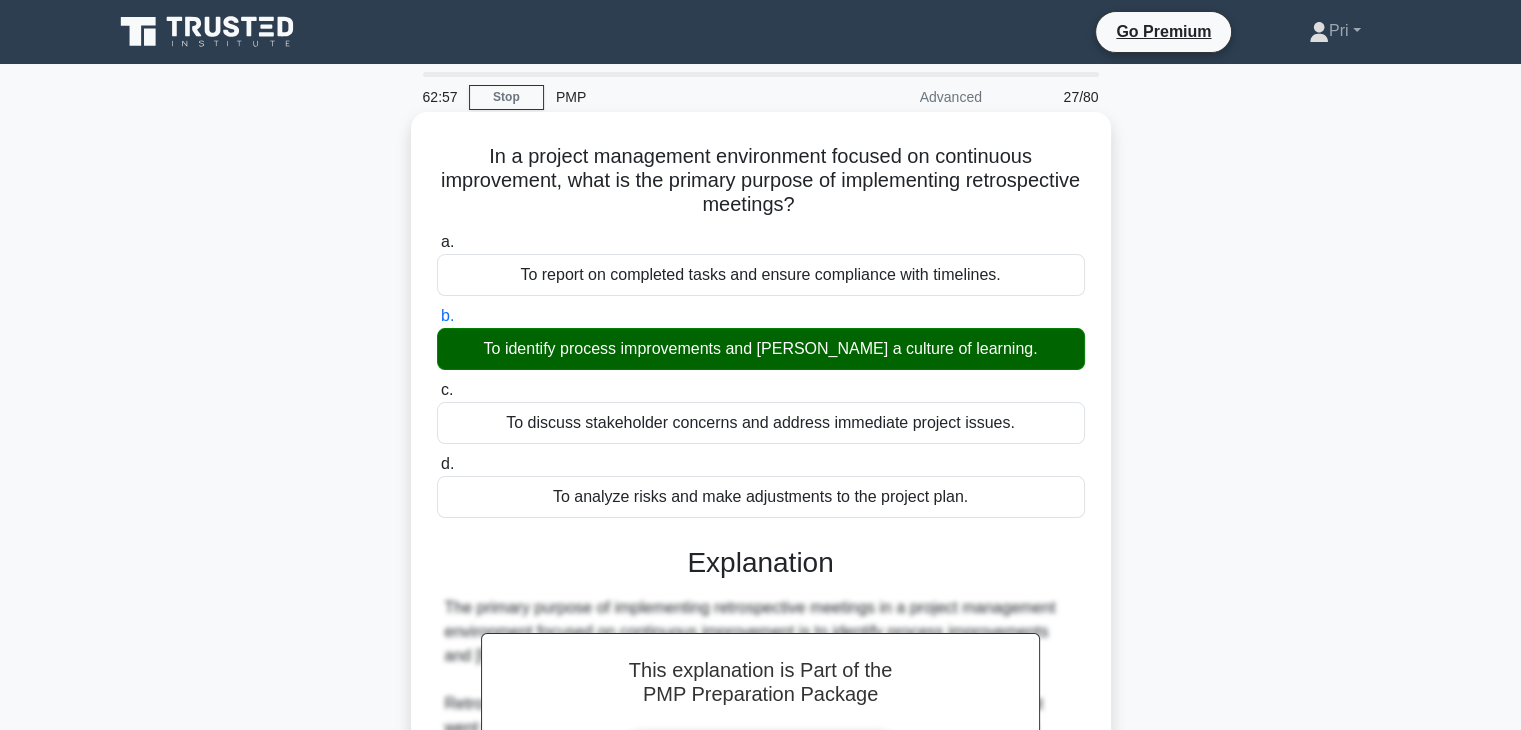 scroll, scrollTop: 478, scrollLeft: 0, axis: vertical 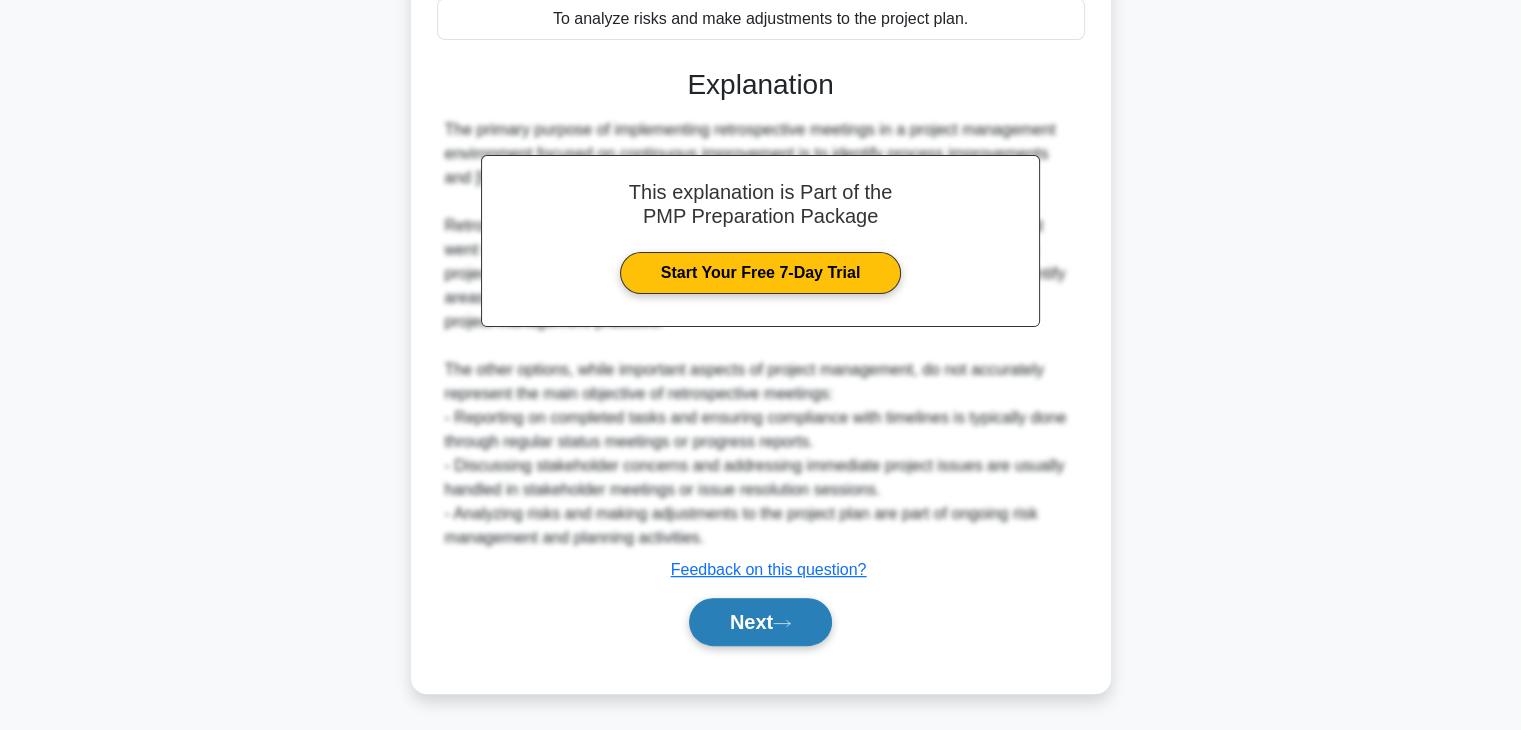 click on "Next" at bounding box center (760, 622) 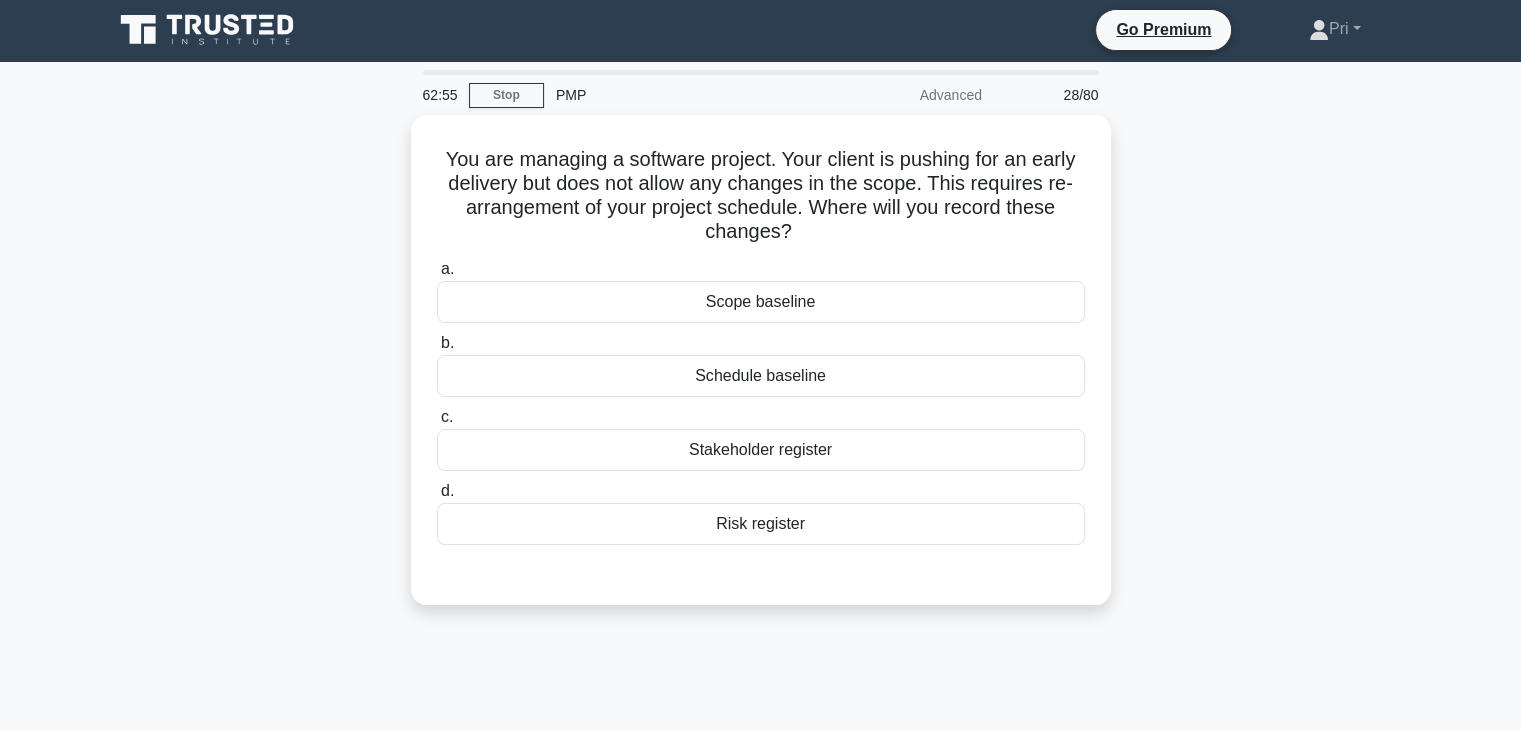 scroll, scrollTop: 0, scrollLeft: 0, axis: both 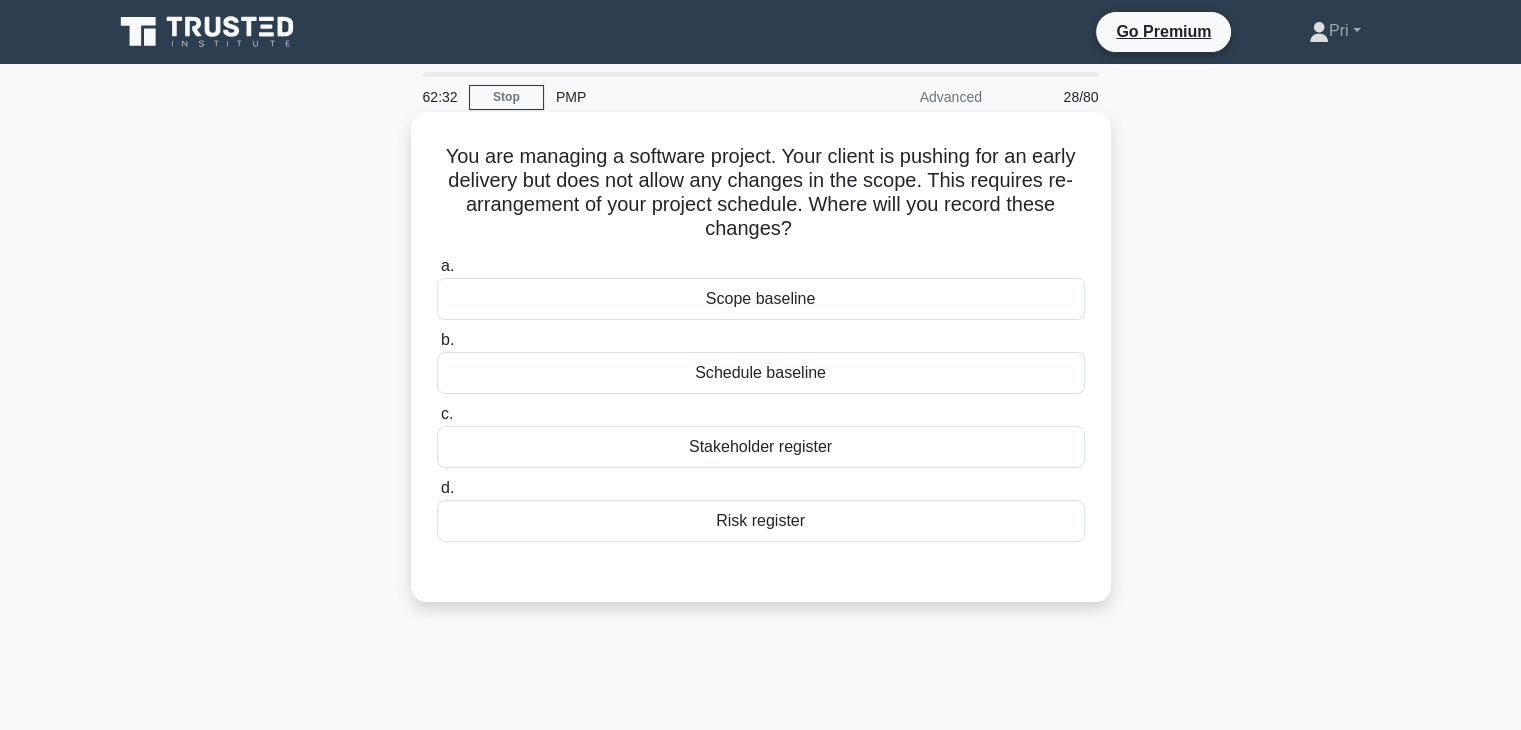 click on "Schedule baseline" at bounding box center [761, 373] 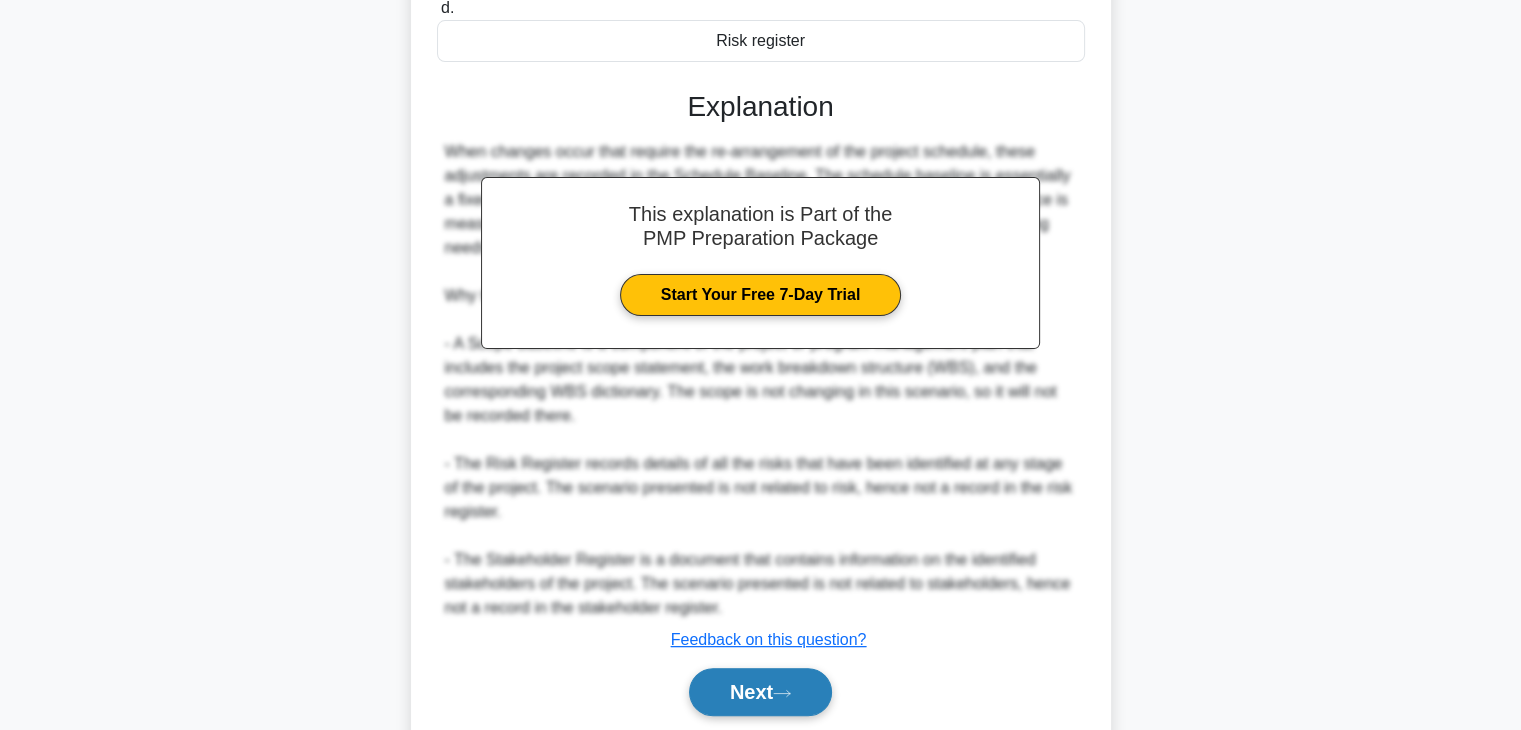 scroll, scrollTop: 550, scrollLeft: 0, axis: vertical 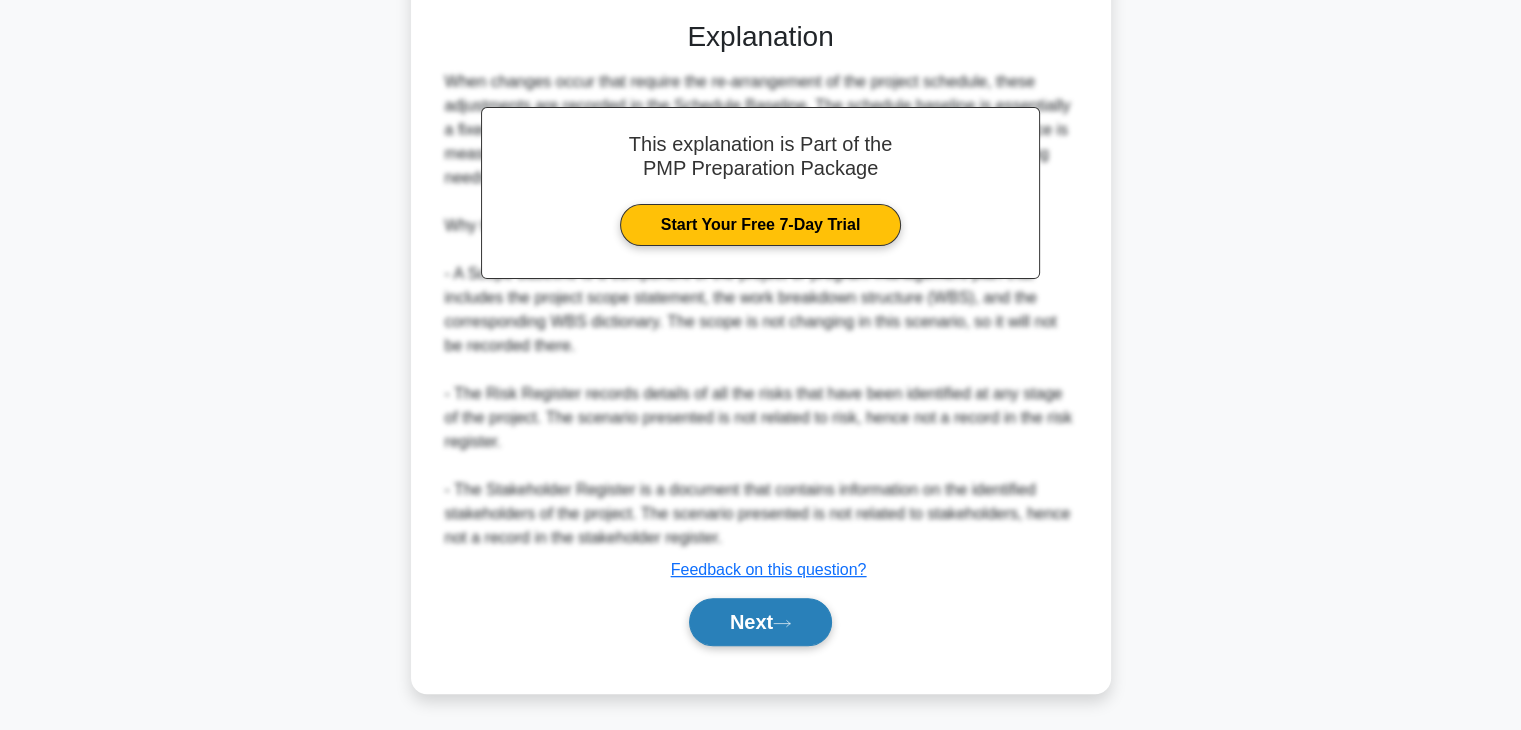 click on "Next" at bounding box center [760, 622] 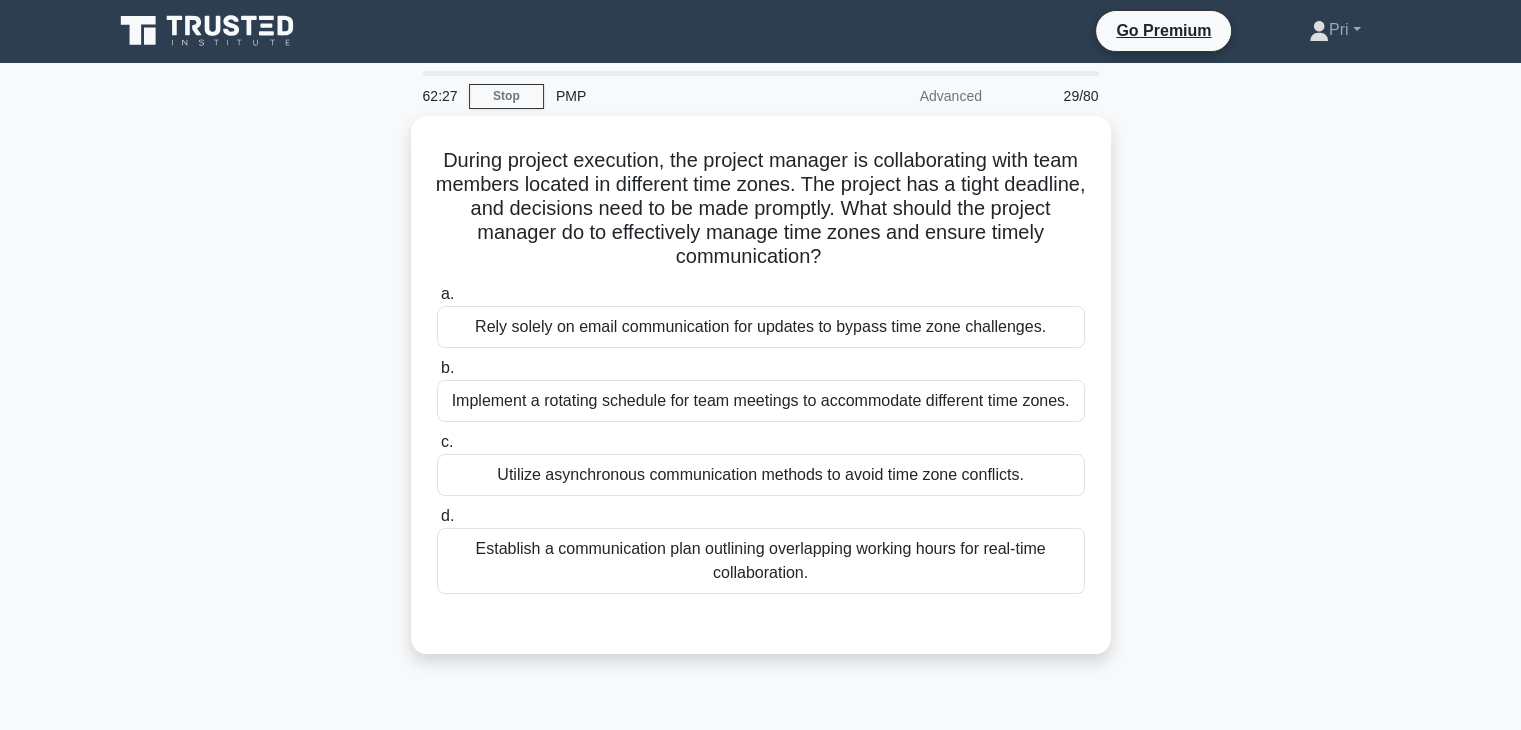 scroll, scrollTop: 0, scrollLeft: 0, axis: both 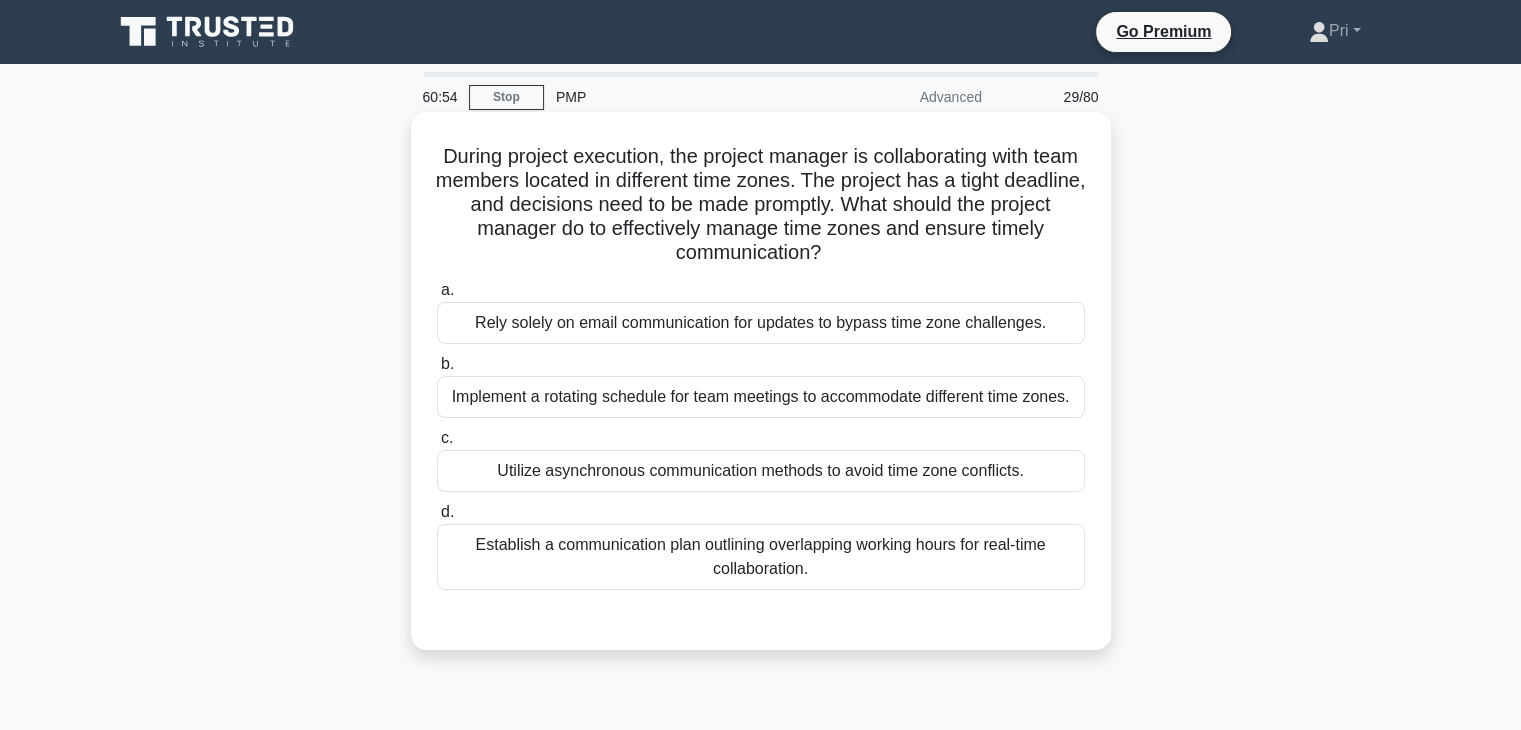 click on "Utilize asynchronous communication methods to avoid time zone conflicts." at bounding box center (761, 471) 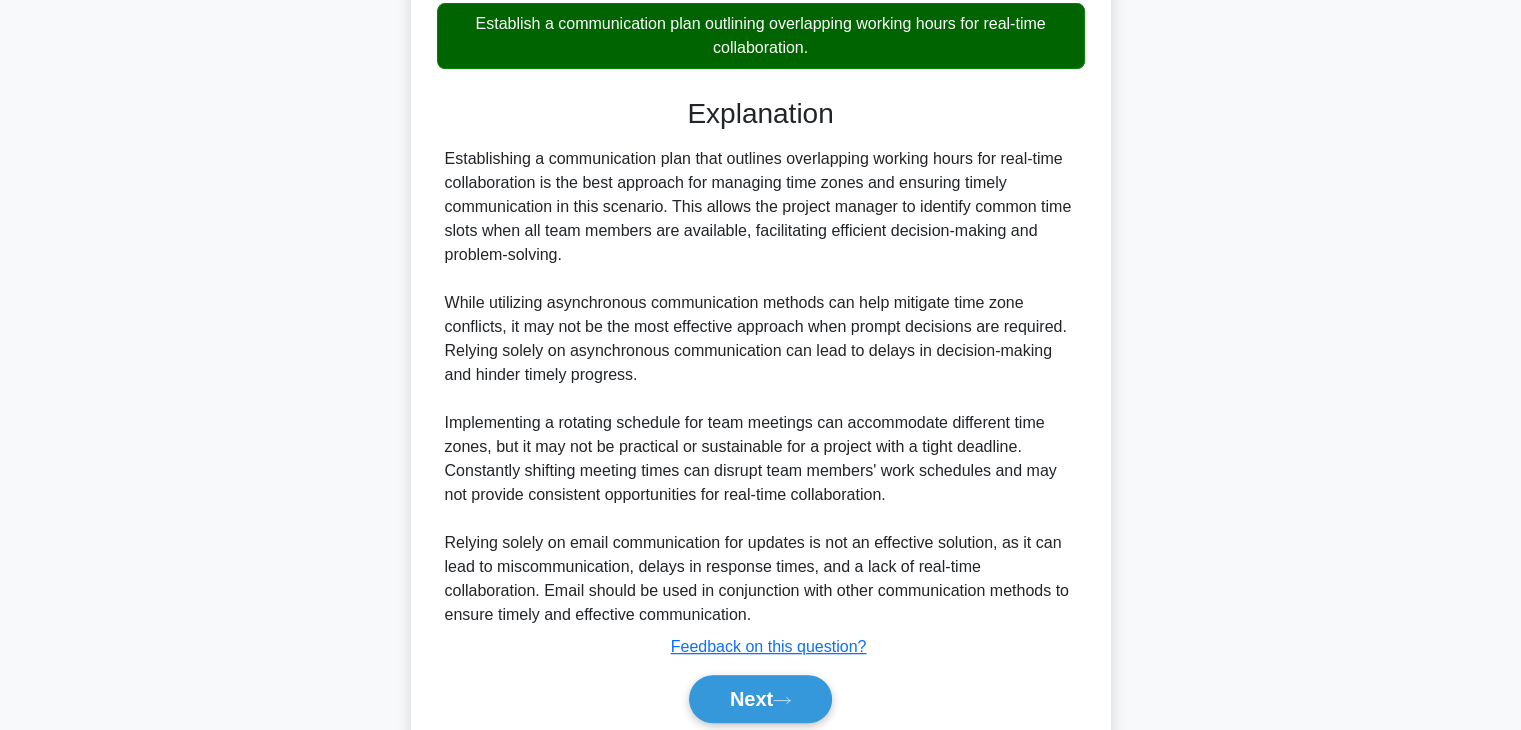 scroll, scrollTop: 600, scrollLeft: 0, axis: vertical 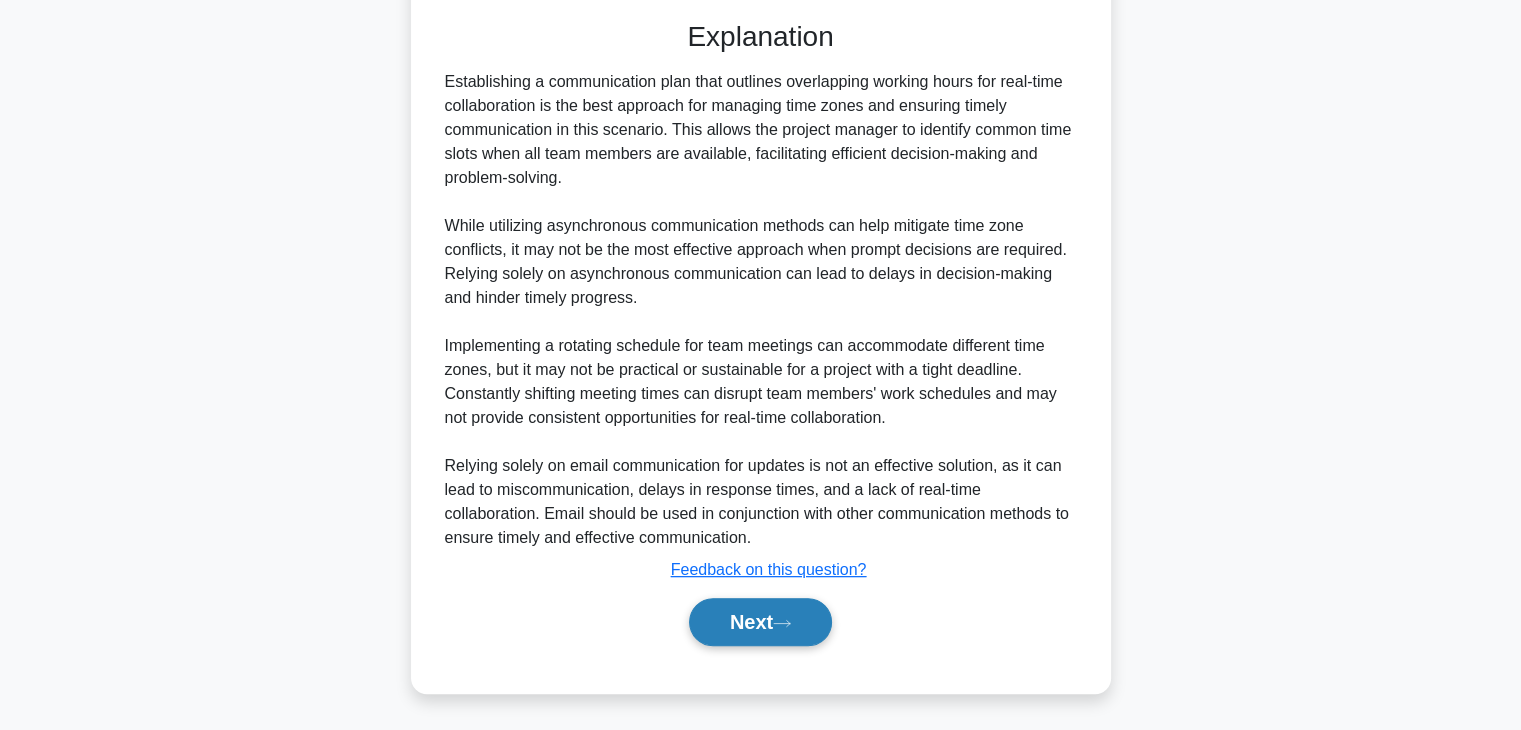 click on "Next" at bounding box center (760, 622) 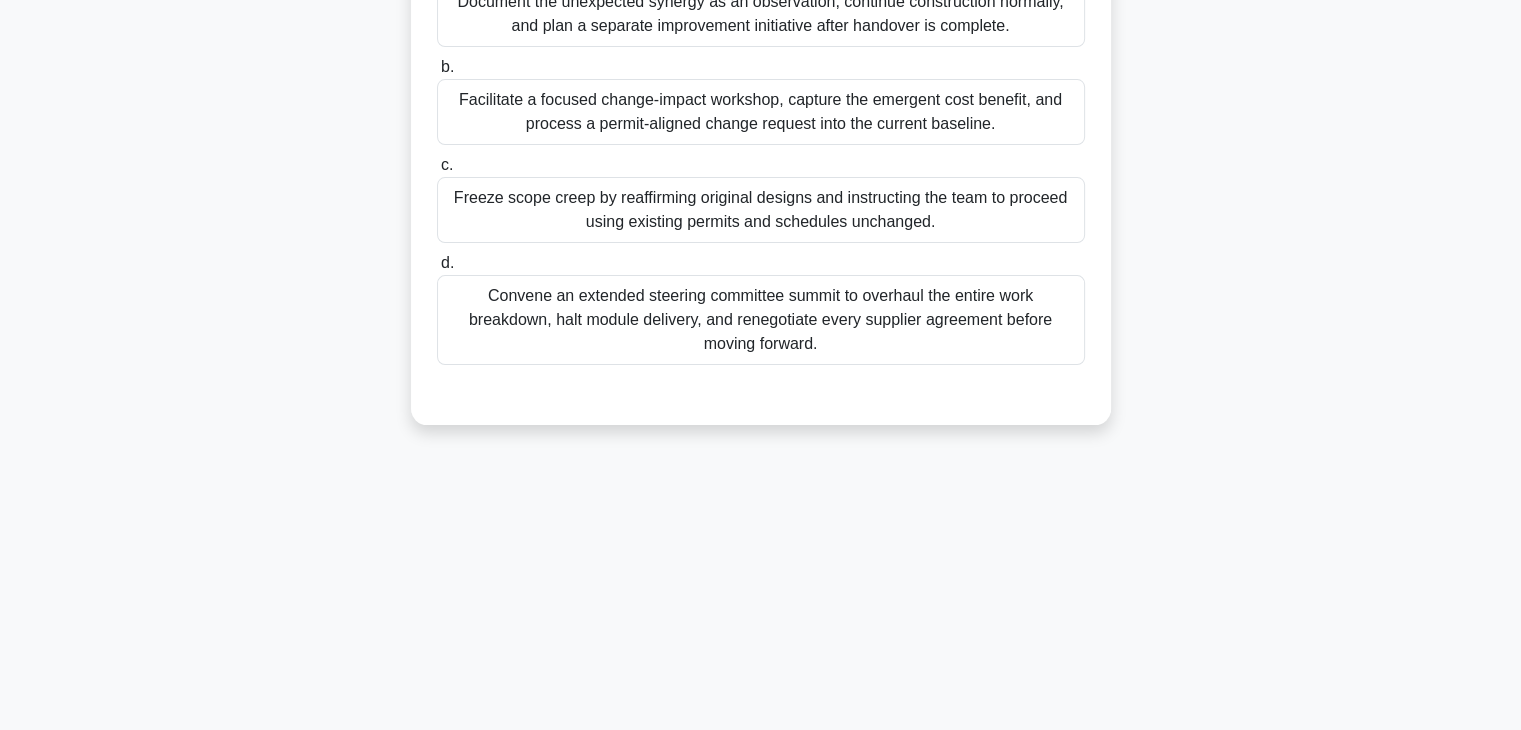 scroll, scrollTop: 51, scrollLeft: 0, axis: vertical 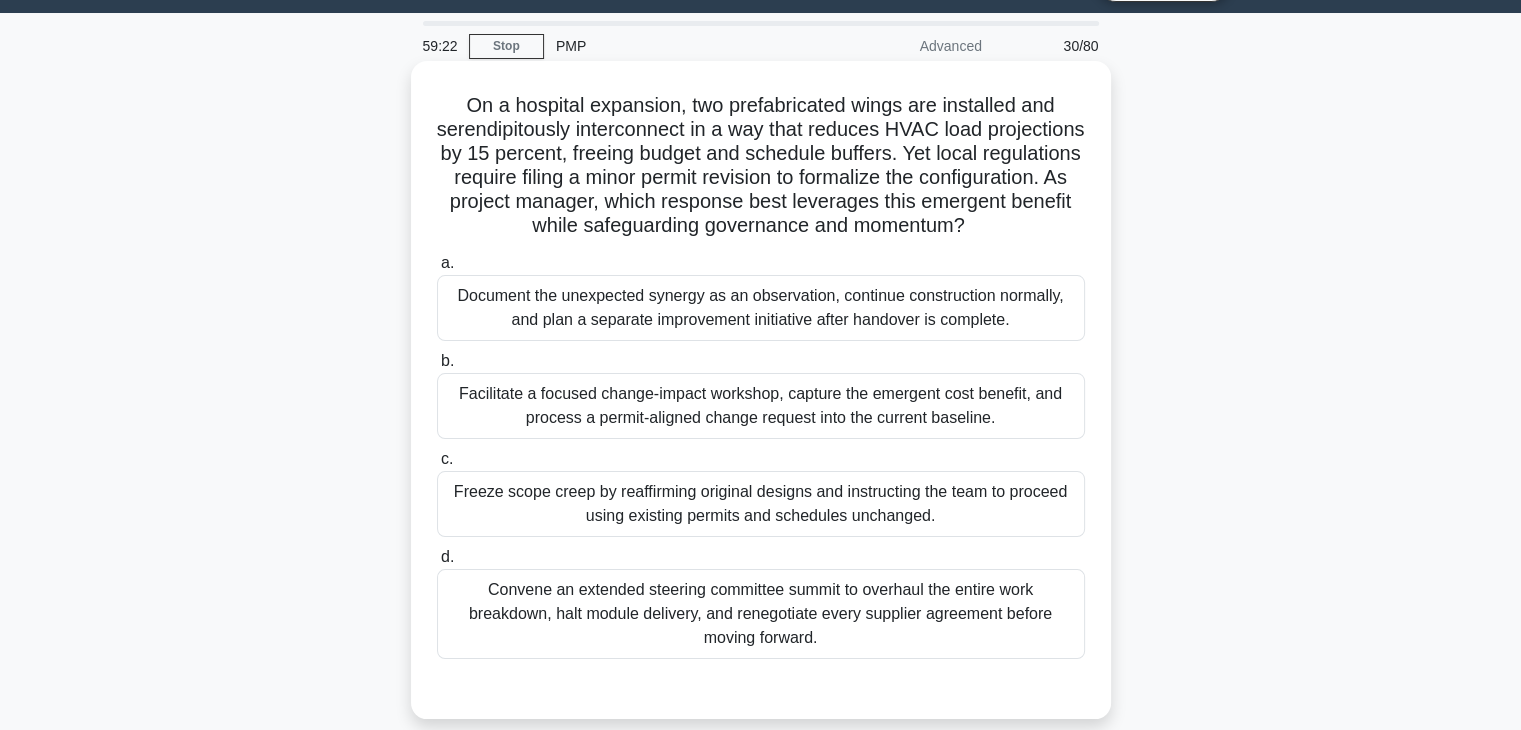 click on "Facilitate a focused change-impact workshop, capture the emergent cost benefit, and process a permit-aligned change request into the current baseline." at bounding box center (761, 406) 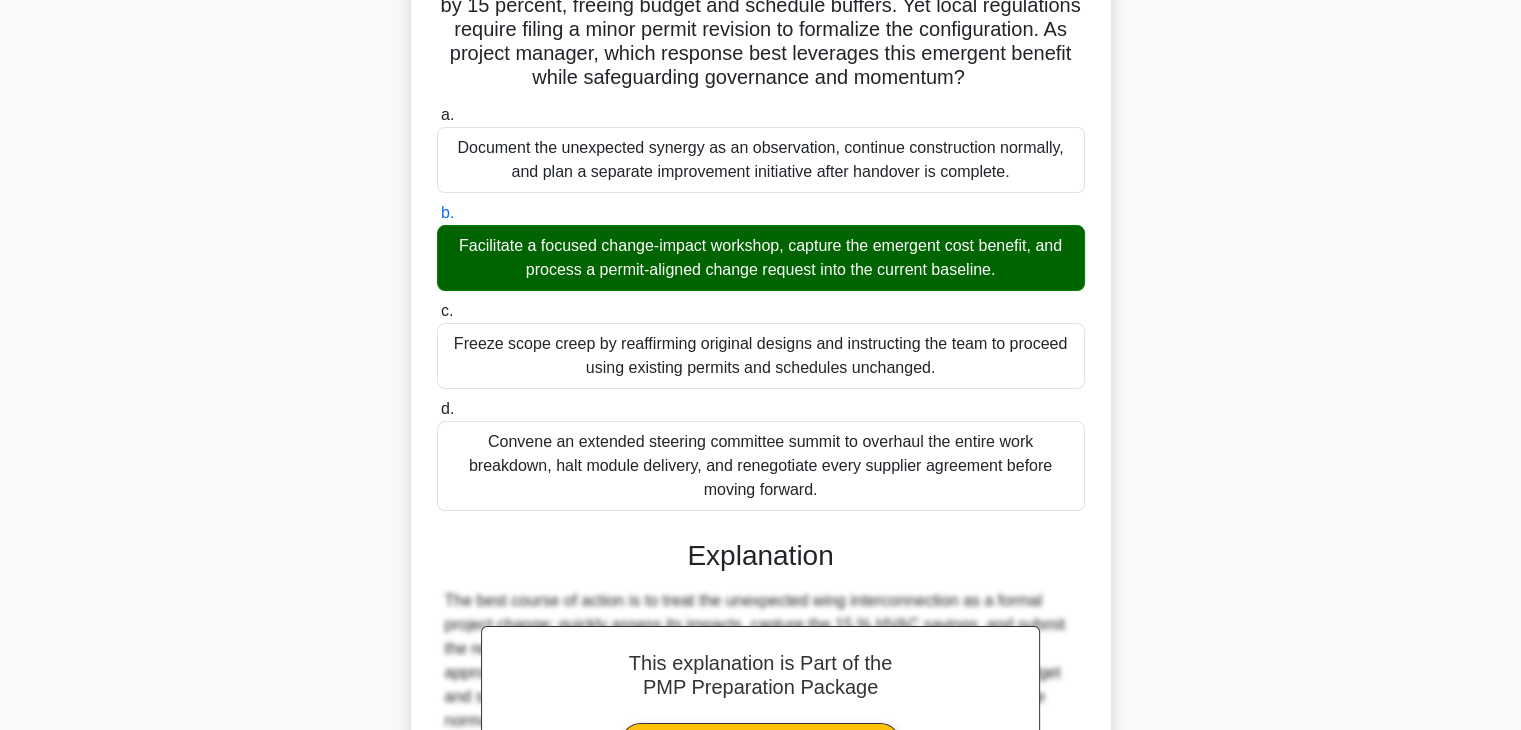 scroll, scrollTop: 451, scrollLeft: 0, axis: vertical 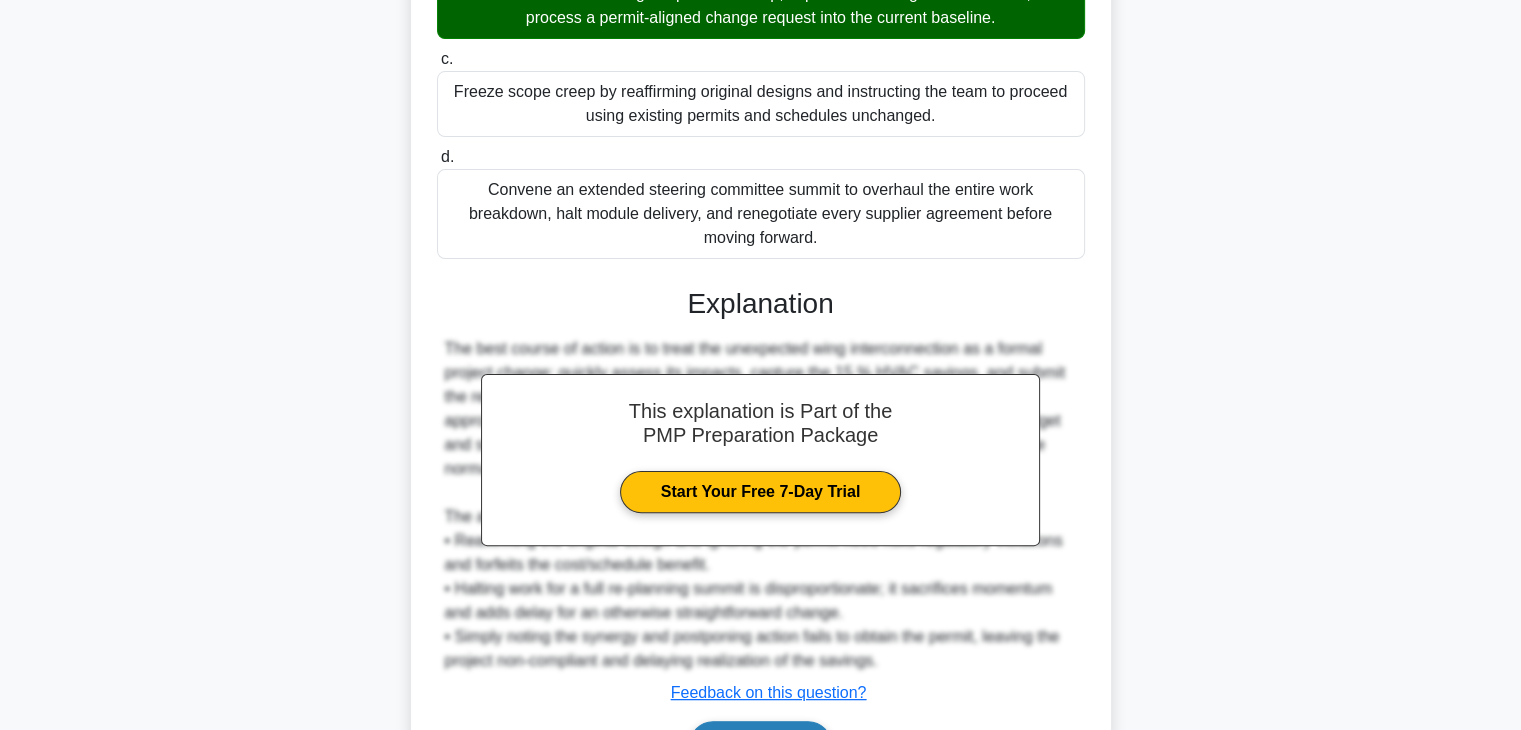 click on "Next" at bounding box center (760, 745) 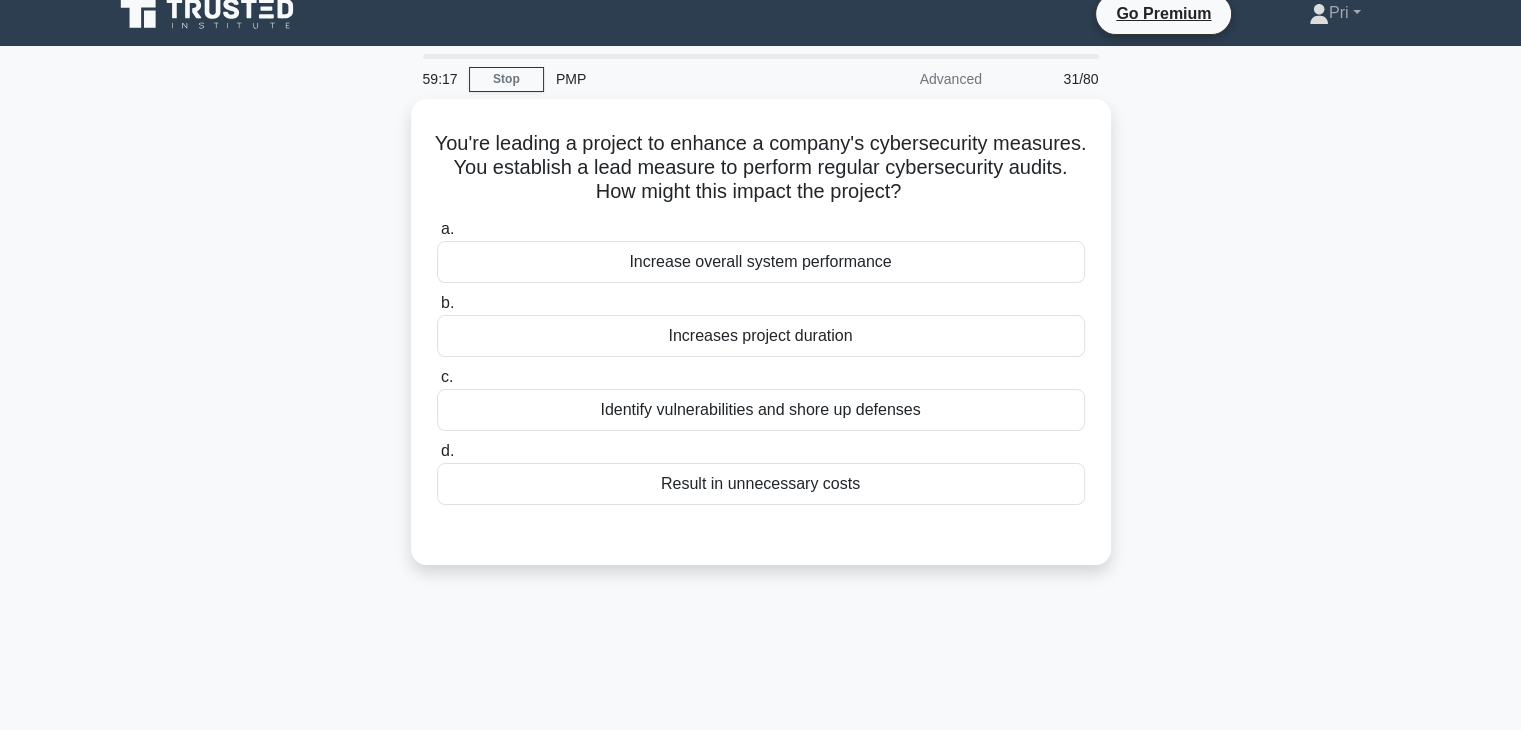 scroll, scrollTop: 0, scrollLeft: 0, axis: both 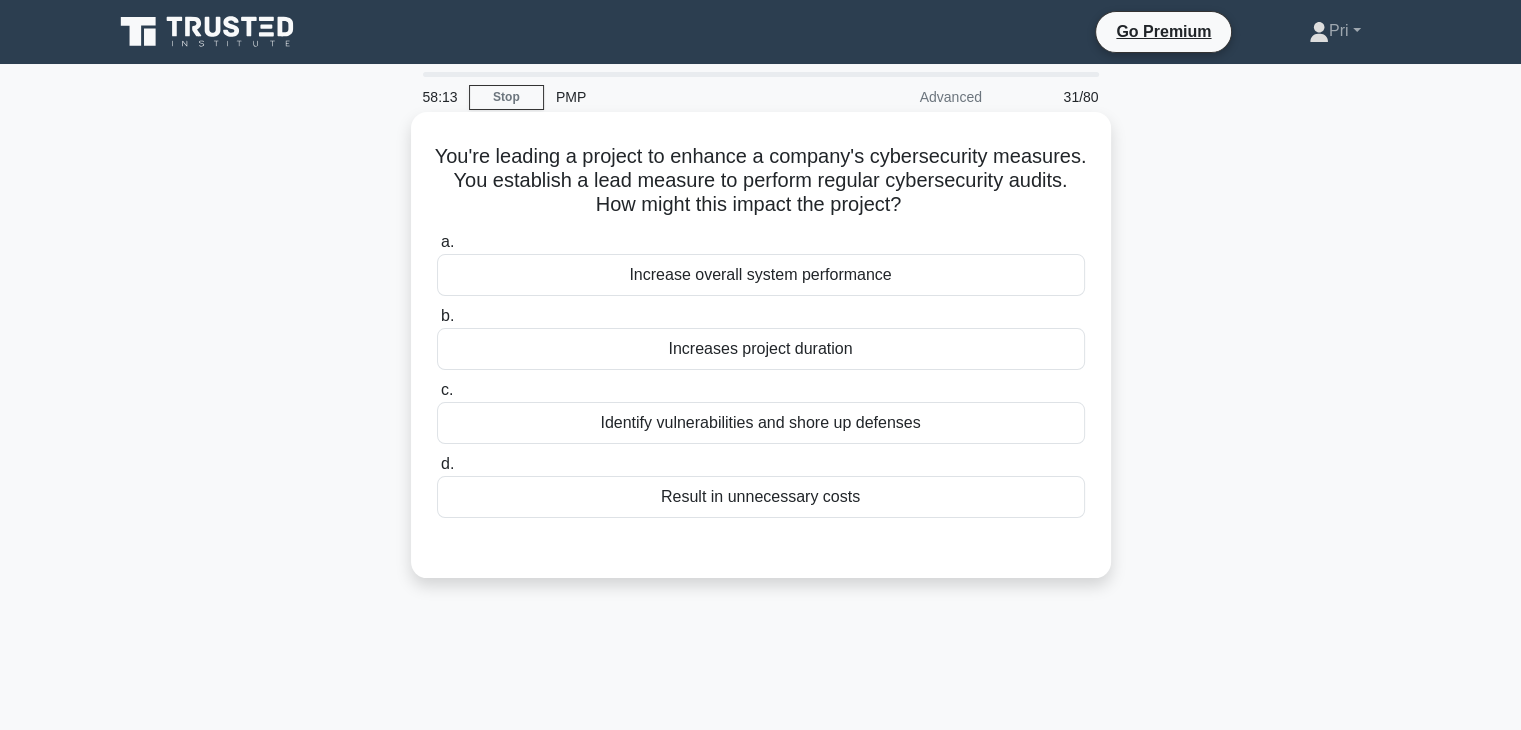click on "Identify vulnerabilities and shore up defenses" at bounding box center [761, 423] 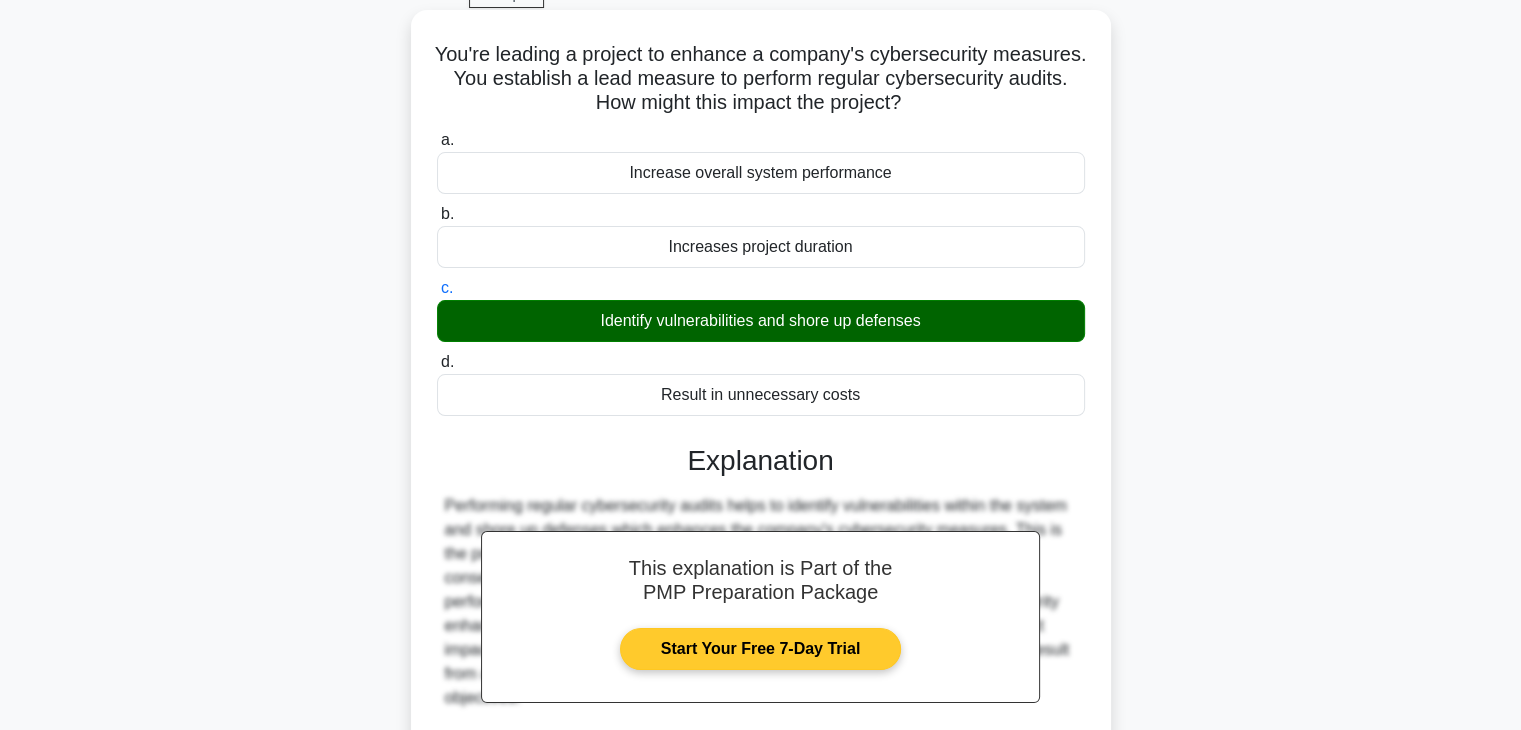 scroll, scrollTop: 300, scrollLeft: 0, axis: vertical 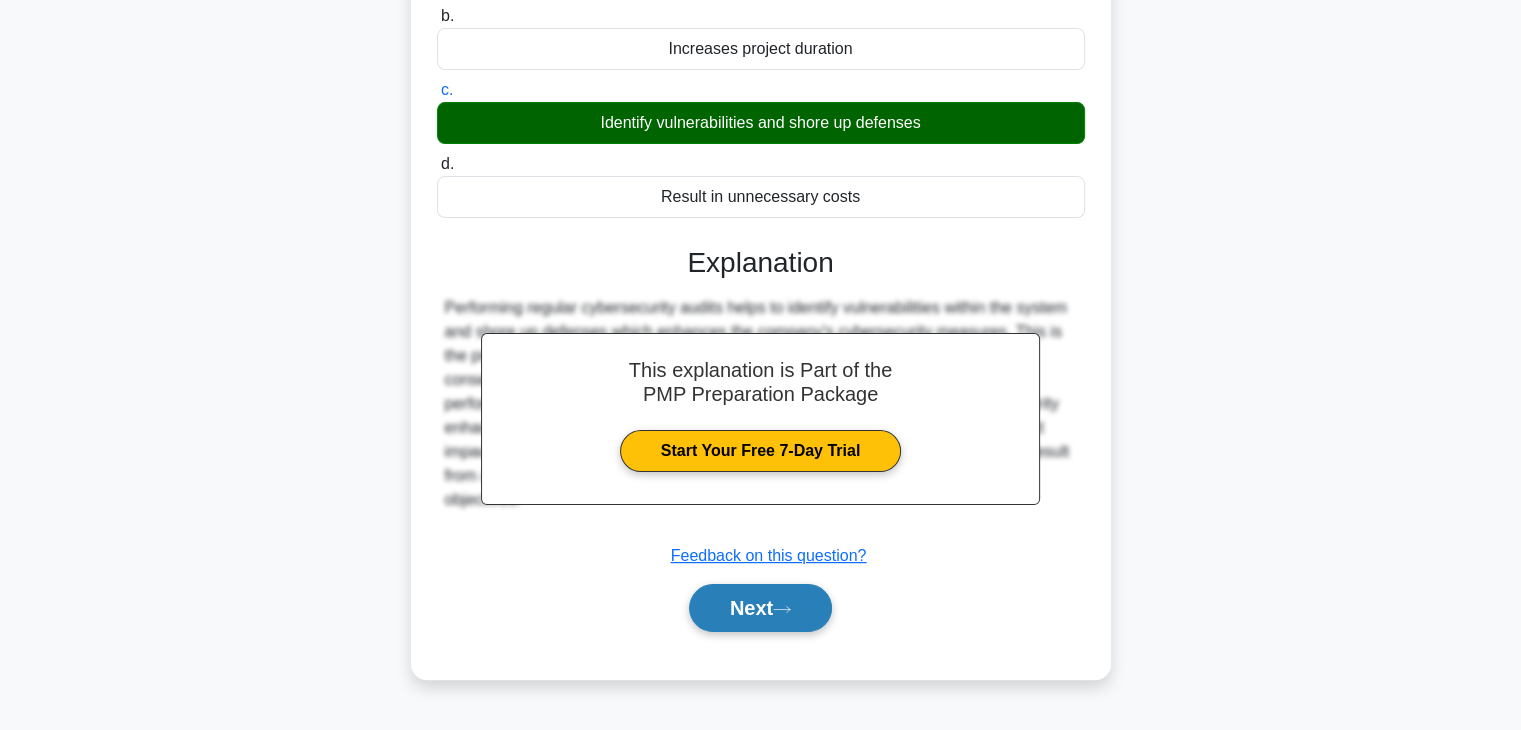 click on "Next" at bounding box center [760, 608] 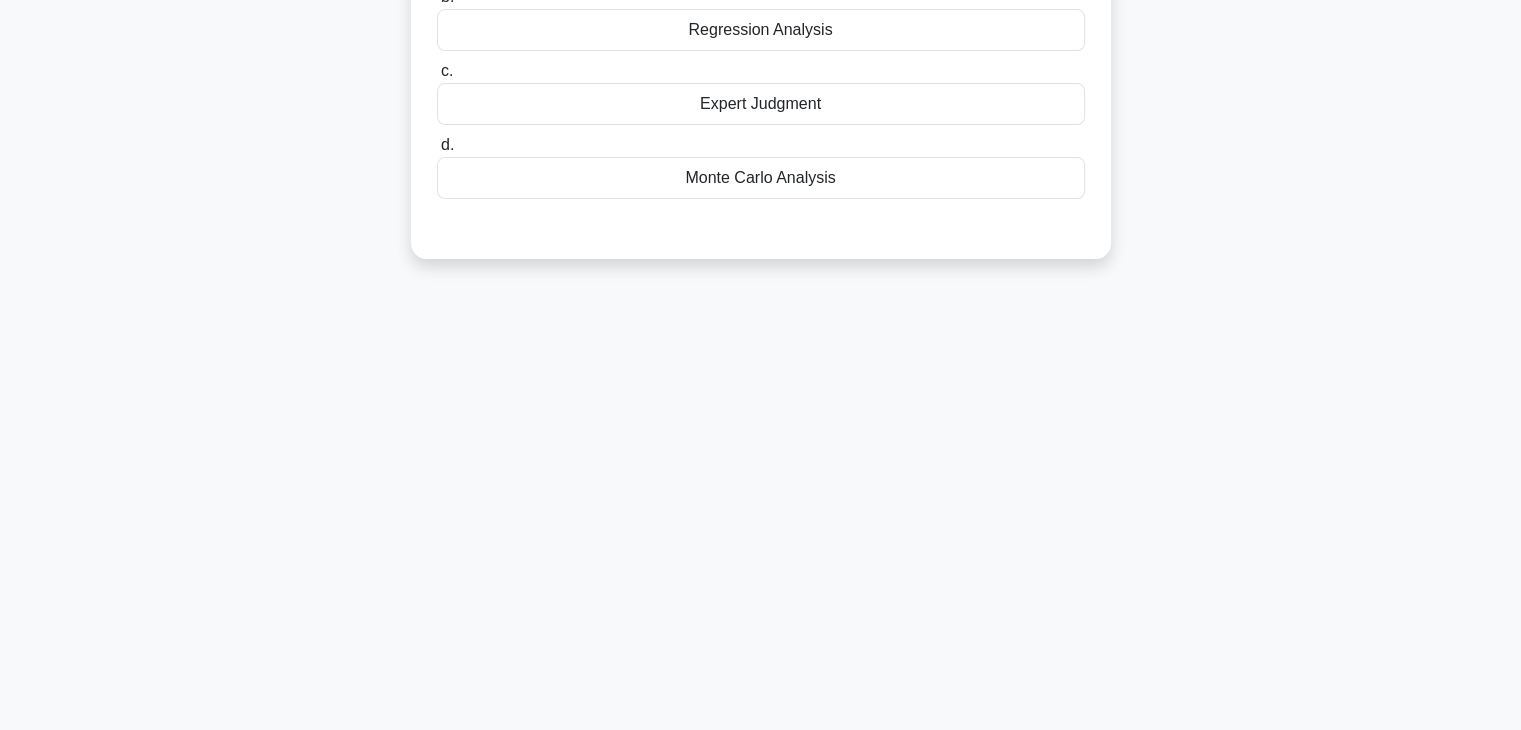 scroll, scrollTop: 0, scrollLeft: 0, axis: both 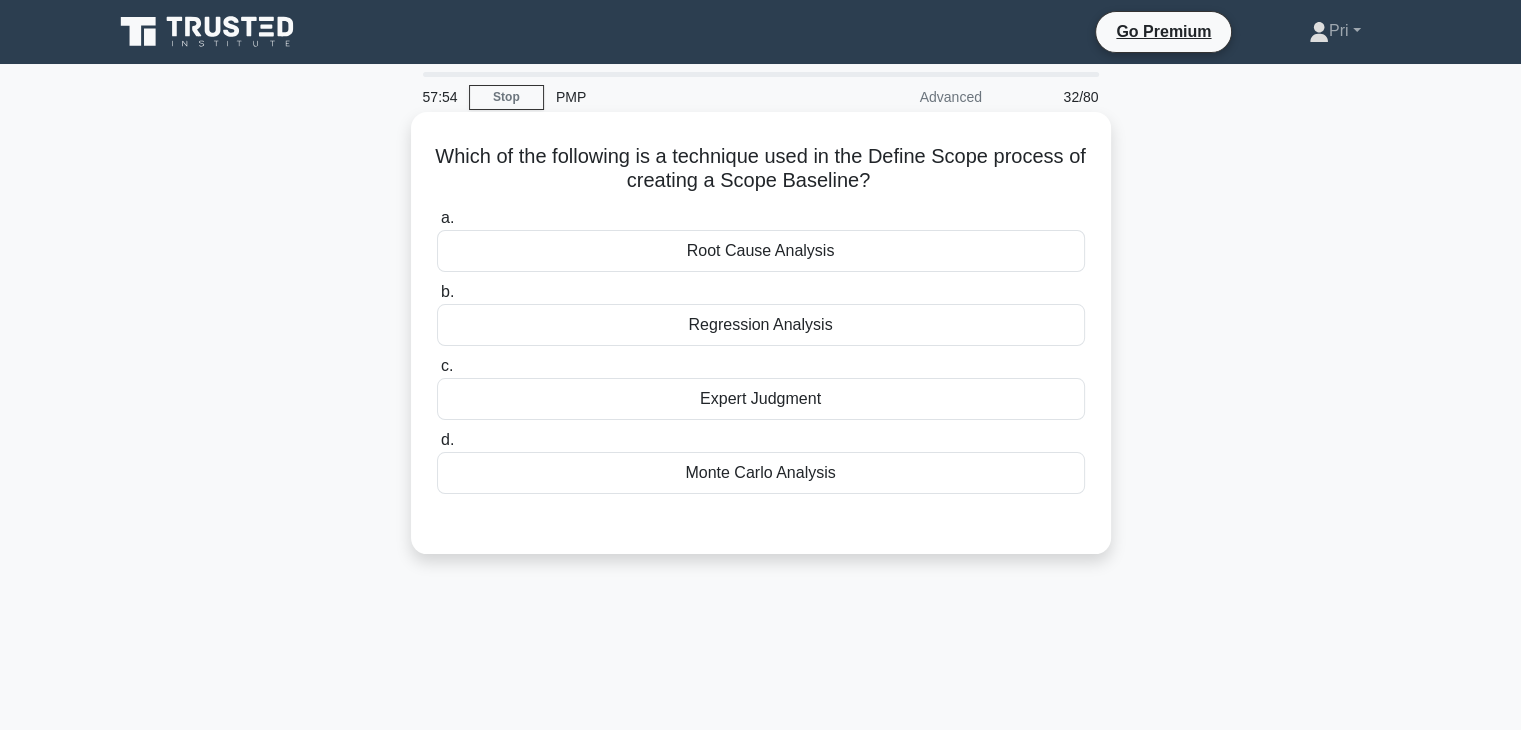 click on "Expert Judgment" at bounding box center (761, 399) 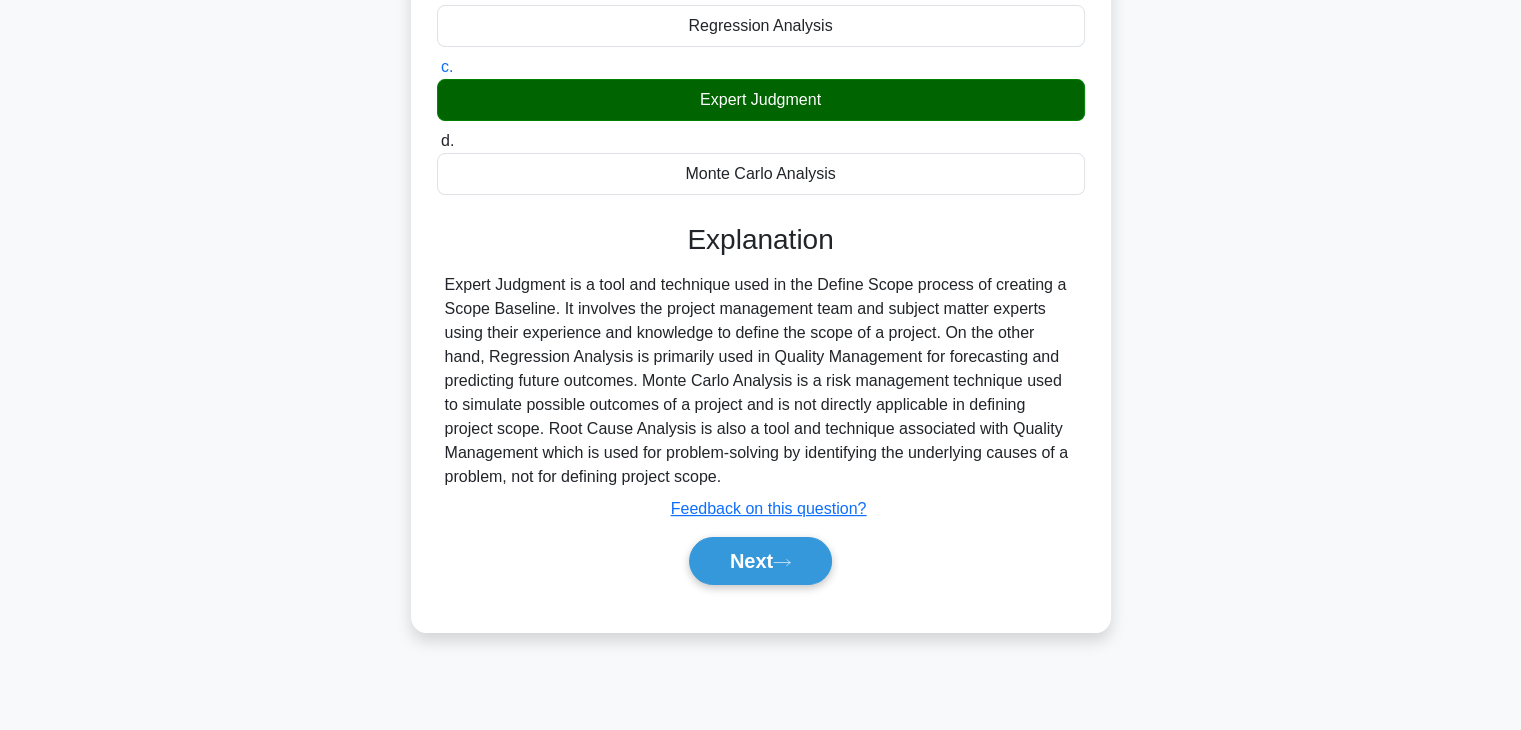 scroll, scrollTop: 300, scrollLeft: 0, axis: vertical 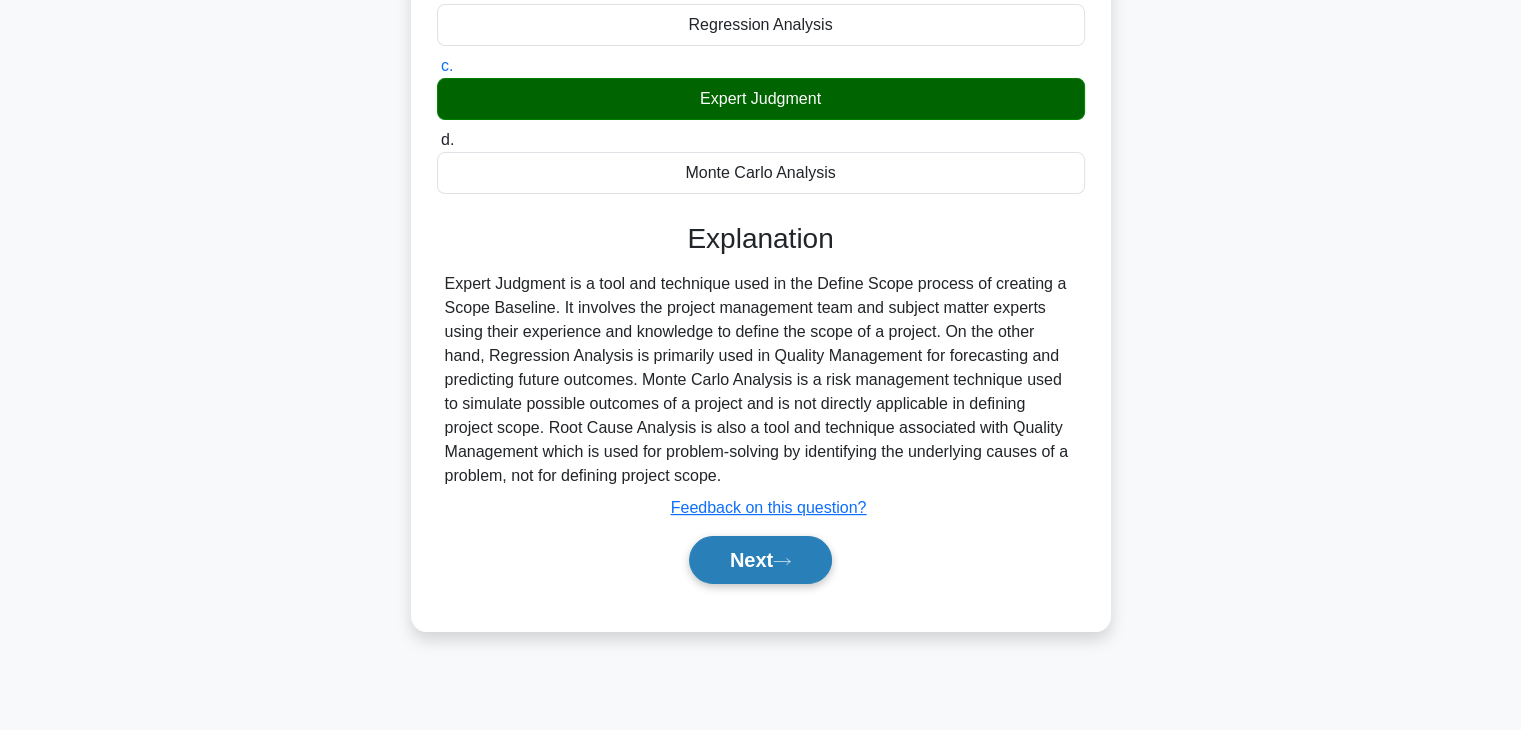 click on "Next" at bounding box center (760, 560) 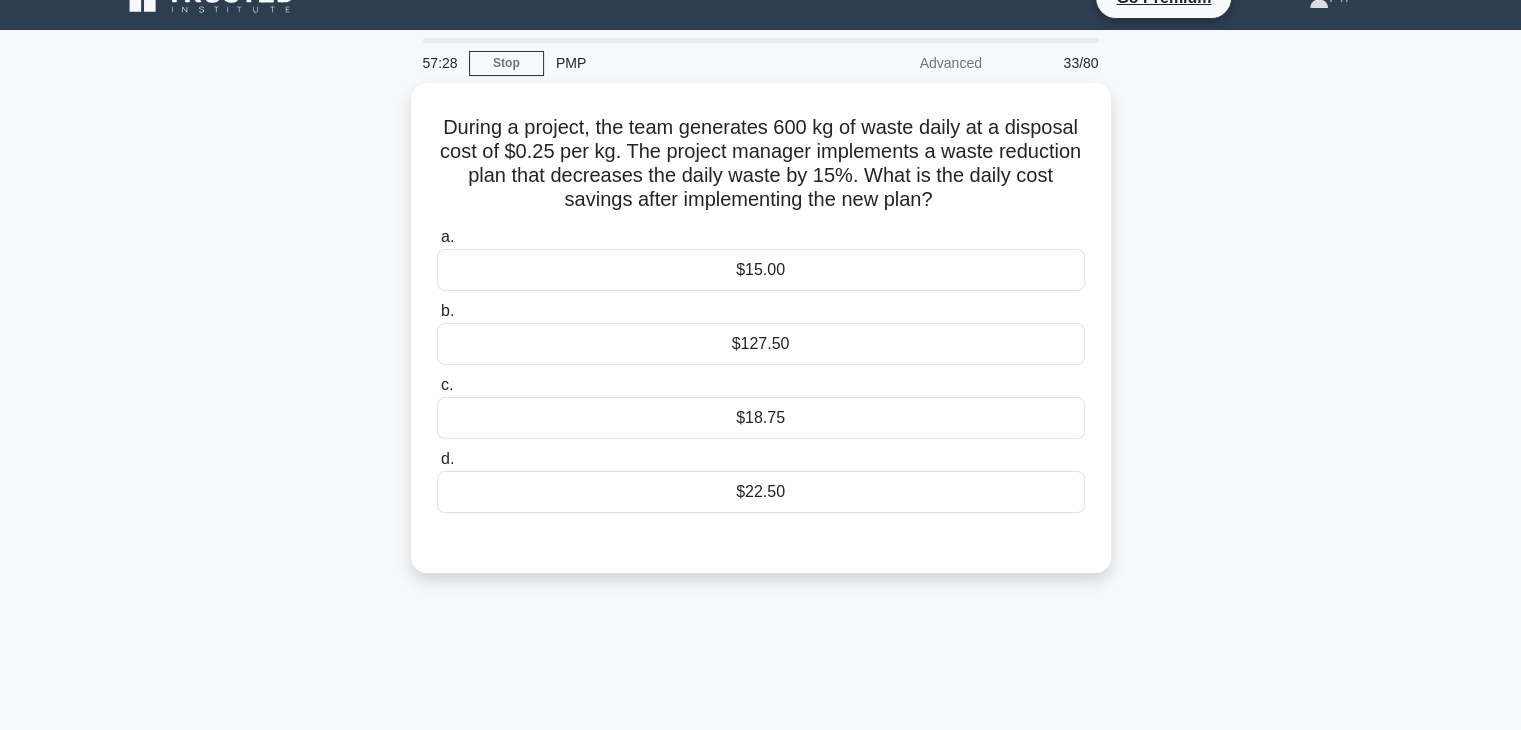 scroll, scrollTop: 0, scrollLeft: 0, axis: both 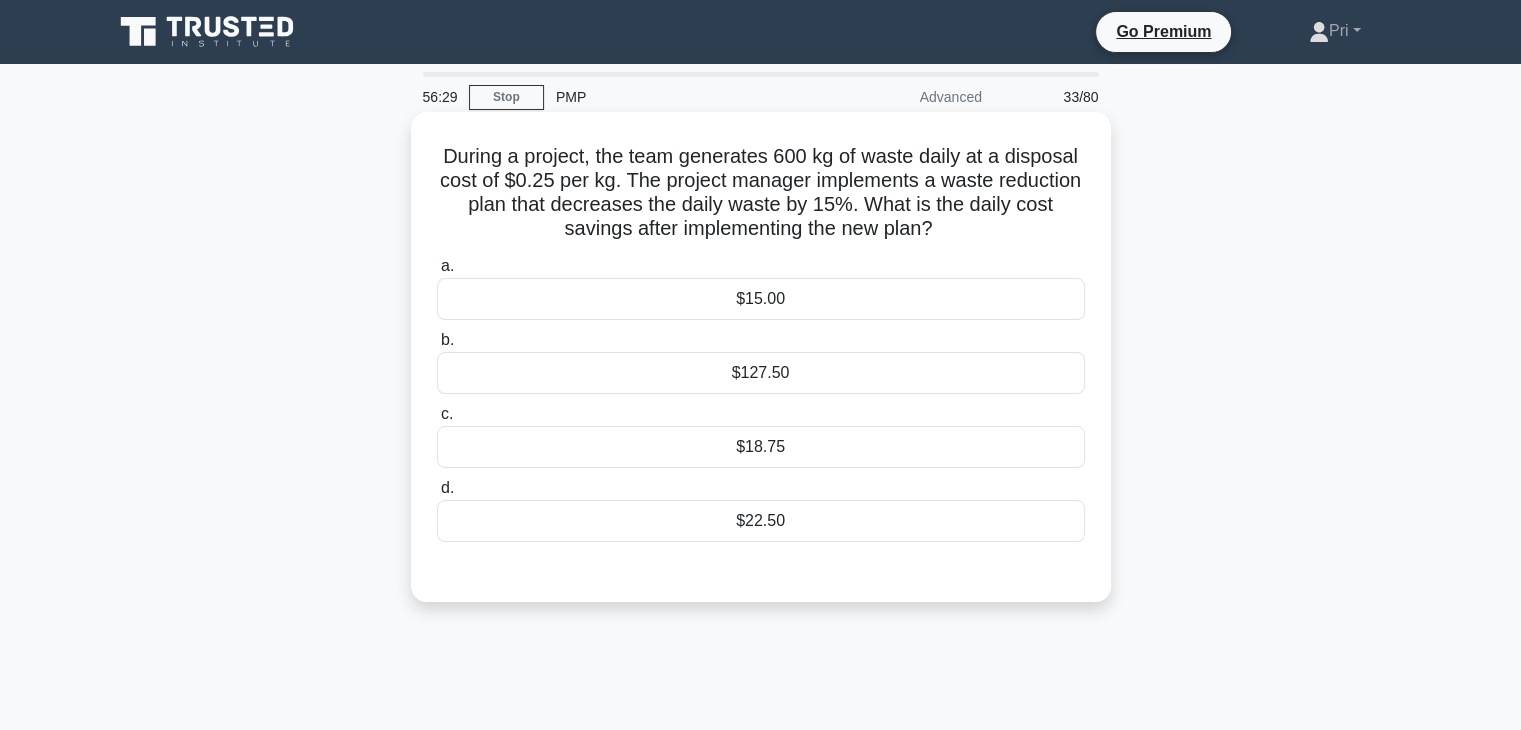 click on "$127.50" at bounding box center [761, 373] 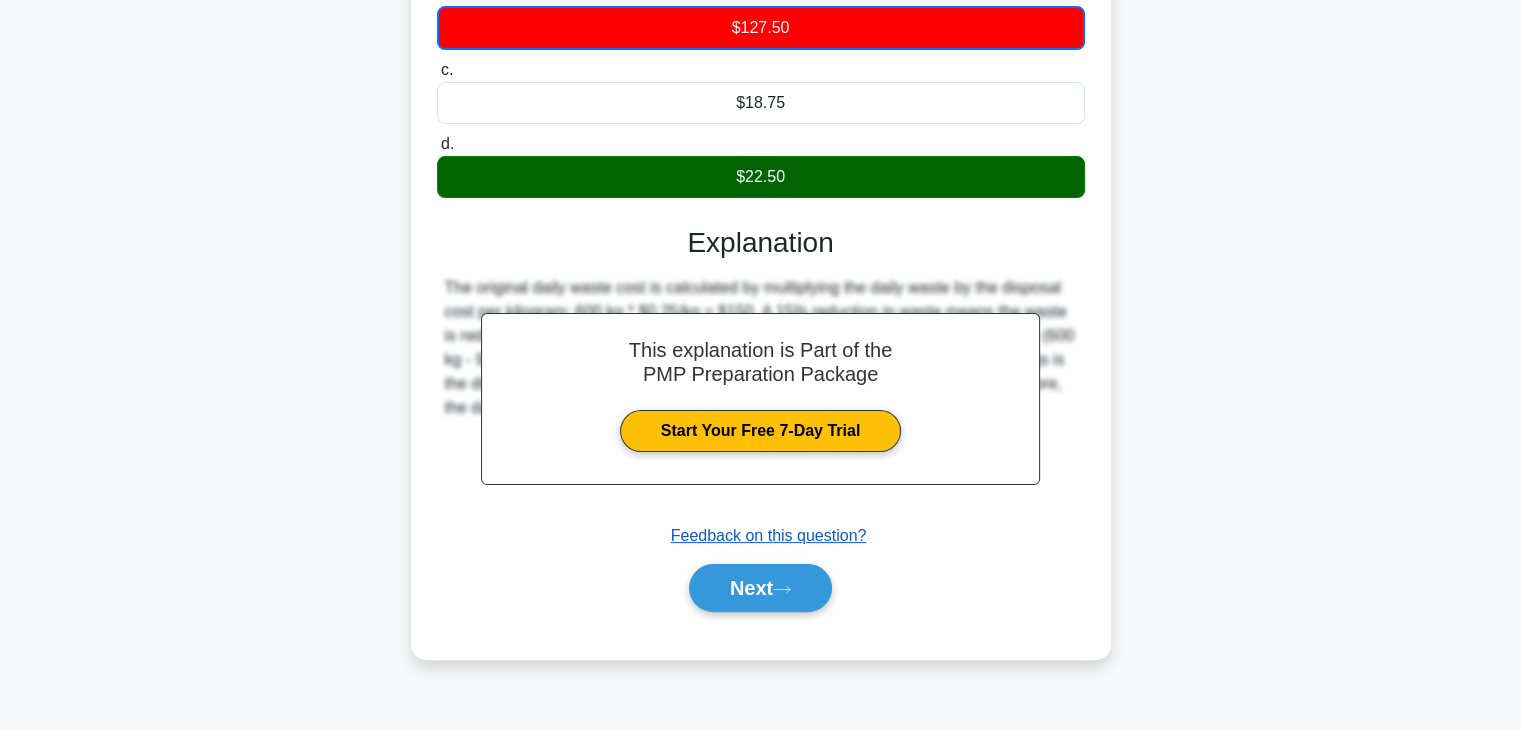 scroll, scrollTop: 351, scrollLeft: 0, axis: vertical 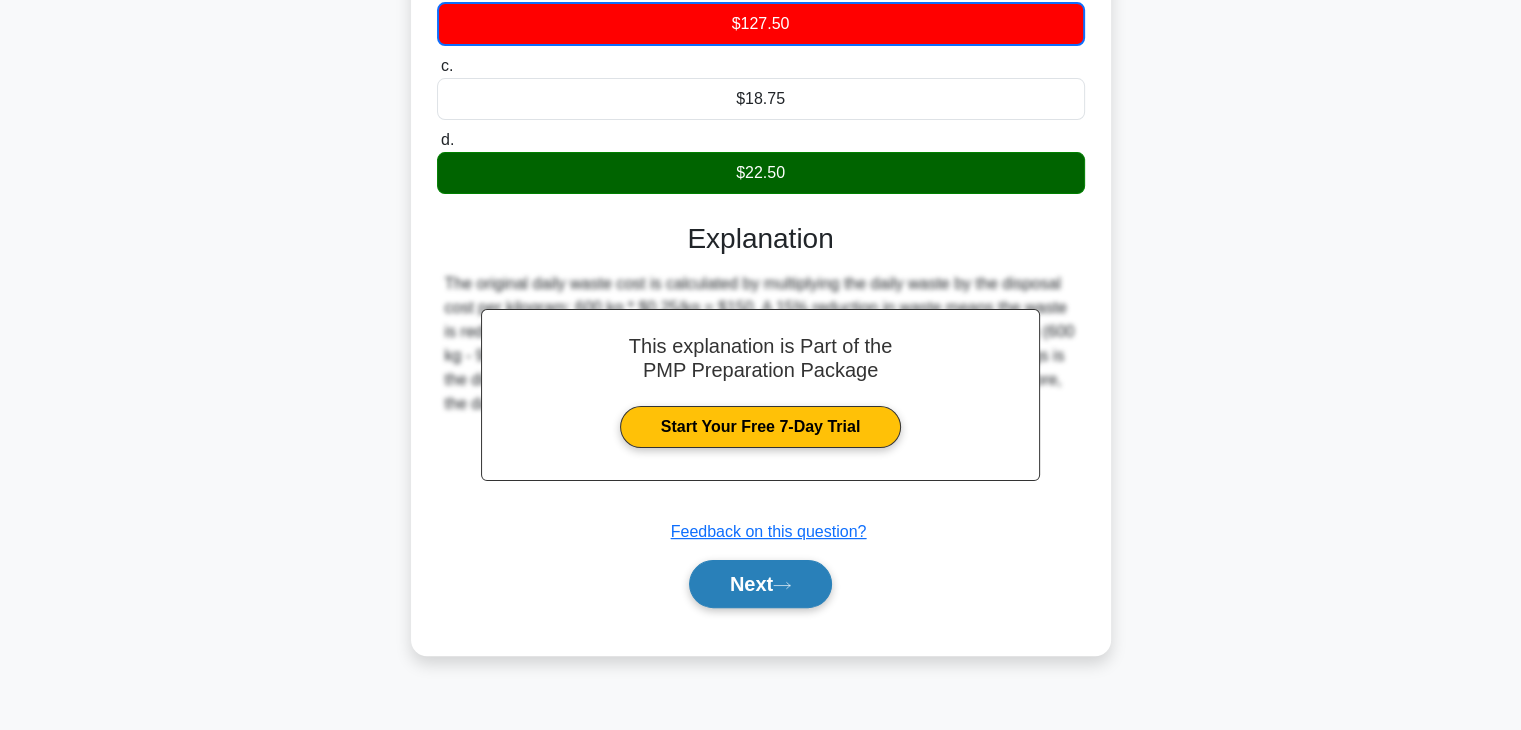 click on "Next" at bounding box center [760, 584] 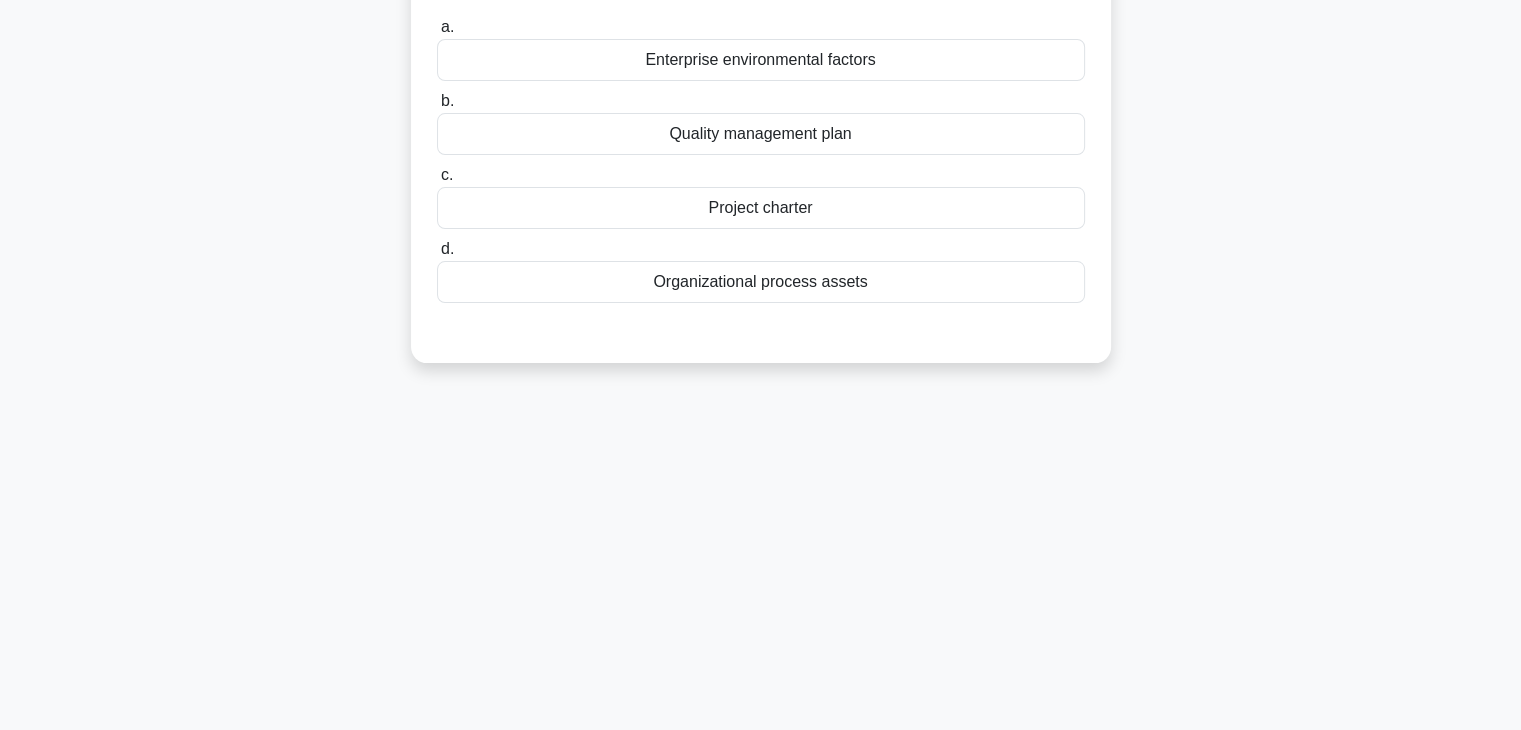 scroll, scrollTop: 51, scrollLeft: 0, axis: vertical 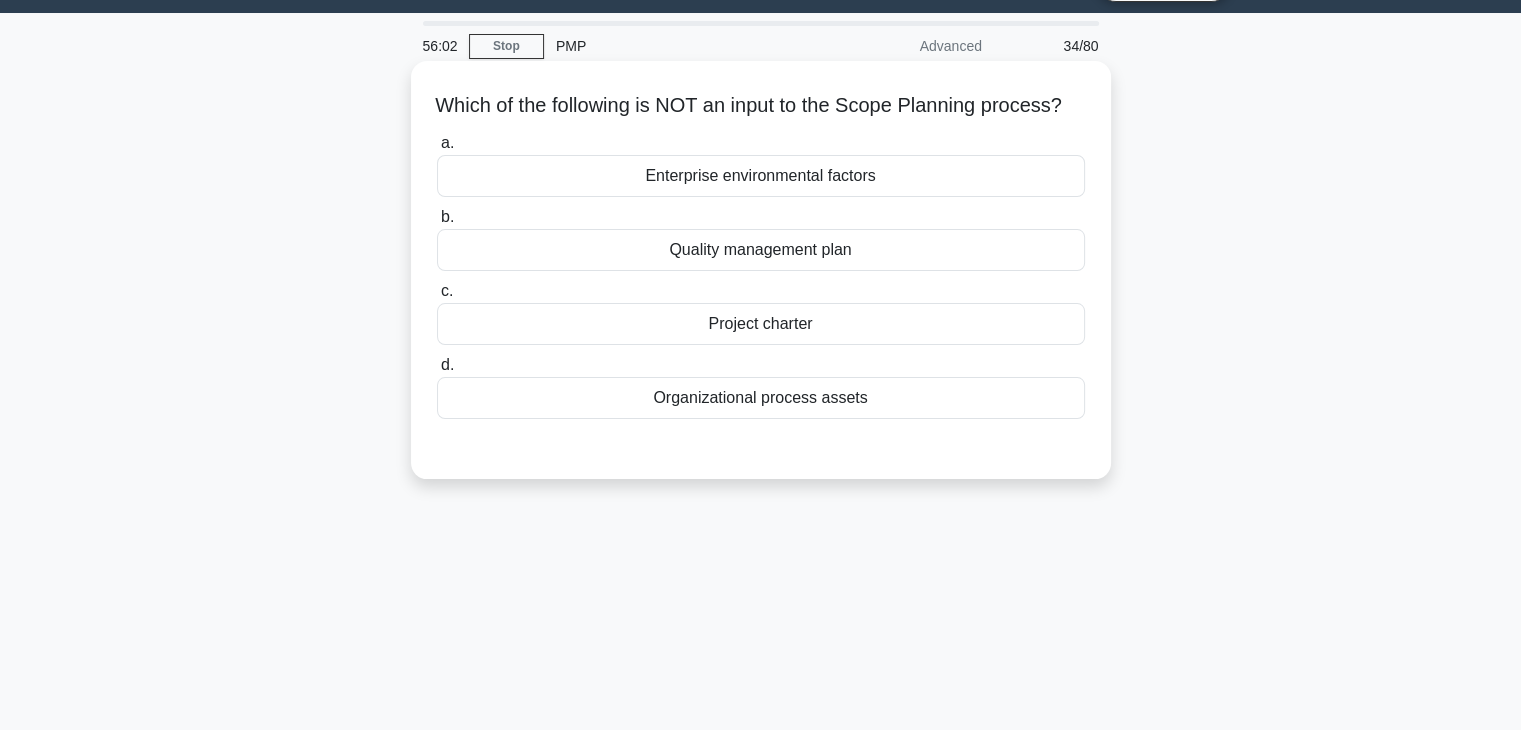 click on "Quality management plan" at bounding box center (761, 250) 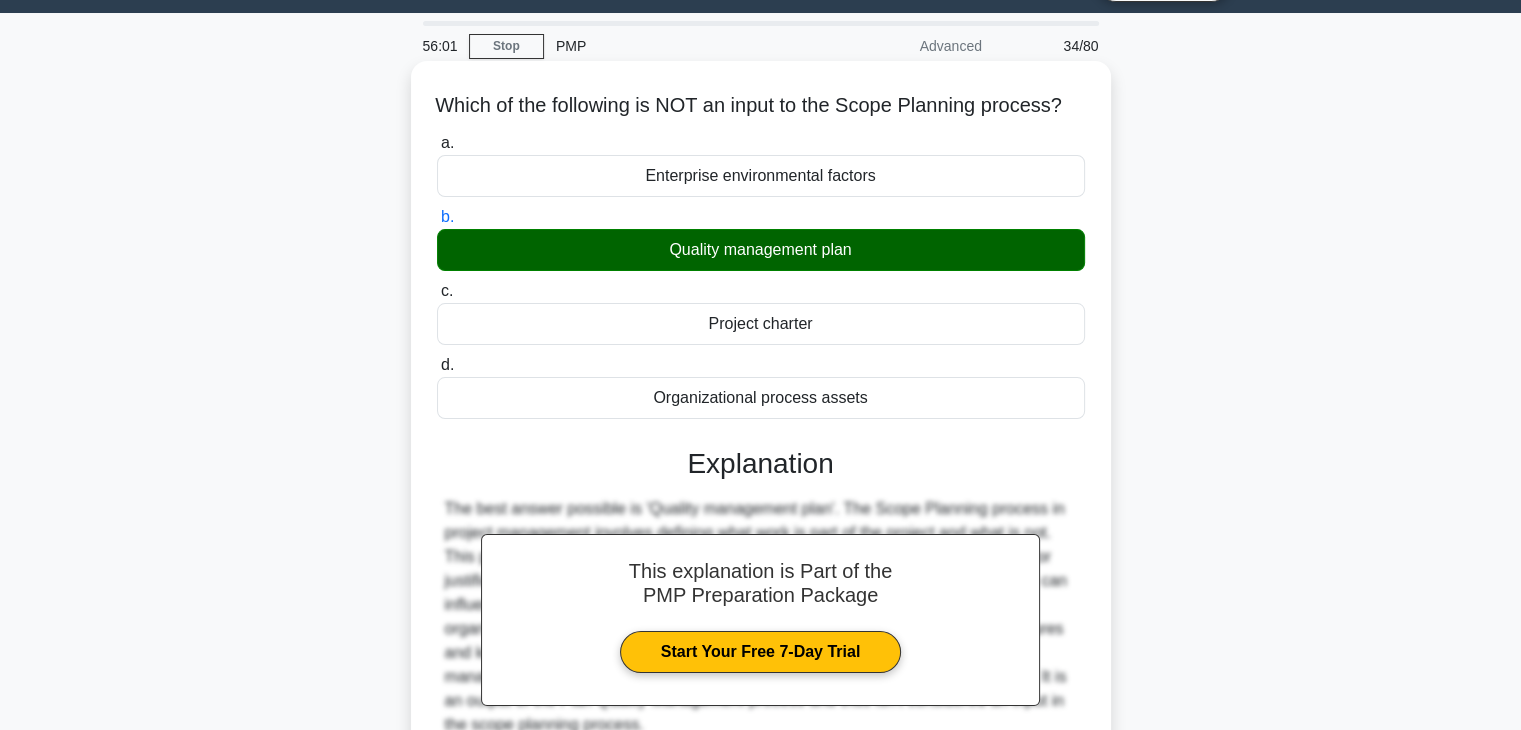 scroll, scrollTop: 351, scrollLeft: 0, axis: vertical 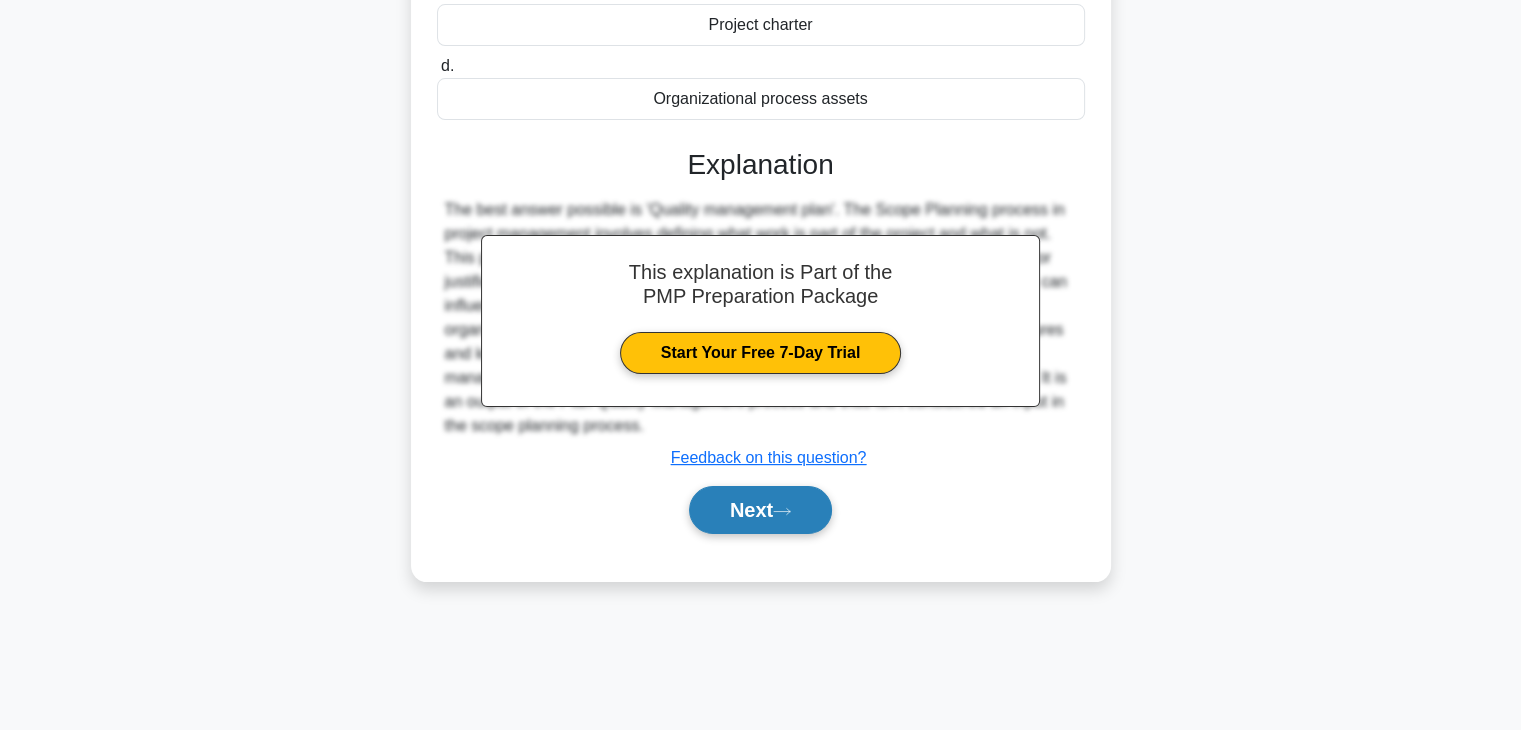 click on "Next" at bounding box center (760, 510) 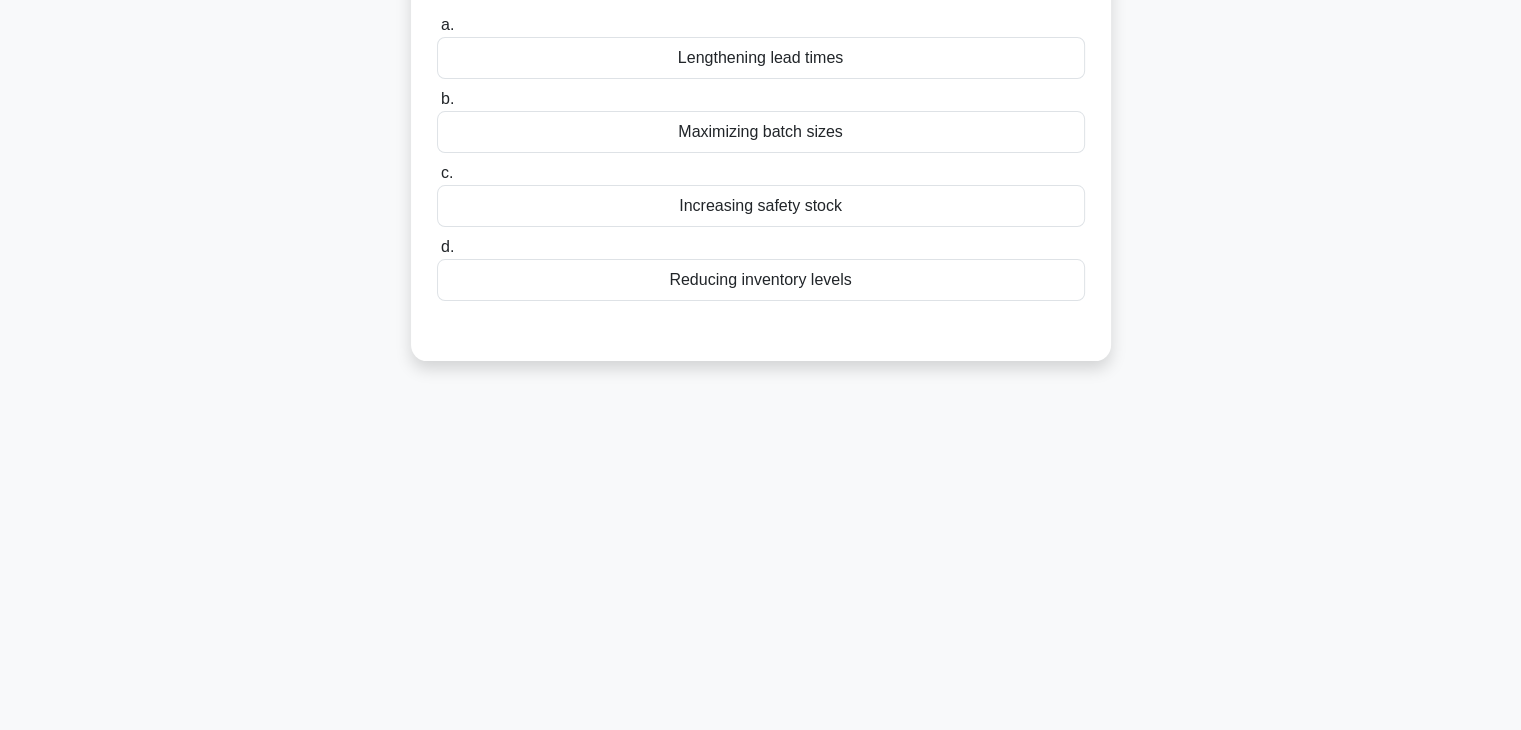 scroll, scrollTop: 0, scrollLeft: 0, axis: both 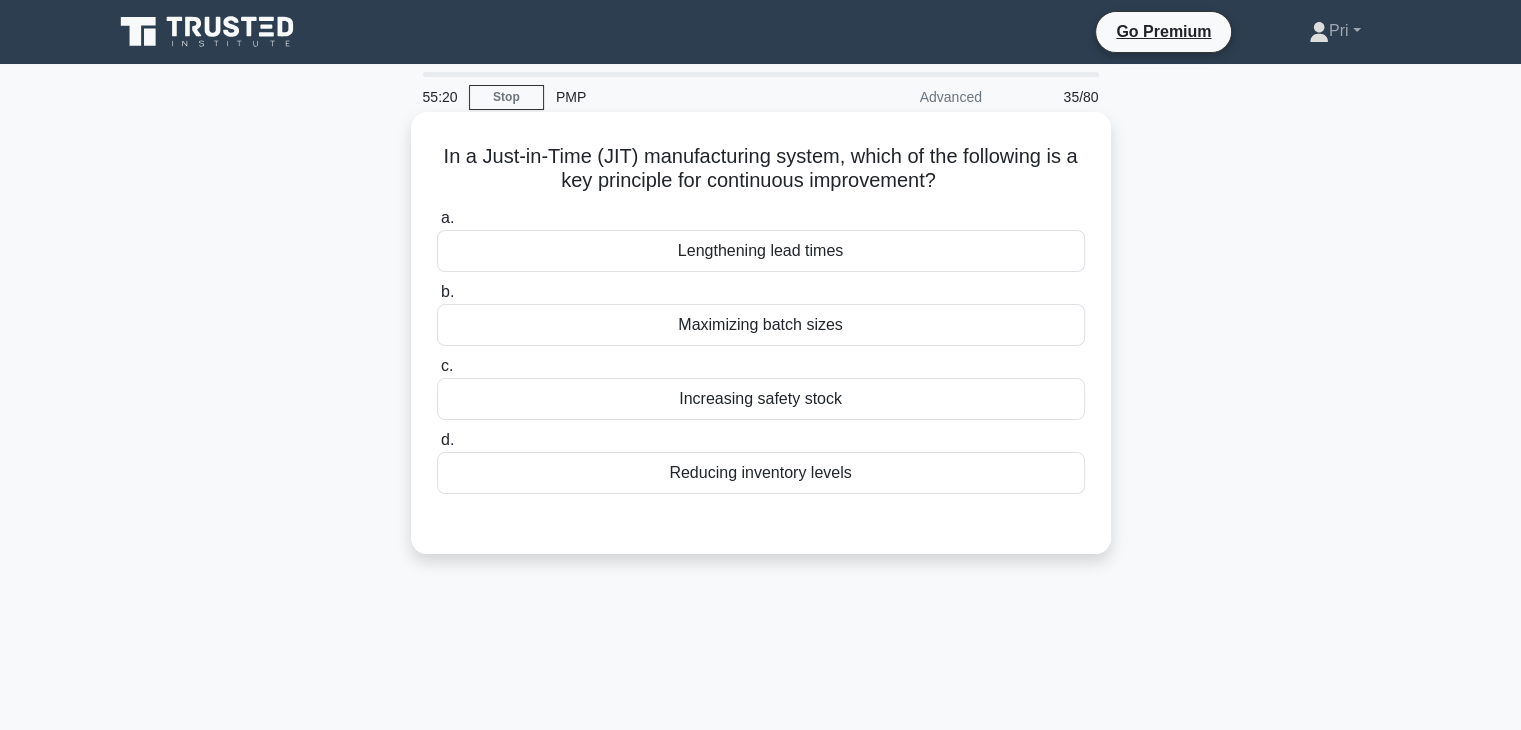 click on "Increasing safety stock" at bounding box center (761, 399) 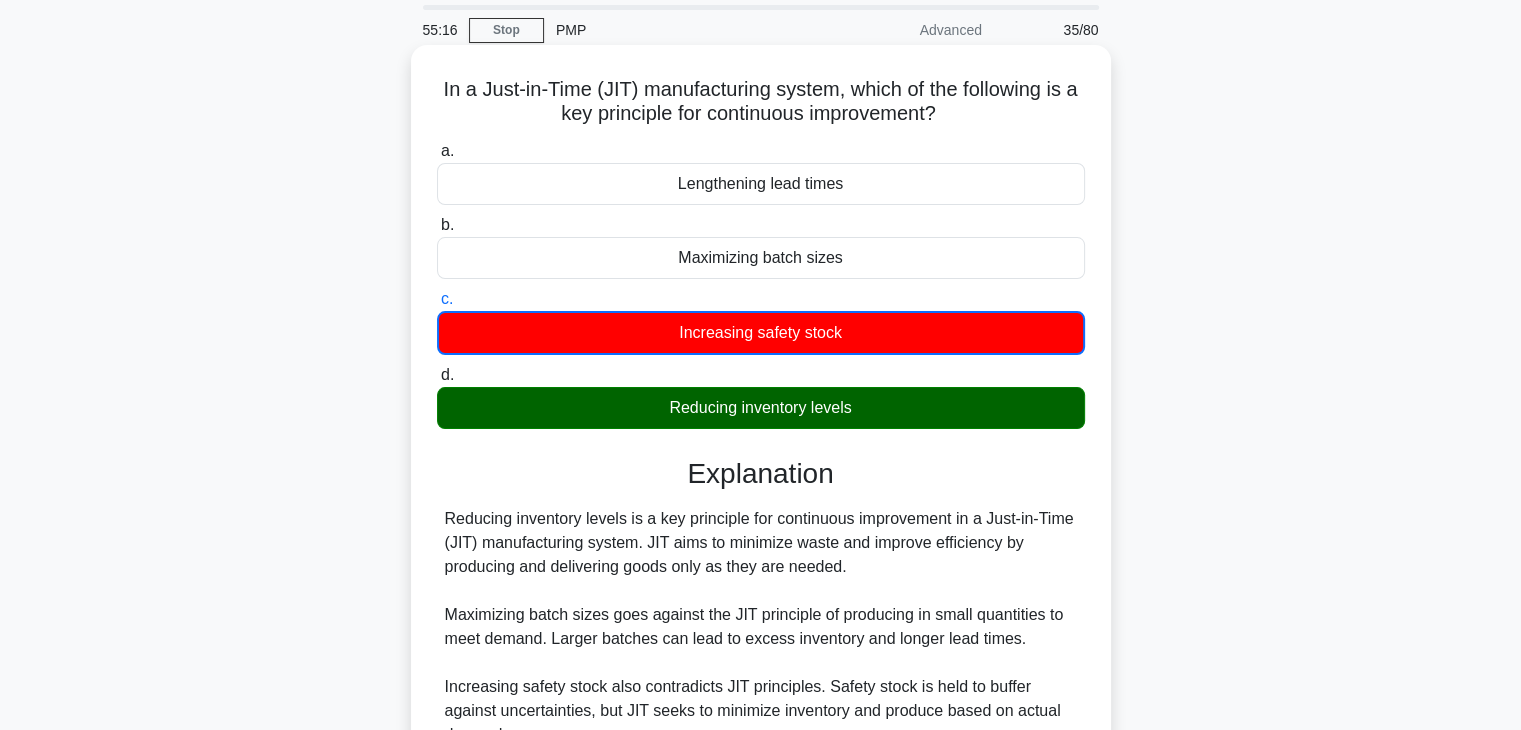 scroll, scrollTop: 200, scrollLeft: 0, axis: vertical 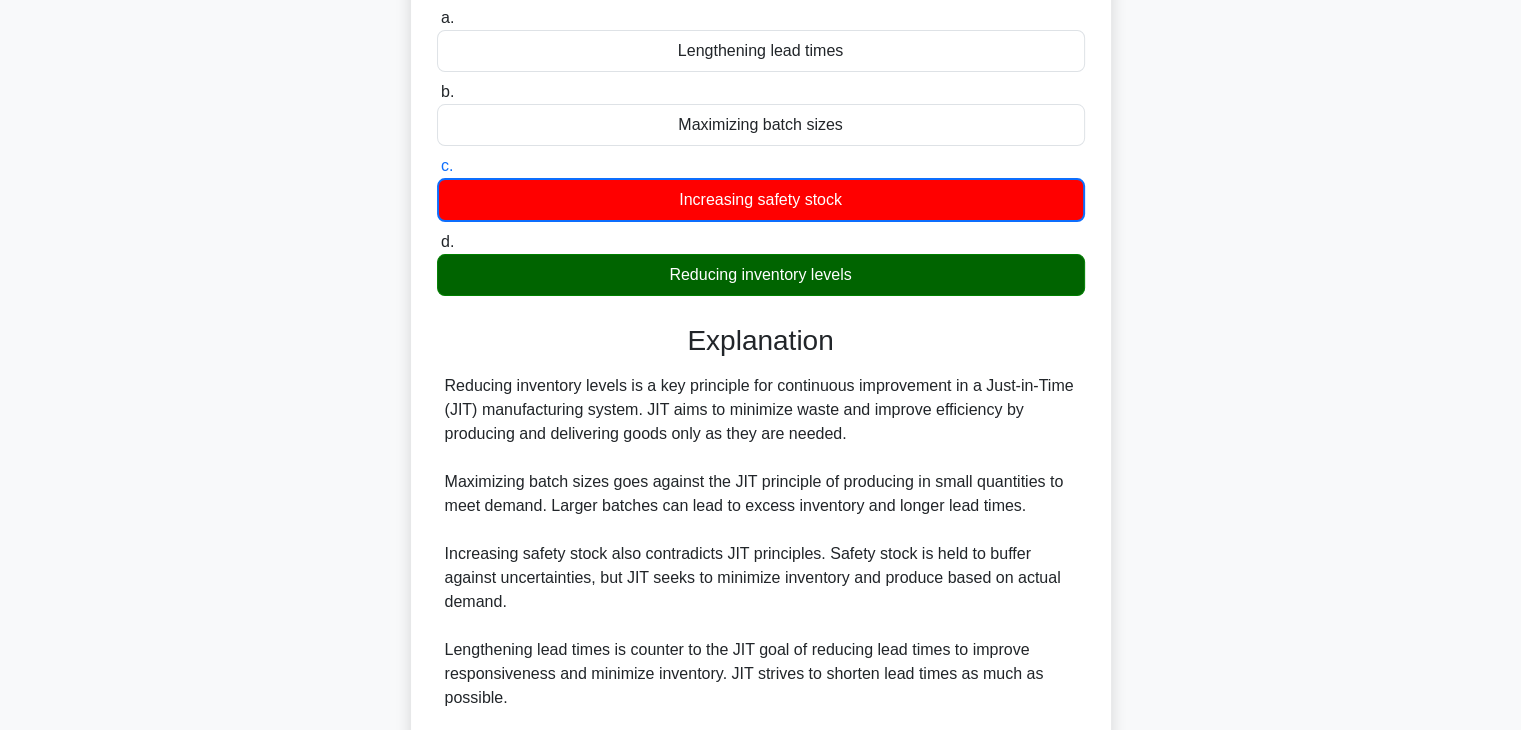 drag, startPoint x: 447, startPoint y: 378, endPoint x: 864, endPoint y: 438, distance: 421.29443 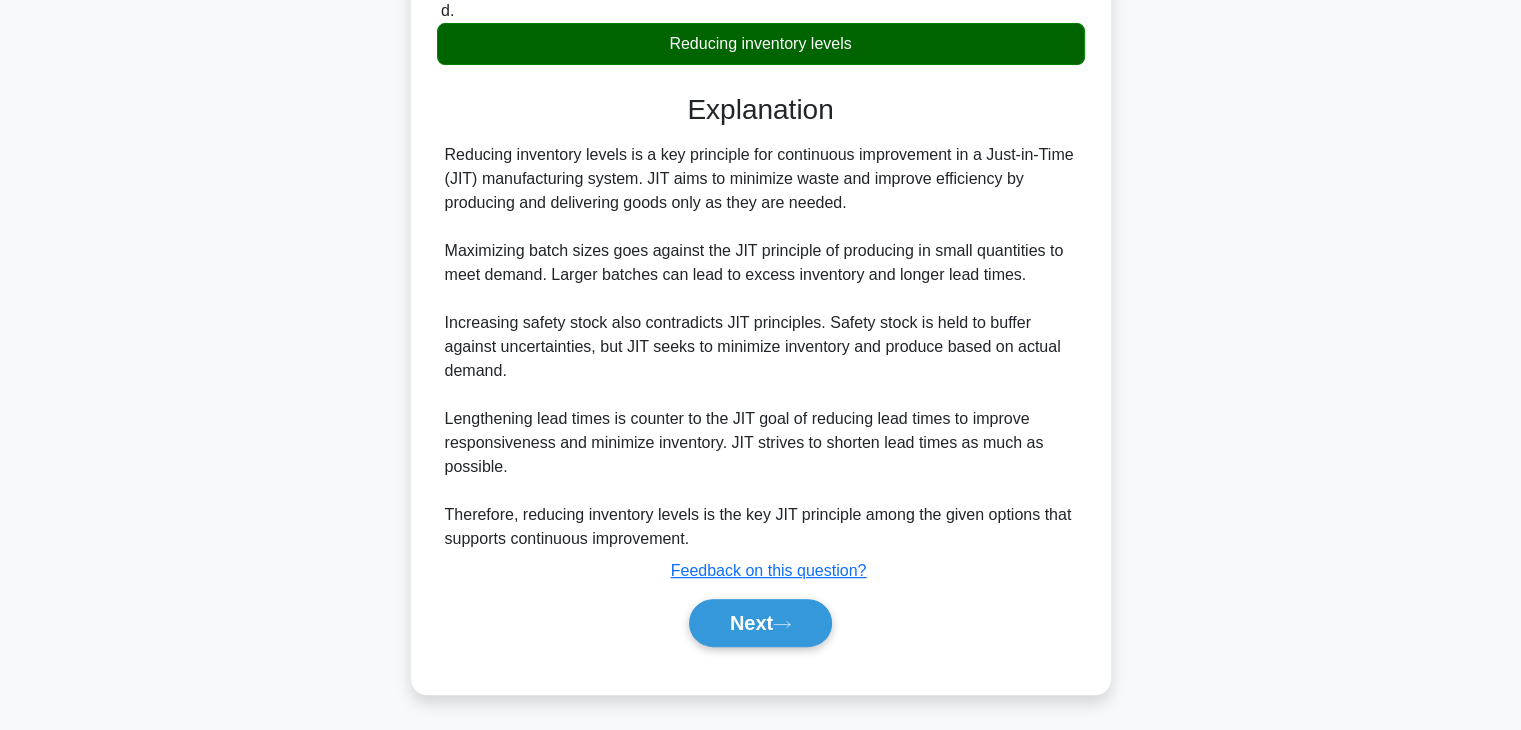 scroll, scrollTop: 432, scrollLeft: 0, axis: vertical 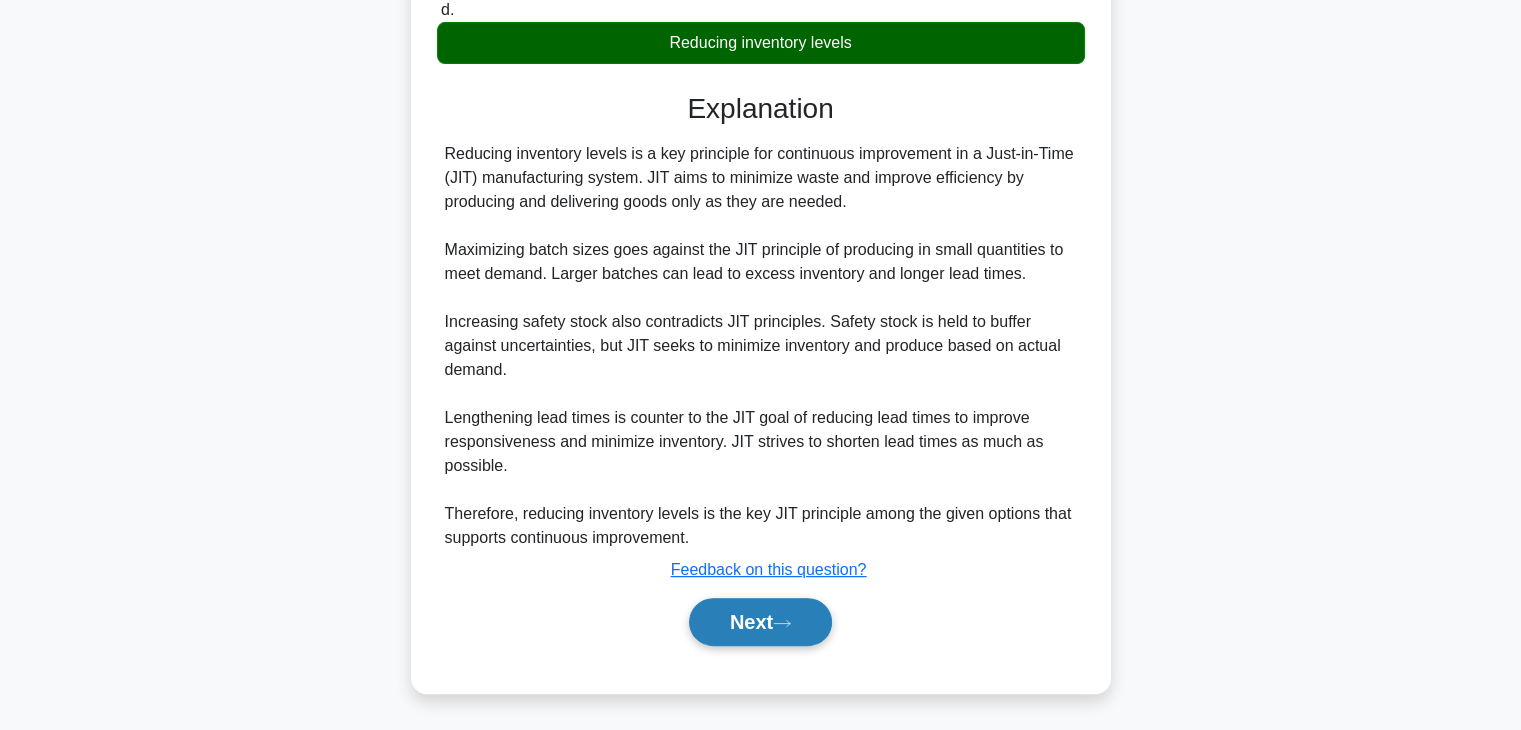 click 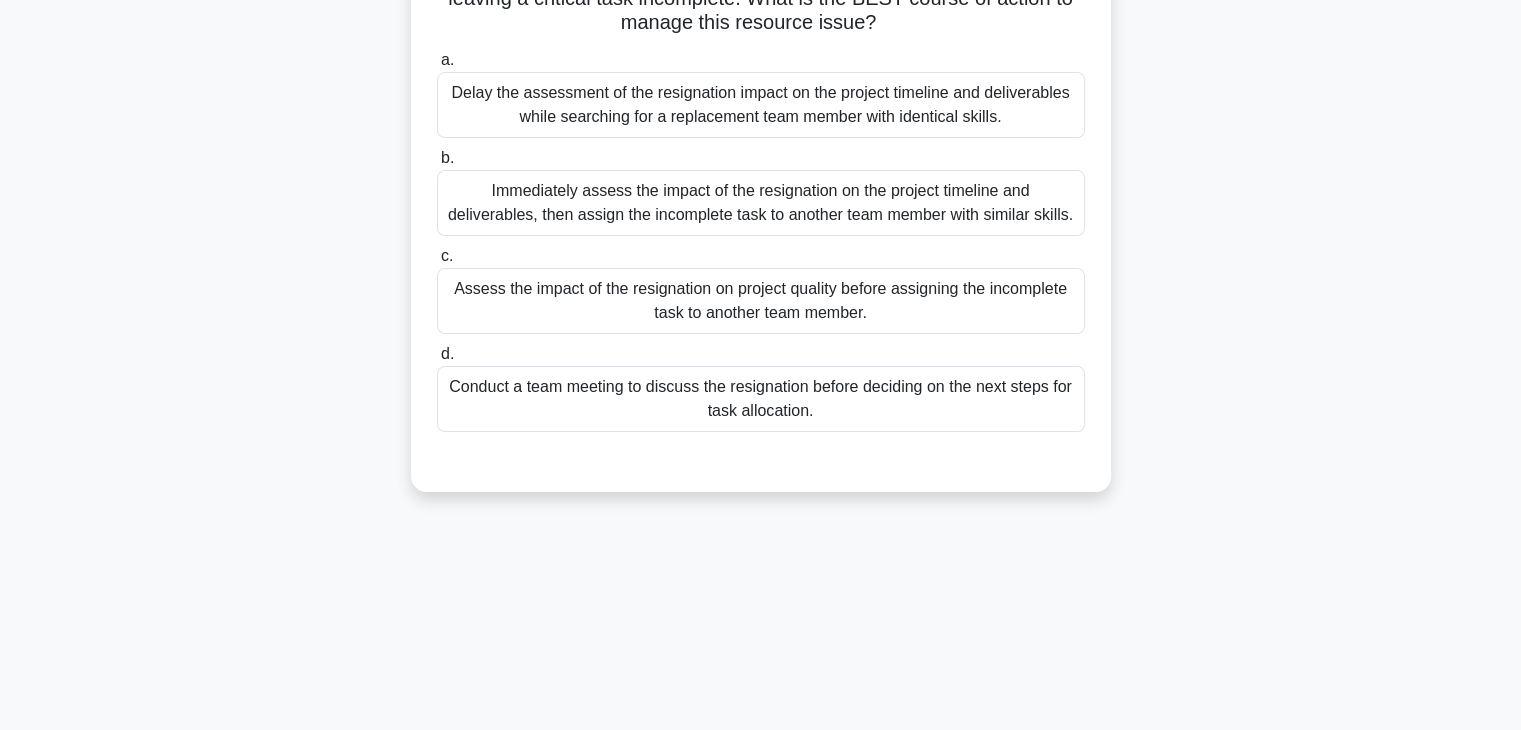scroll, scrollTop: 0, scrollLeft: 0, axis: both 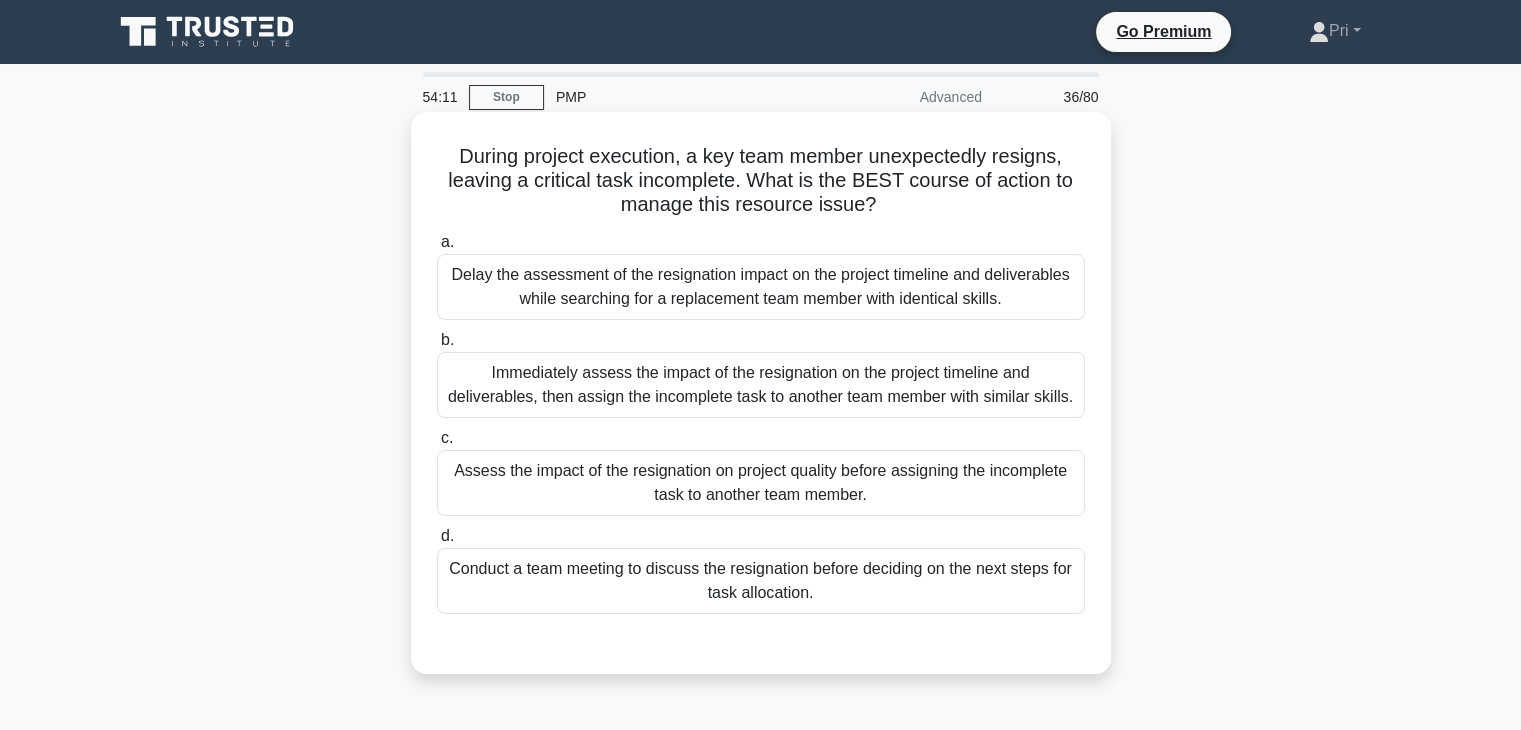 click on "Immediately assess the impact of the resignation on the project timeline and deliverables, then assign the incomplete task to another team member with similar skills." at bounding box center [761, 385] 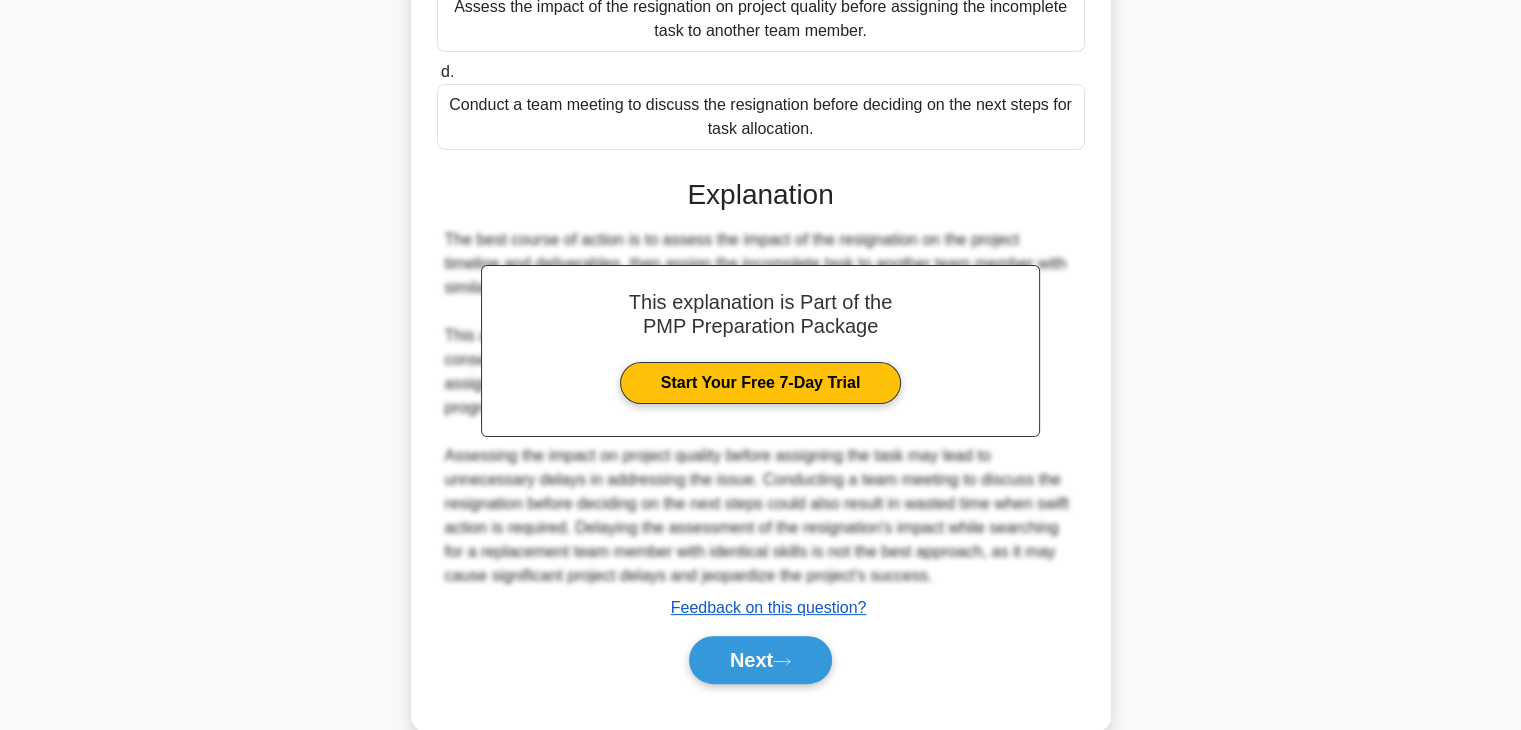 scroll, scrollTop: 526, scrollLeft: 0, axis: vertical 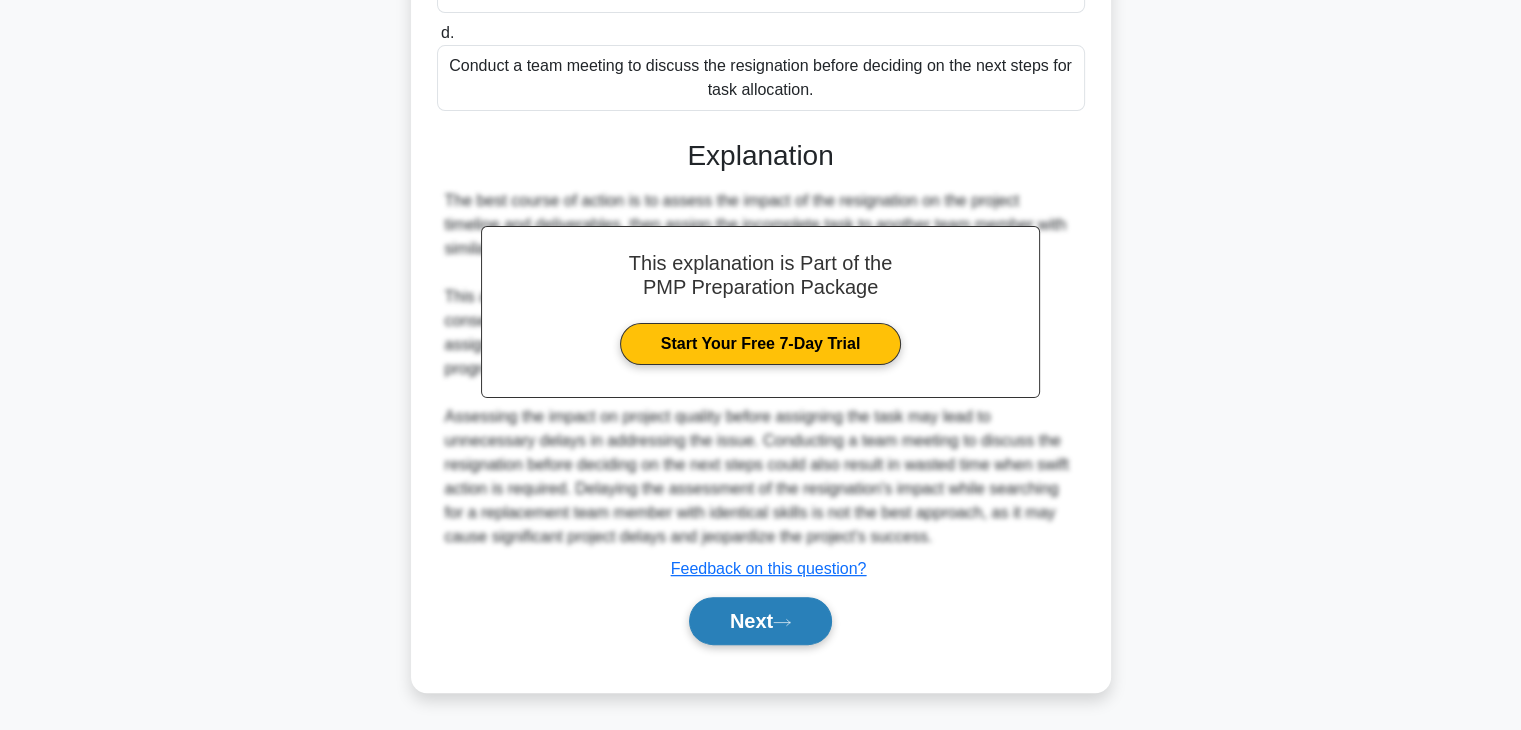 click 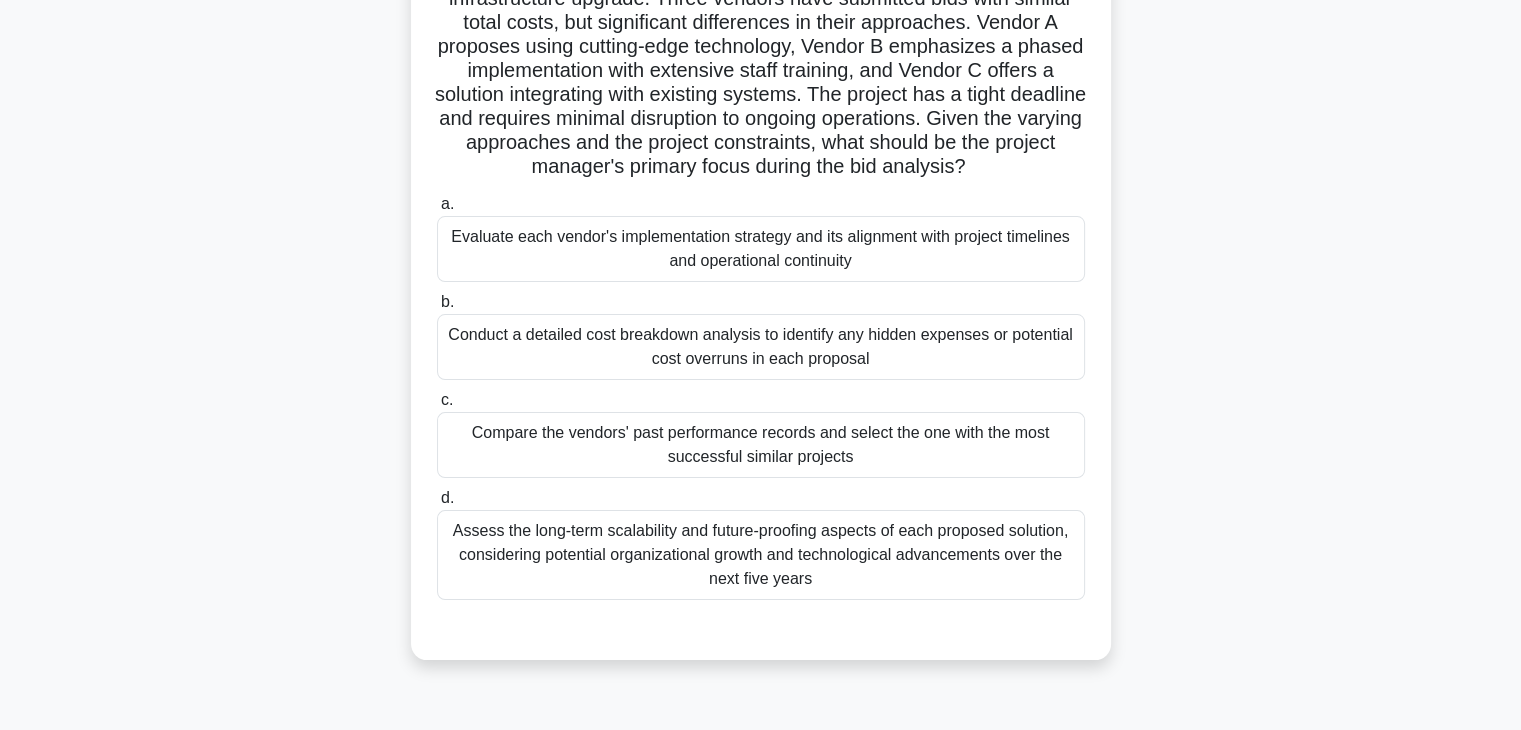 scroll, scrollTop: 200, scrollLeft: 0, axis: vertical 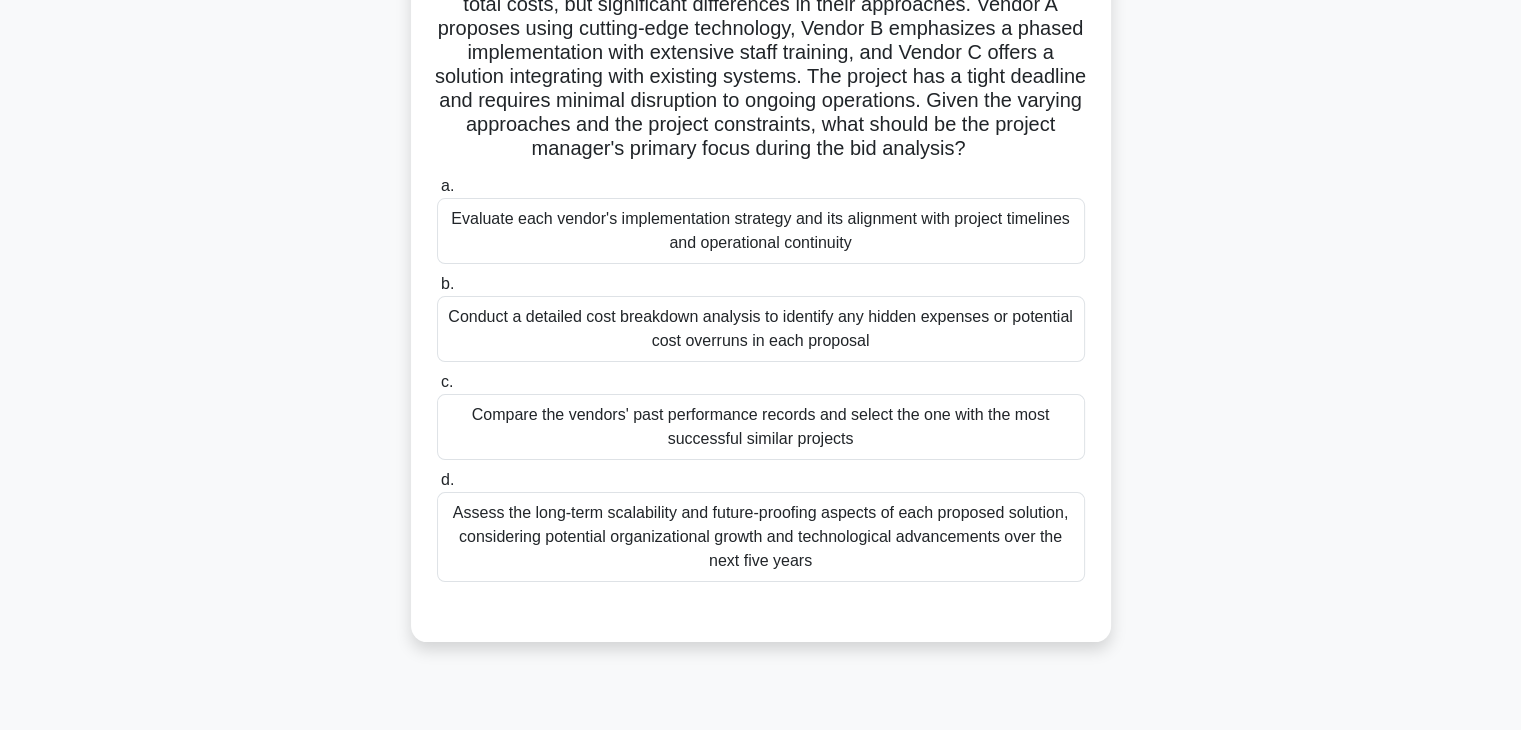 click on "Evaluate each vendor's implementation strategy and its alignment with project timelines and operational continuity" at bounding box center (761, 231) 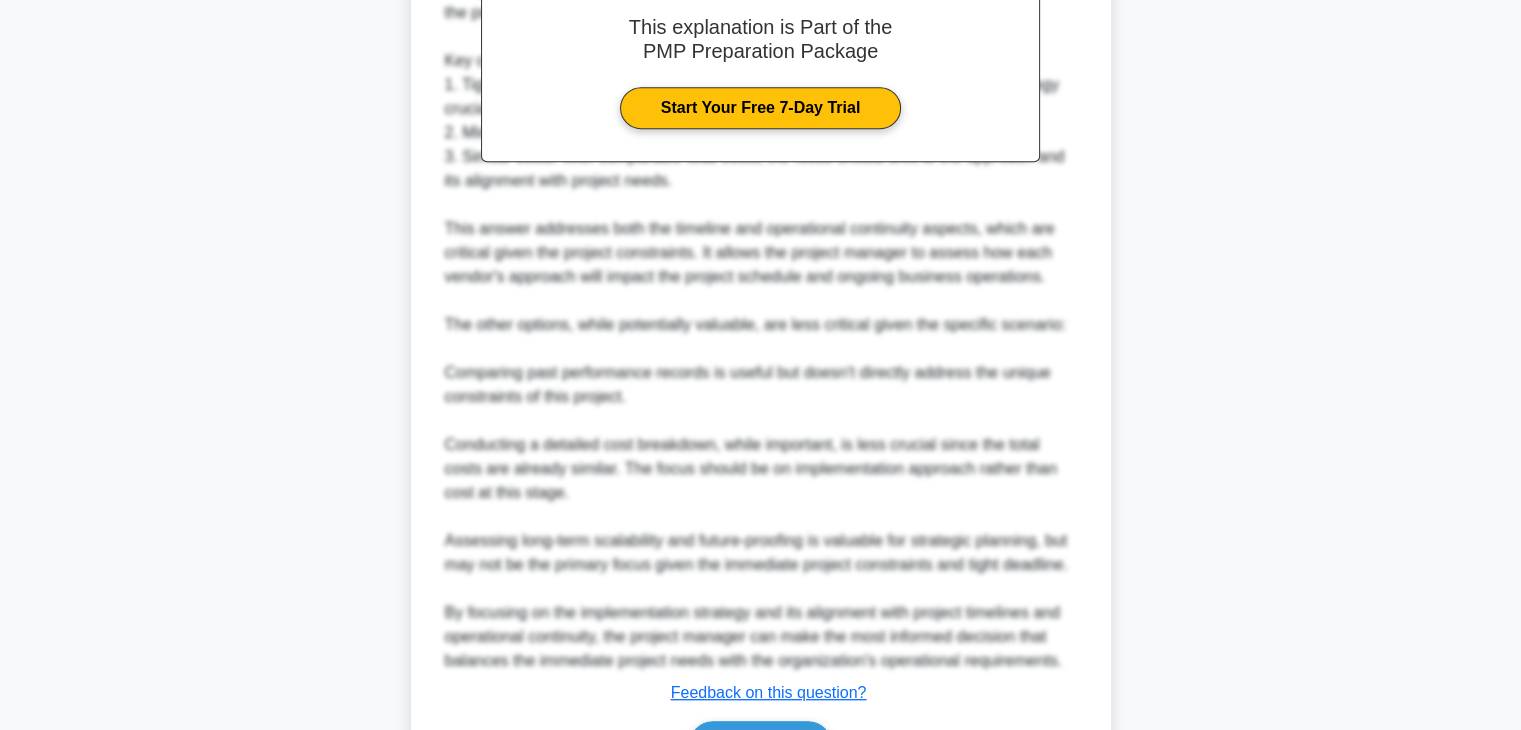 scroll, scrollTop: 1030, scrollLeft: 0, axis: vertical 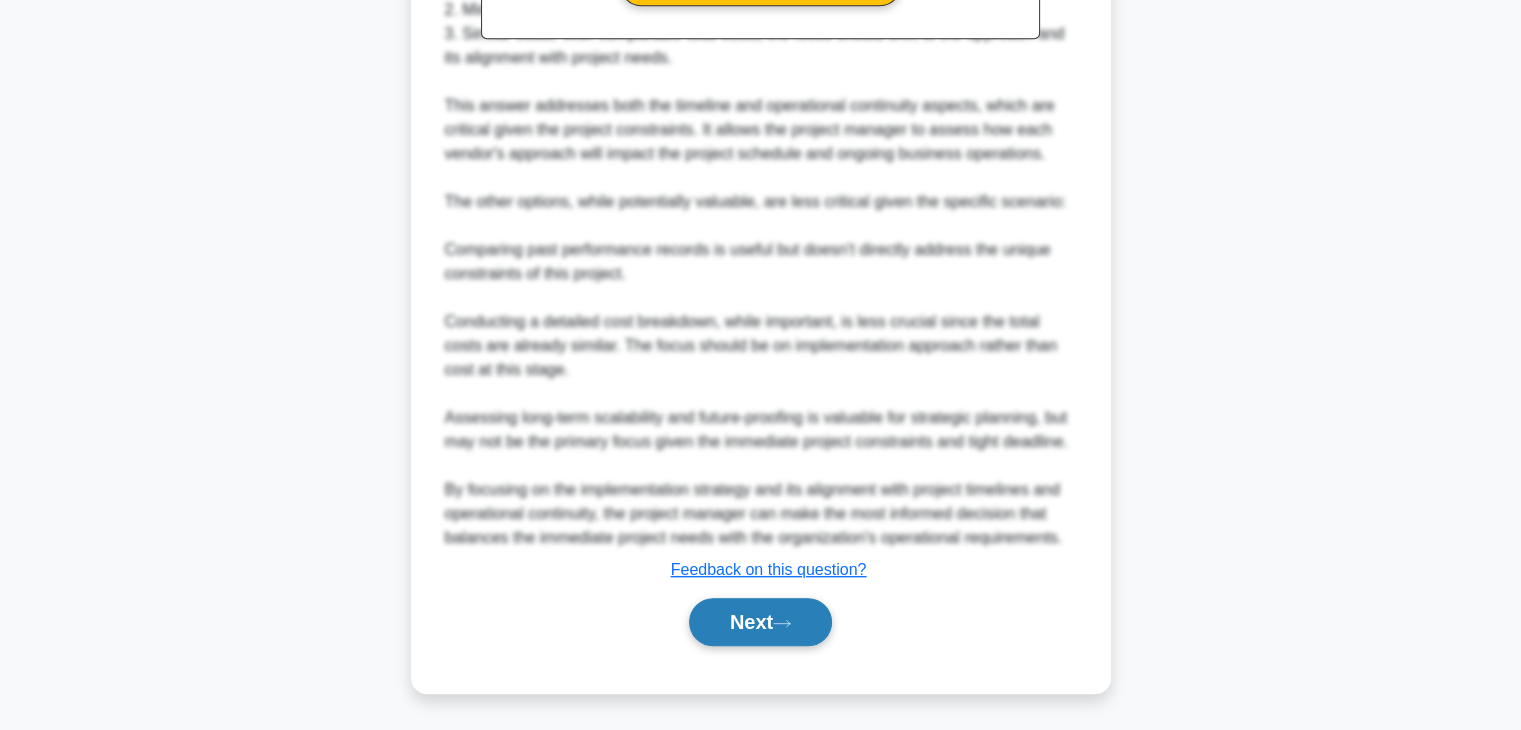 click 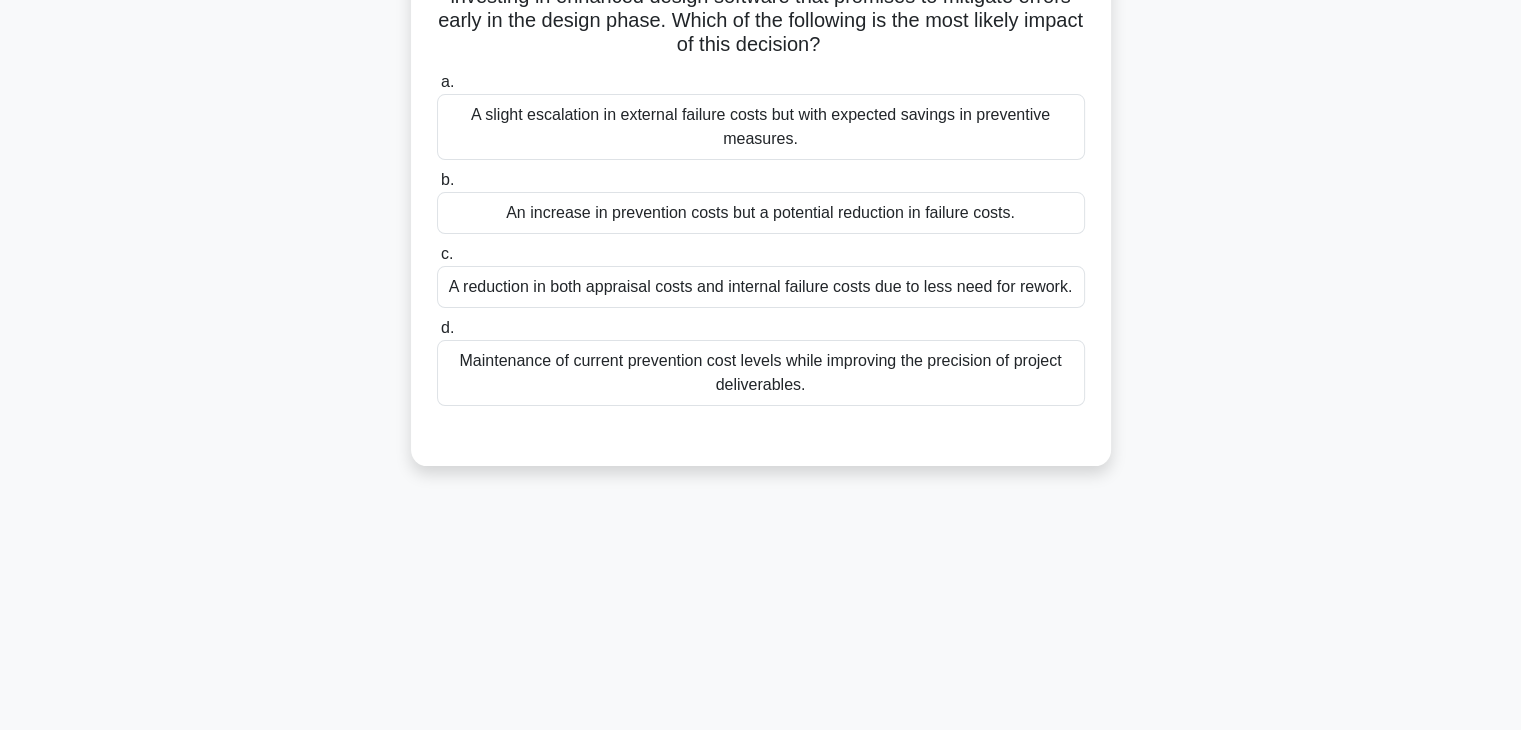 scroll, scrollTop: 0, scrollLeft: 0, axis: both 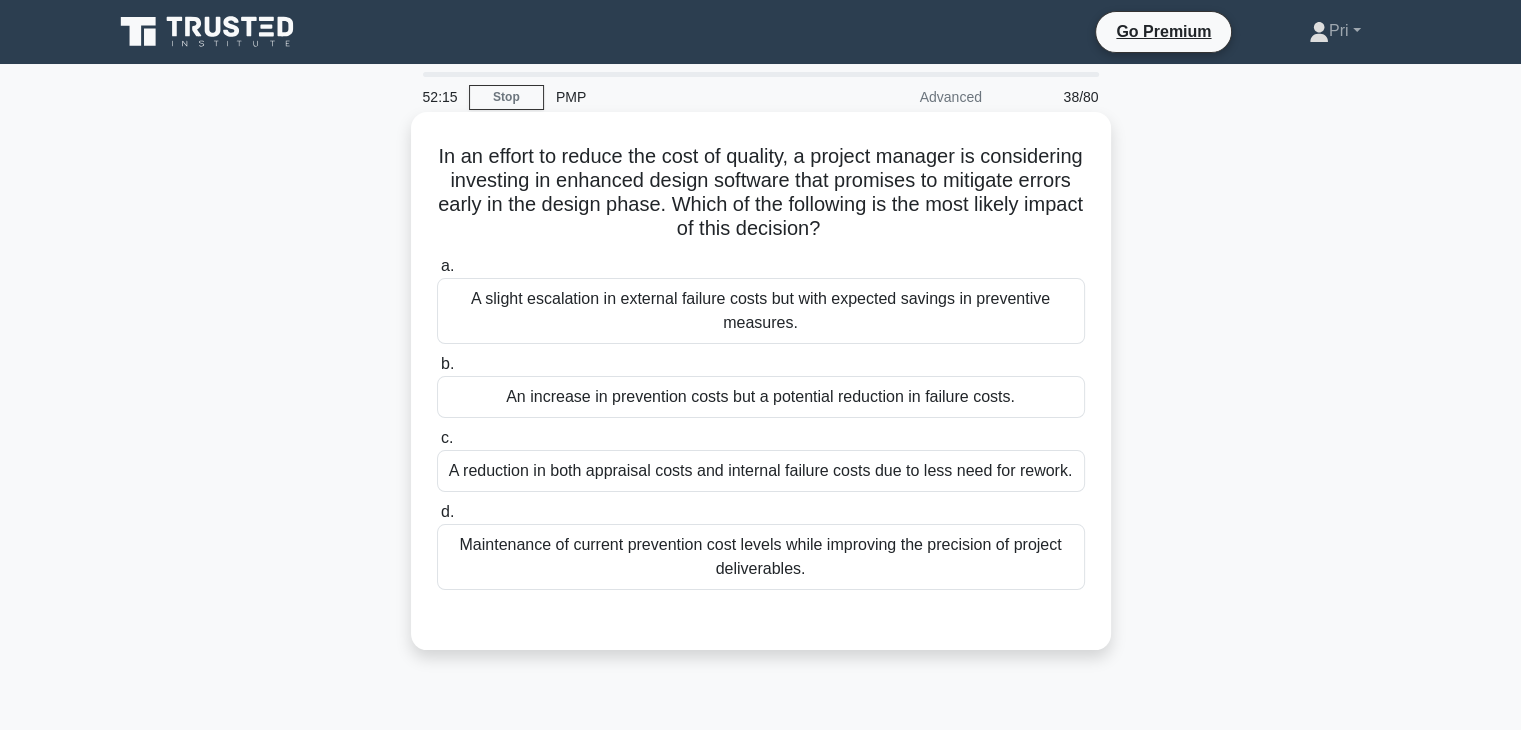 click on "An increase in prevention costs but a potential reduction in failure costs." at bounding box center [761, 397] 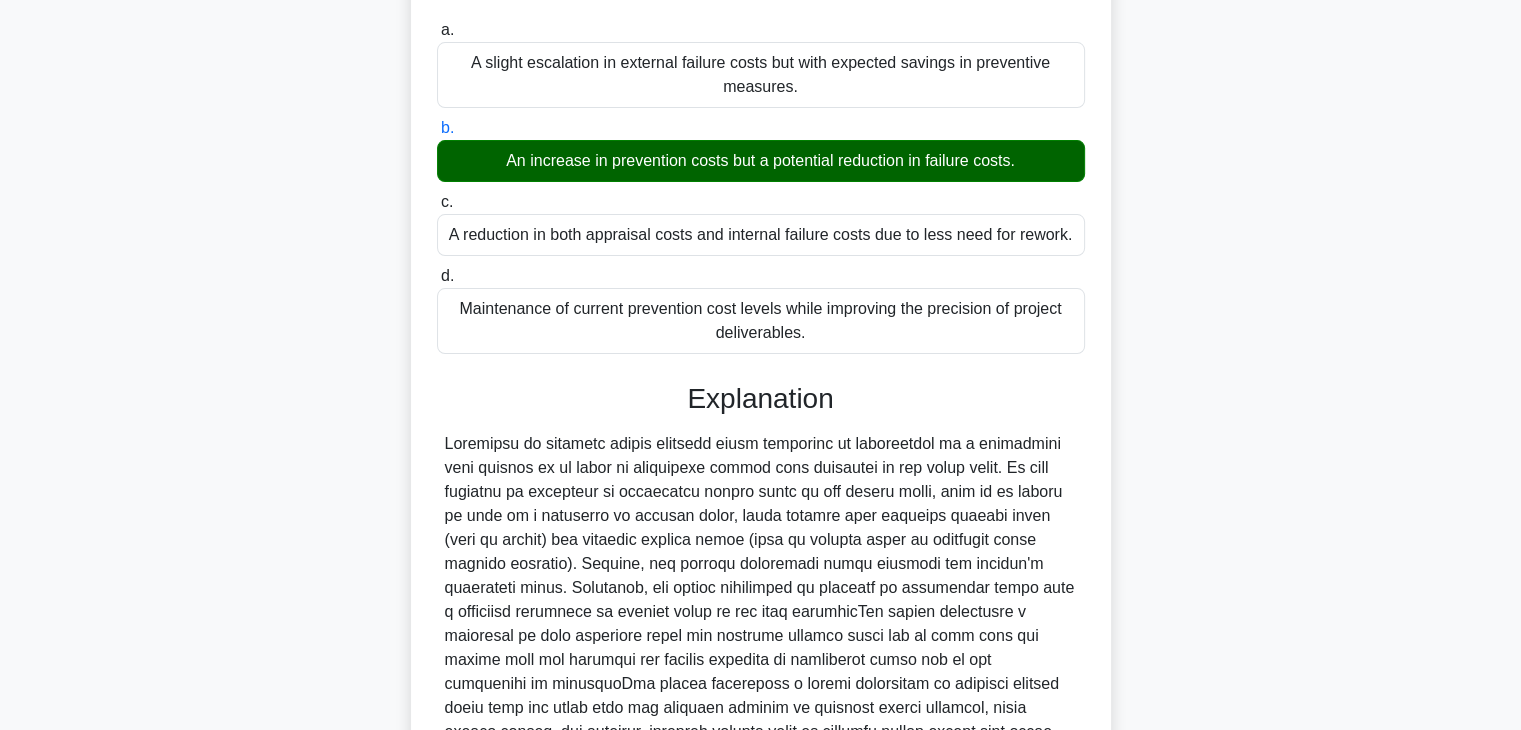 scroll, scrollTop: 478, scrollLeft: 0, axis: vertical 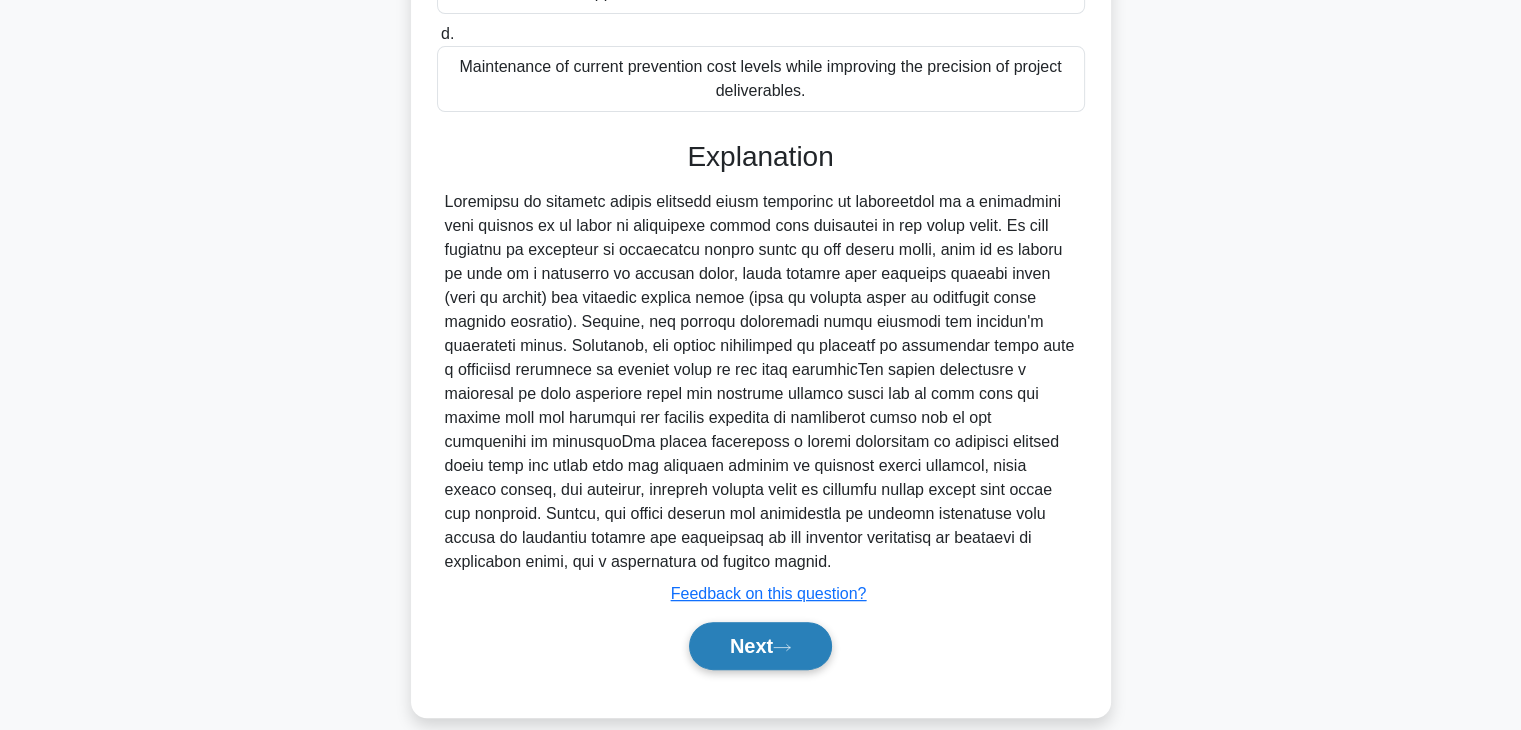 click on "Next" at bounding box center [760, 646] 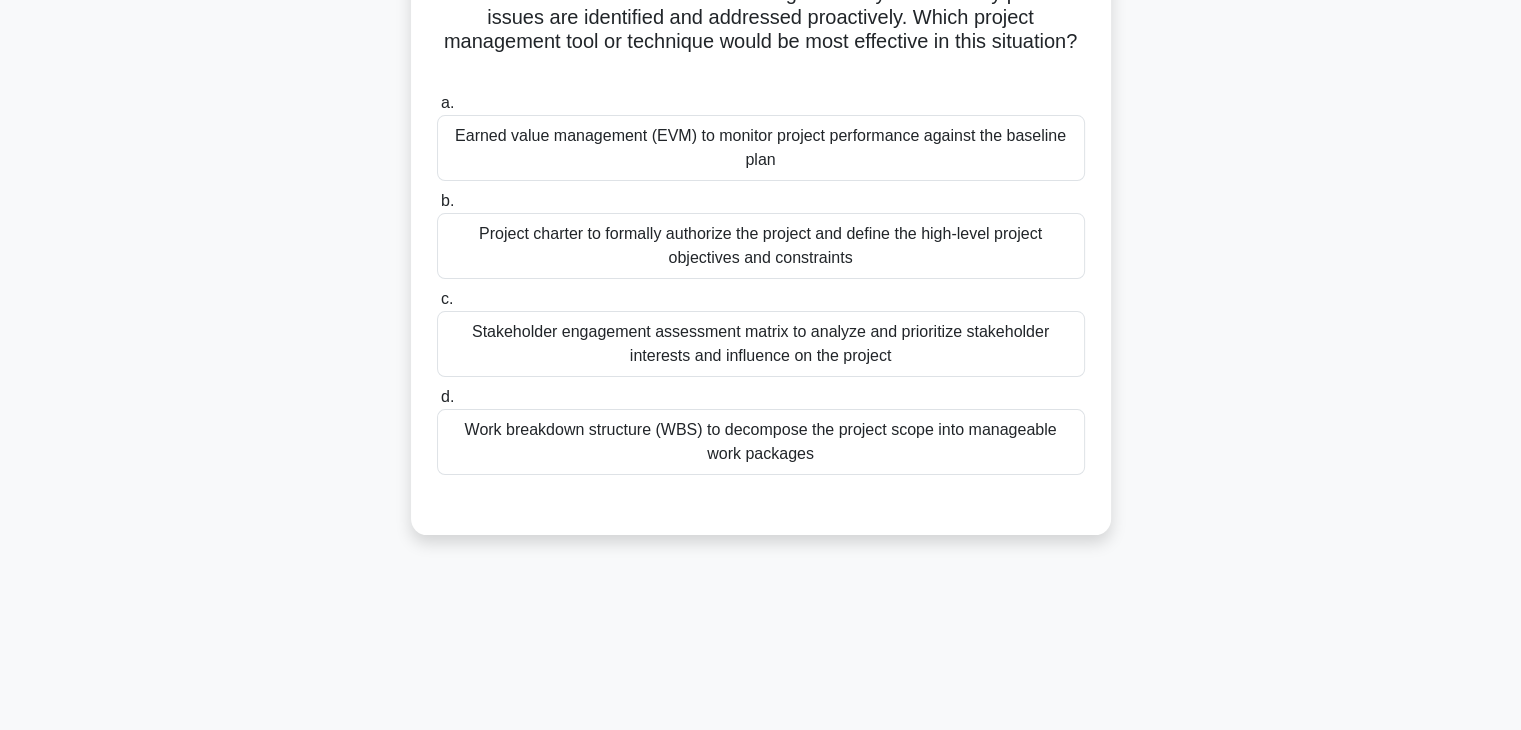 scroll, scrollTop: 0, scrollLeft: 0, axis: both 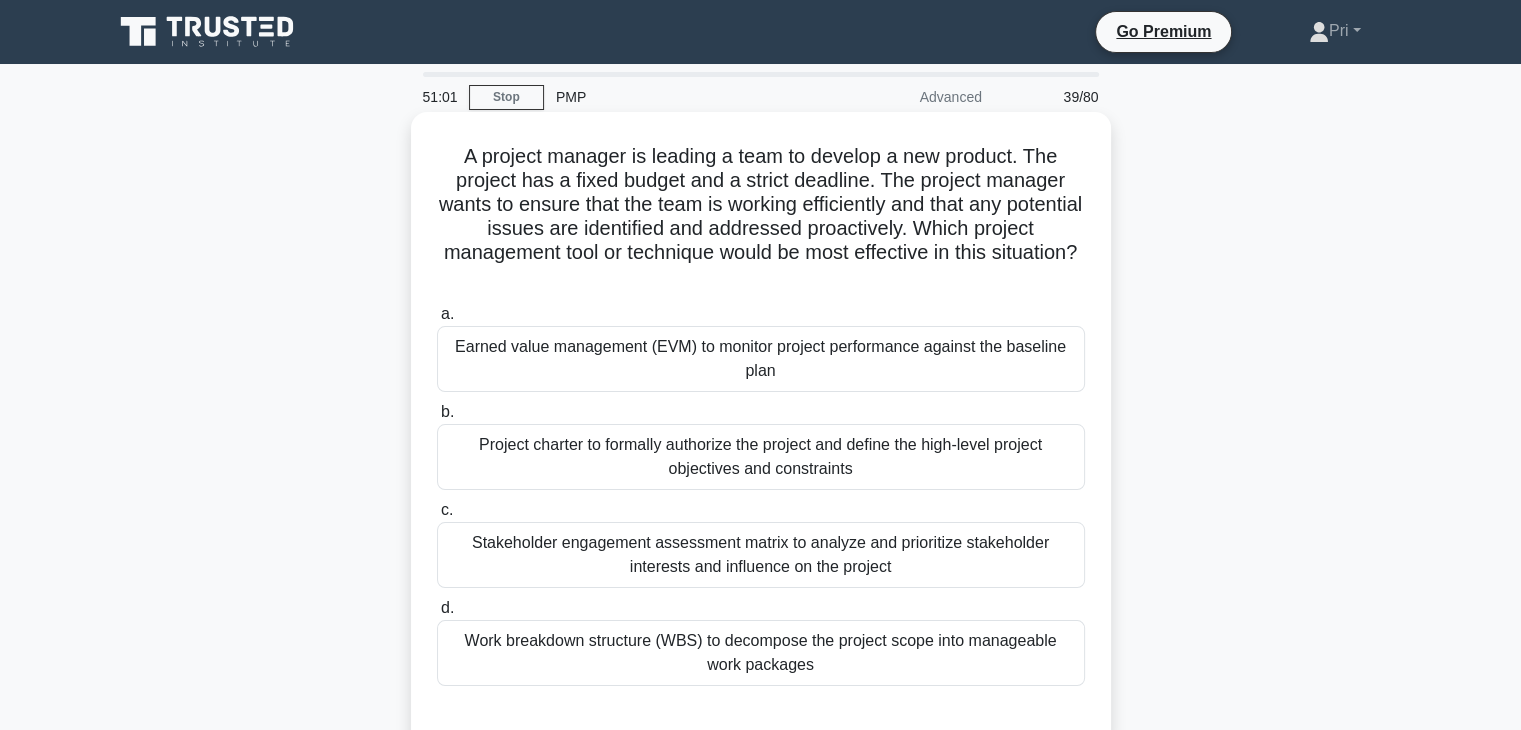 click on "Earned value management (EVM) to monitor project performance against the baseline plan" at bounding box center [761, 359] 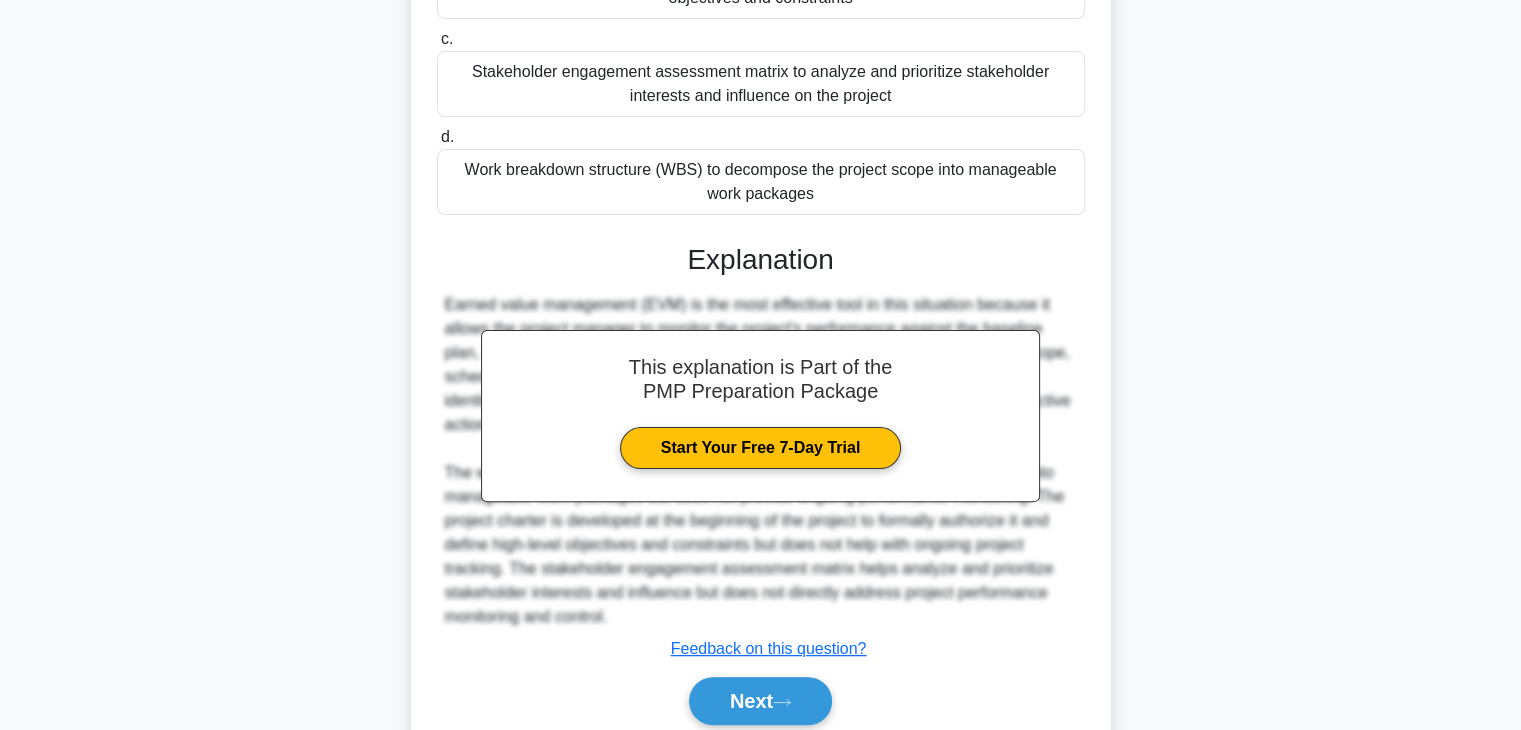 scroll, scrollTop: 550, scrollLeft: 0, axis: vertical 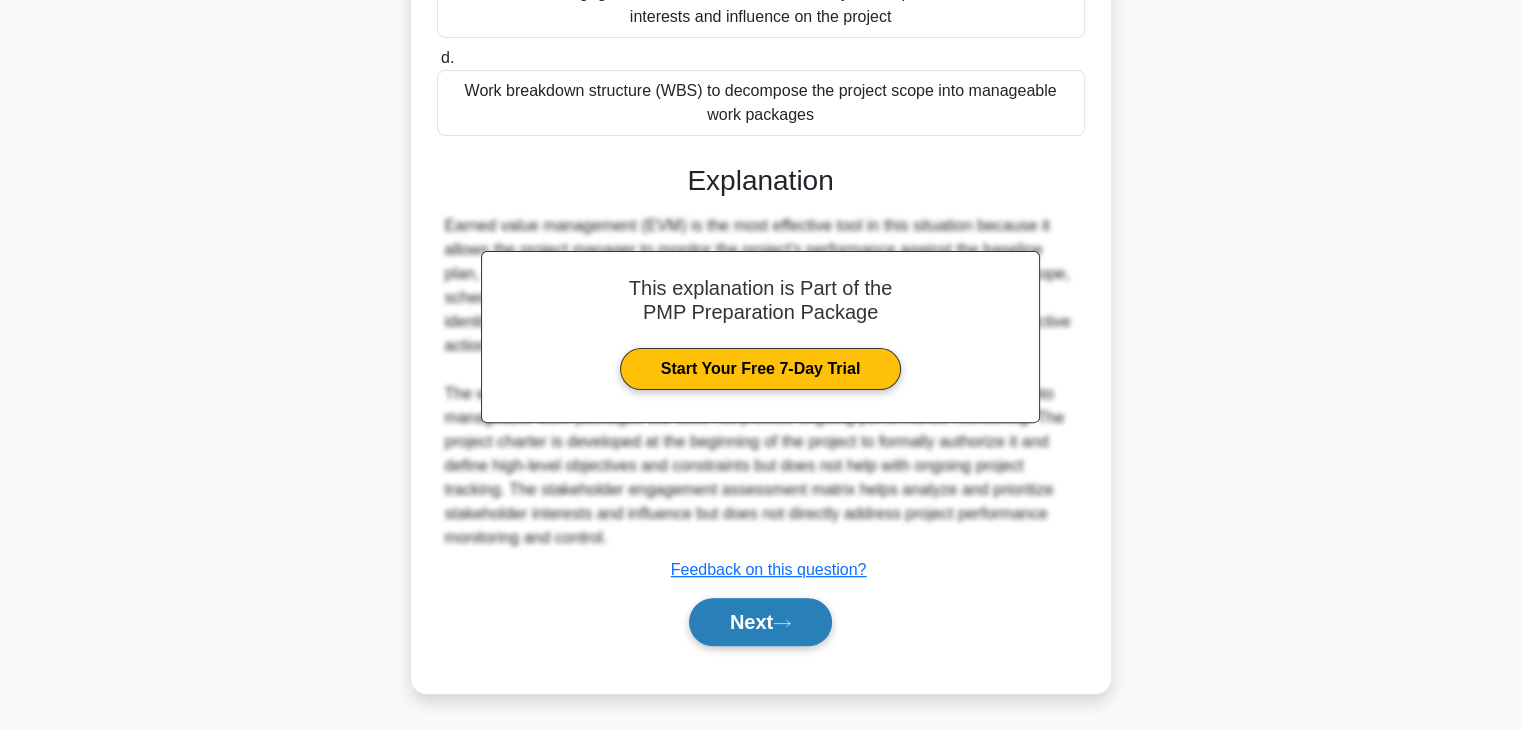 click on "Next" at bounding box center (760, 622) 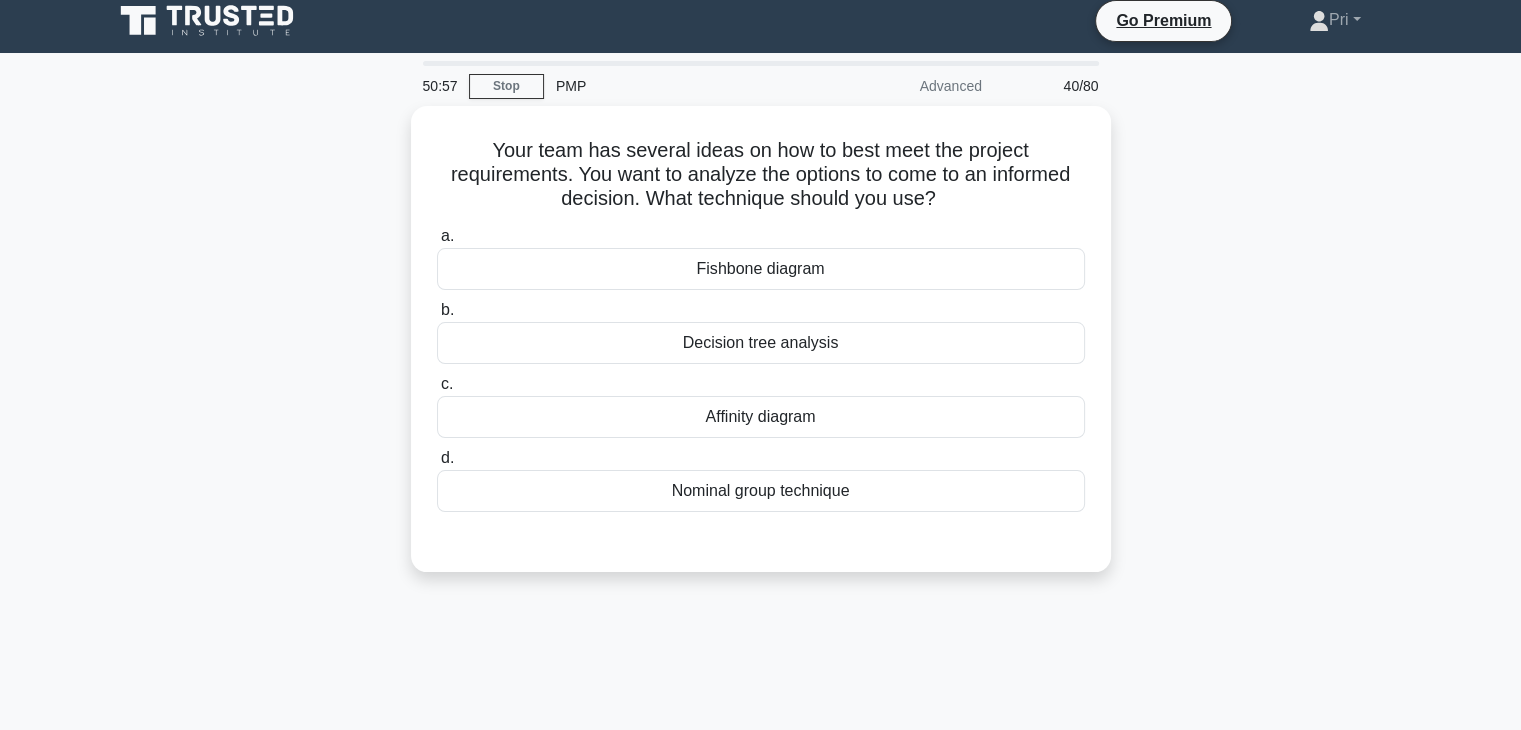 scroll, scrollTop: 0, scrollLeft: 0, axis: both 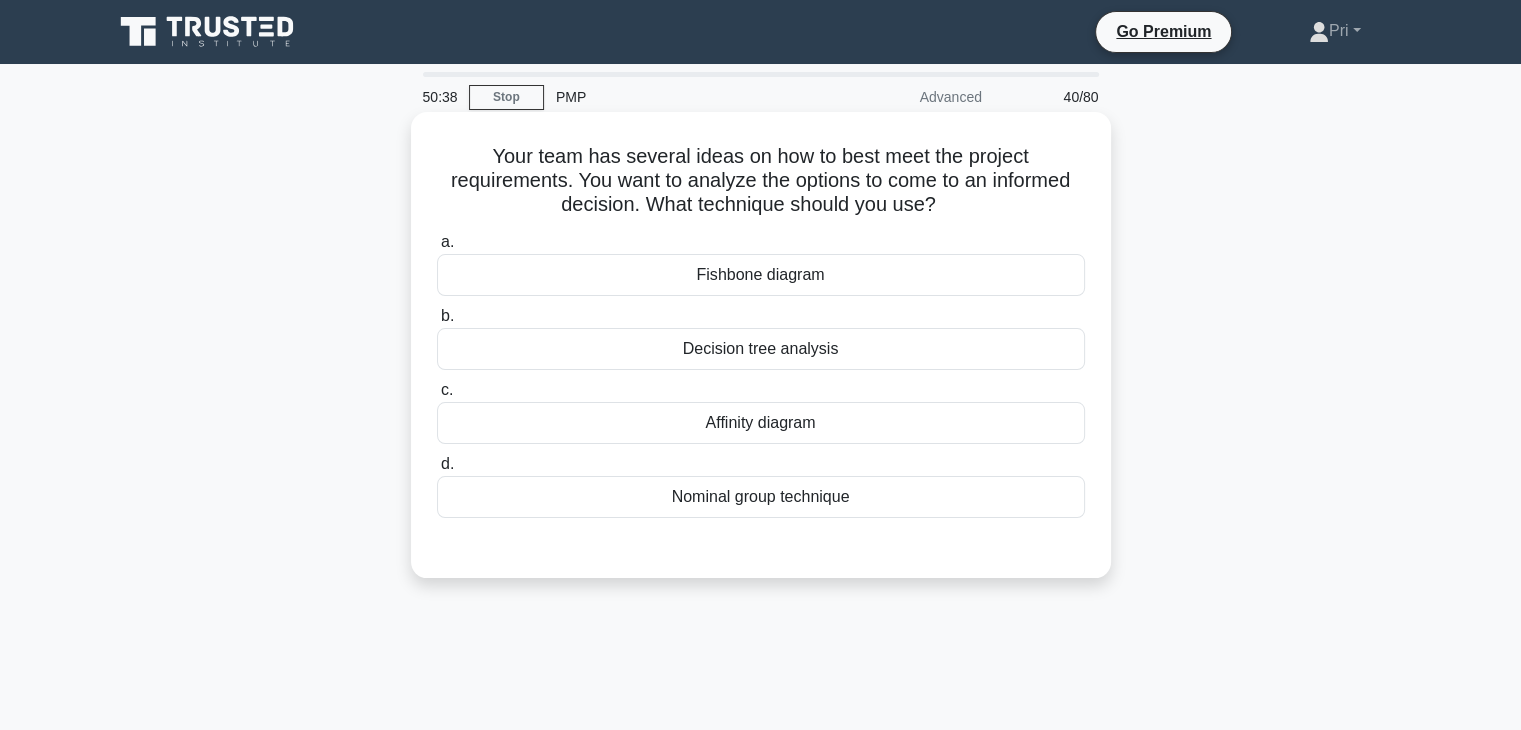 click on "Affinity diagram" at bounding box center [761, 423] 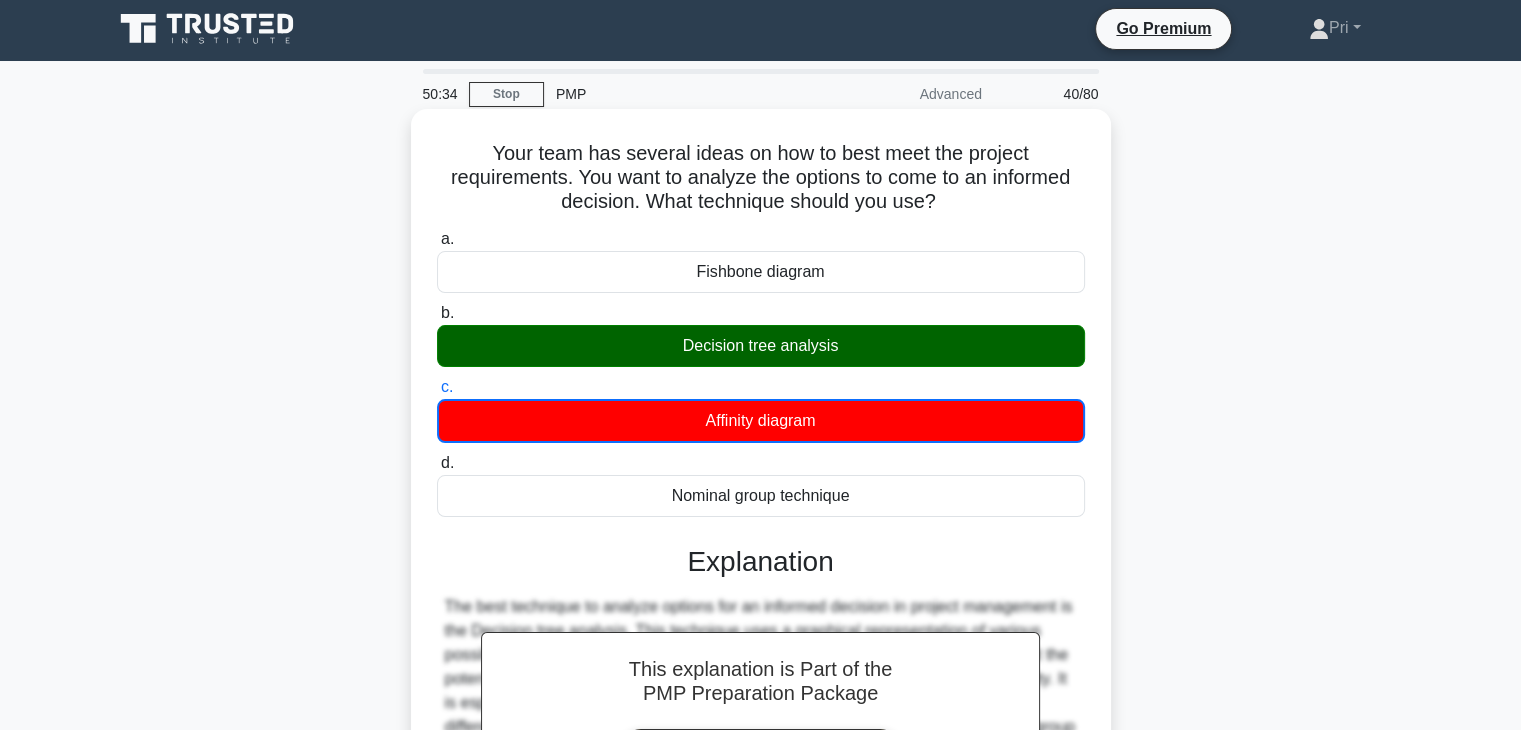 scroll, scrollTop: 0, scrollLeft: 0, axis: both 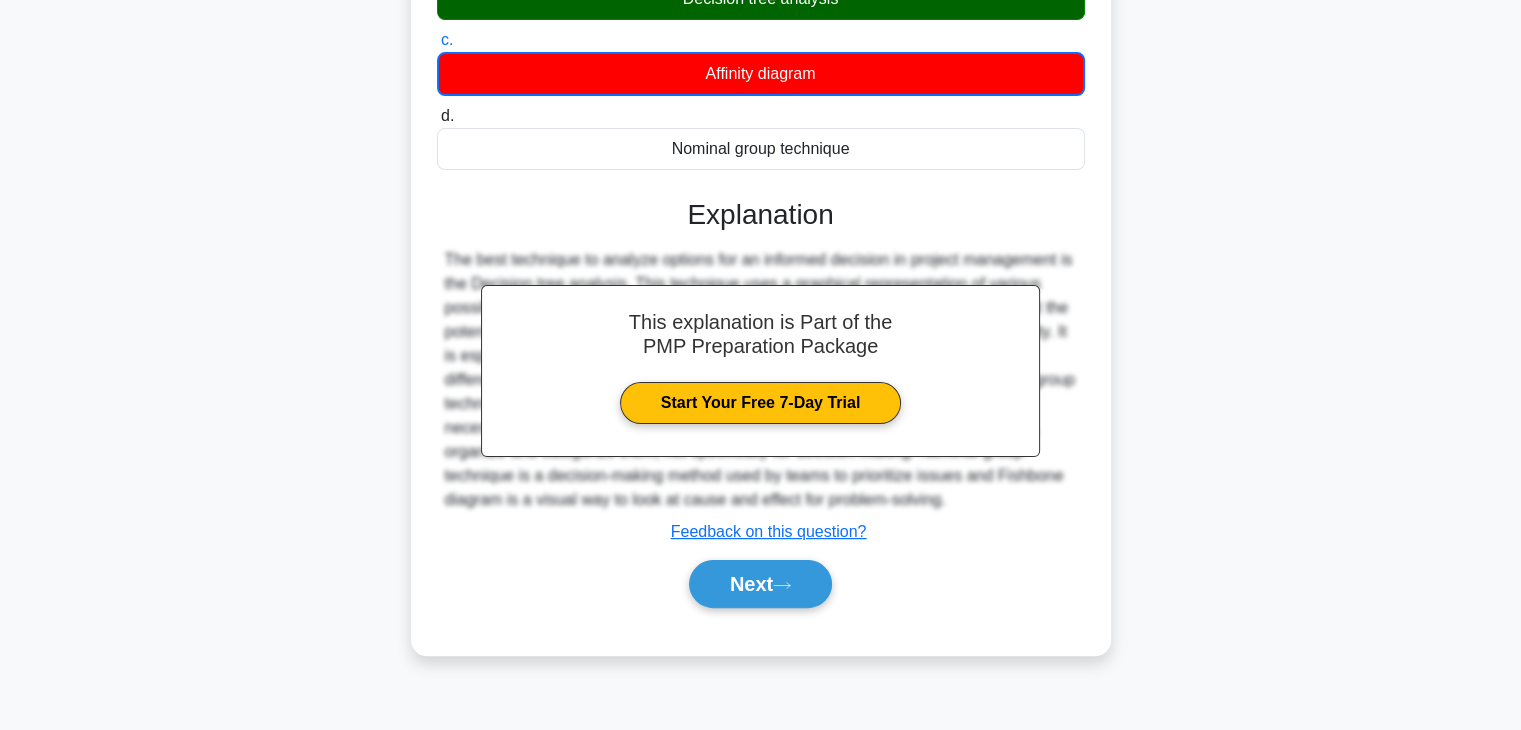 click on "Next" at bounding box center [761, 584] 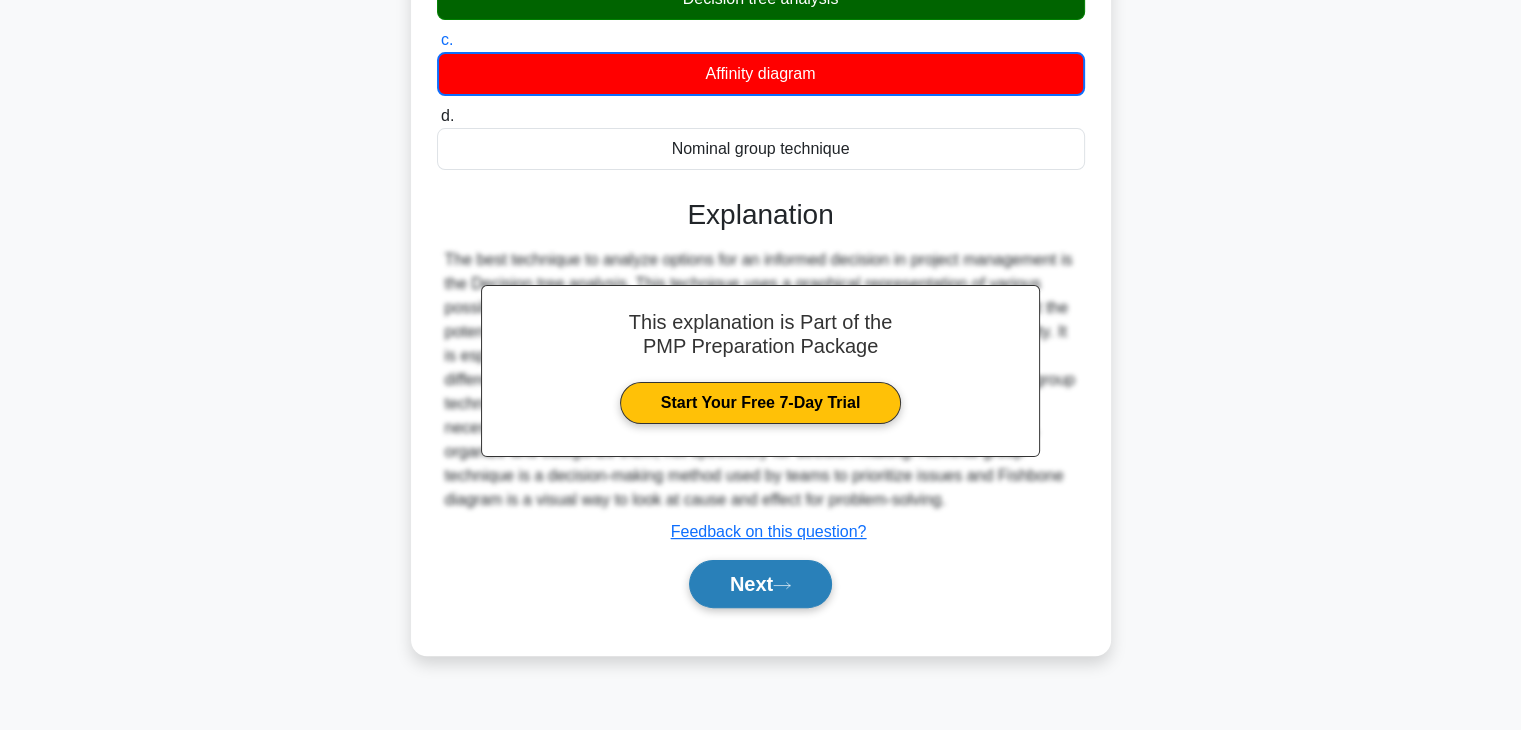 click on "Next" at bounding box center [760, 584] 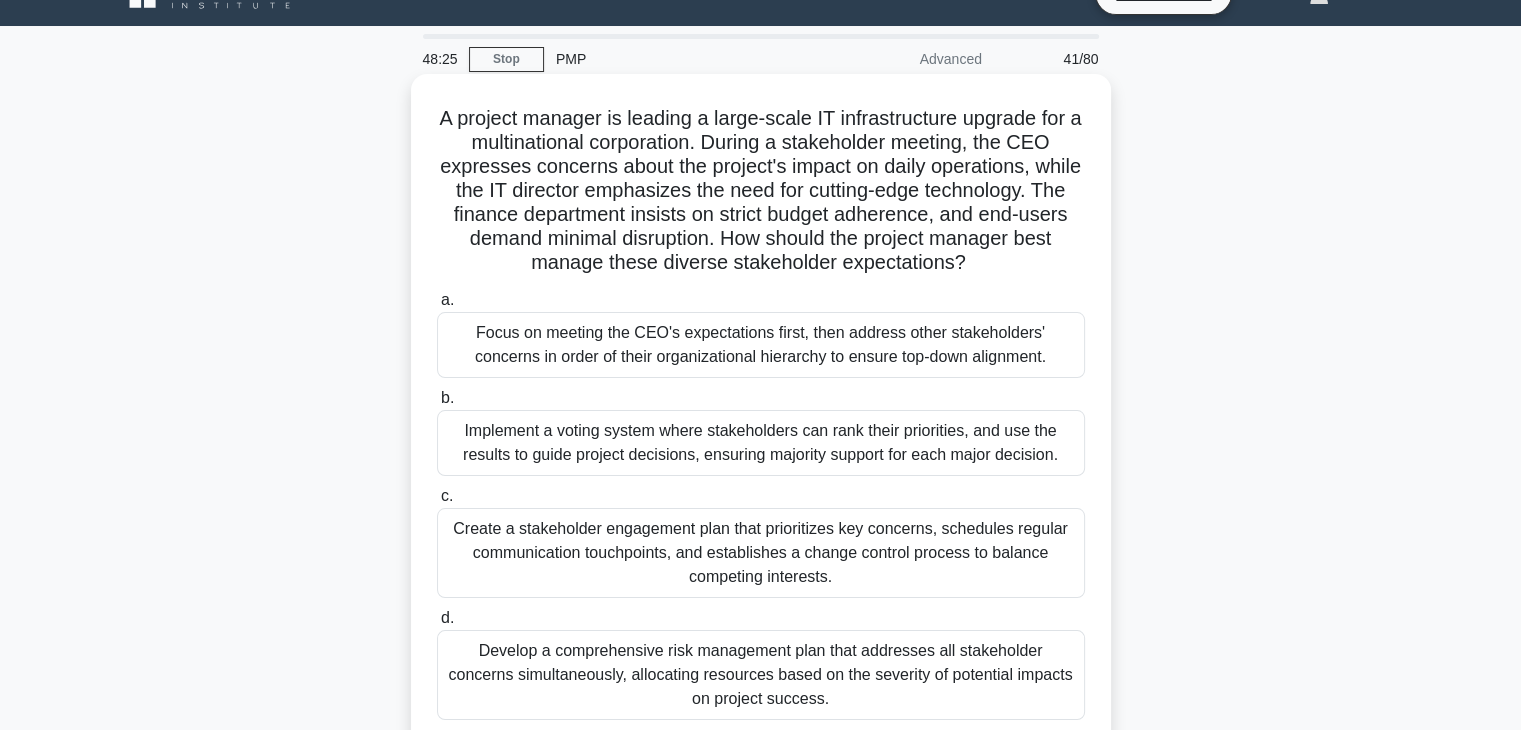 scroll, scrollTop: 40, scrollLeft: 0, axis: vertical 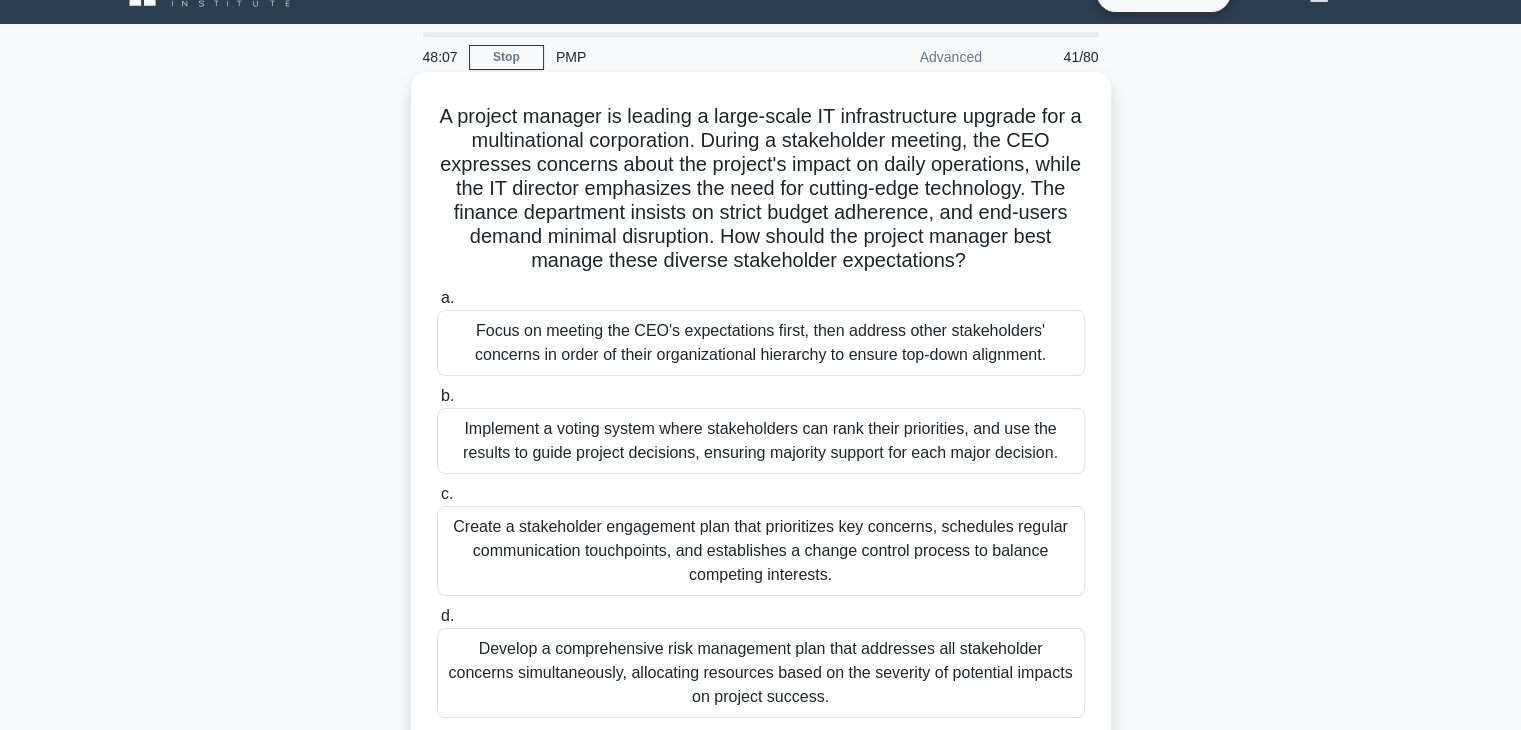 click on "Implement a voting system where stakeholders can rank their priorities, and use the results to guide project decisions, ensuring majority support for each major decision." at bounding box center (761, 441) 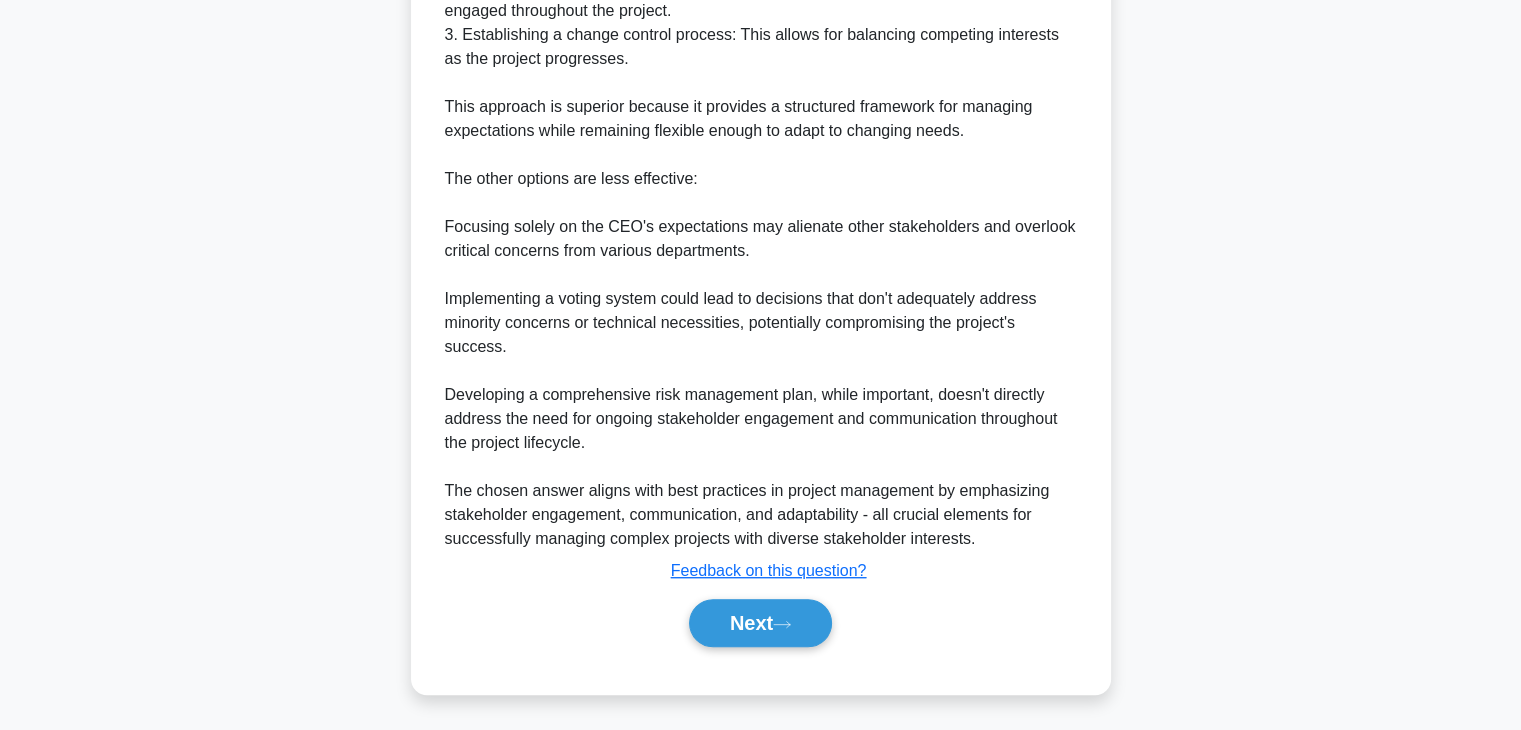 scroll, scrollTop: 1104, scrollLeft: 0, axis: vertical 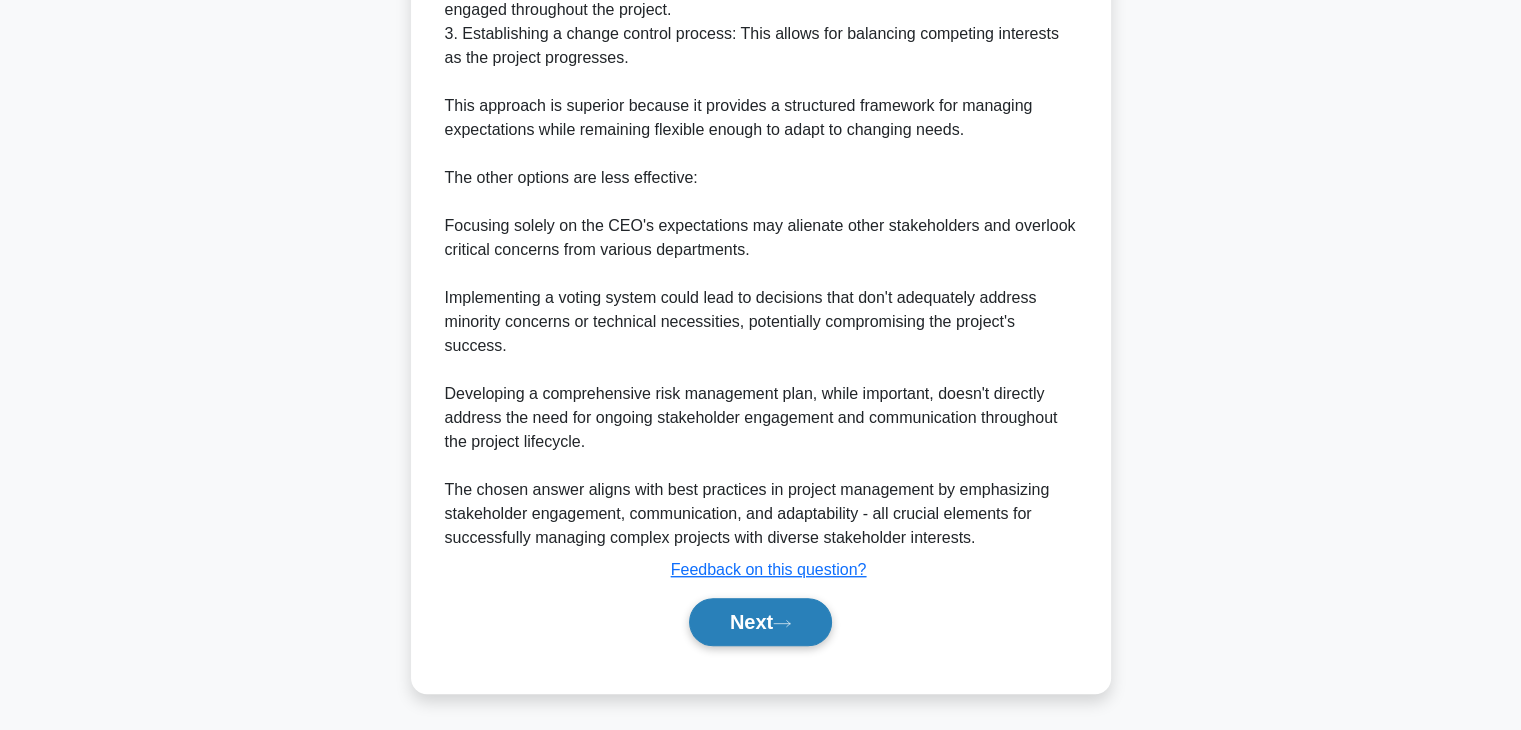 click on "Next" at bounding box center [760, 622] 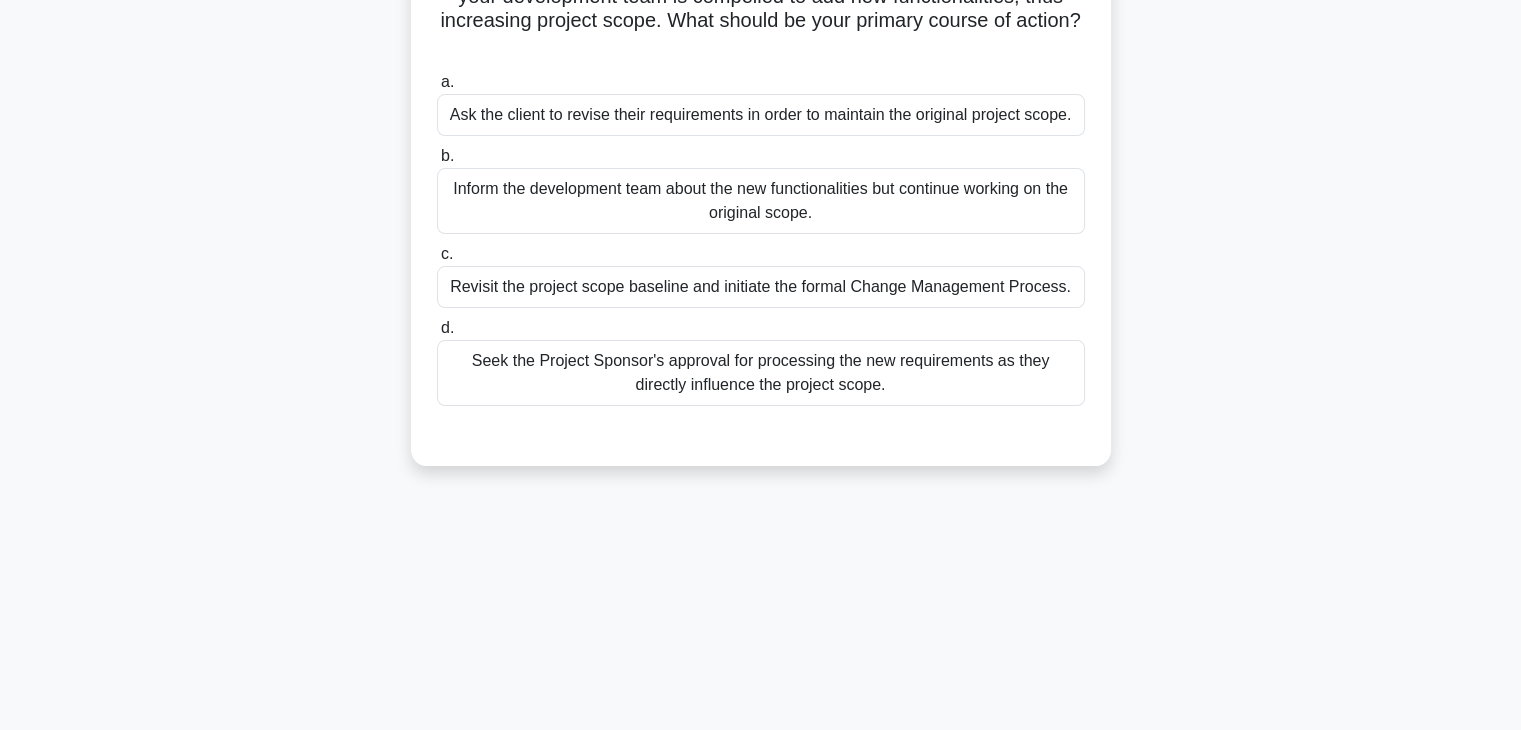 scroll, scrollTop: 0, scrollLeft: 0, axis: both 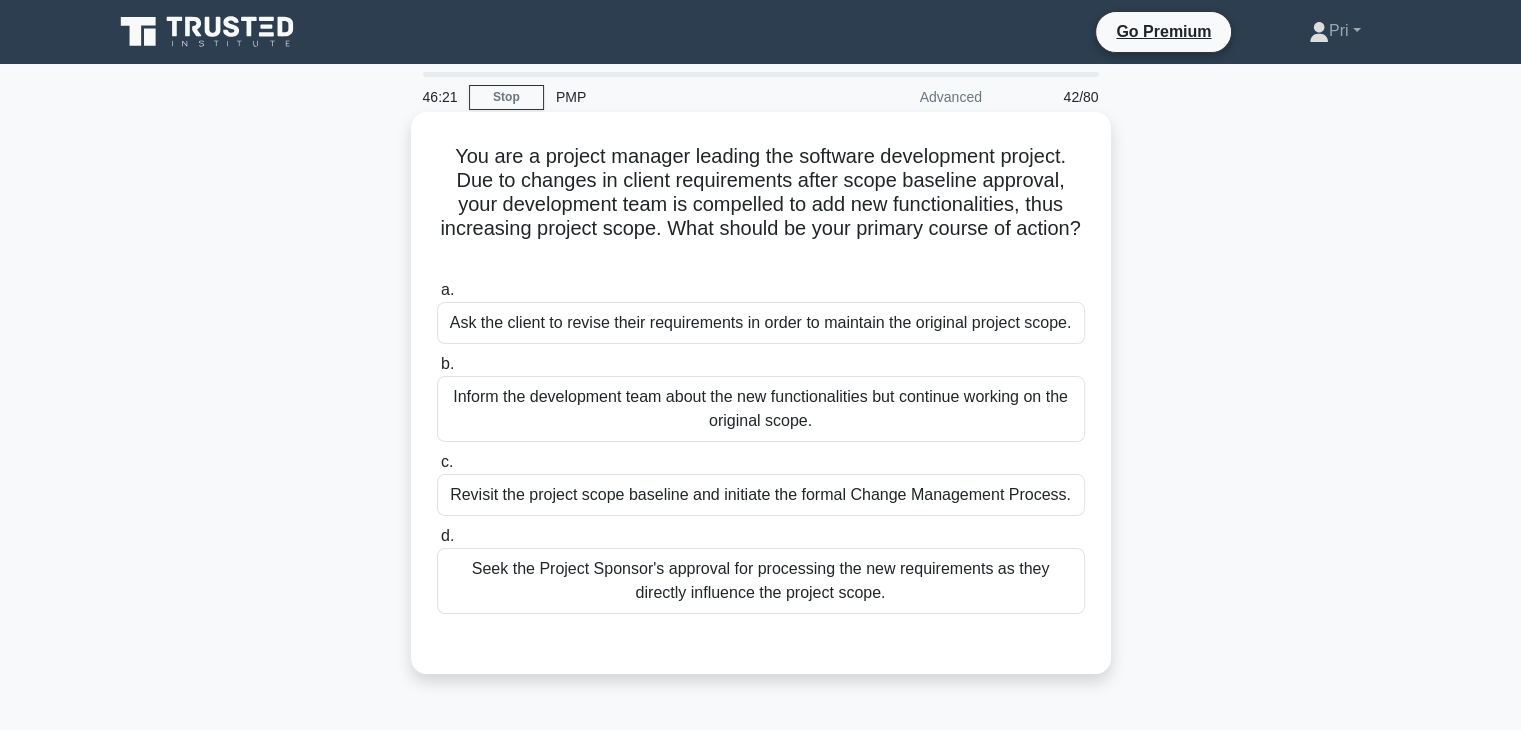 click on "Revisit the project scope baseline and initiate the formal Change Management Process." at bounding box center (761, 495) 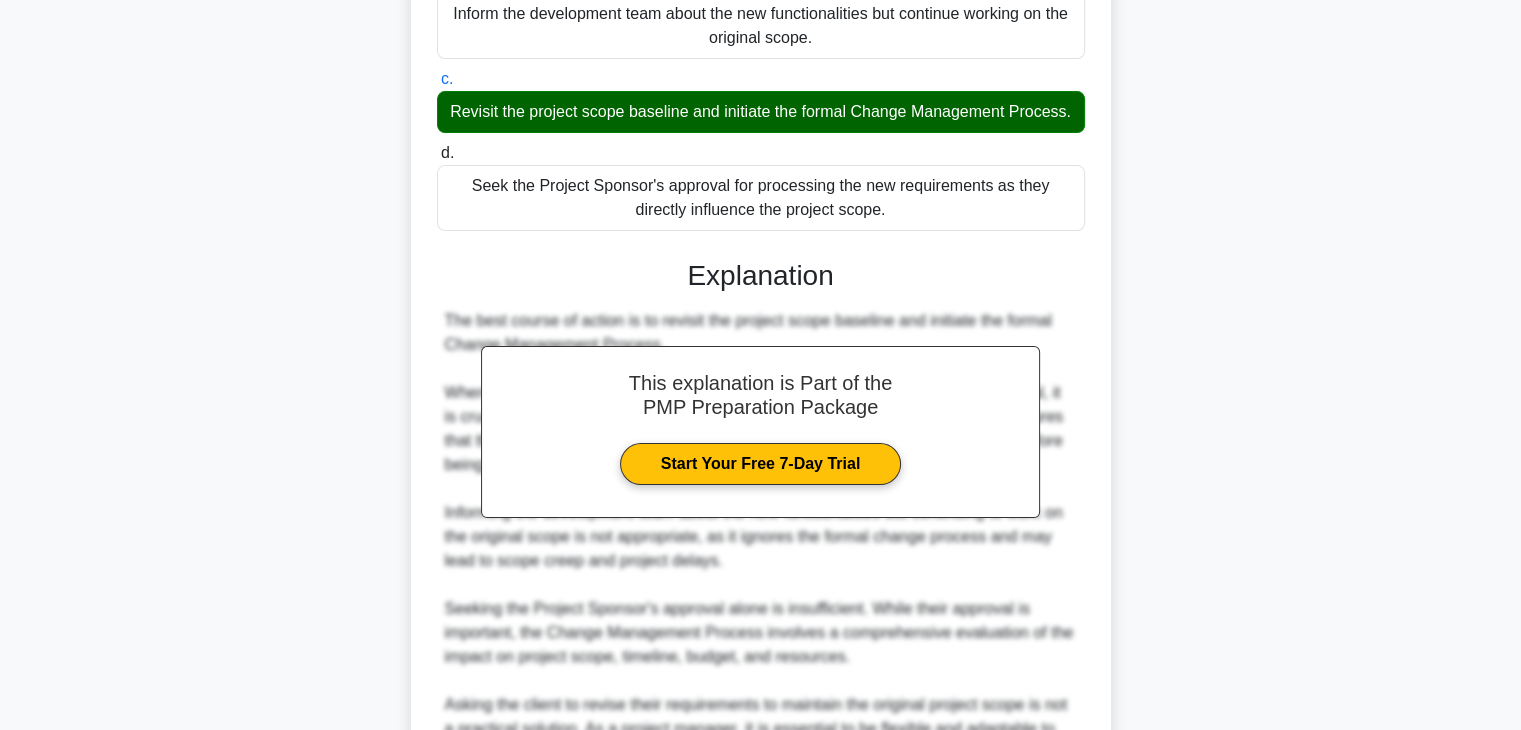 scroll, scrollTop: 646, scrollLeft: 0, axis: vertical 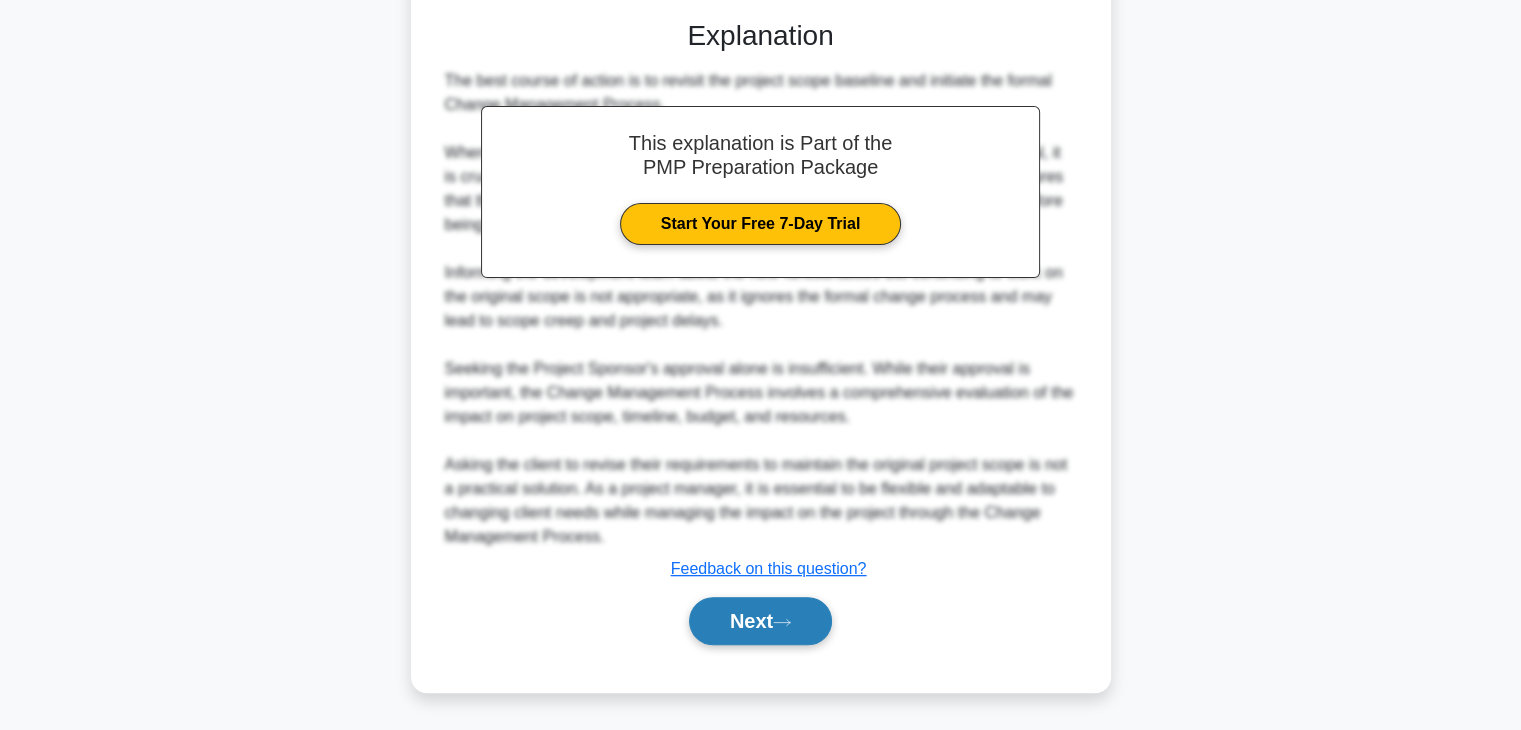click on "Next" at bounding box center [760, 621] 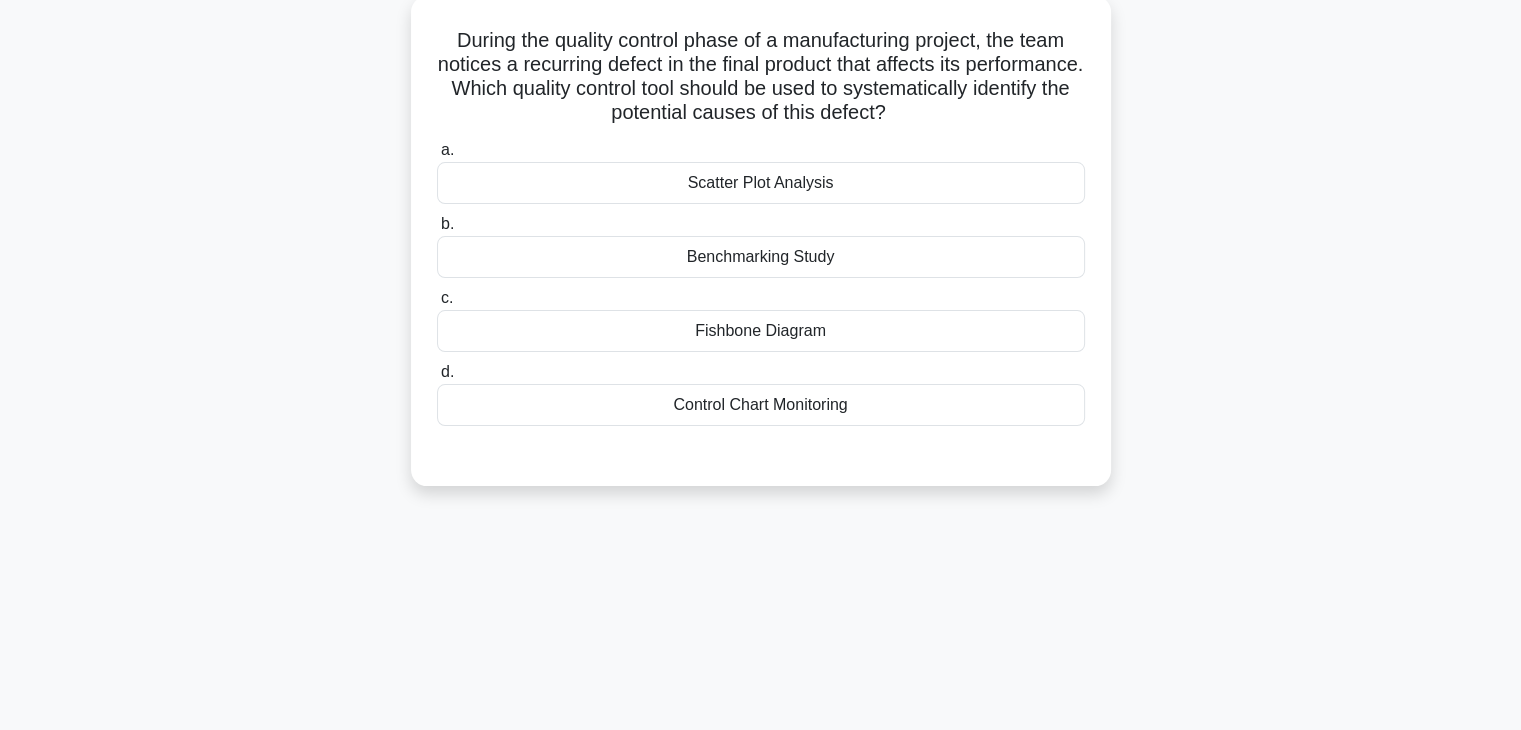 scroll, scrollTop: 0, scrollLeft: 0, axis: both 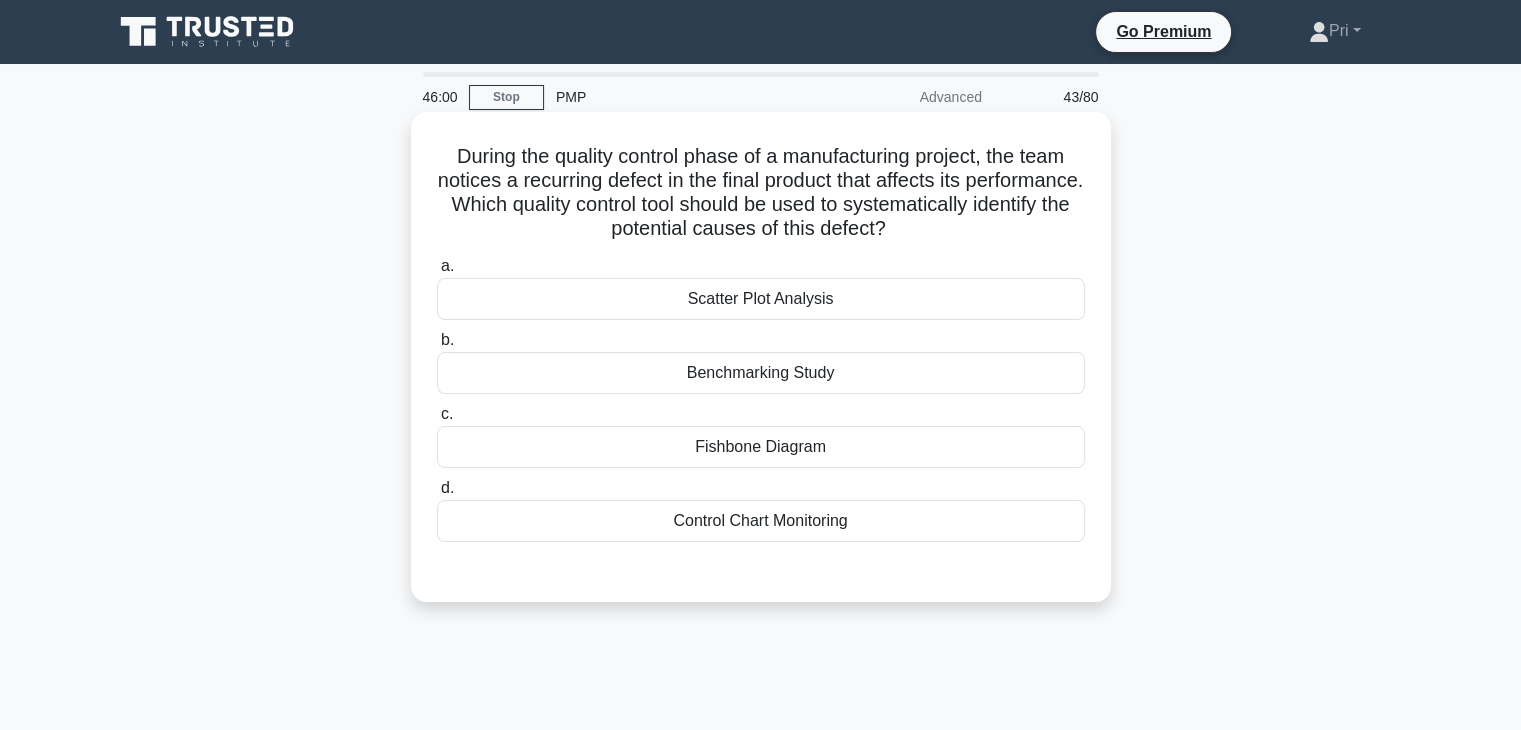 click on "Fishbone Diagram" at bounding box center (761, 447) 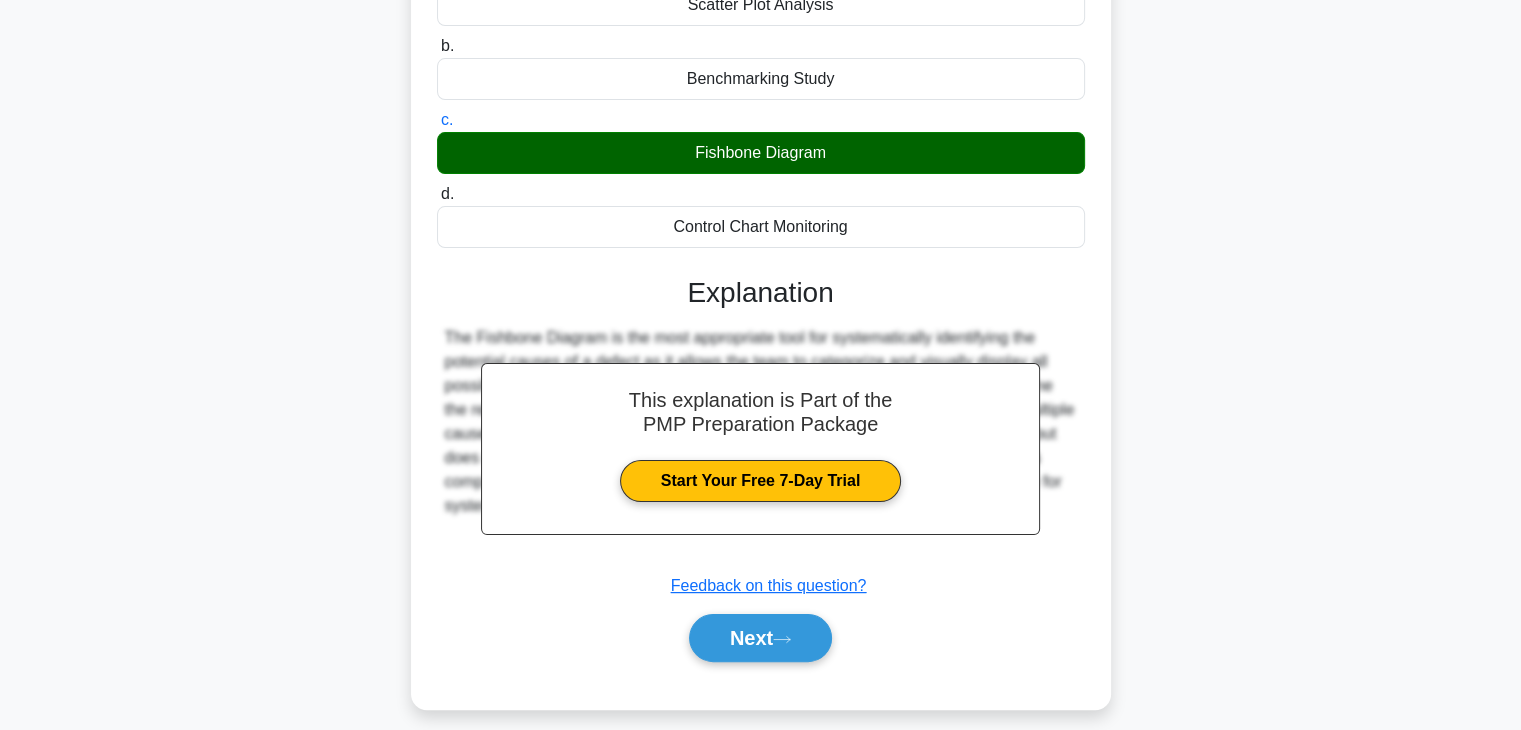 scroll, scrollTop: 351, scrollLeft: 0, axis: vertical 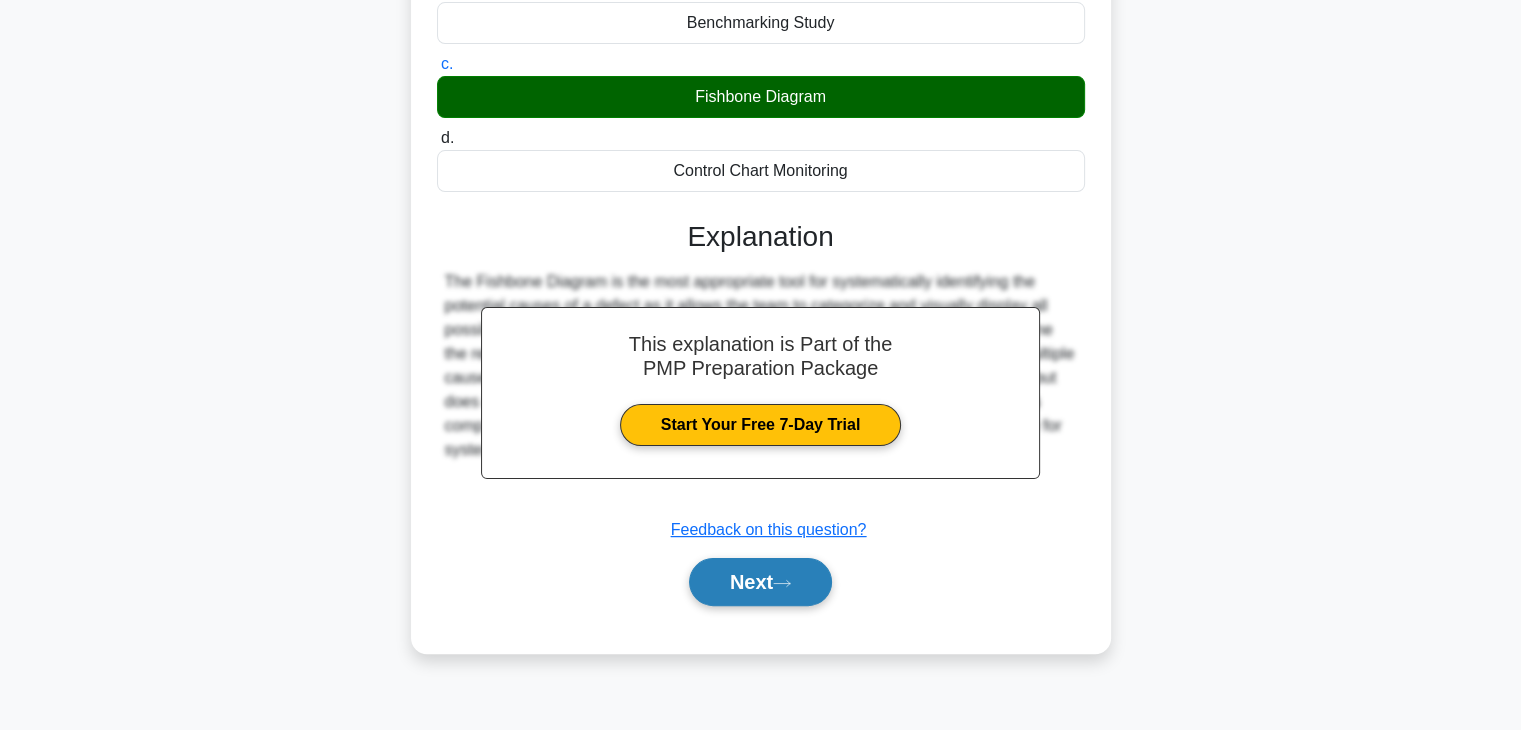 click on "Next" at bounding box center [760, 582] 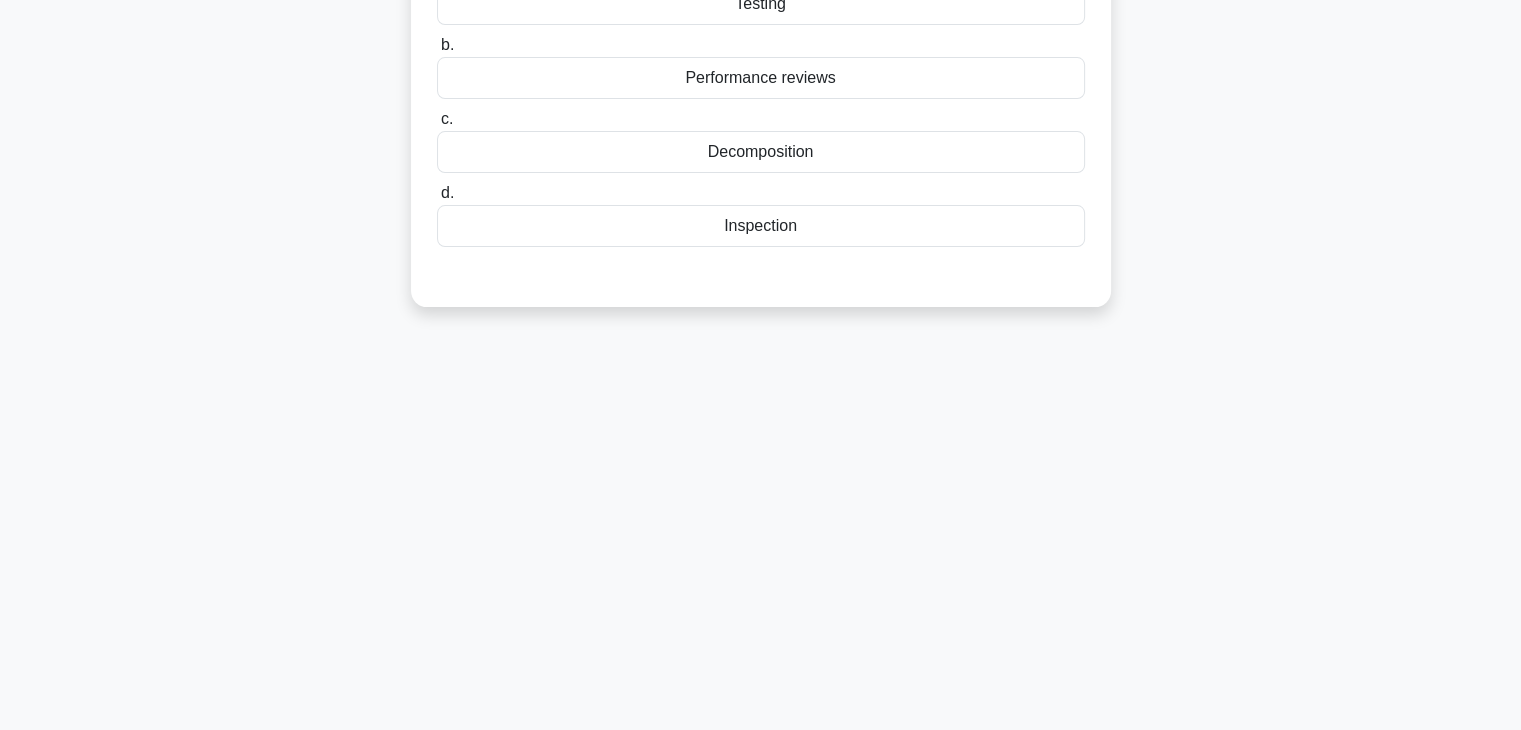 scroll, scrollTop: 0, scrollLeft: 0, axis: both 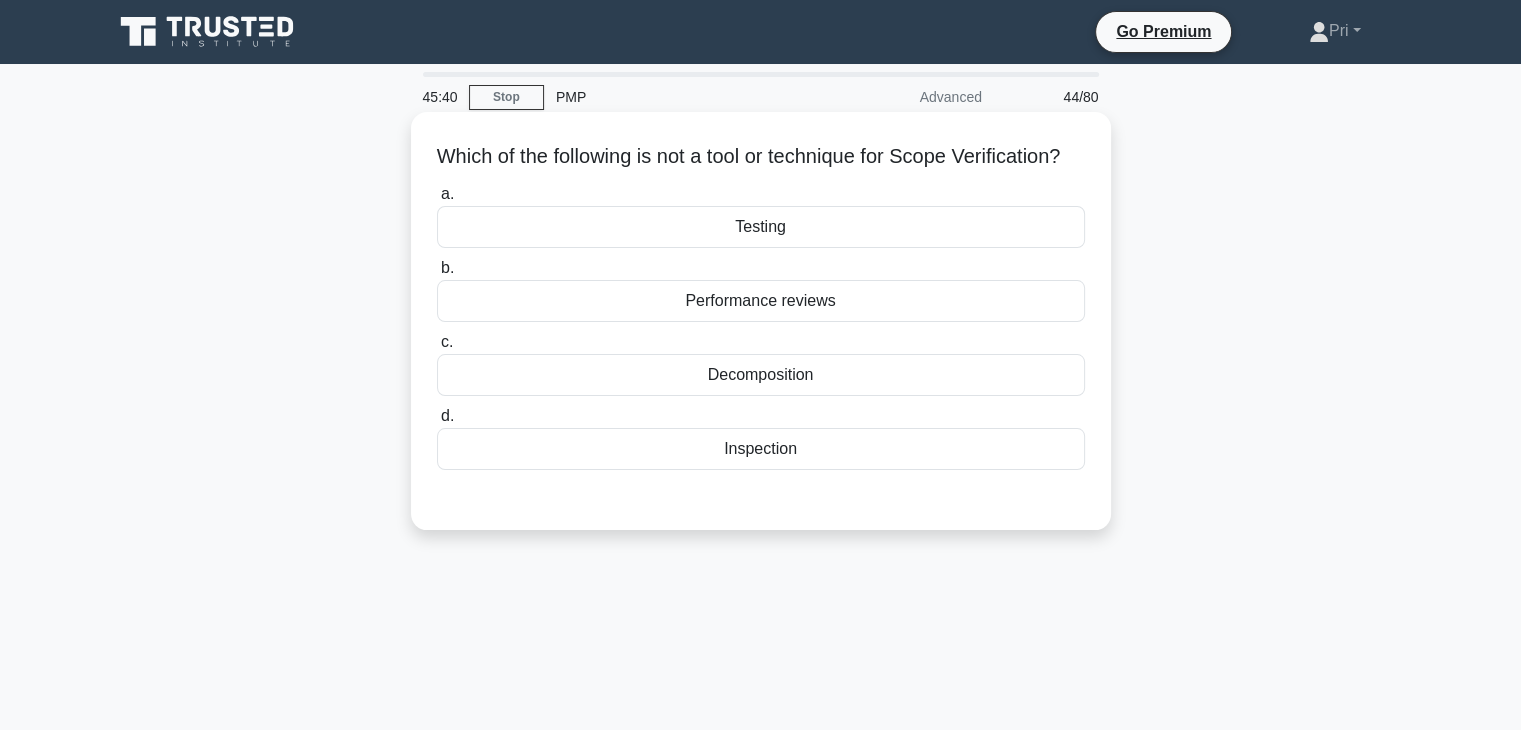 click on "Performance reviews" at bounding box center [761, 301] 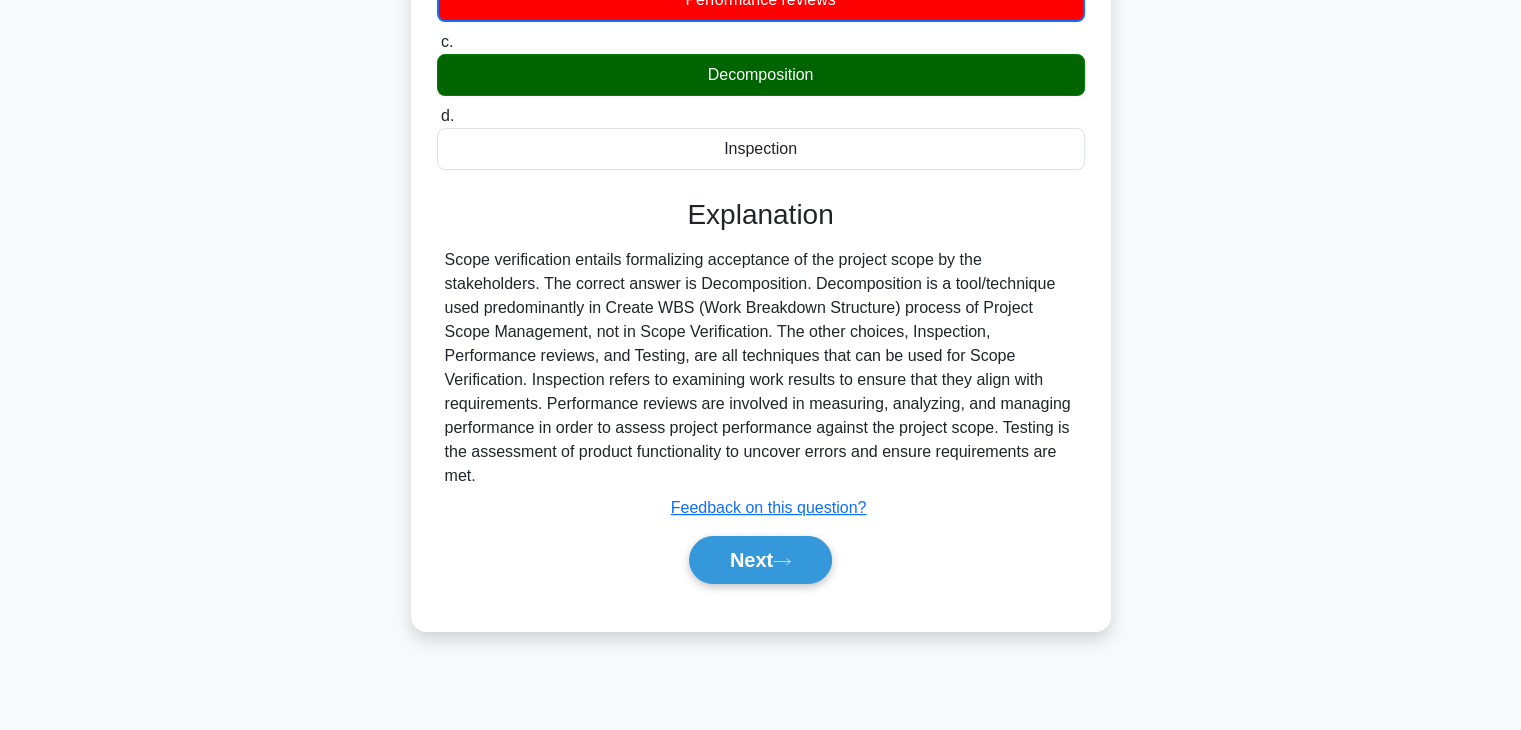 scroll, scrollTop: 351, scrollLeft: 0, axis: vertical 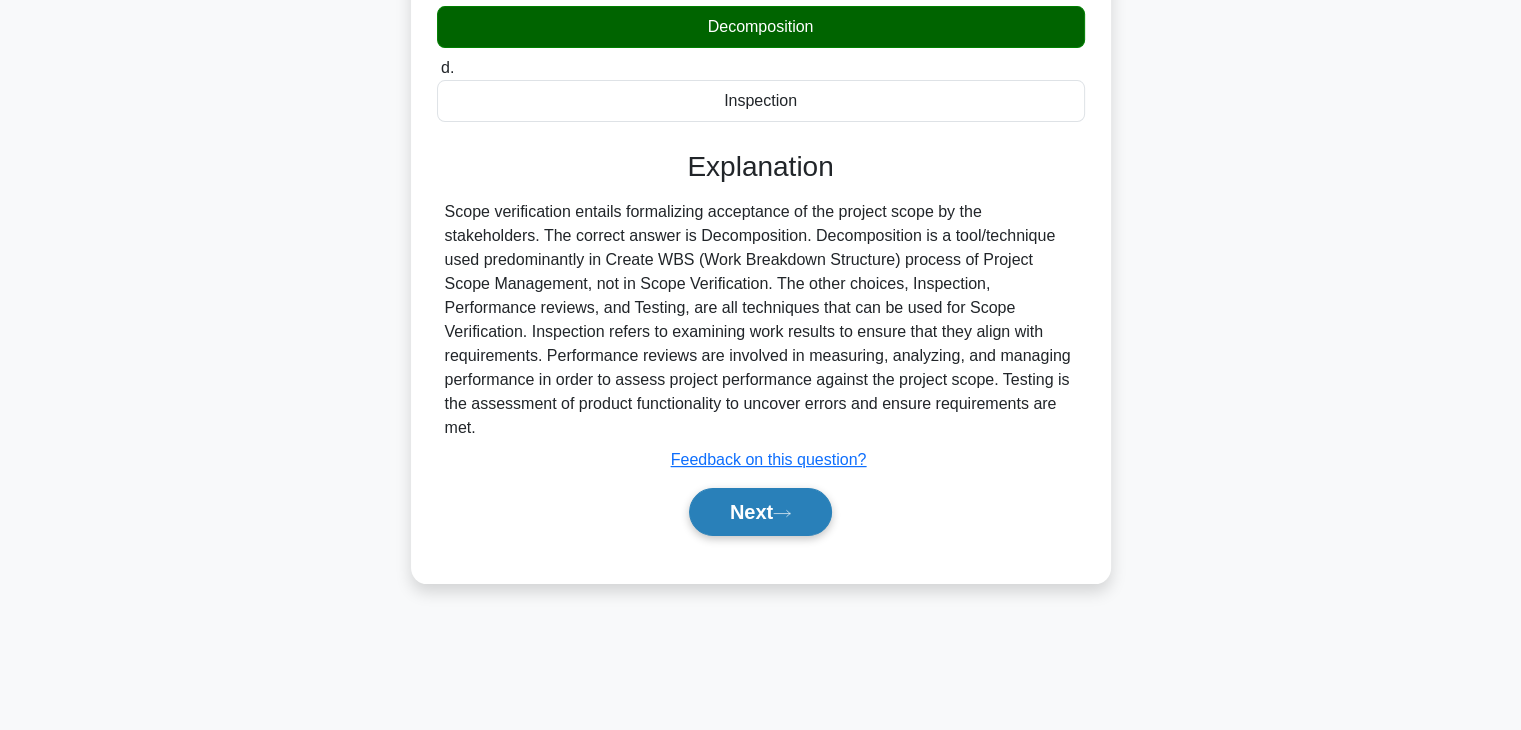 click on "Next" at bounding box center [760, 512] 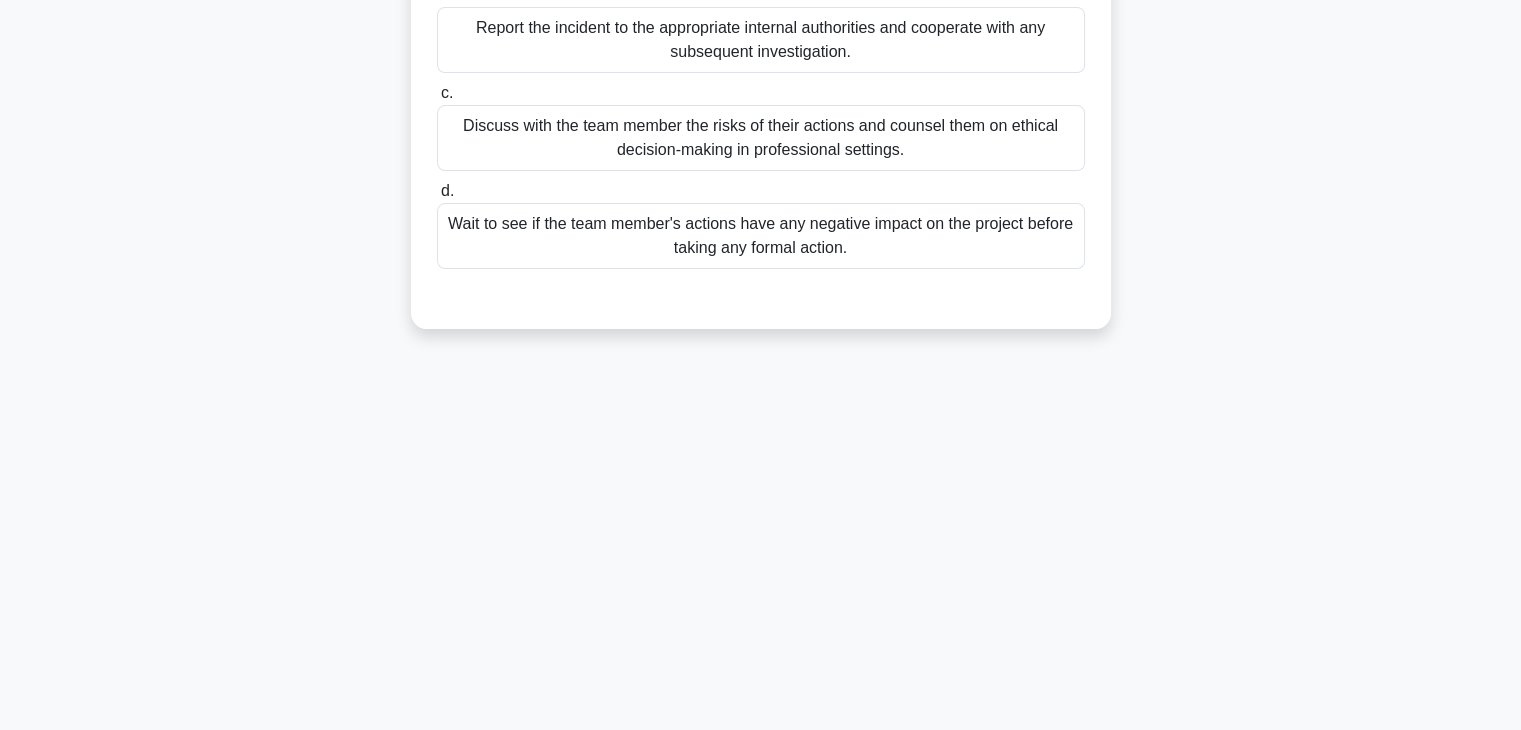 scroll, scrollTop: 0, scrollLeft: 0, axis: both 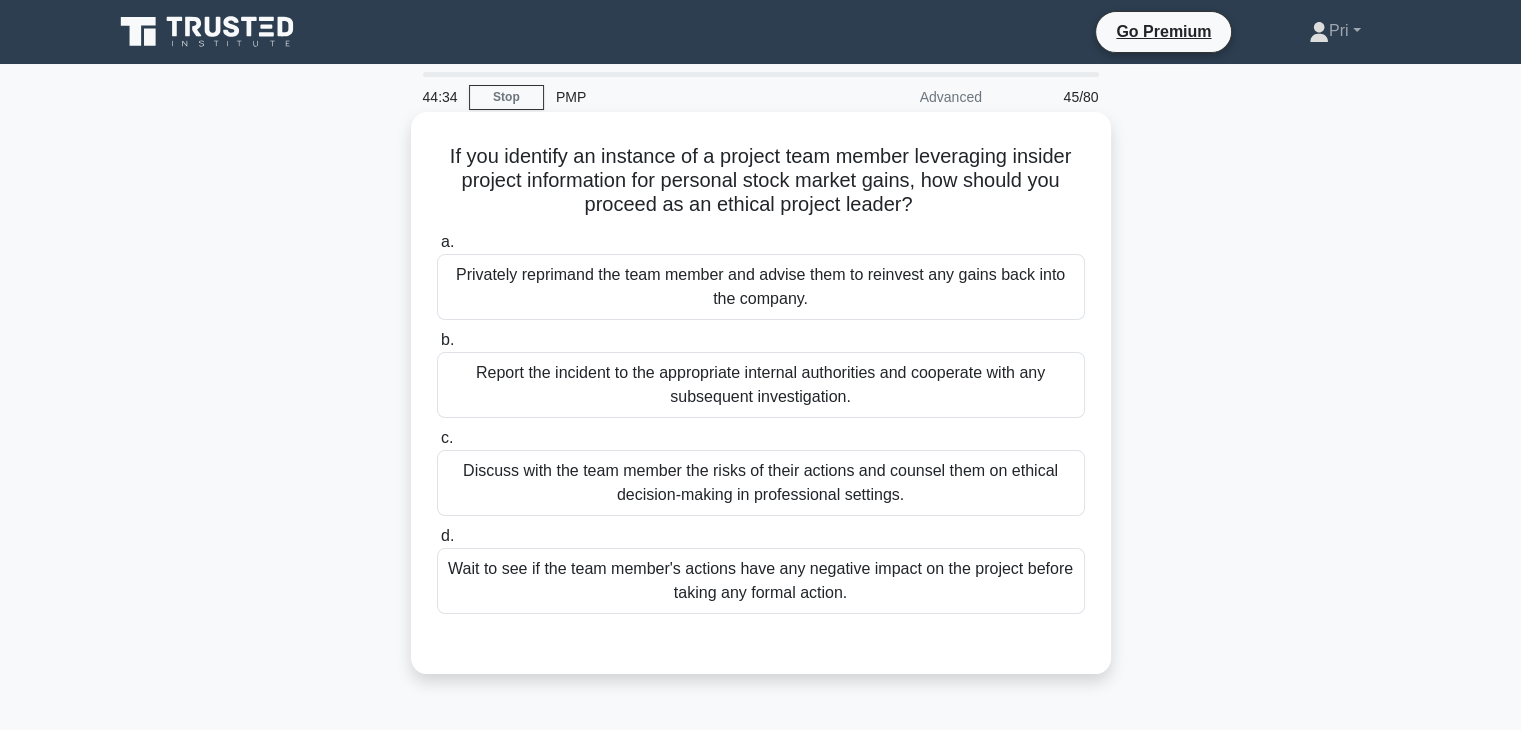 click on "Report the incident to the appropriate internal authorities and cooperate with any subsequent investigation." at bounding box center (761, 385) 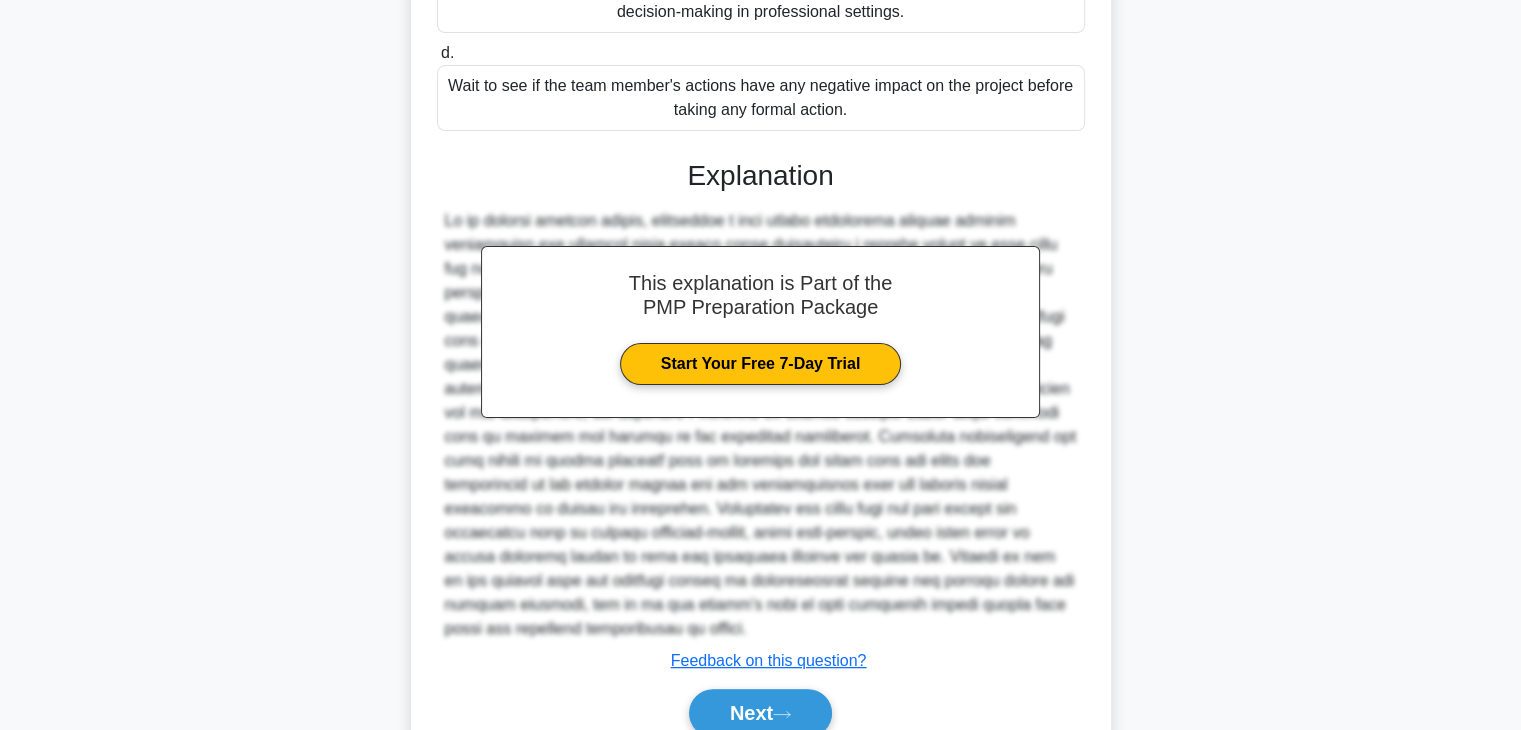 scroll, scrollTop: 550, scrollLeft: 0, axis: vertical 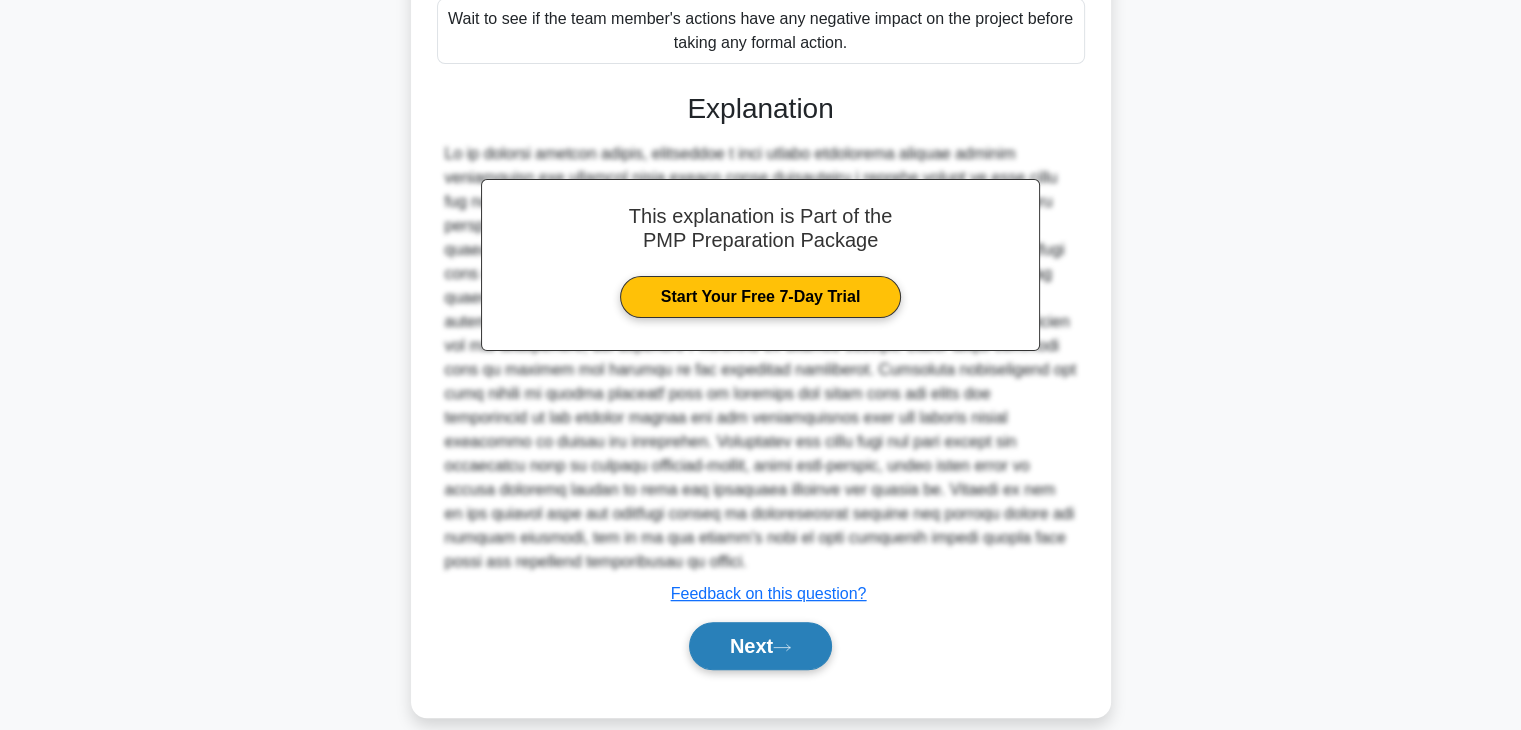 click on "Next" at bounding box center [760, 646] 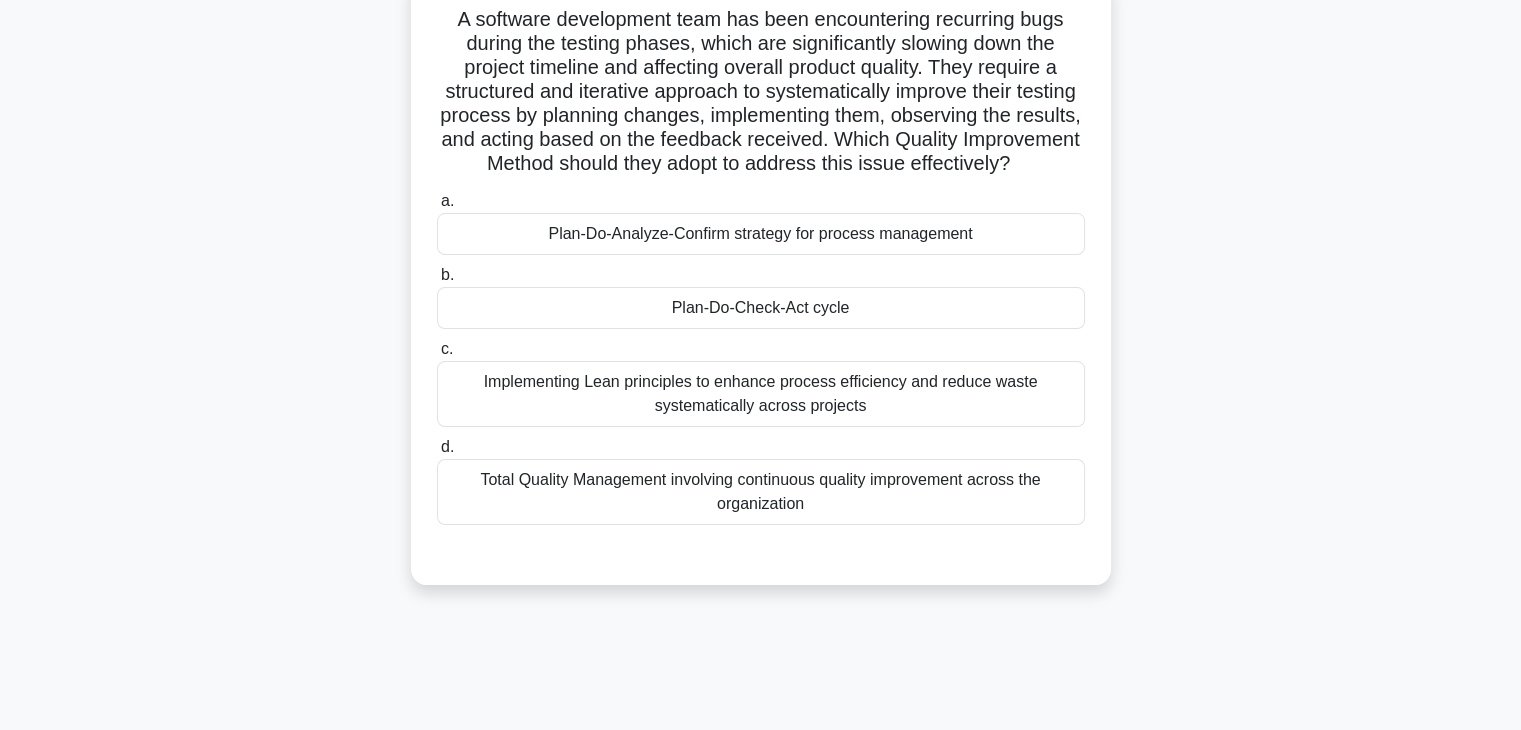 scroll, scrollTop: 0, scrollLeft: 0, axis: both 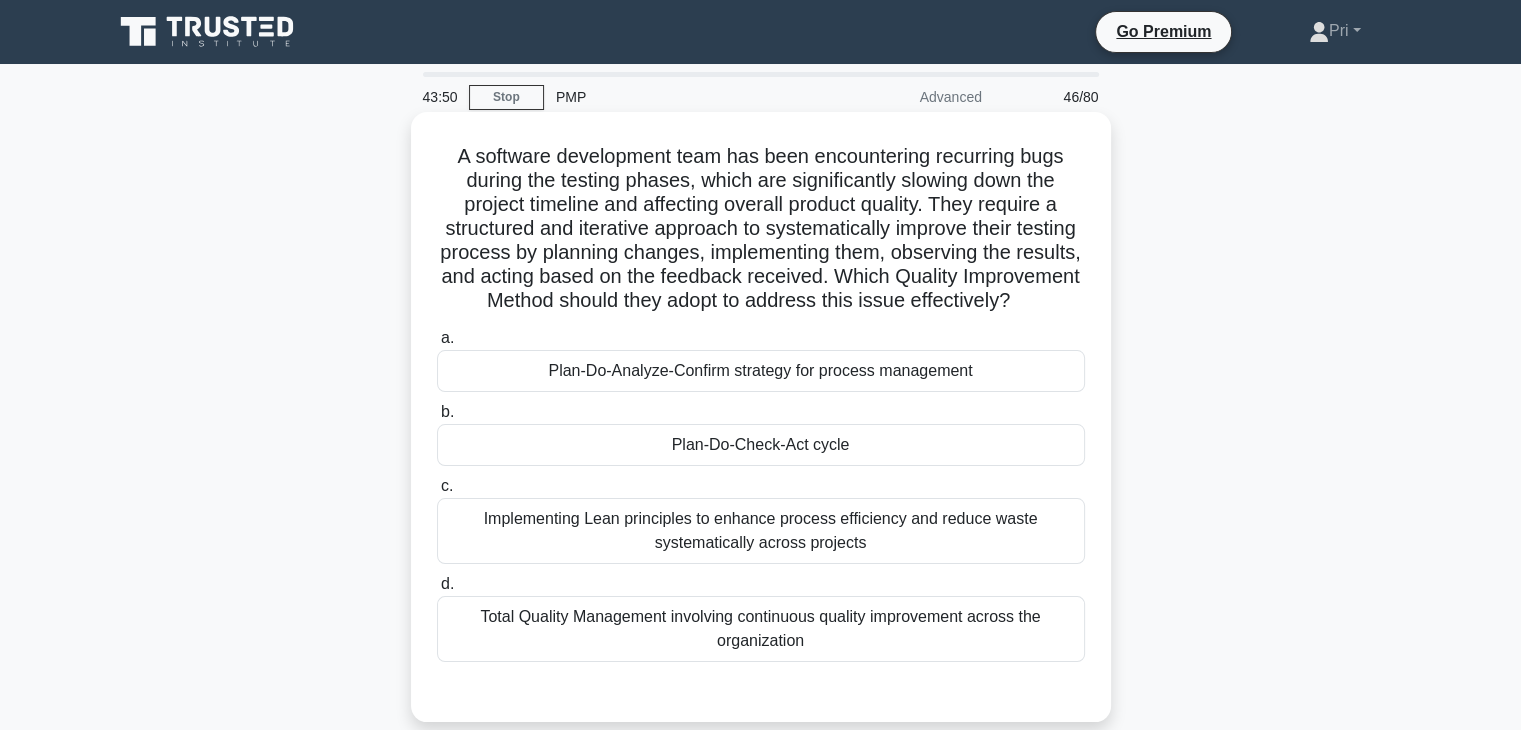 click on "Plan-Do-Check-Act cycle" at bounding box center [761, 445] 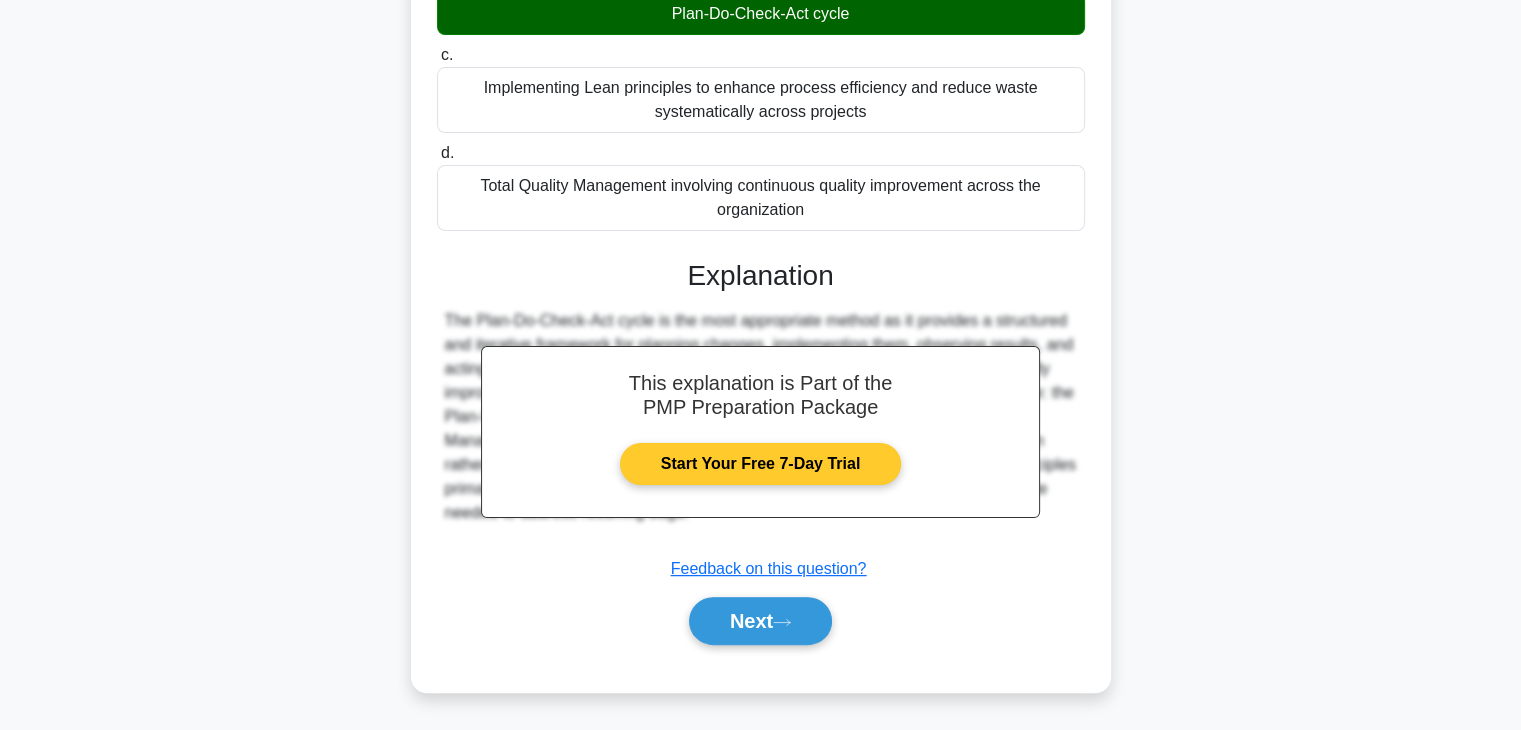 scroll, scrollTop: 454, scrollLeft: 0, axis: vertical 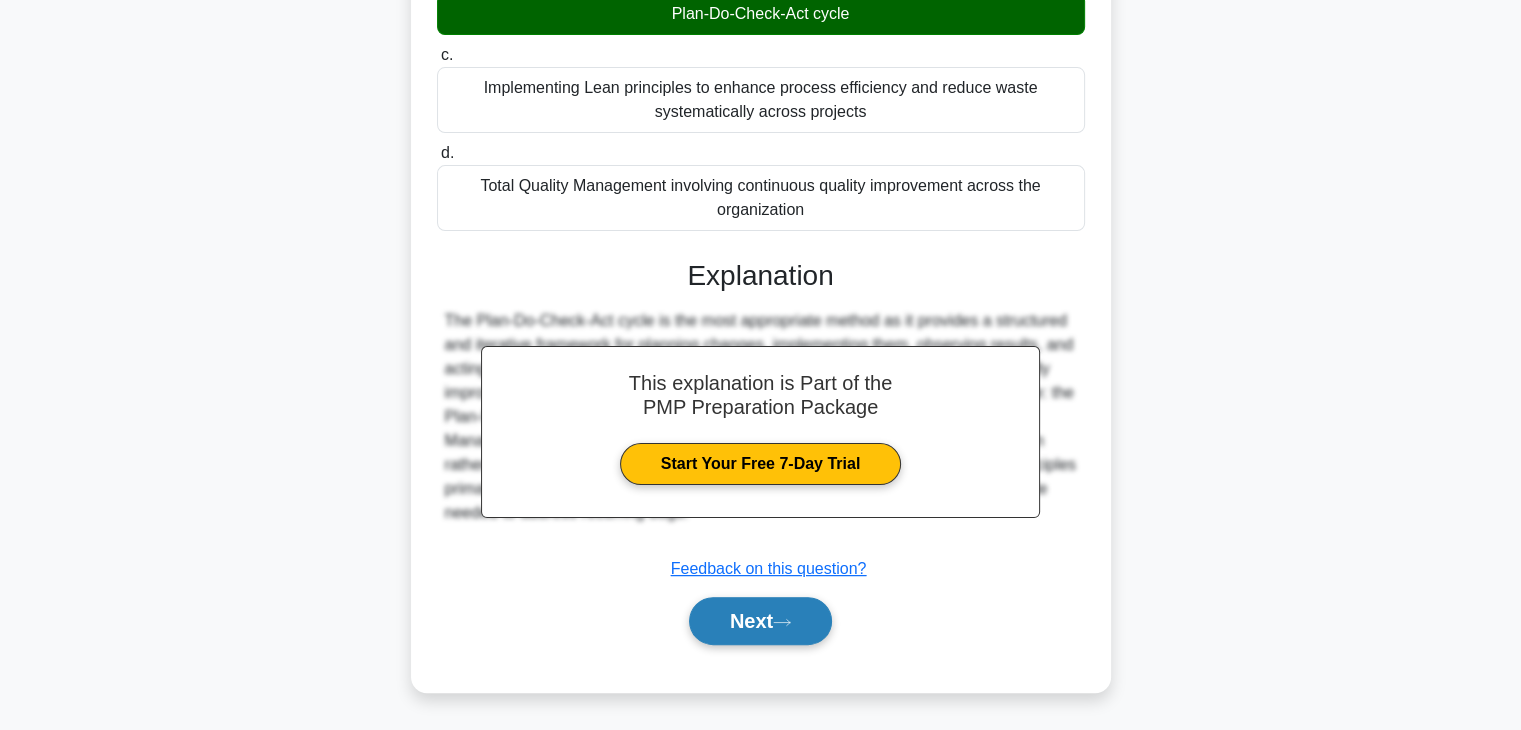 click on "Next" at bounding box center (760, 621) 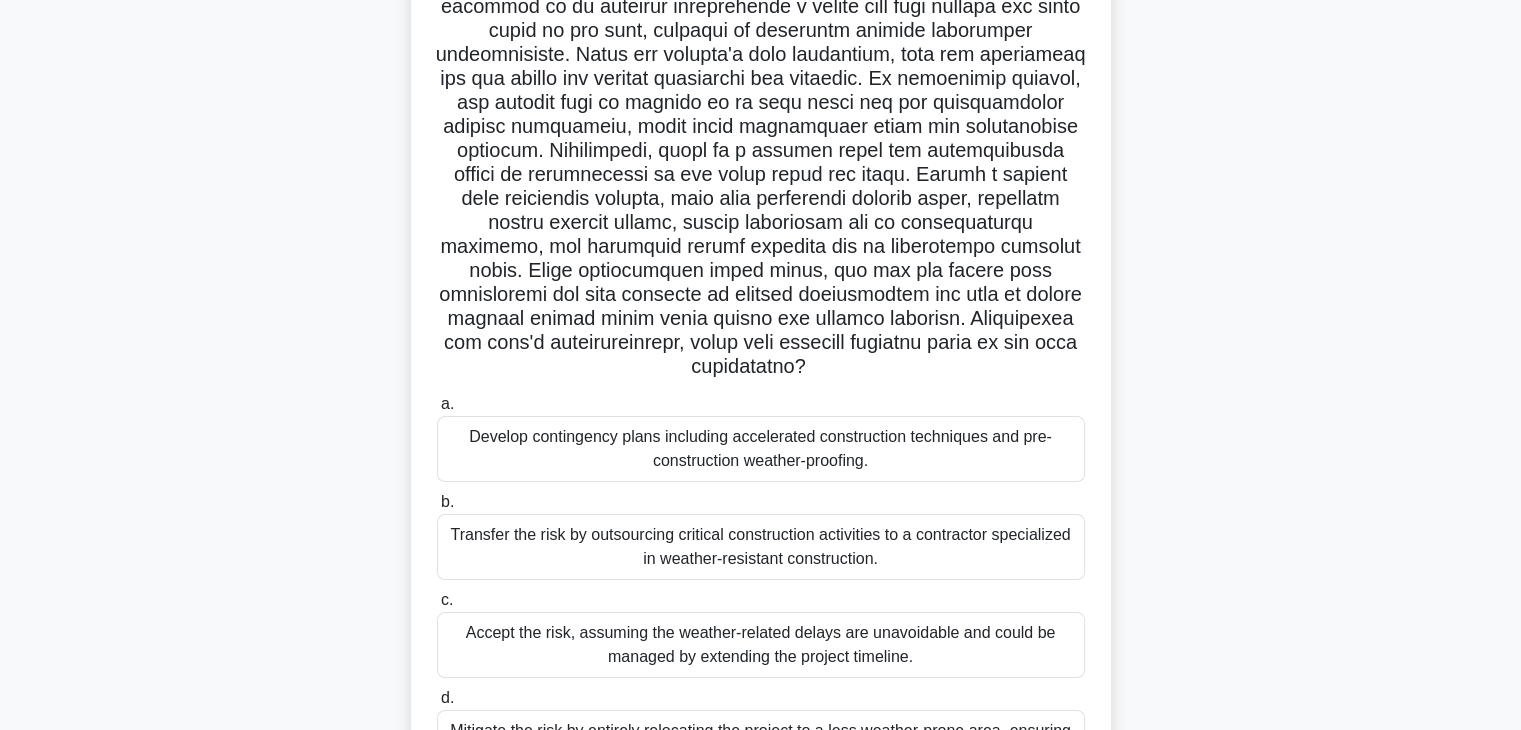 scroll, scrollTop: 0, scrollLeft: 0, axis: both 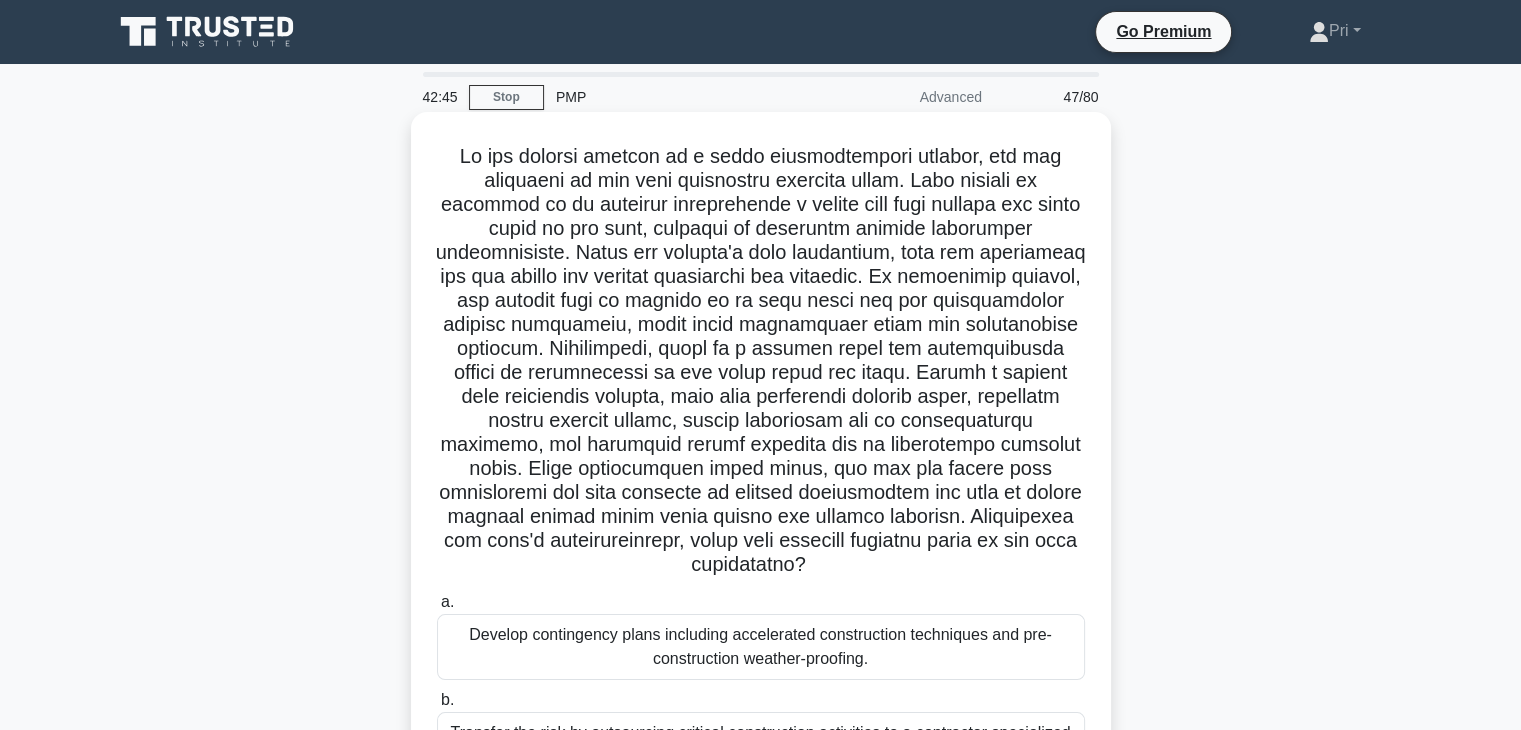 click on ".spinner_0XTQ{transform-origin:center;animation:spinner_y6GP .75s linear infinite}@keyframes spinner_y6GP{100%{transform:rotate(360deg)}}" at bounding box center (761, 361) 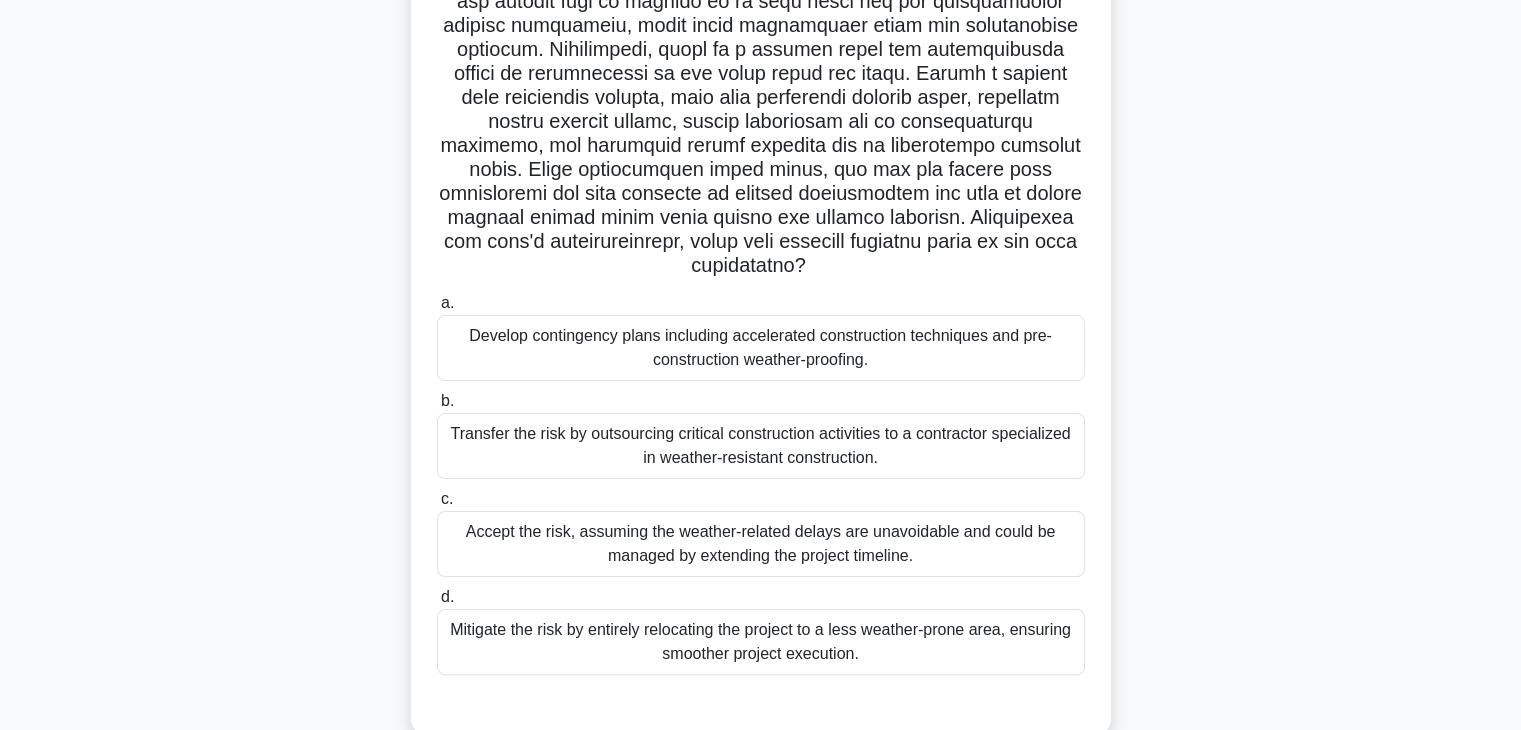 scroll, scrollTop: 300, scrollLeft: 0, axis: vertical 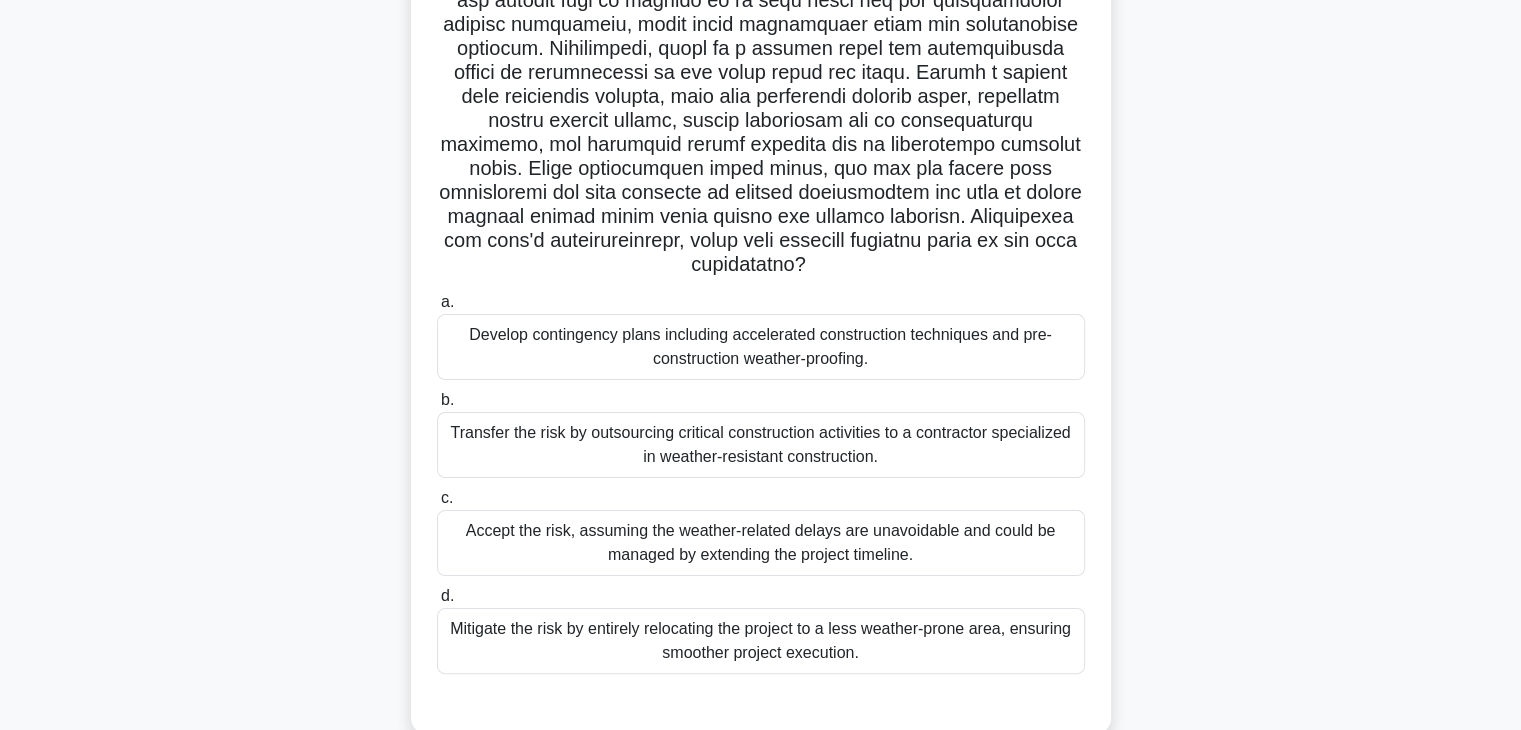click on "Develop contingency plans including accelerated construction techniques and pre-construction weather-proofing." at bounding box center (761, 347) 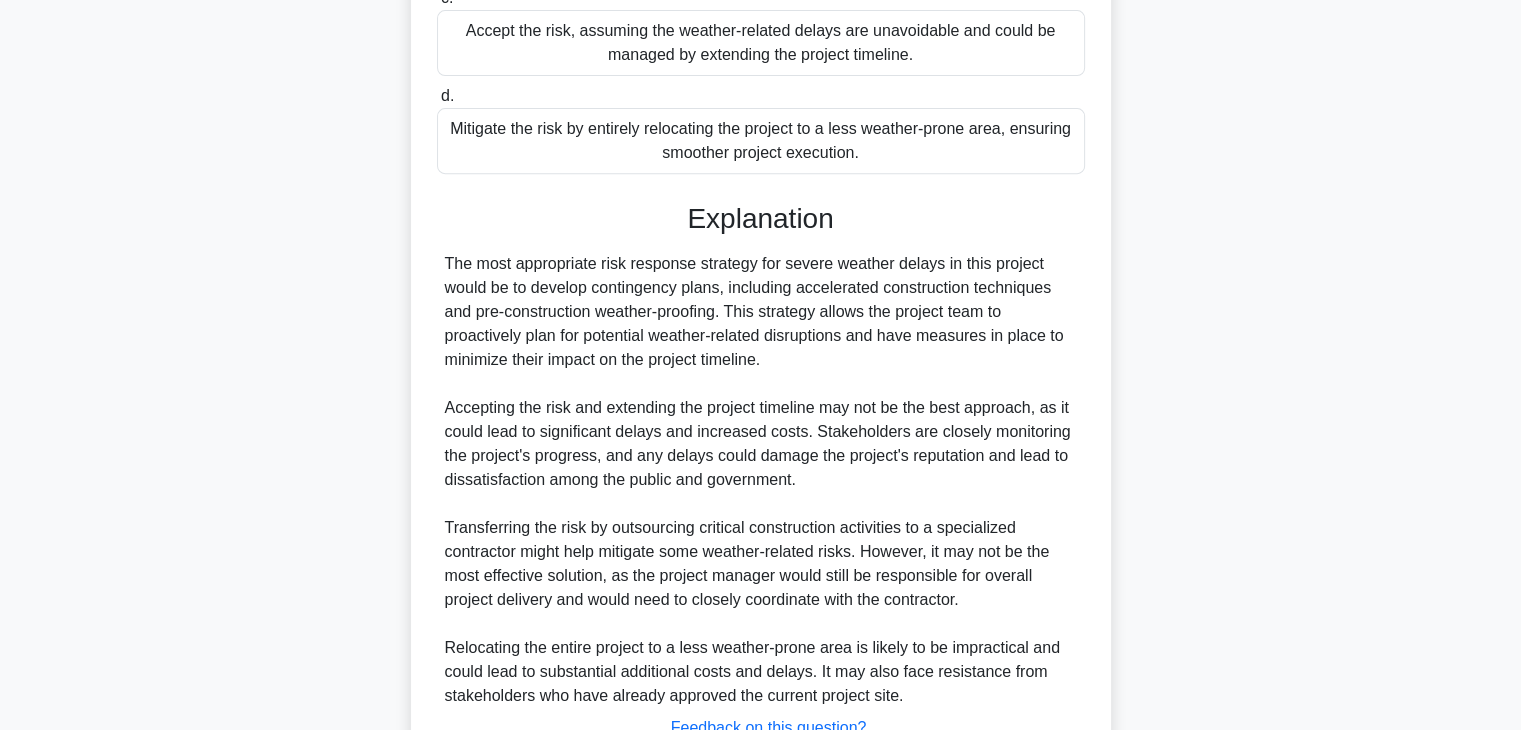 scroll, scrollTop: 934, scrollLeft: 0, axis: vertical 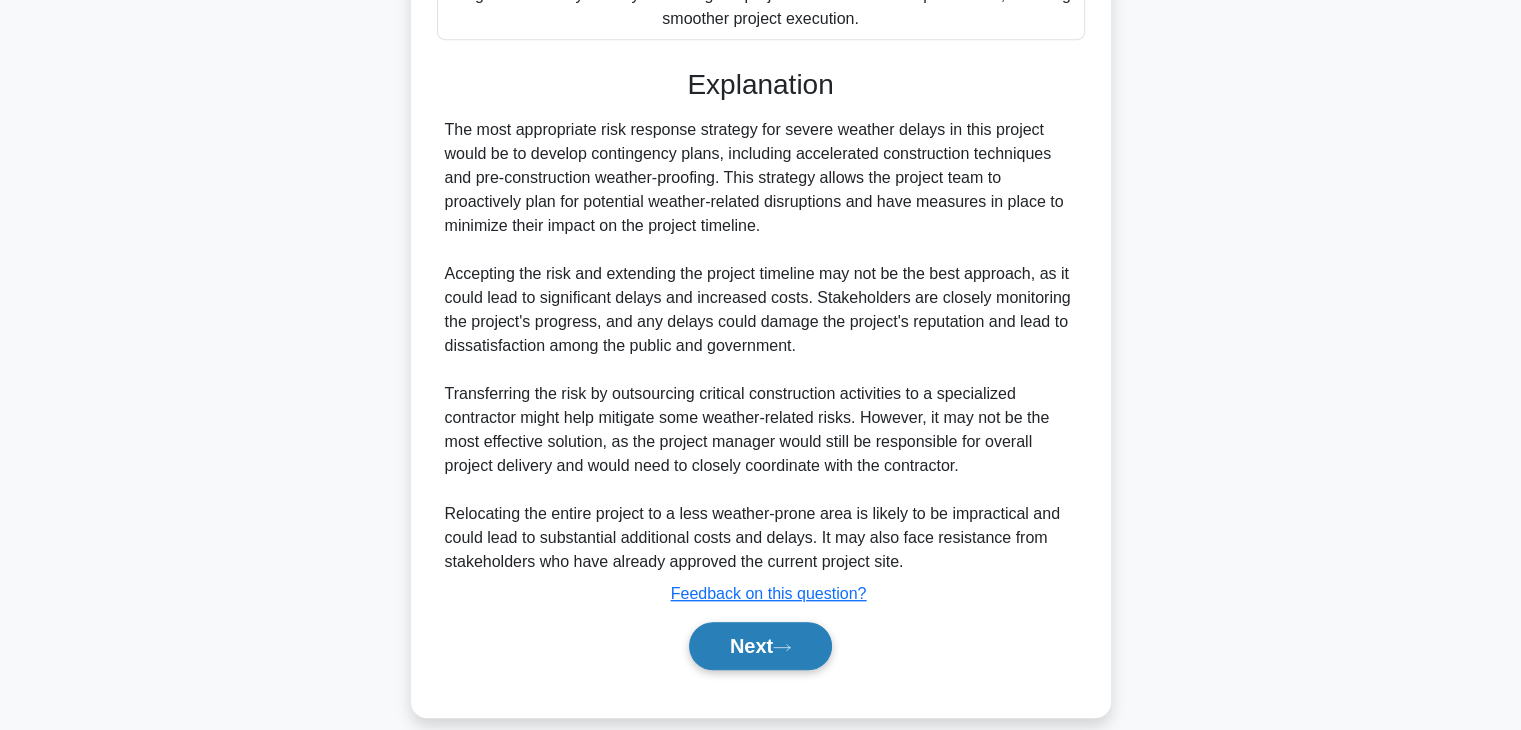 click on "Next" at bounding box center (760, 646) 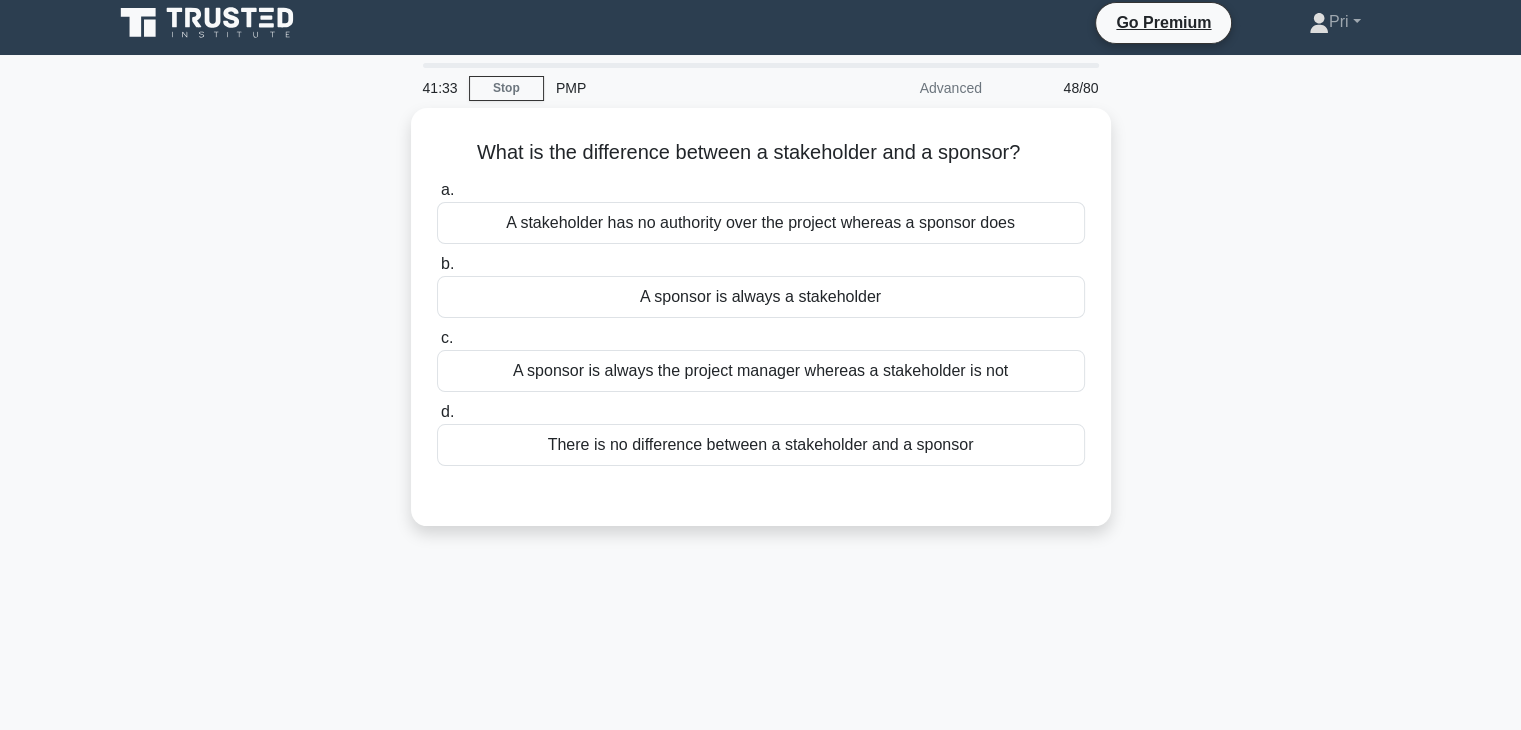 scroll, scrollTop: 0, scrollLeft: 0, axis: both 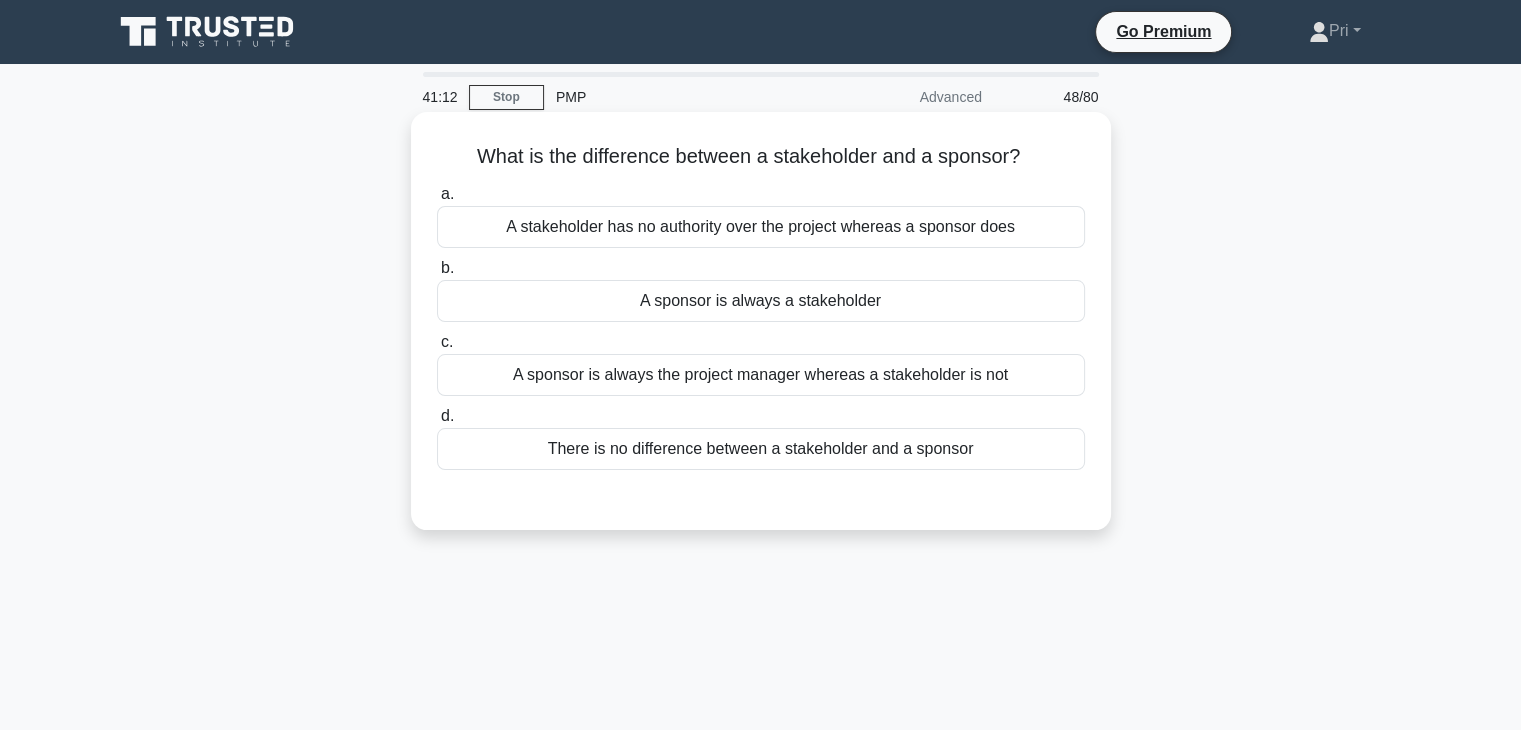 click on "A sponsor is always a stakeholder" at bounding box center (761, 301) 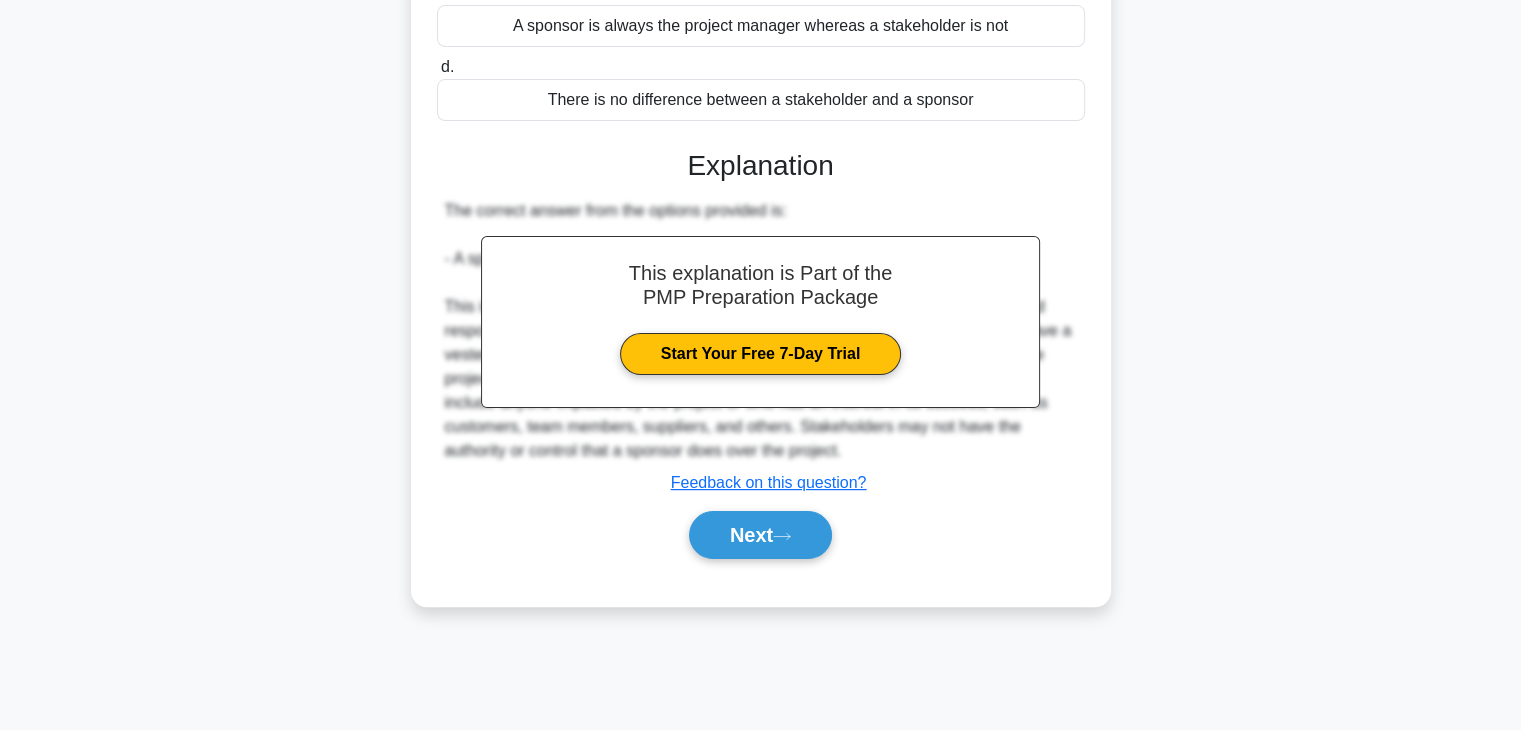 scroll, scrollTop: 351, scrollLeft: 0, axis: vertical 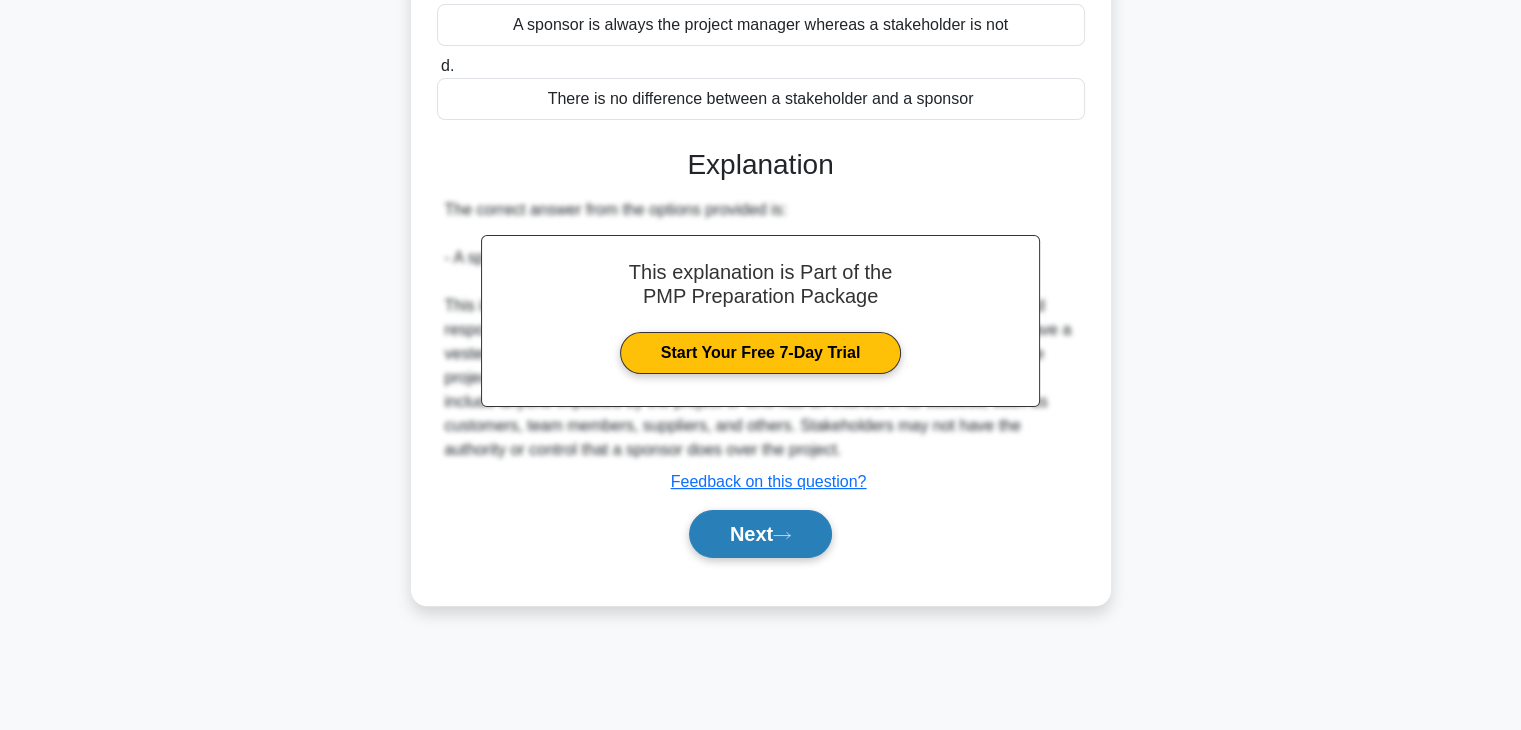 click on "Next" at bounding box center [760, 534] 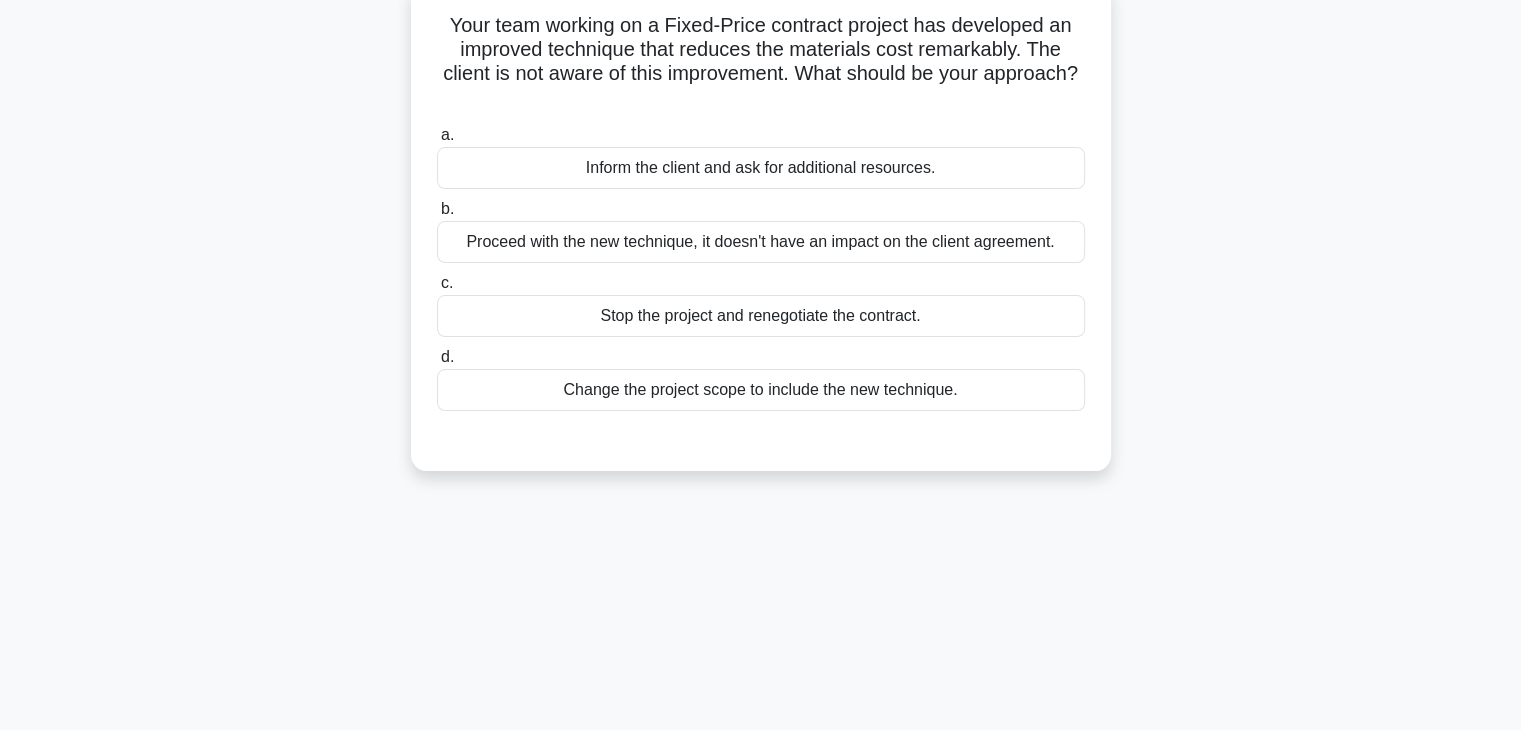 scroll, scrollTop: 0, scrollLeft: 0, axis: both 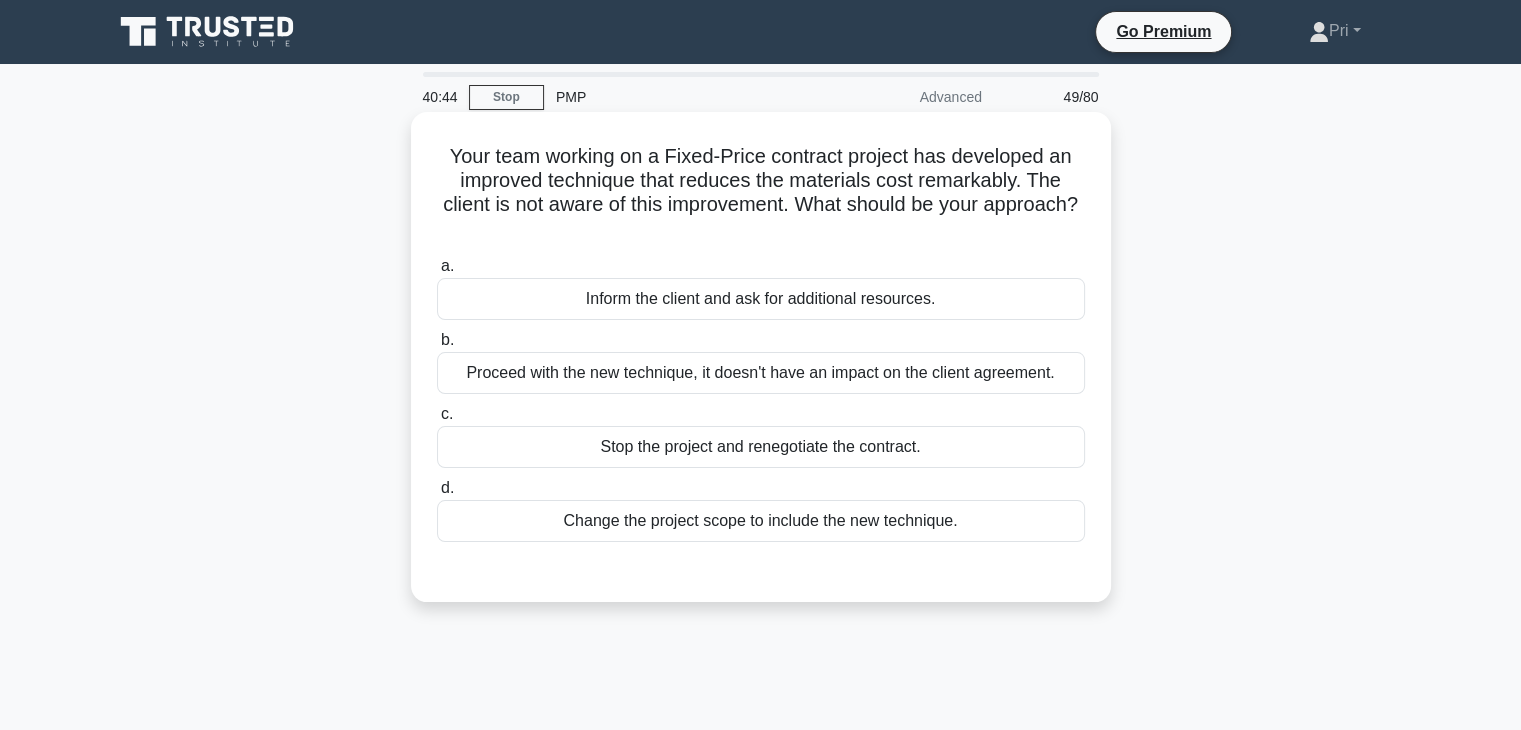click on "Proceed with the new technique, it doesn't have an impact on the client agreement." at bounding box center (761, 373) 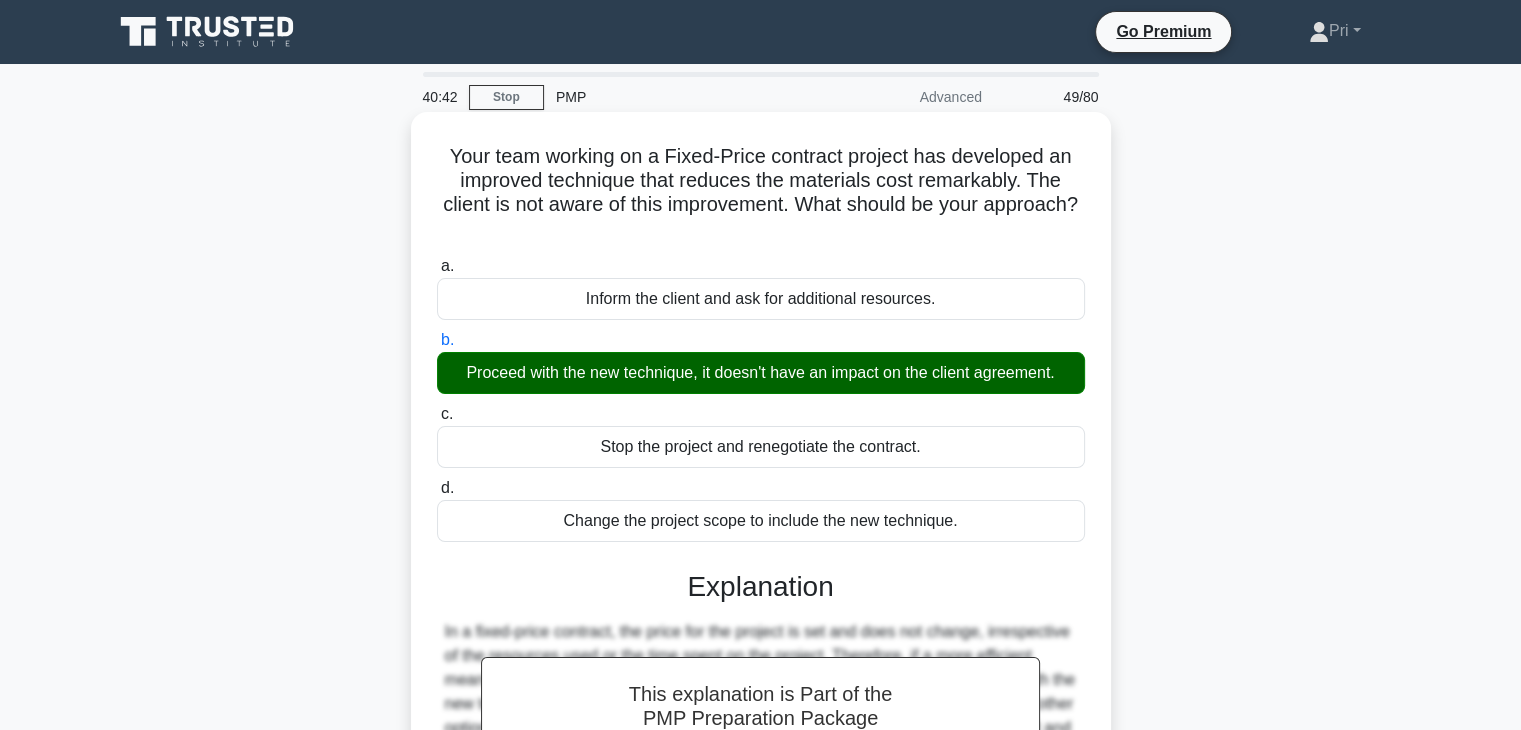 scroll, scrollTop: 351, scrollLeft: 0, axis: vertical 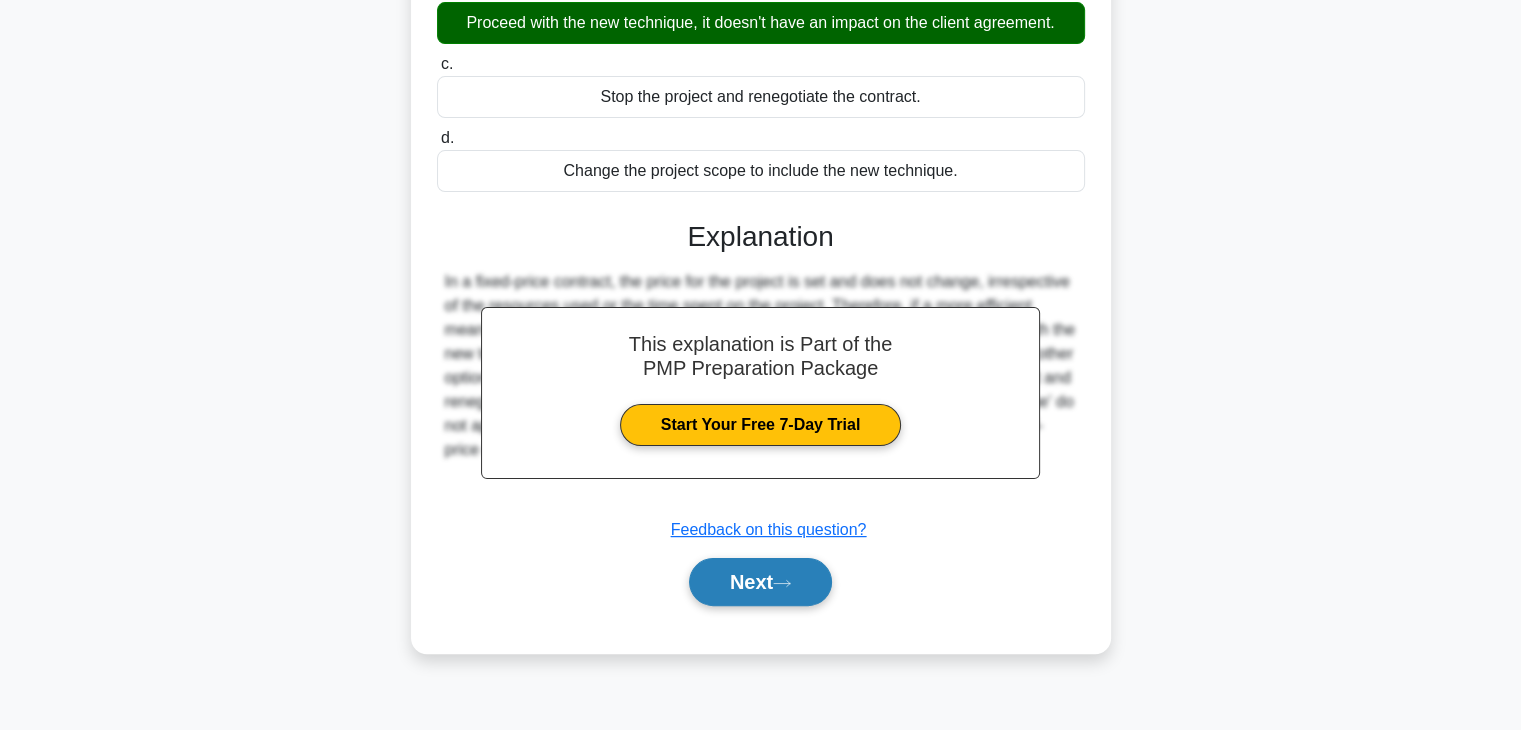 click on "Next" at bounding box center (760, 582) 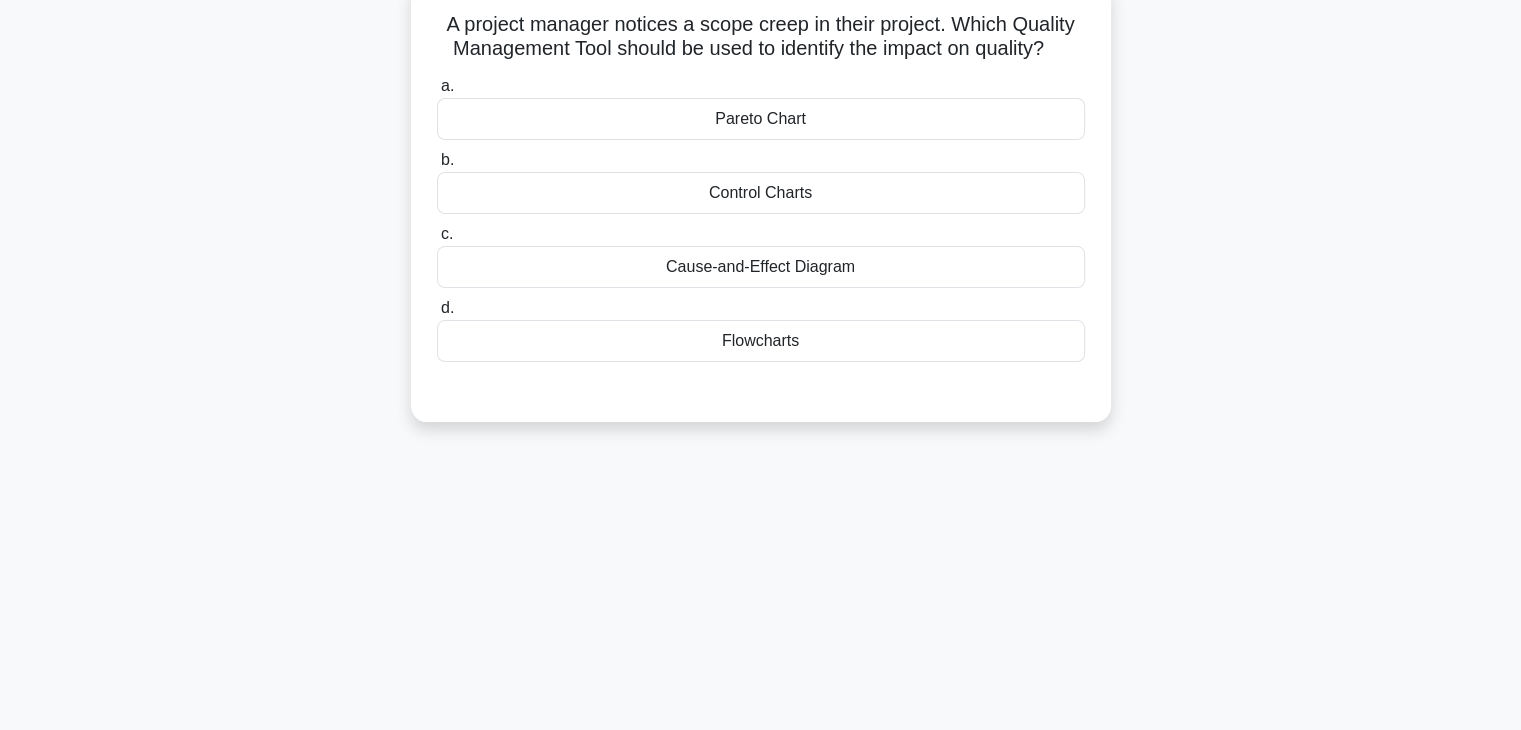 scroll, scrollTop: 0, scrollLeft: 0, axis: both 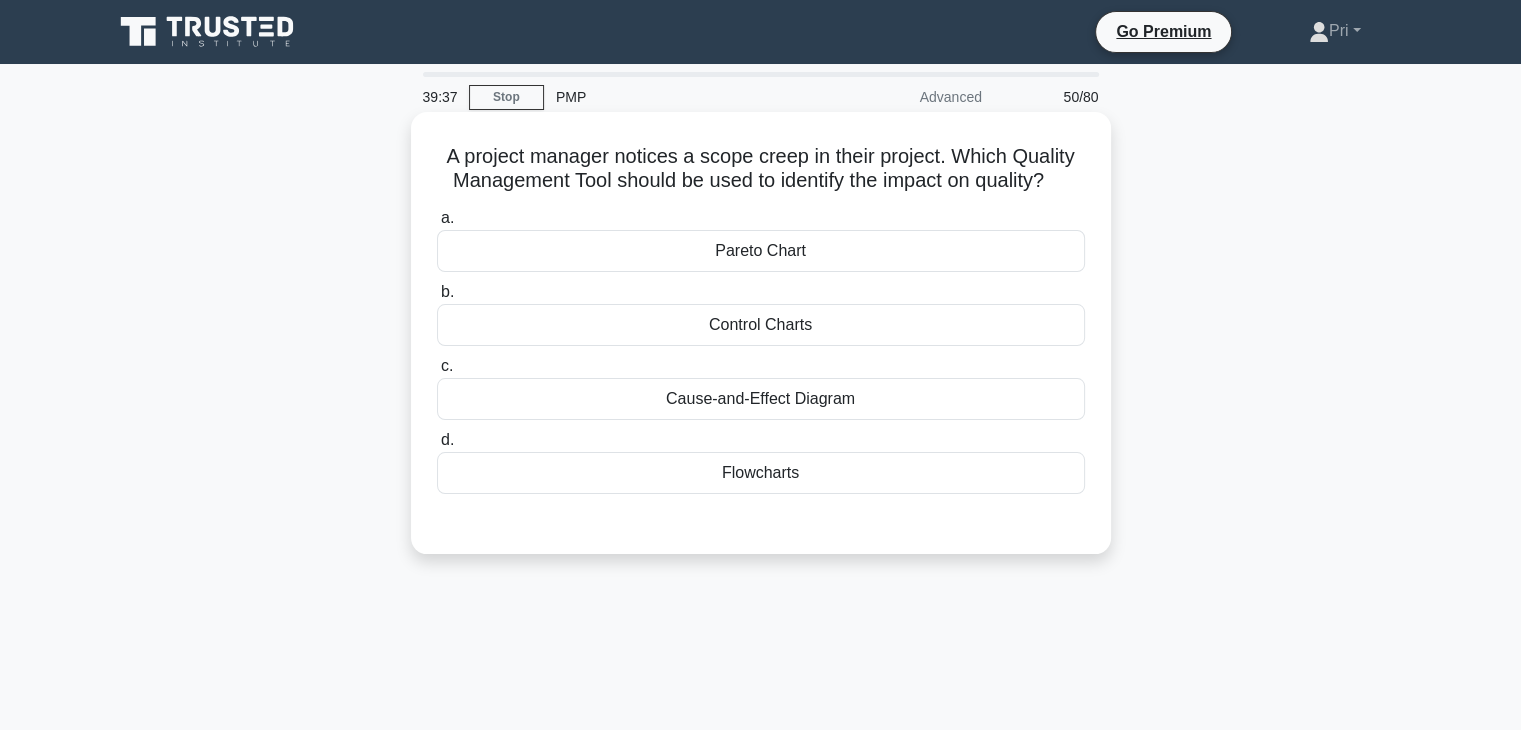 click on "Control Charts" at bounding box center (761, 325) 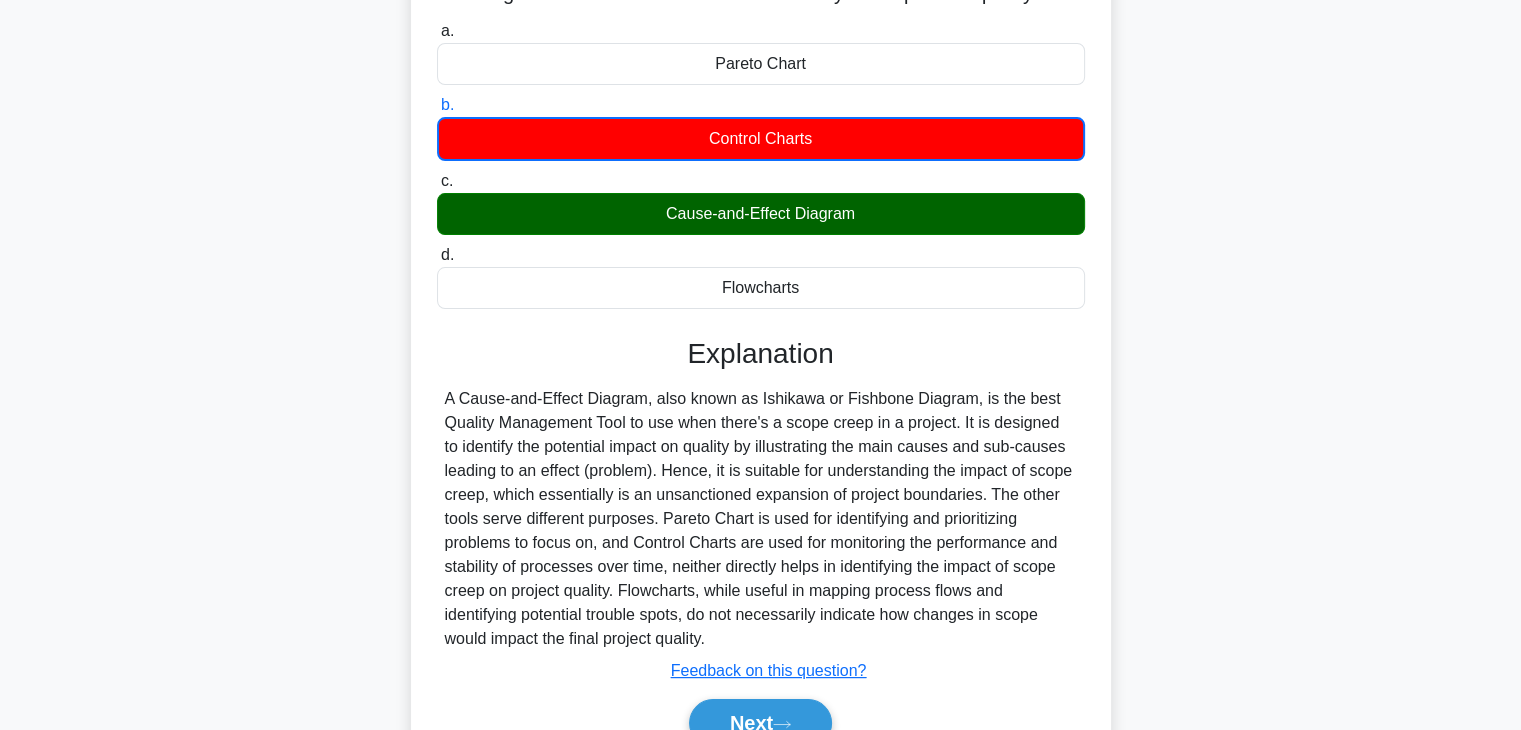 scroll, scrollTop: 200, scrollLeft: 0, axis: vertical 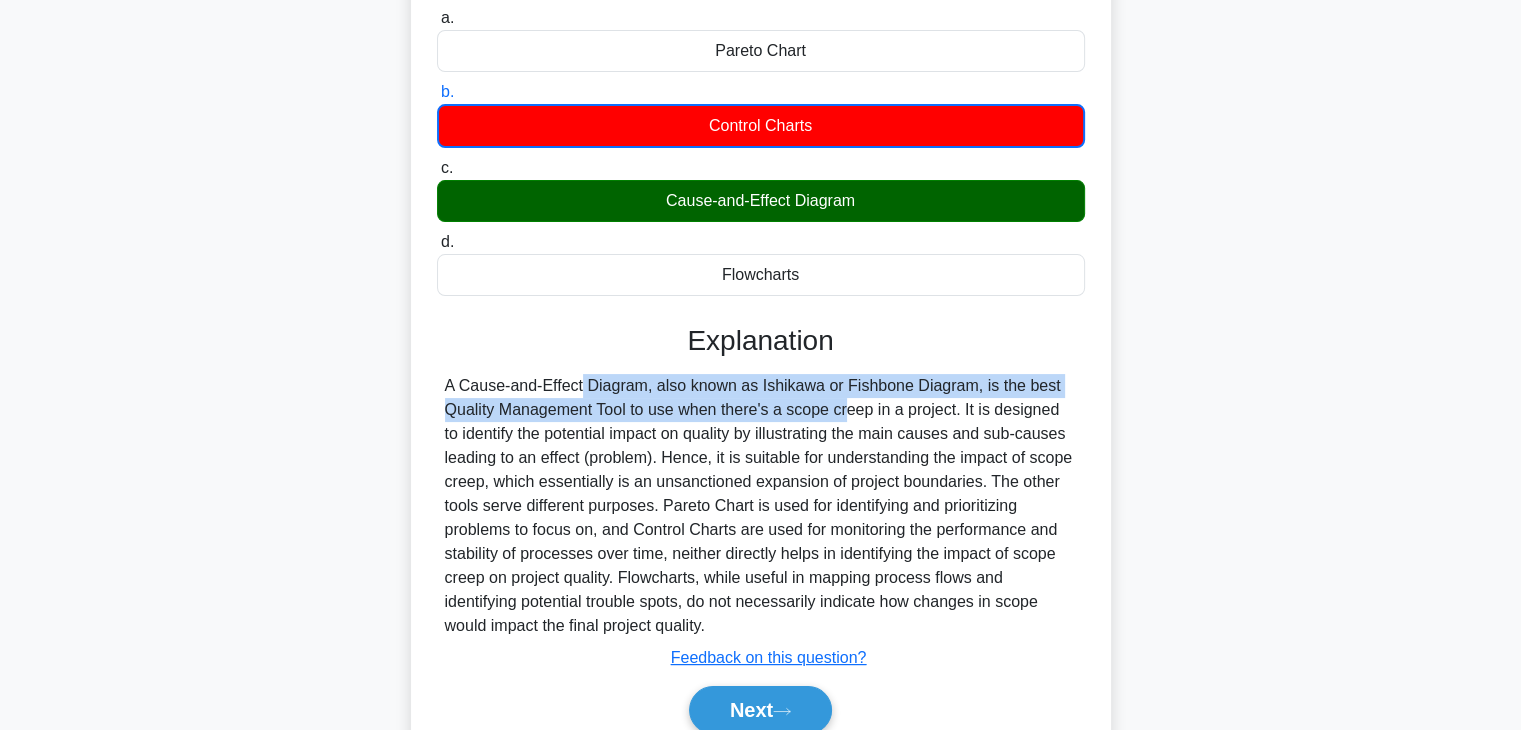 drag, startPoint x: 451, startPoint y: 384, endPoint x: 729, endPoint y: 405, distance: 278.79202 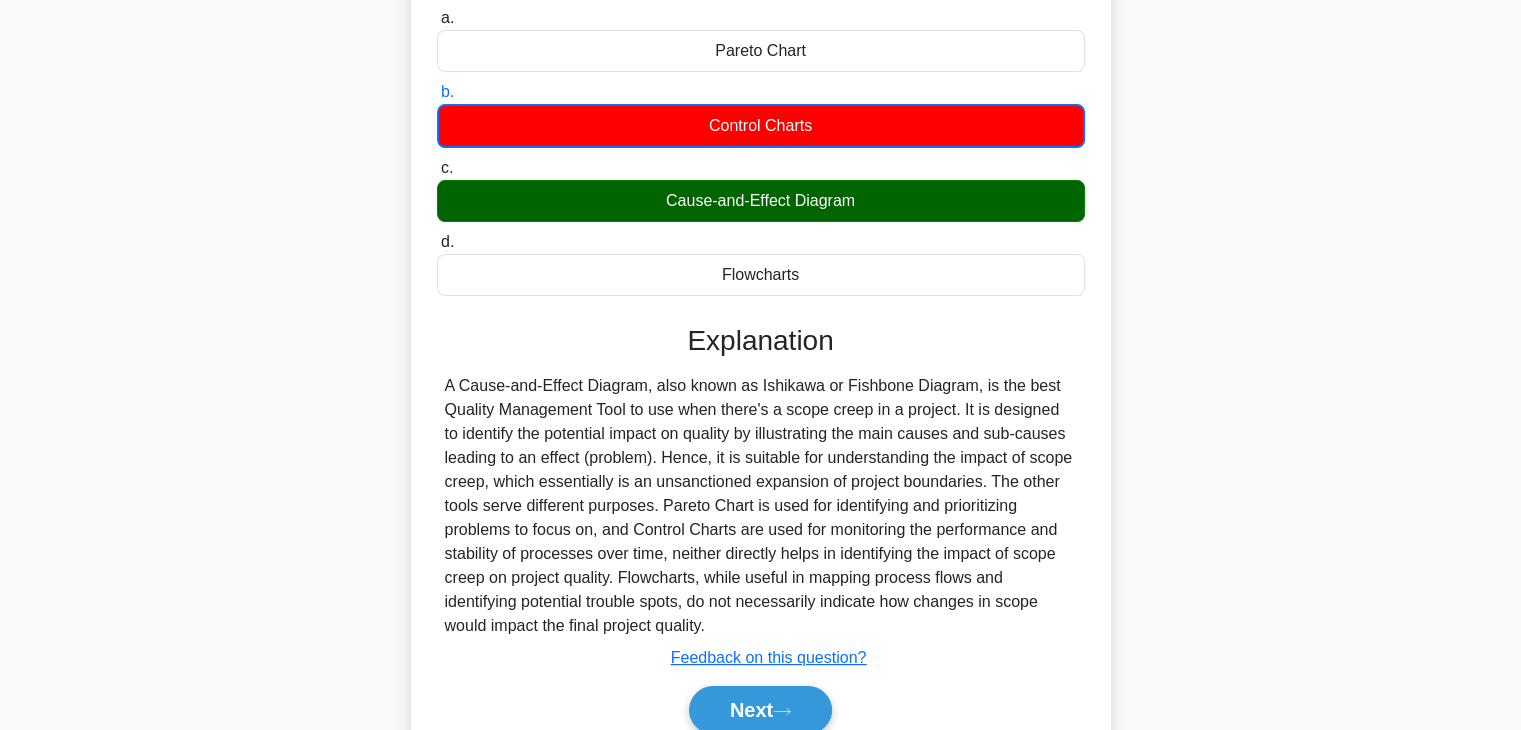 click on "A Cause-and-Effect Diagram, also known as Ishikawa or Fishbone Diagram, is the best Quality Management Tool to use when there's a scope creep in a project. It is designed to identify the potential impact on quality by illustrating the main causes and sub-causes leading to an effect (problem). Hence, it is suitable for understanding the impact of scope creep, which essentially is an unsanctioned expansion of project boundaries.     The other tools serve different purposes. Pareto Chart is used for identifying and prioritizing problems to focus on, and Control Charts are used for monitoring the performance and stability of processes over time, neither directly helps in identifying the impact of scope creep on project quality.     Flowcharts, while useful in mapping process flows and identifying potential trouble spots, do not necessarily indicate how changes in scope would impact the final project quality." at bounding box center (761, 506) 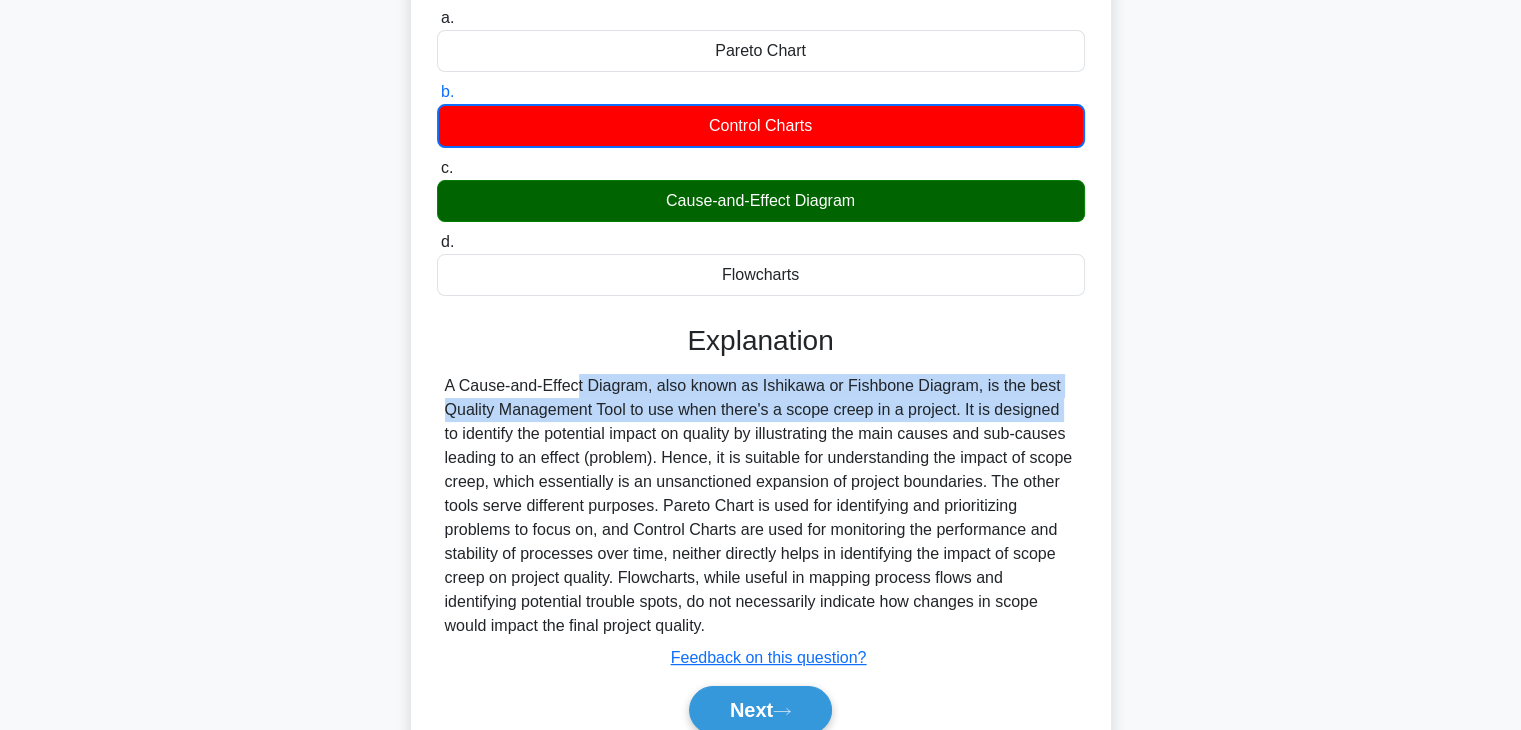 drag, startPoint x: 448, startPoint y: 380, endPoint x: 955, endPoint y: 405, distance: 507.616 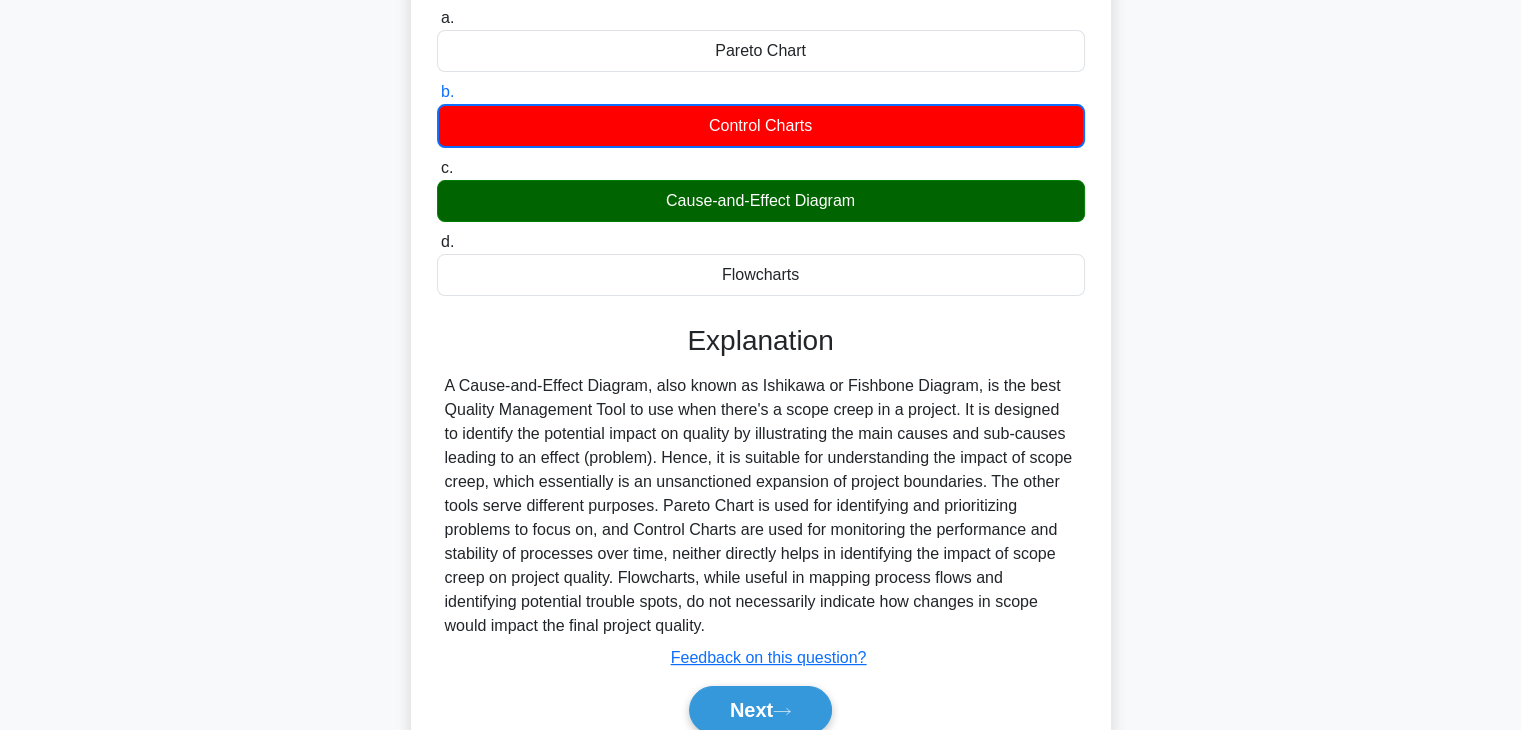 click on "A Cause-and-Effect Diagram, also known as Ishikawa or Fishbone Diagram, is the best Quality Management Tool to use when there's a scope creep in a project. It is designed to identify the potential impact on quality by illustrating the main causes and sub-causes leading to an effect (problem). Hence, it is suitable for understanding the impact of scope creep, which essentially is an unsanctioned expansion of project boundaries.     The other tools serve different purposes. Pareto Chart is used for identifying and prioritizing problems to focus on, and Control Charts are used for monitoring the performance and stability of processes over time, neither directly helps in identifying the impact of scope creep on project quality.     Flowcharts, while useful in mapping process flows and identifying potential trouble spots, do not necessarily indicate how changes in scope would impact the final project quality." at bounding box center [761, 506] 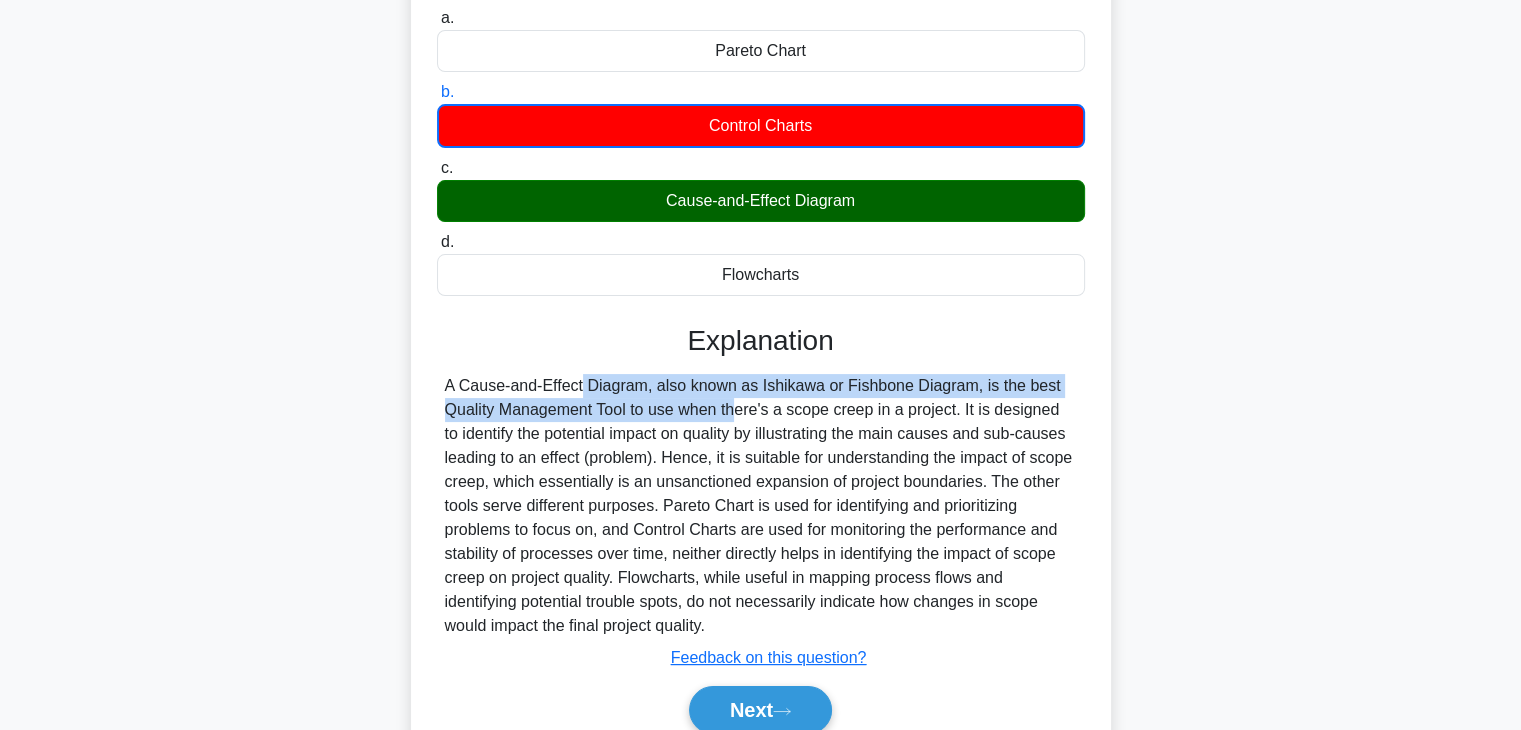 drag, startPoint x: 449, startPoint y: 382, endPoint x: 613, endPoint y: 404, distance: 165.46902 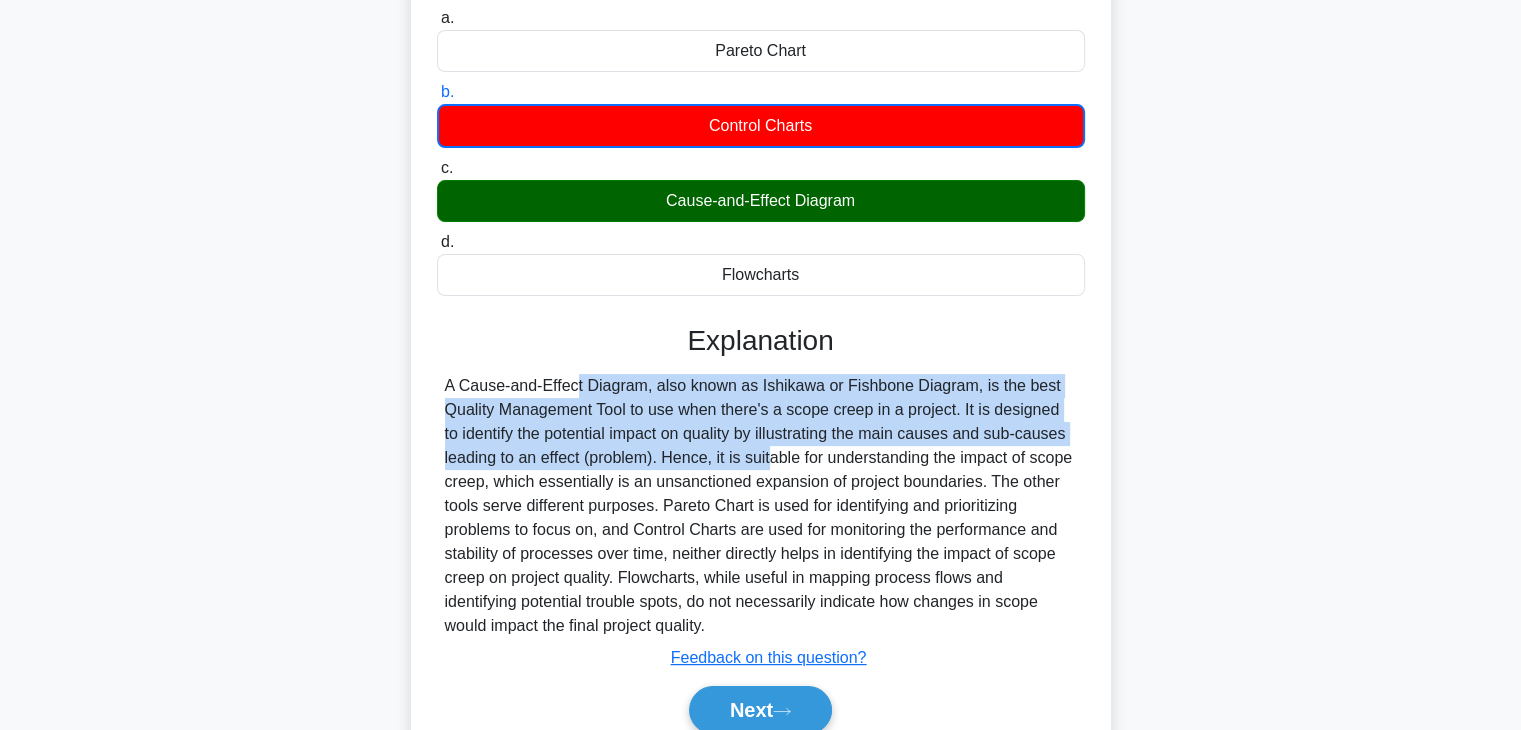 drag, startPoint x: 445, startPoint y: 389, endPoint x: 665, endPoint y: 456, distance: 229.97609 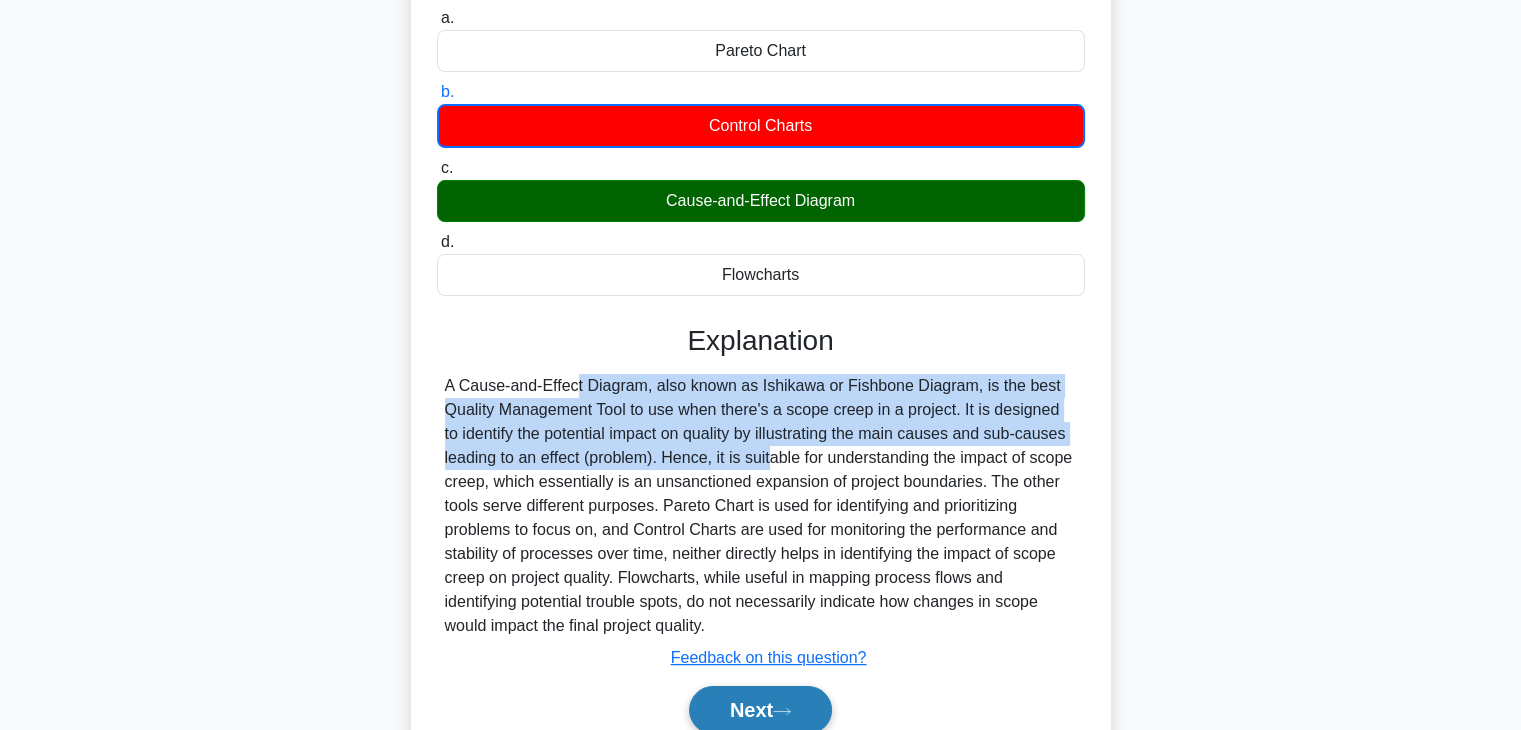 click on "Next" at bounding box center (760, 710) 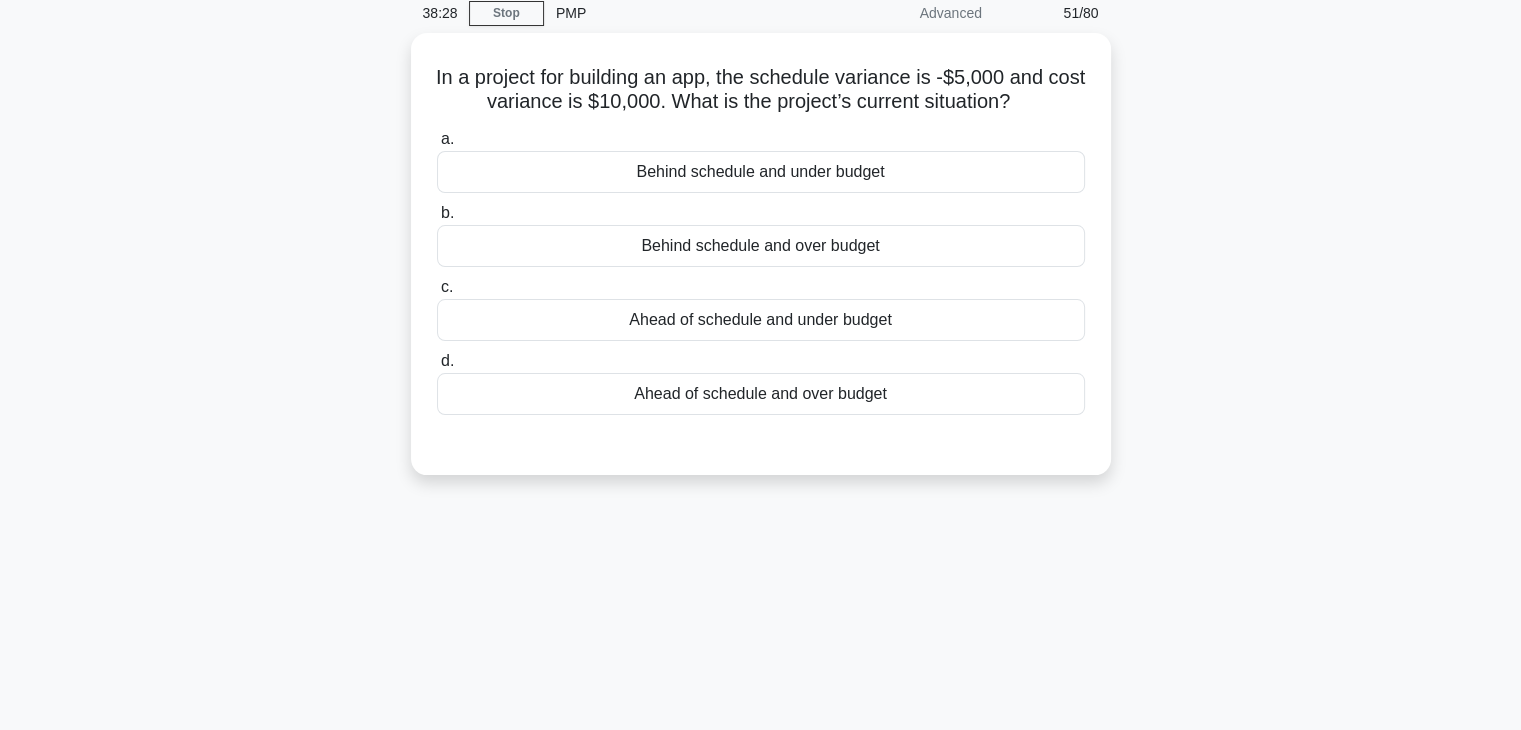 scroll, scrollTop: 0, scrollLeft: 0, axis: both 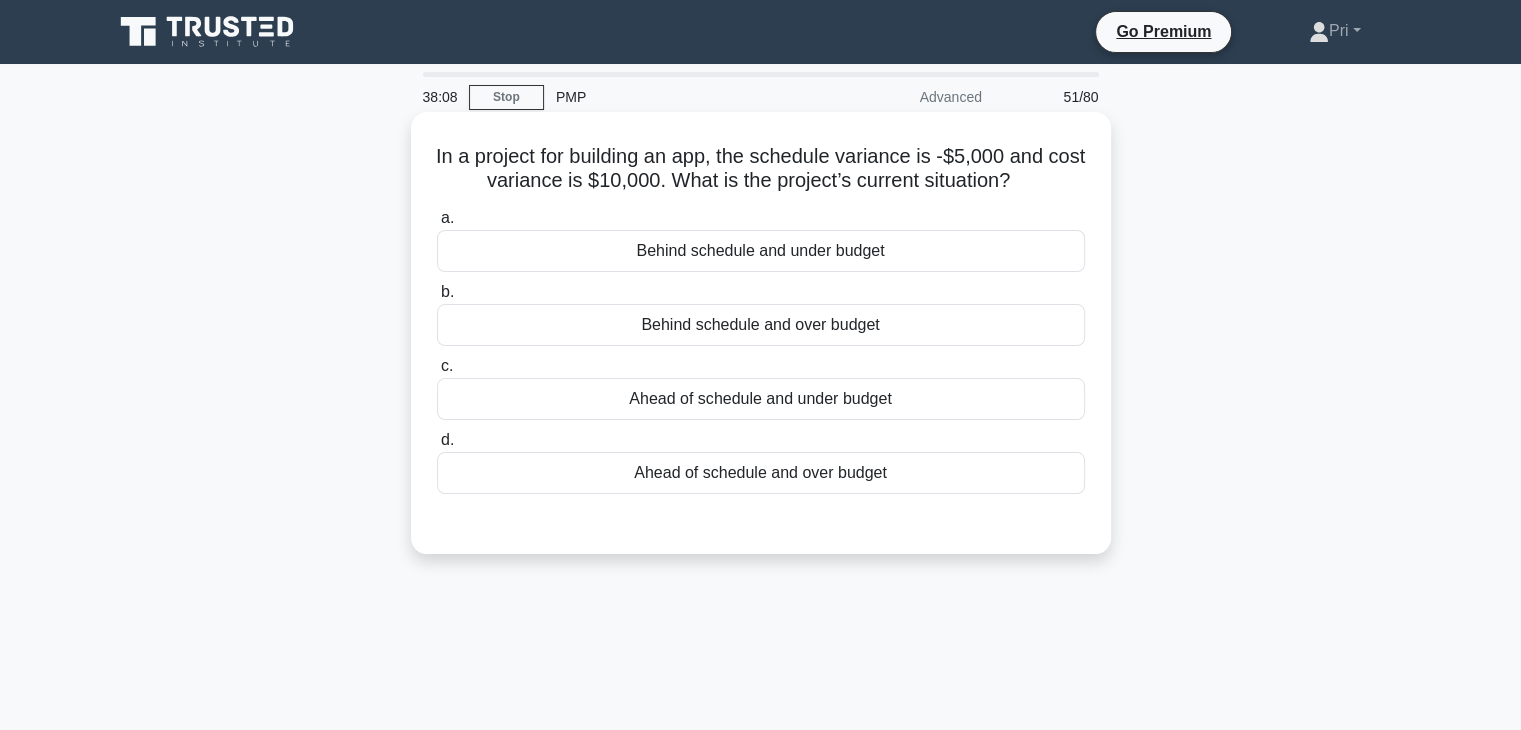 click on "Behind schedule and under budget" at bounding box center (761, 251) 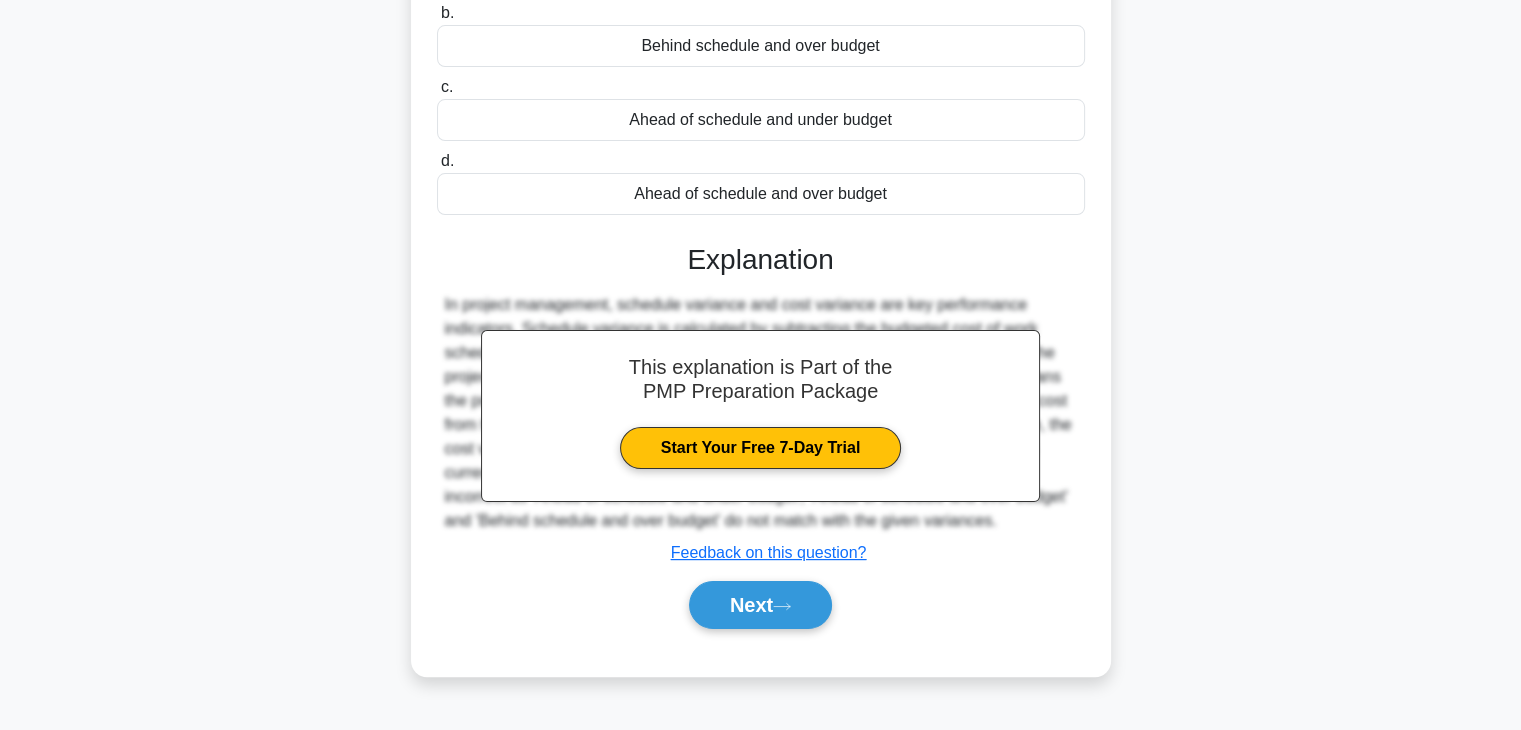 scroll, scrollTop: 351, scrollLeft: 0, axis: vertical 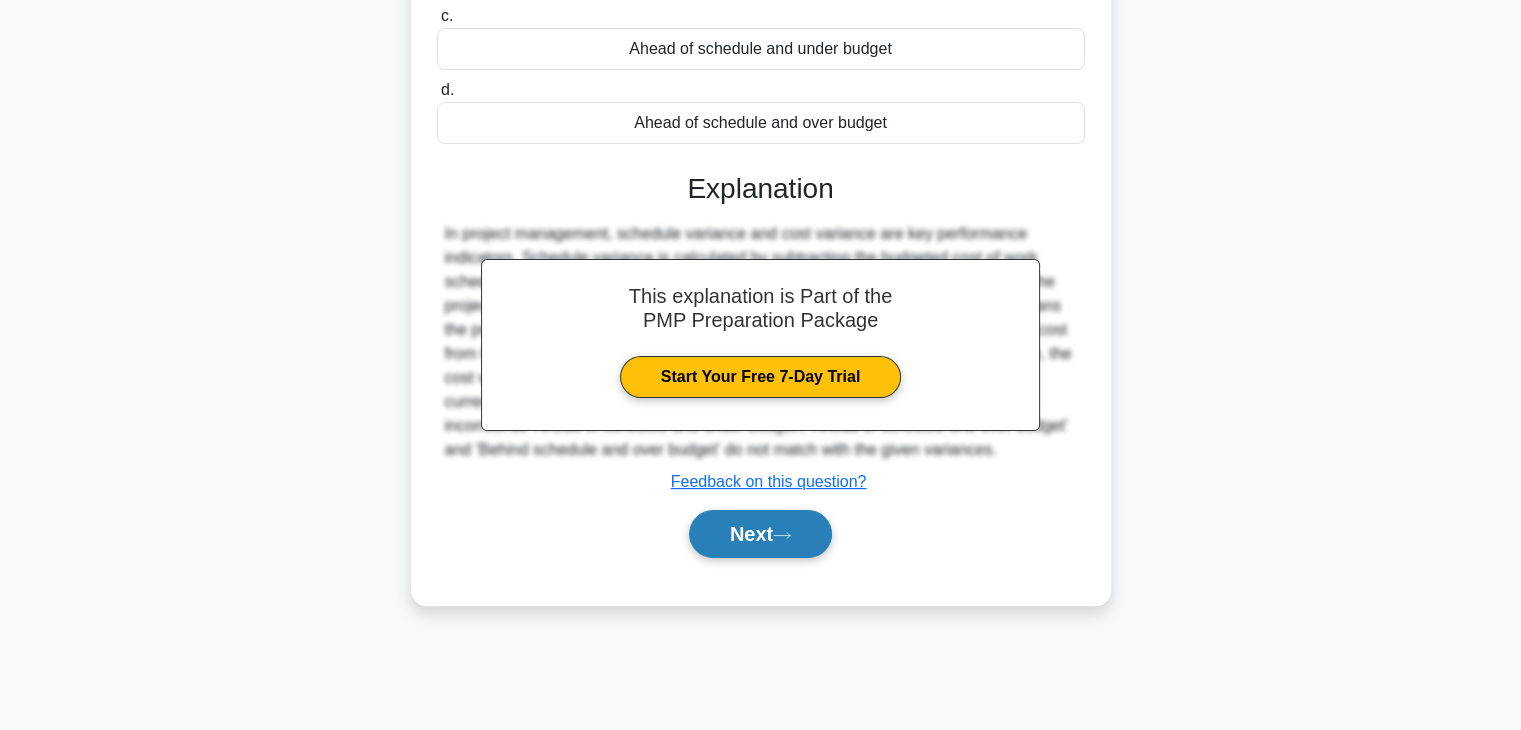 click on "Next" at bounding box center (760, 534) 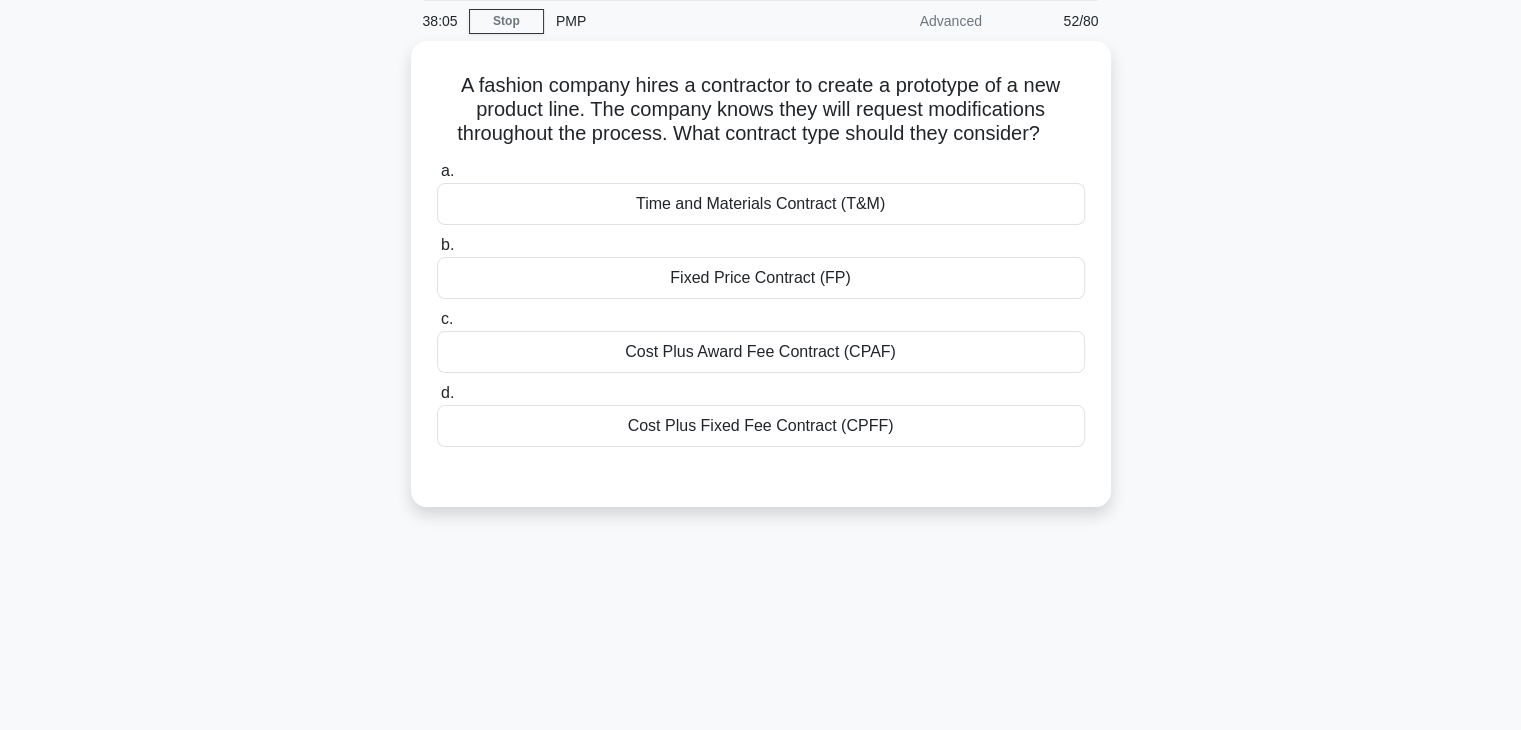 scroll, scrollTop: 0, scrollLeft: 0, axis: both 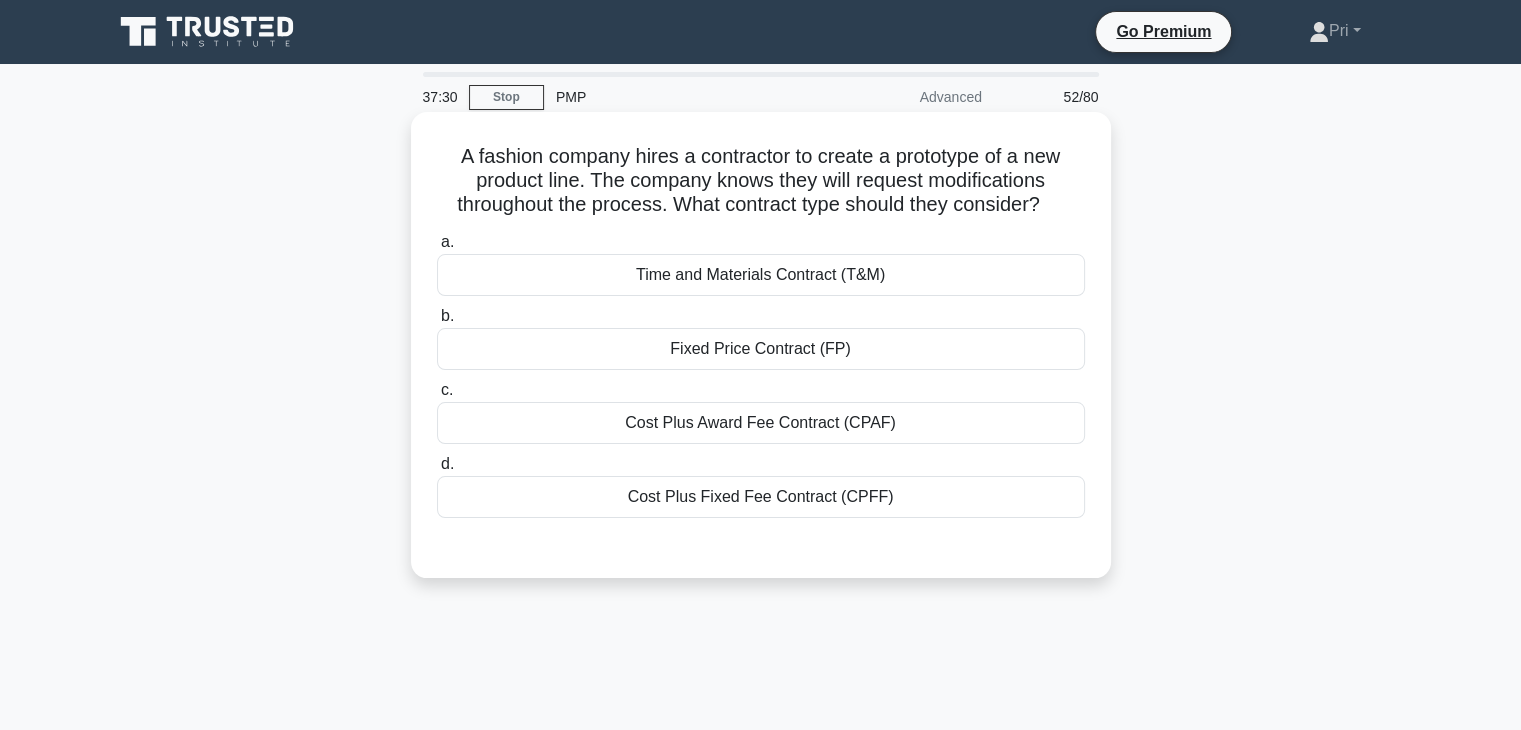 click on "Cost Plus Fixed Fee Contract (CPFF)" at bounding box center (761, 497) 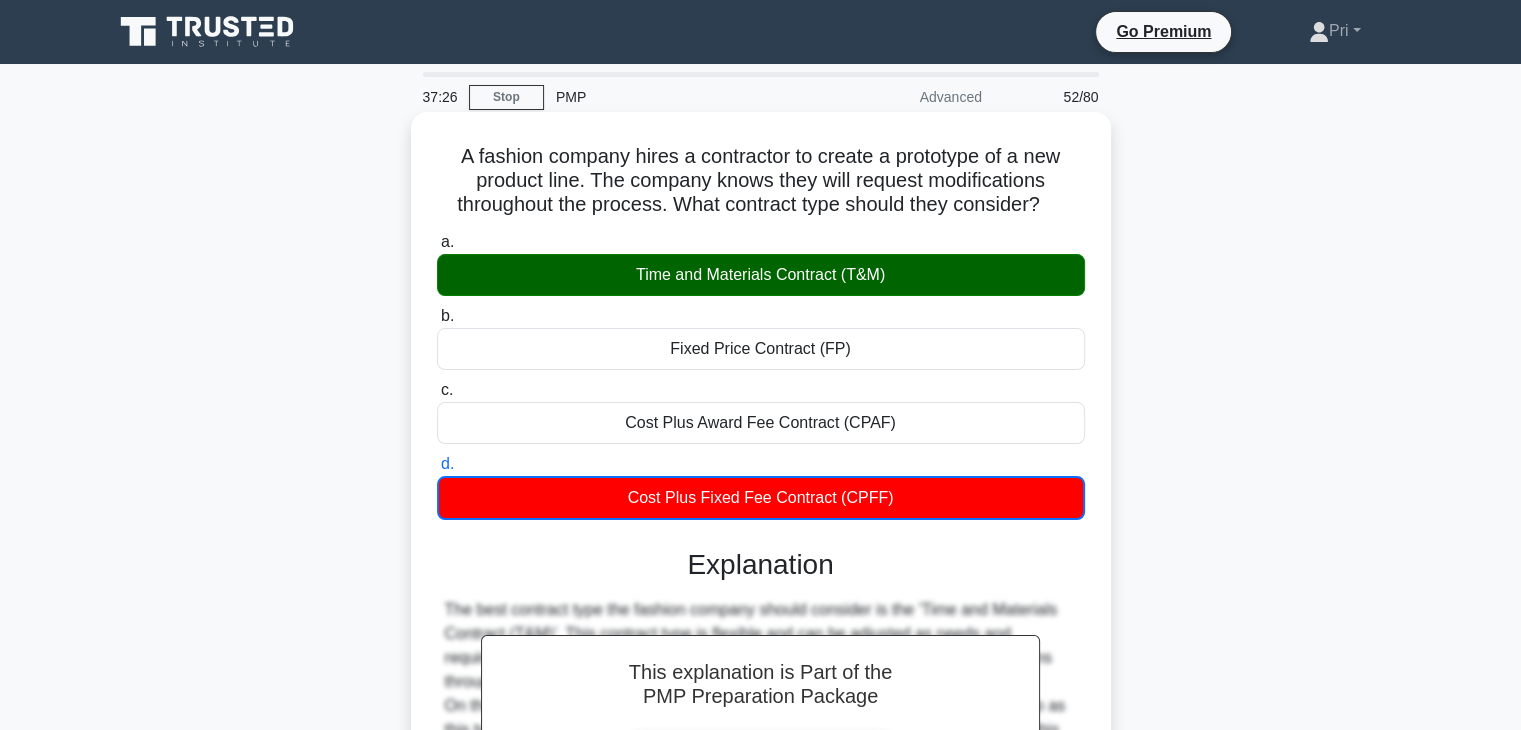 scroll, scrollTop: 351, scrollLeft: 0, axis: vertical 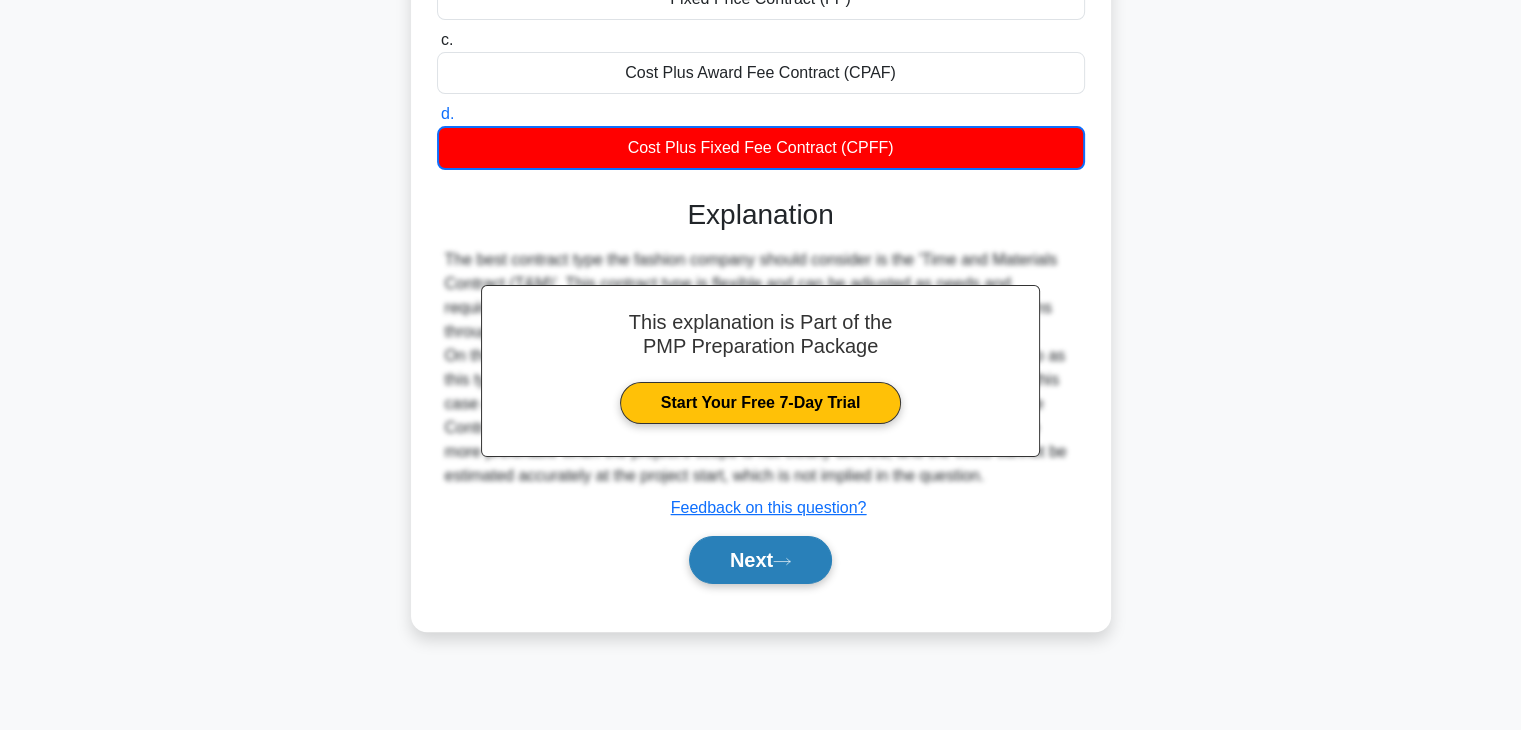click on "Next" at bounding box center [760, 560] 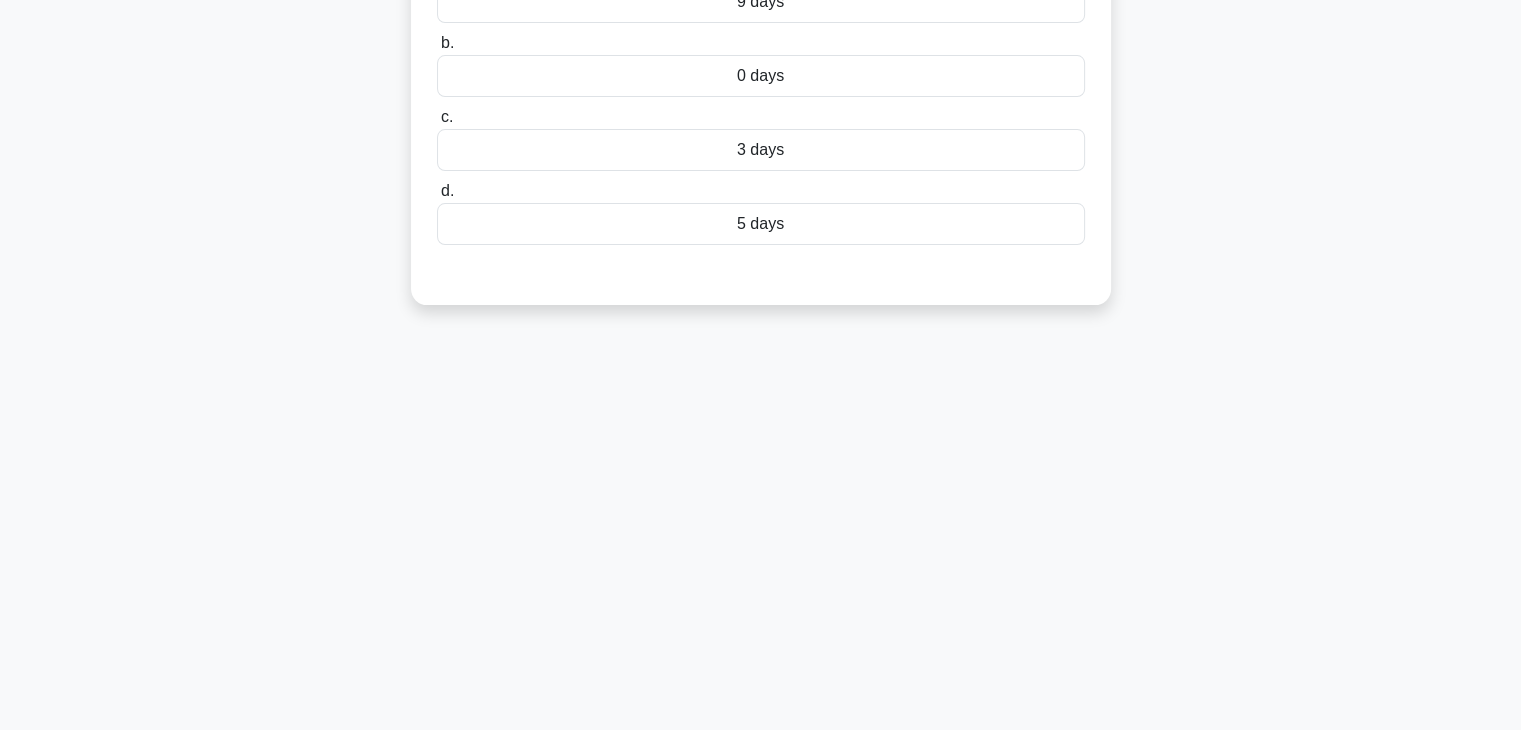 scroll, scrollTop: 0, scrollLeft: 0, axis: both 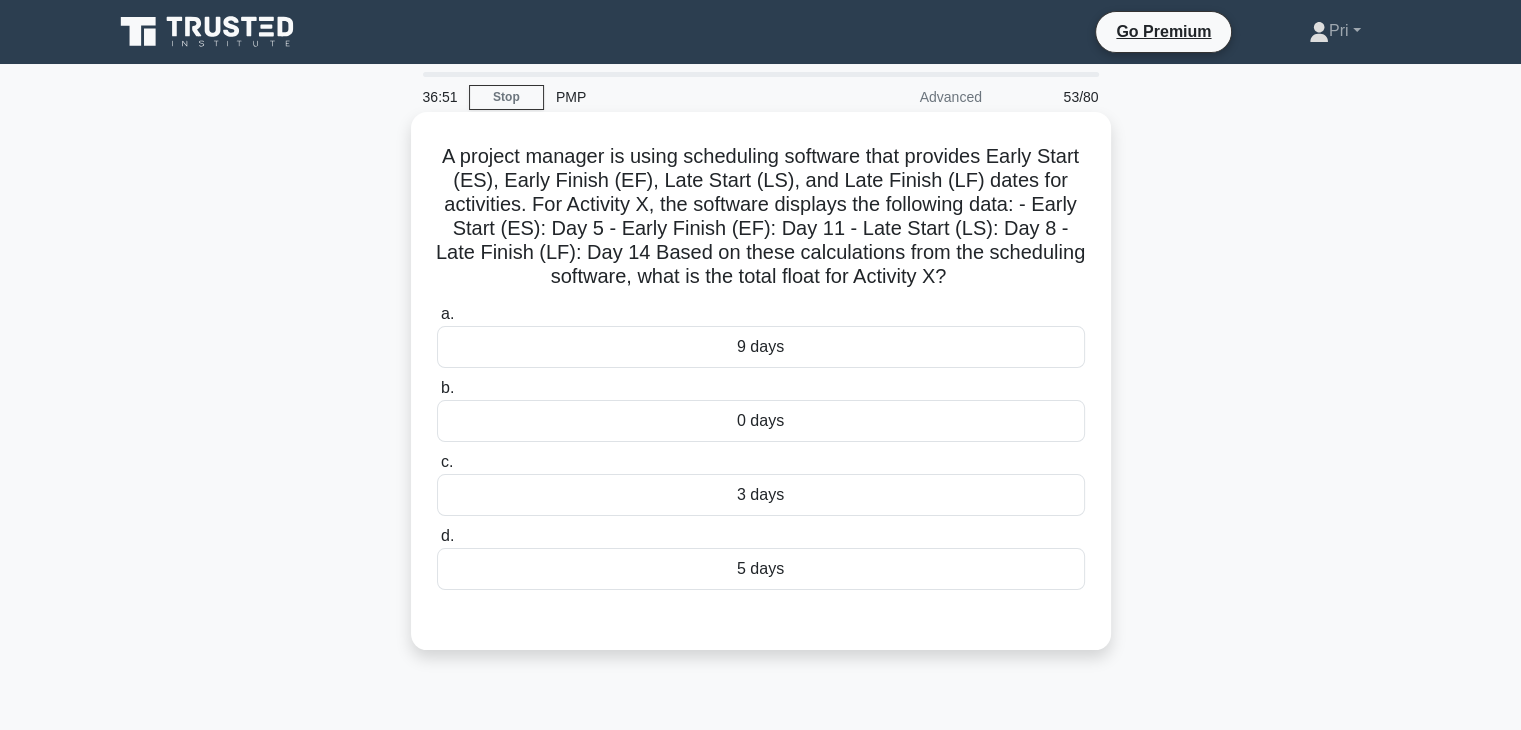 click on "3 days" at bounding box center (761, 495) 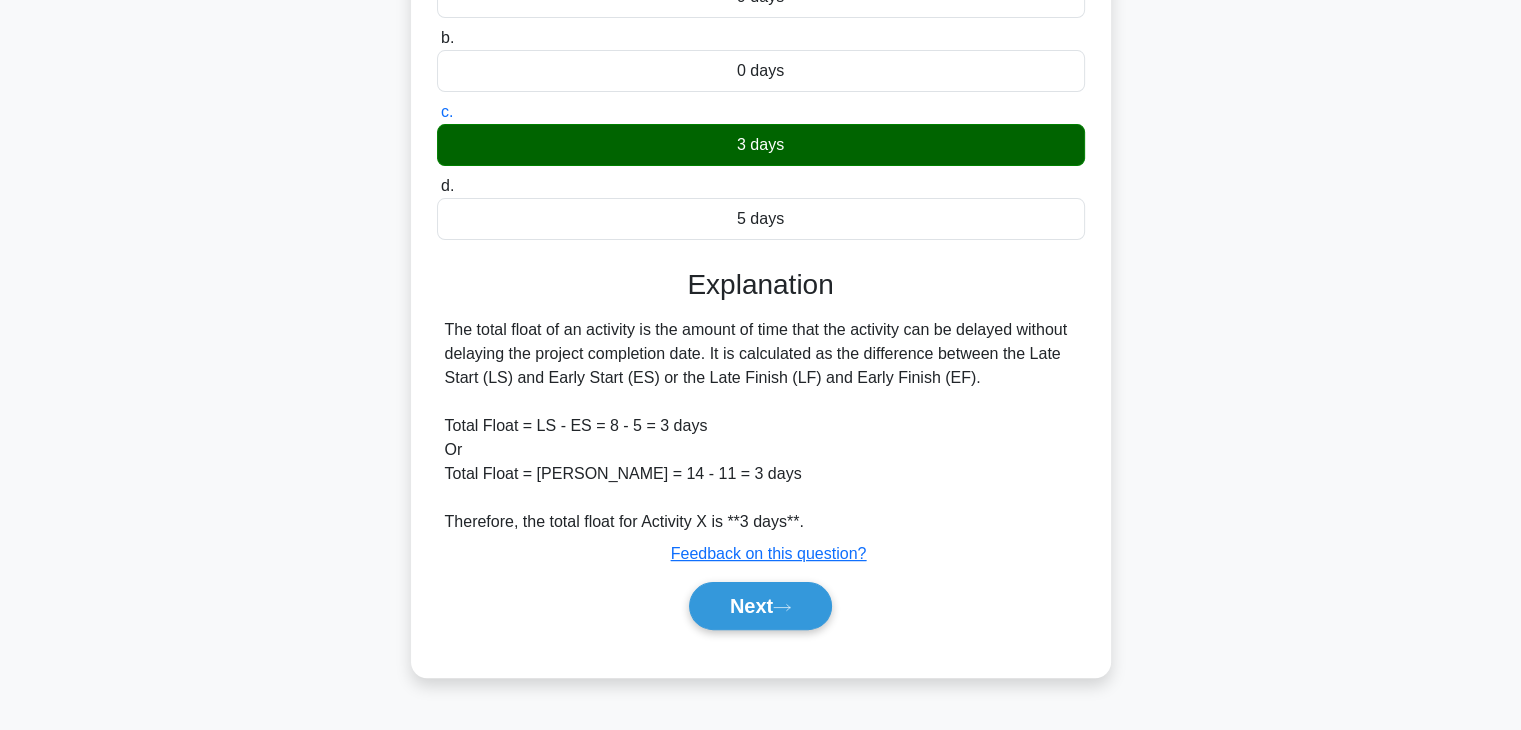 scroll, scrollTop: 351, scrollLeft: 0, axis: vertical 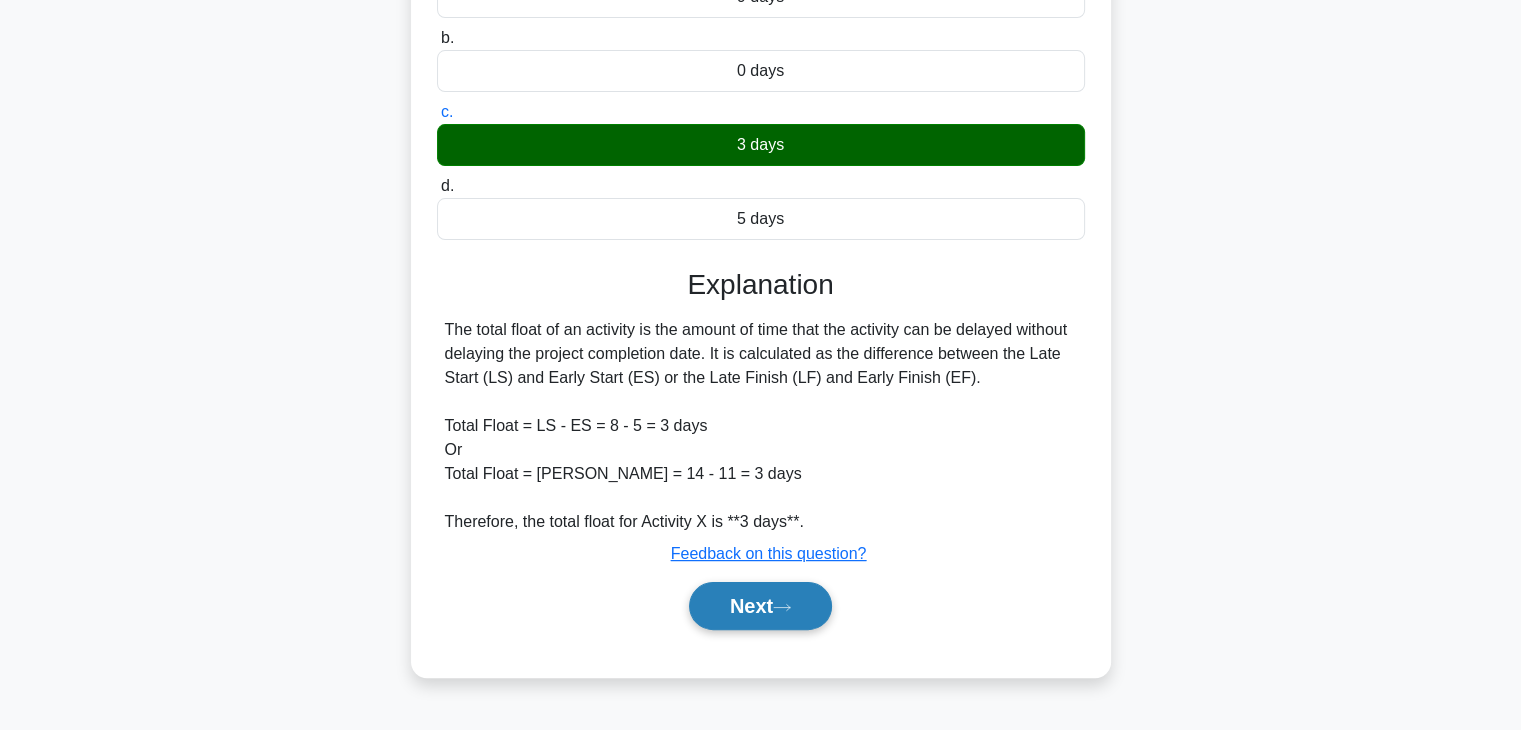 click on "Next" at bounding box center [760, 606] 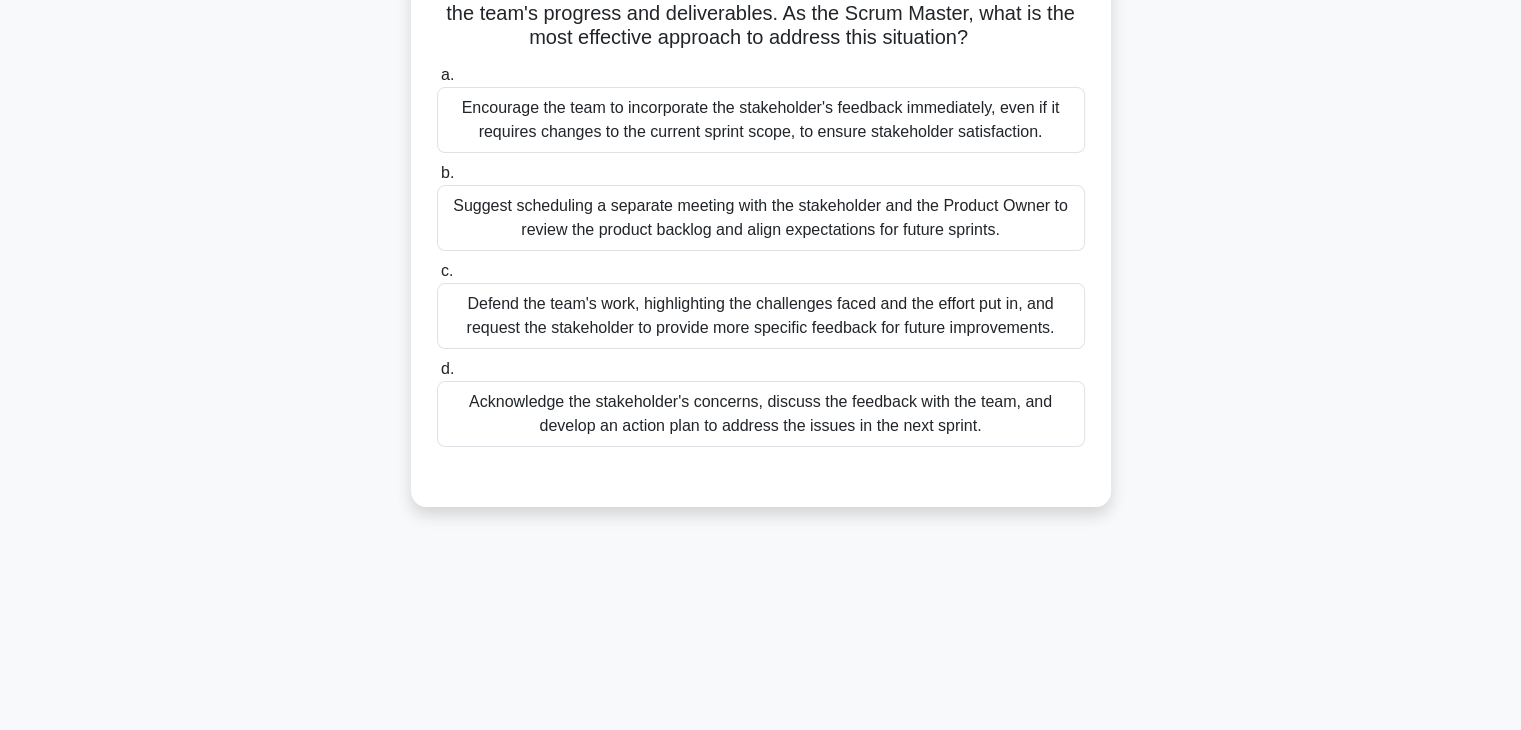 scroll, scrollTop: 0, scrollLeft: 0, axis: both 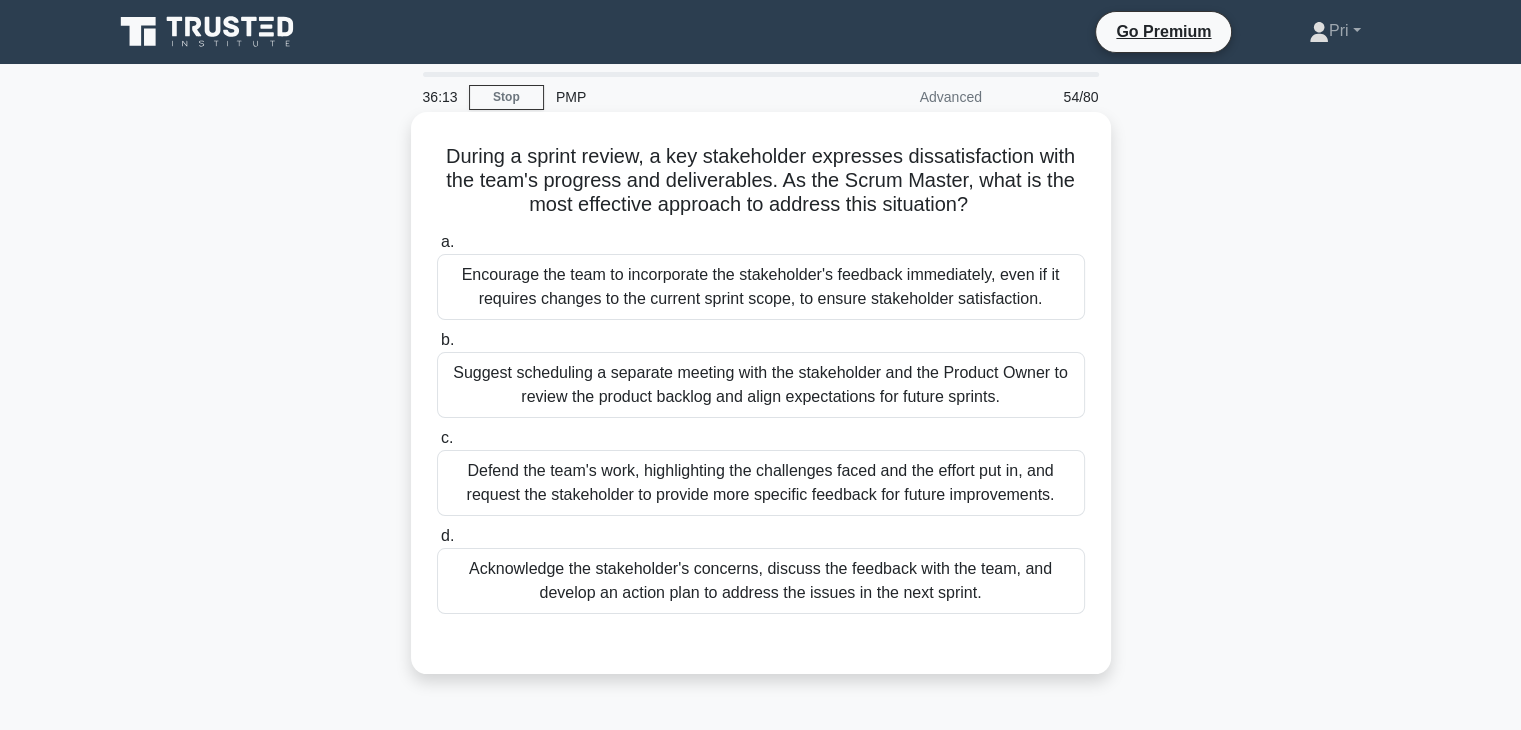 click on "Acknowledge the stakeholder's concerns, discuss the feedback with the team, and develop an action plan to address the issues in the next sprint." at bounding box center (761, 581) 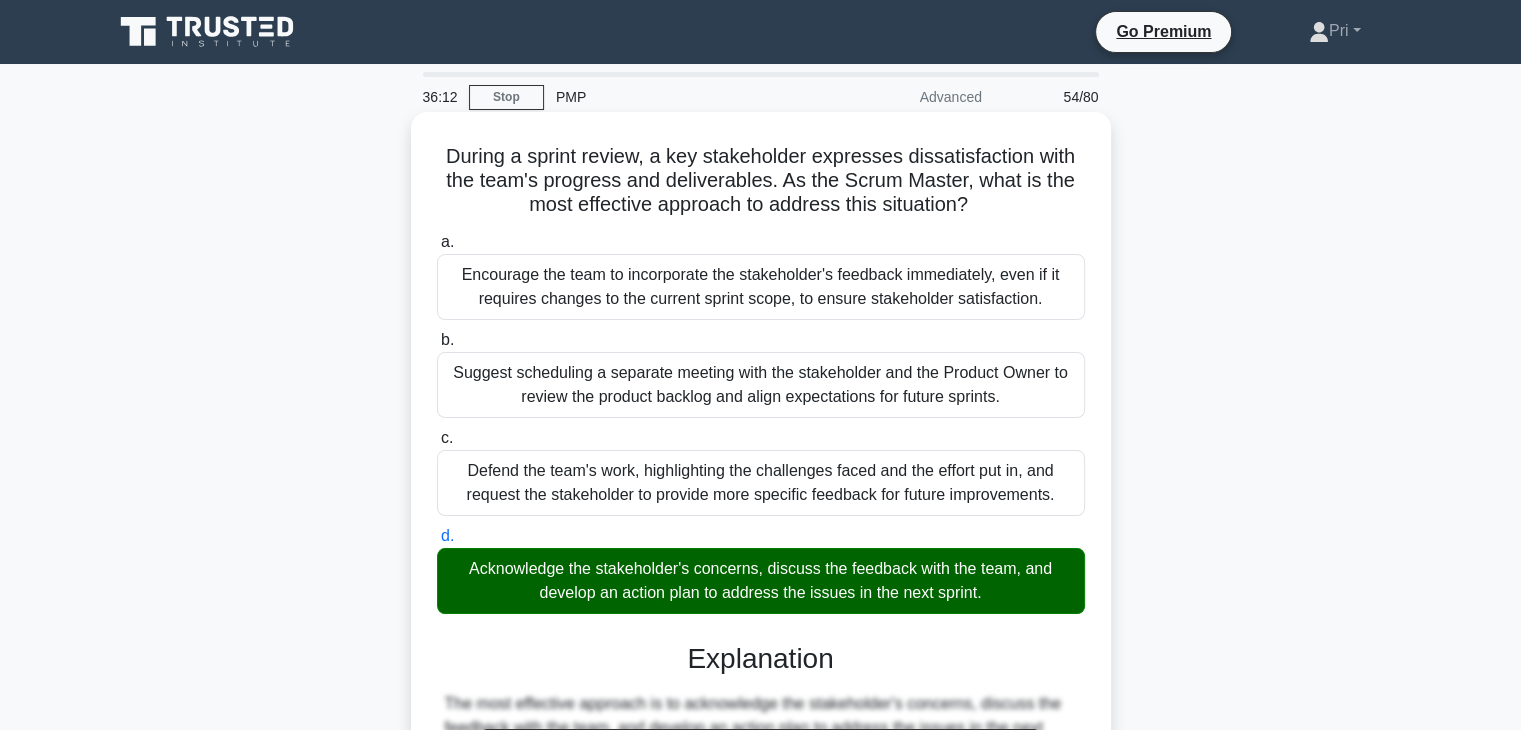 scroll, scrollTop: 550, scrollLeft: 0, axis: vertical 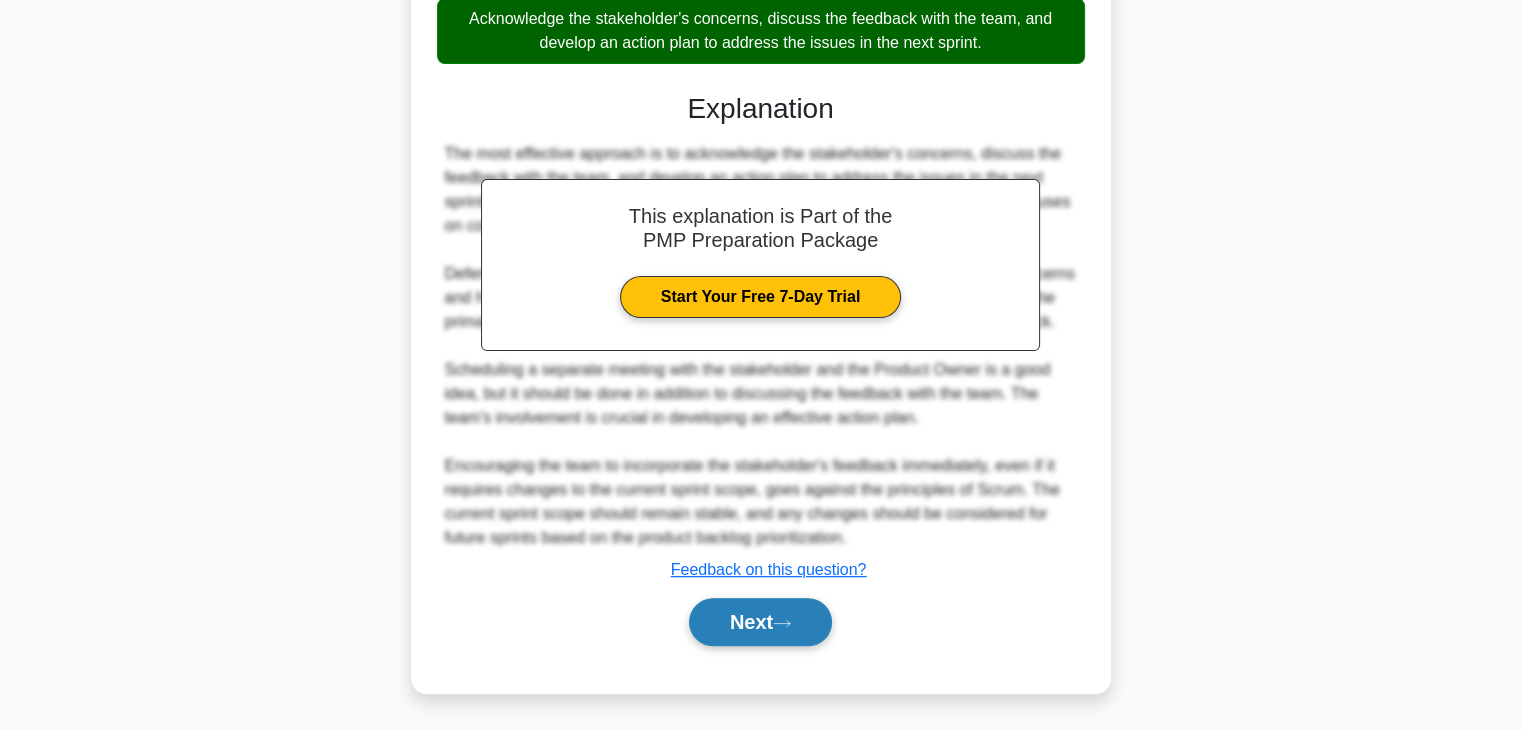 click on "Next" at bounding box center [760, 622] 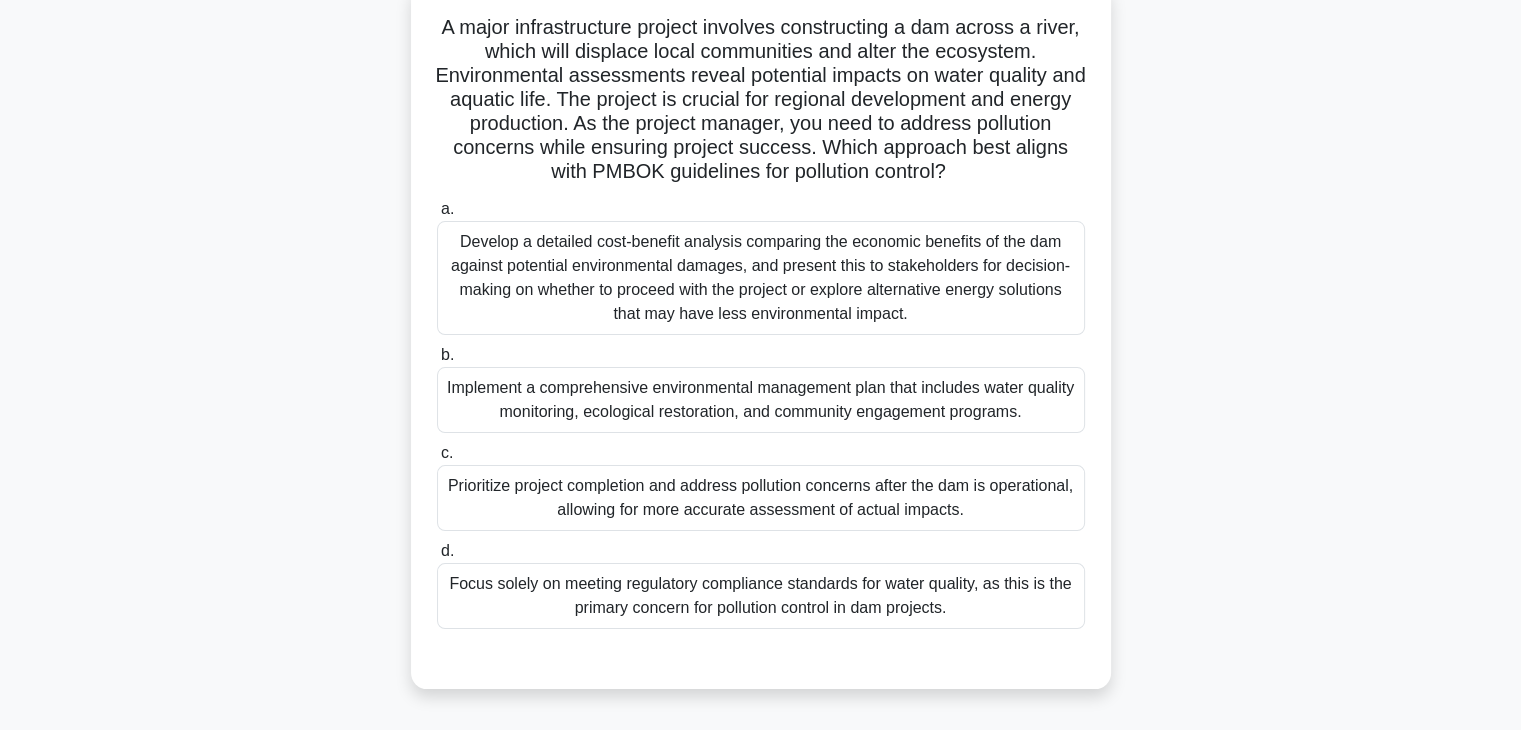 scroll, scrollTop: 100, scrollLeft: 0, axis: vertical 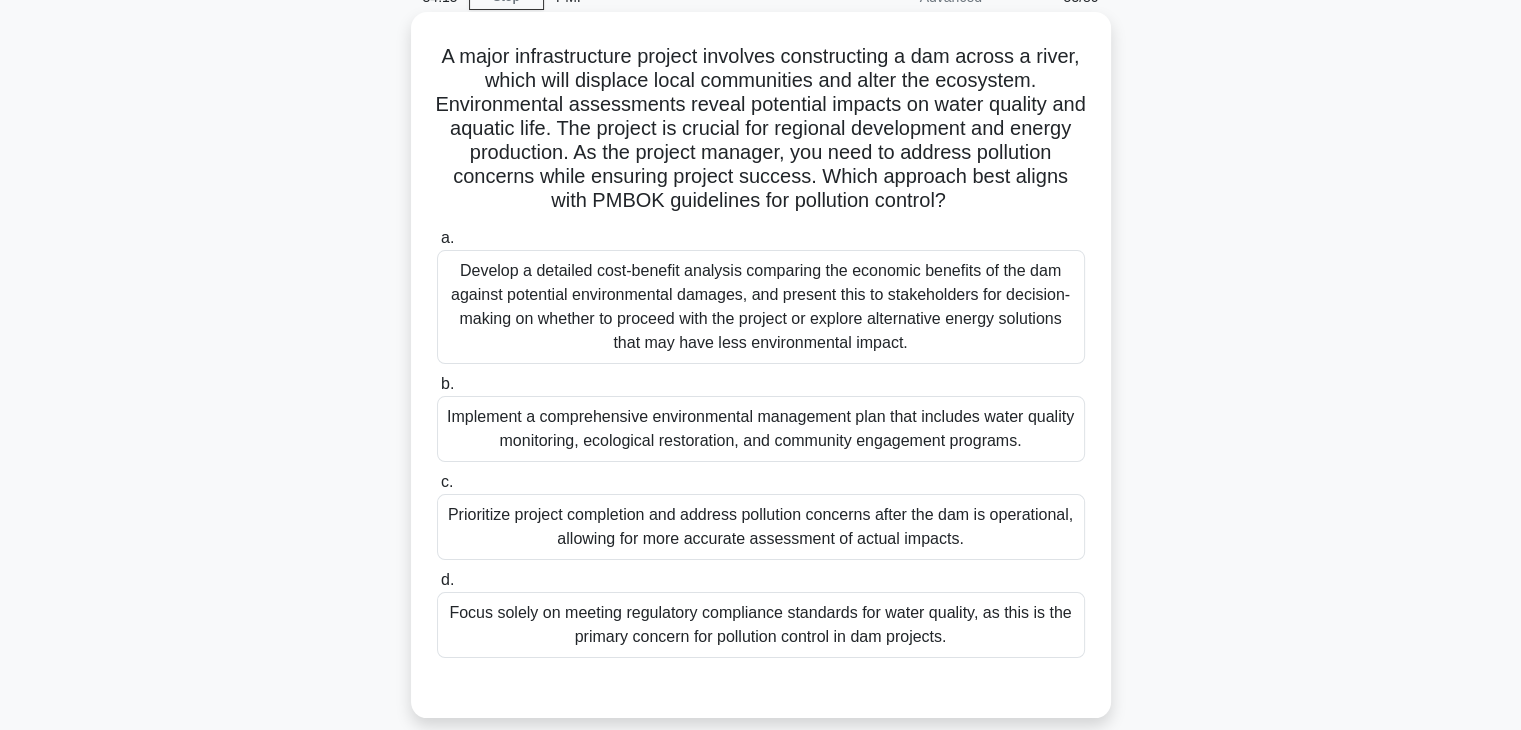 click on "Implement a comprehensive environmental management plan that includes water quality monitoring, ecological restoration, and community engagement programs." at bounding box center (761, 429) 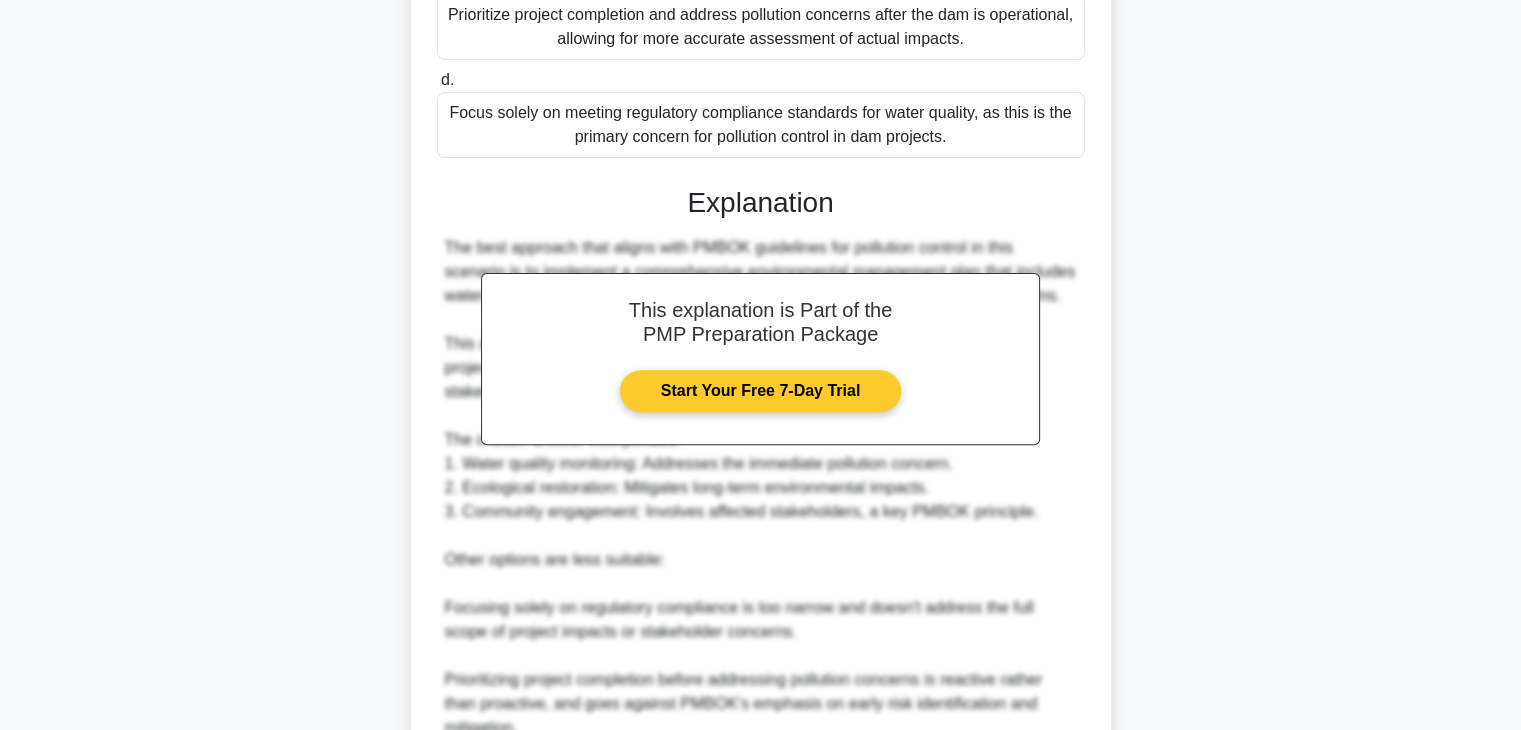 scroll, scrollTop: 982, scrollLeft: 0, axis: vertical 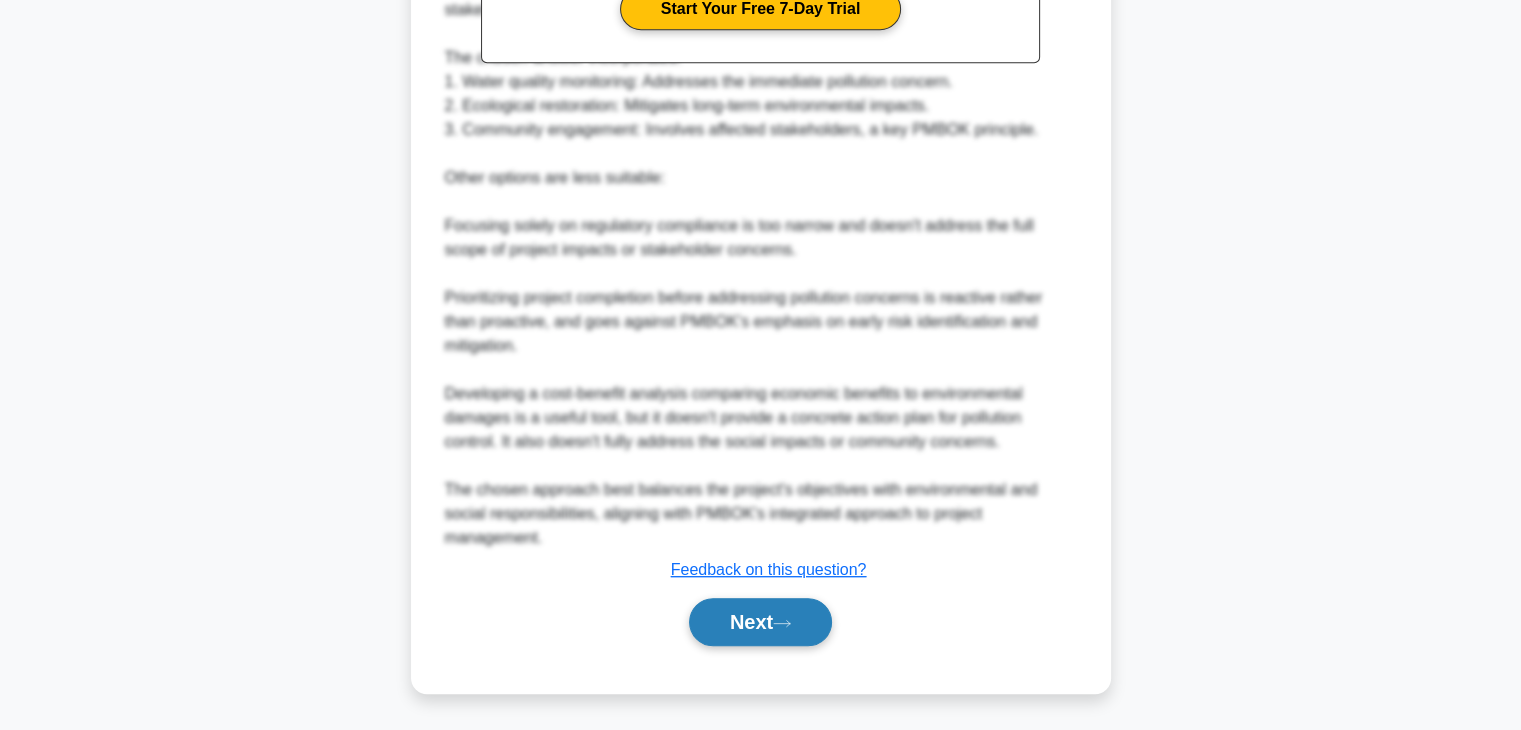 click on "Next" at bounding box center [760, 622] 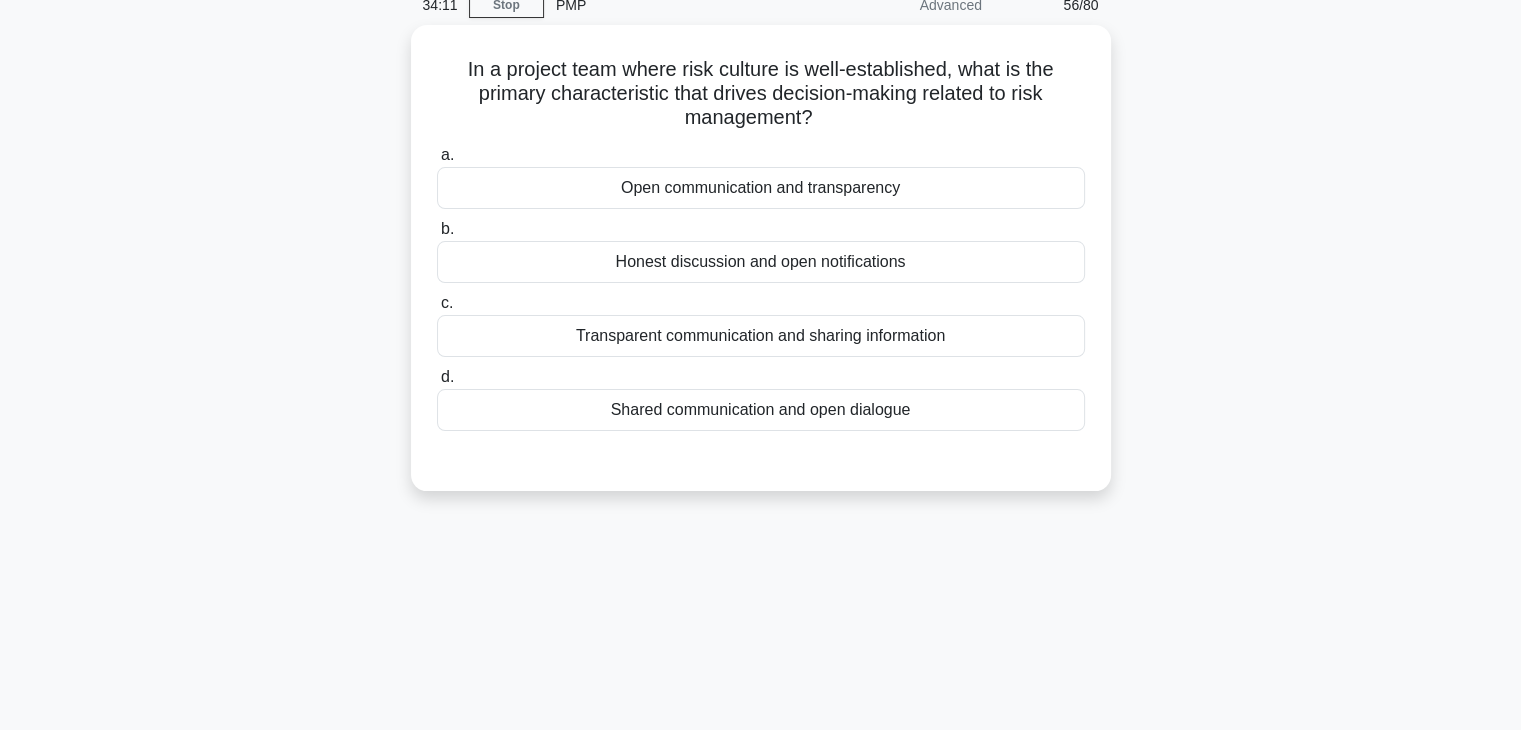 scroll, scrollTop: 0, scrollLeft: 0, axis: both 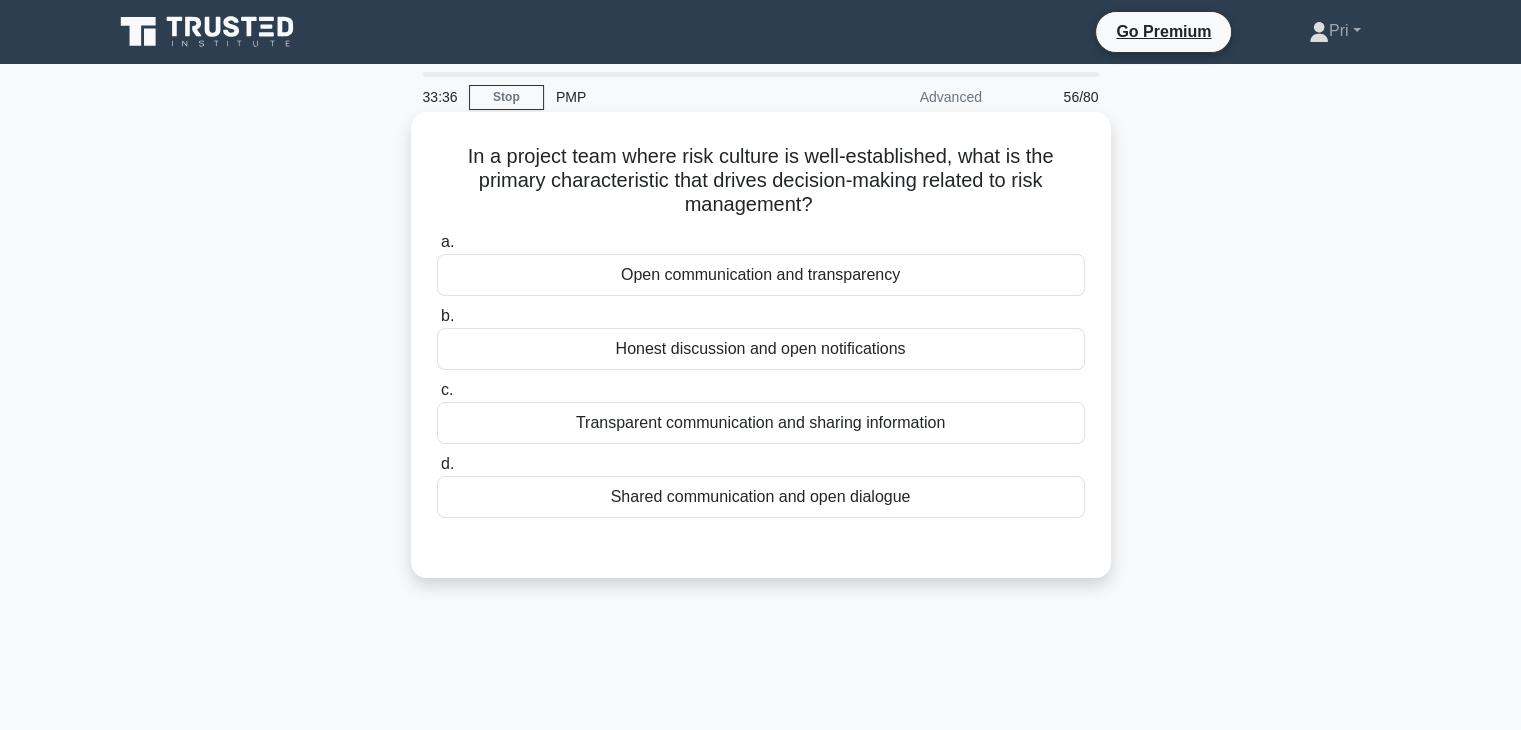 click on "Shared communication and open dialogue" at bounding box center (761, 497) 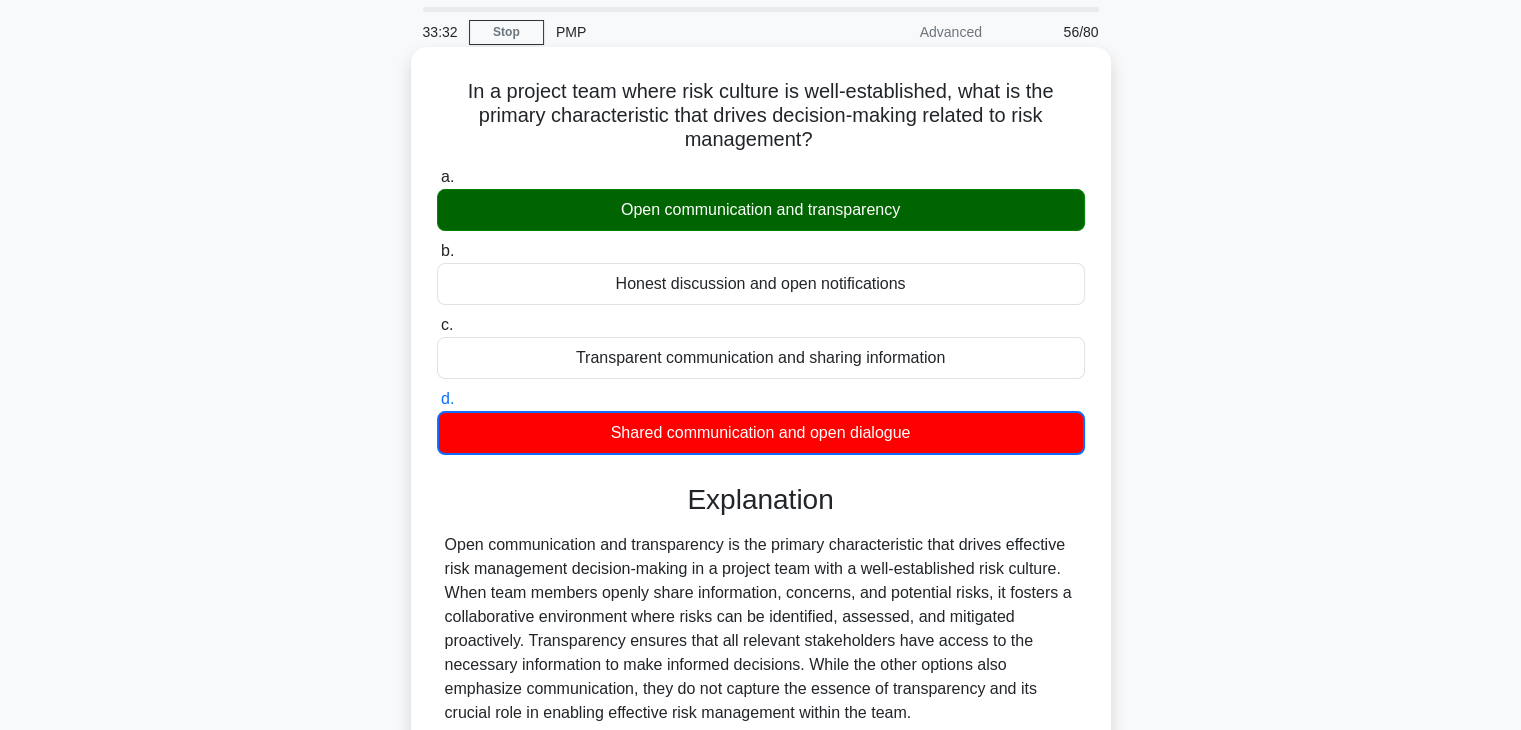 scroll, scrollTop: 100, scrollLeft: 0, axis: vertical 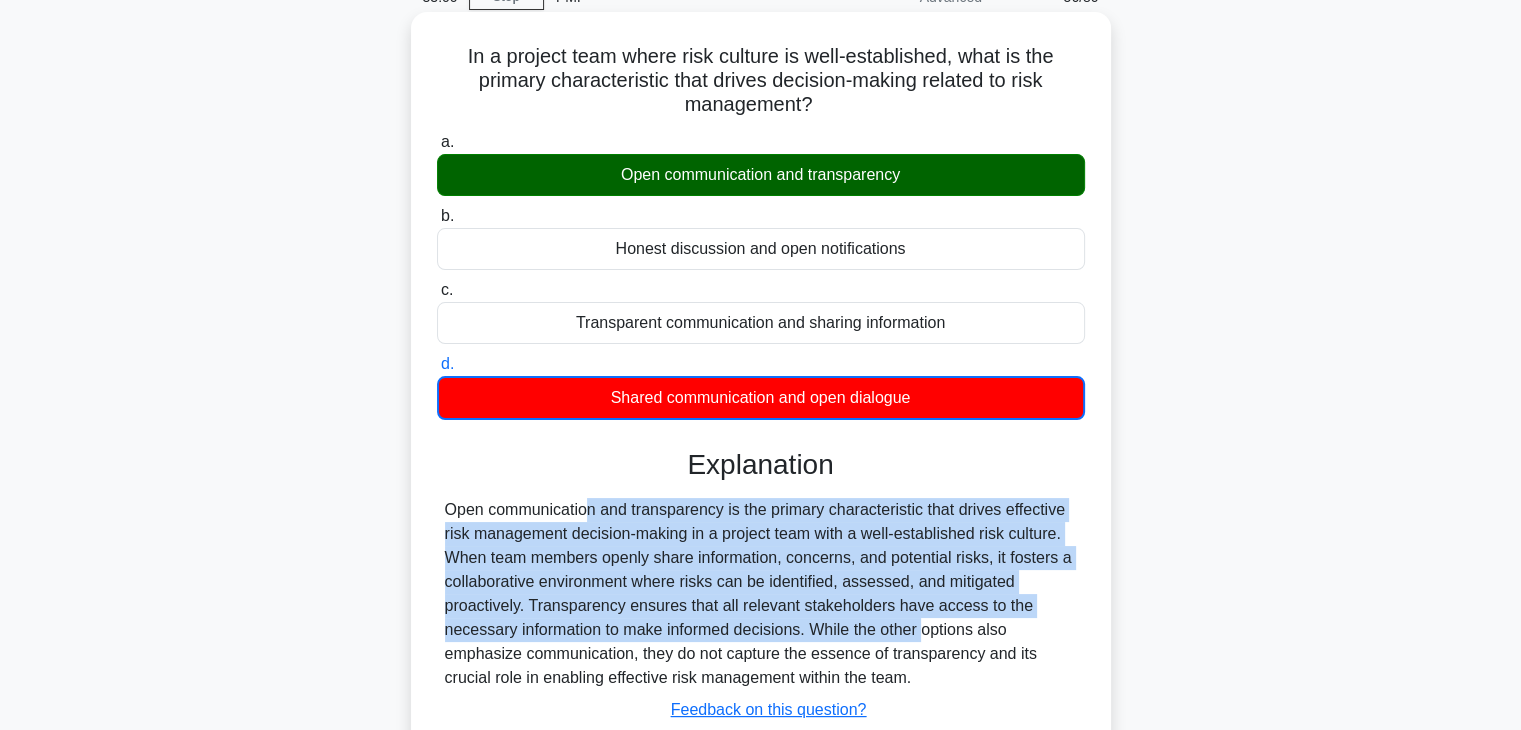 drag, startPoint x: 445, startPoint y: 506, endPoint x: 803, endPoint y: 639, distance: 381.90704 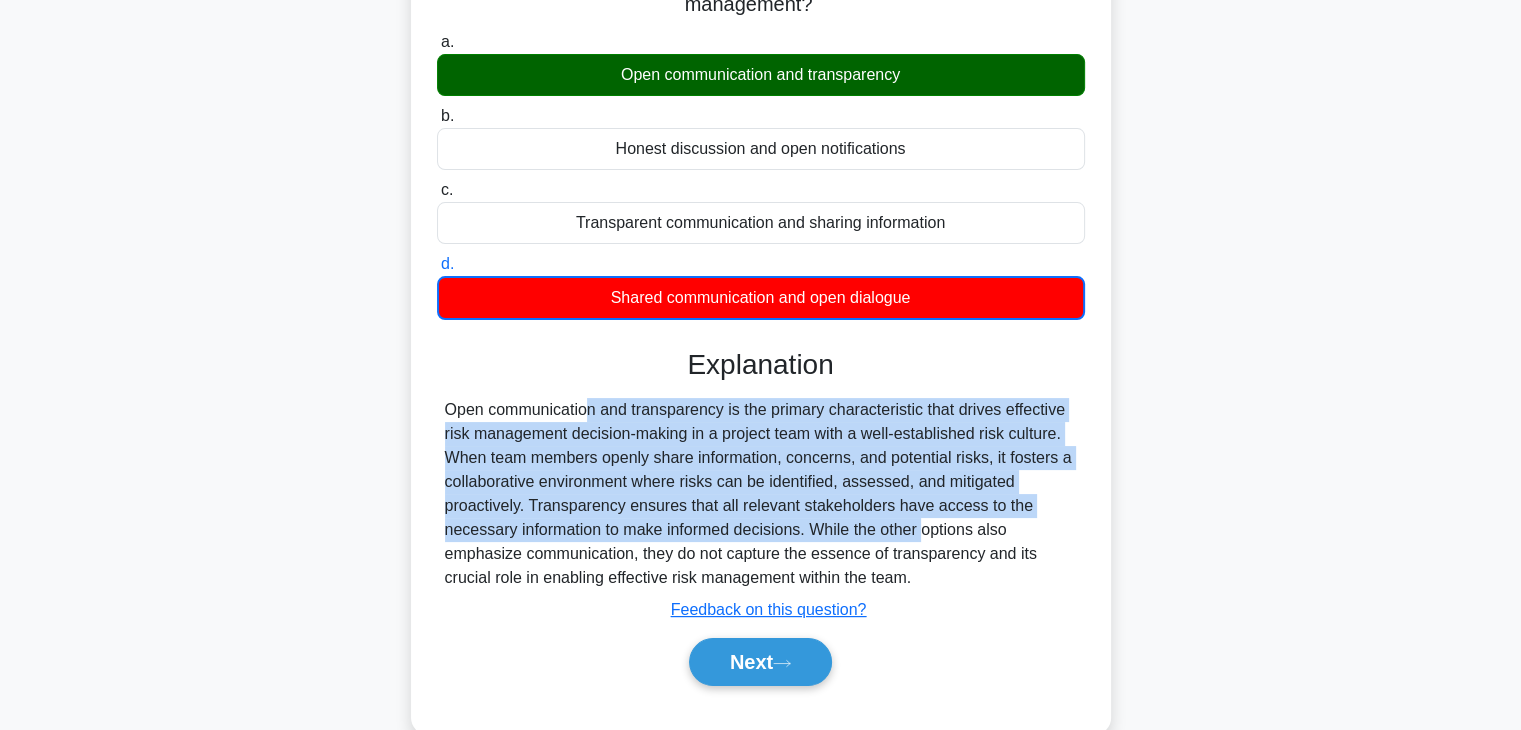 scroll, scrollTop: 351, scrollLeft: 0, axis: vertical 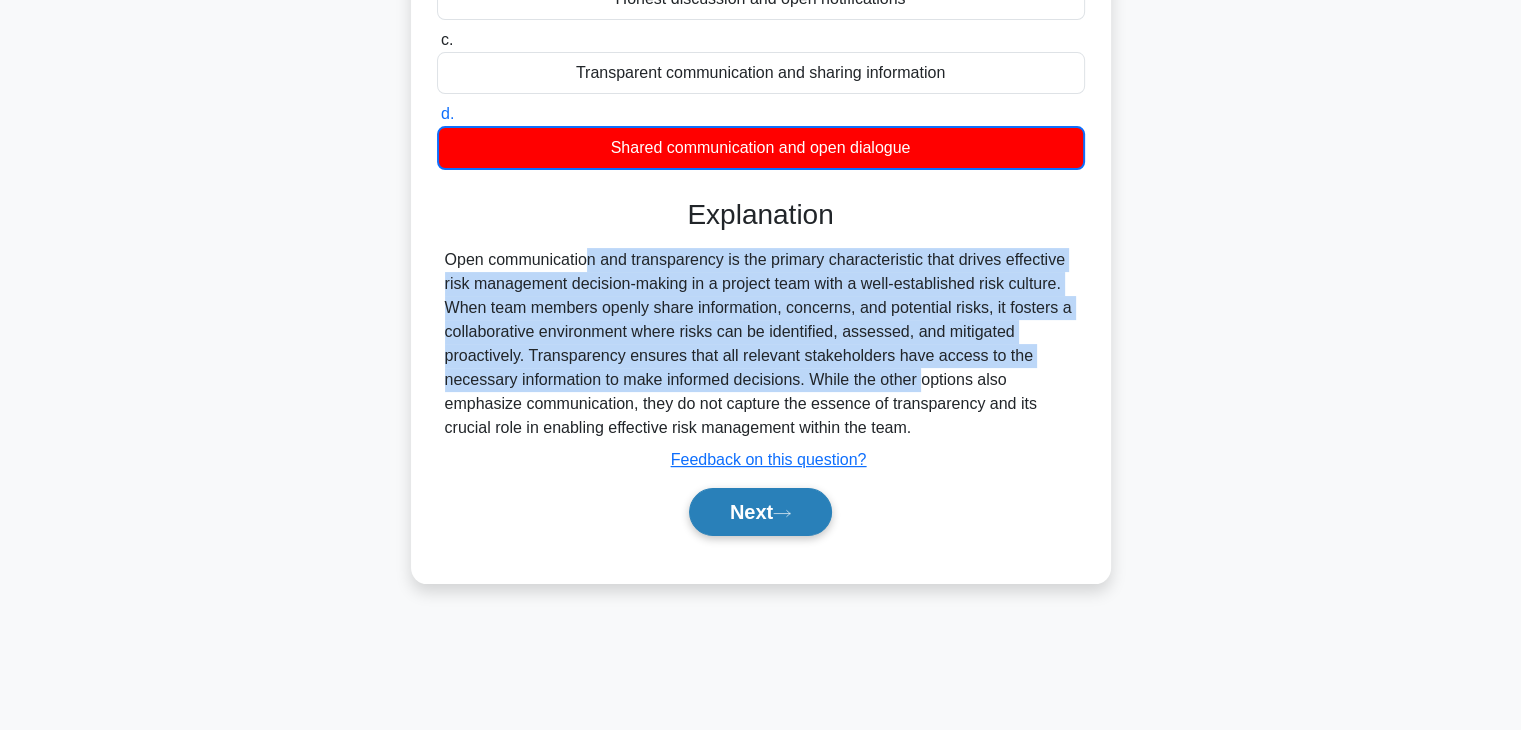 click on "Next" at bounding box center (760, 512) 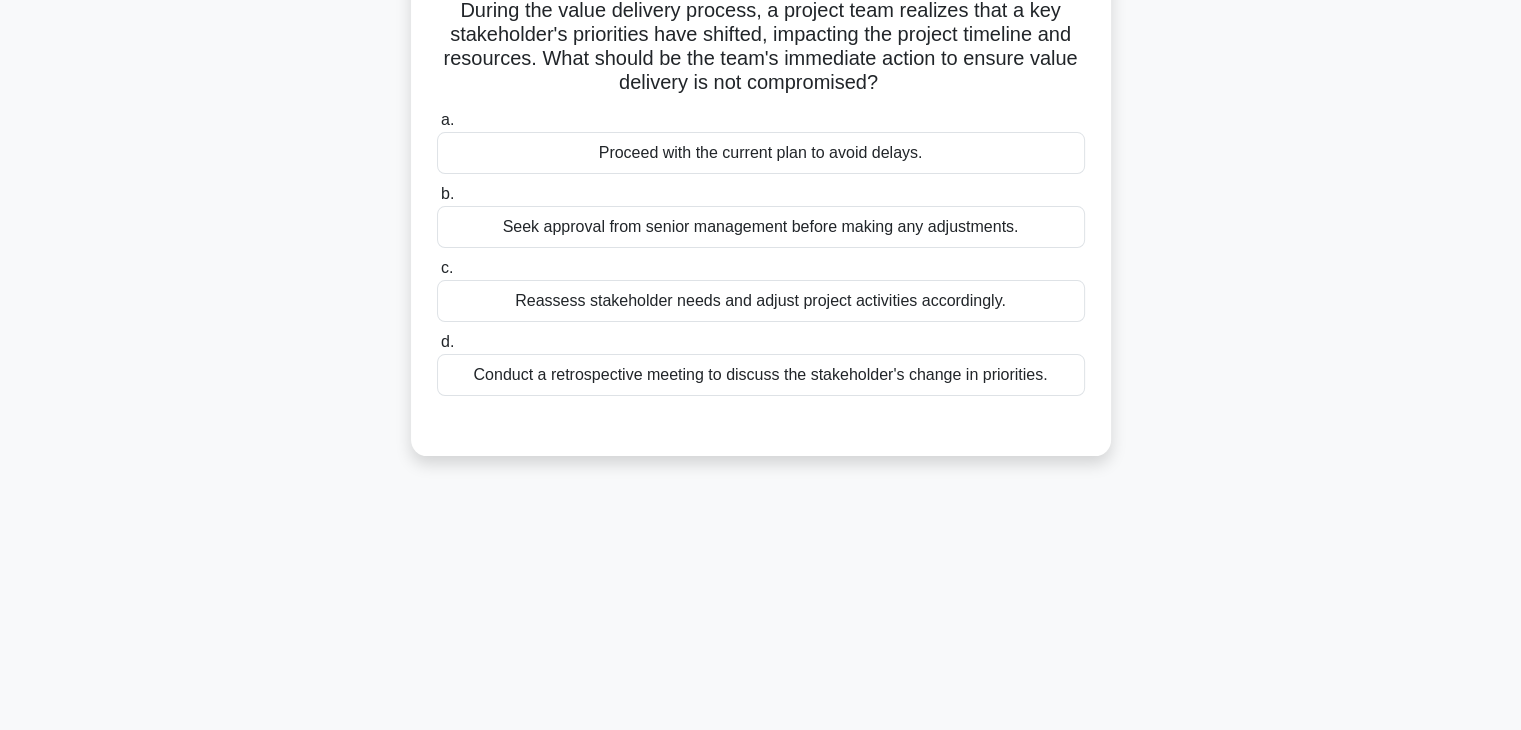 scroll, scrollTop: 0, scrollLeft: 0, axis: both 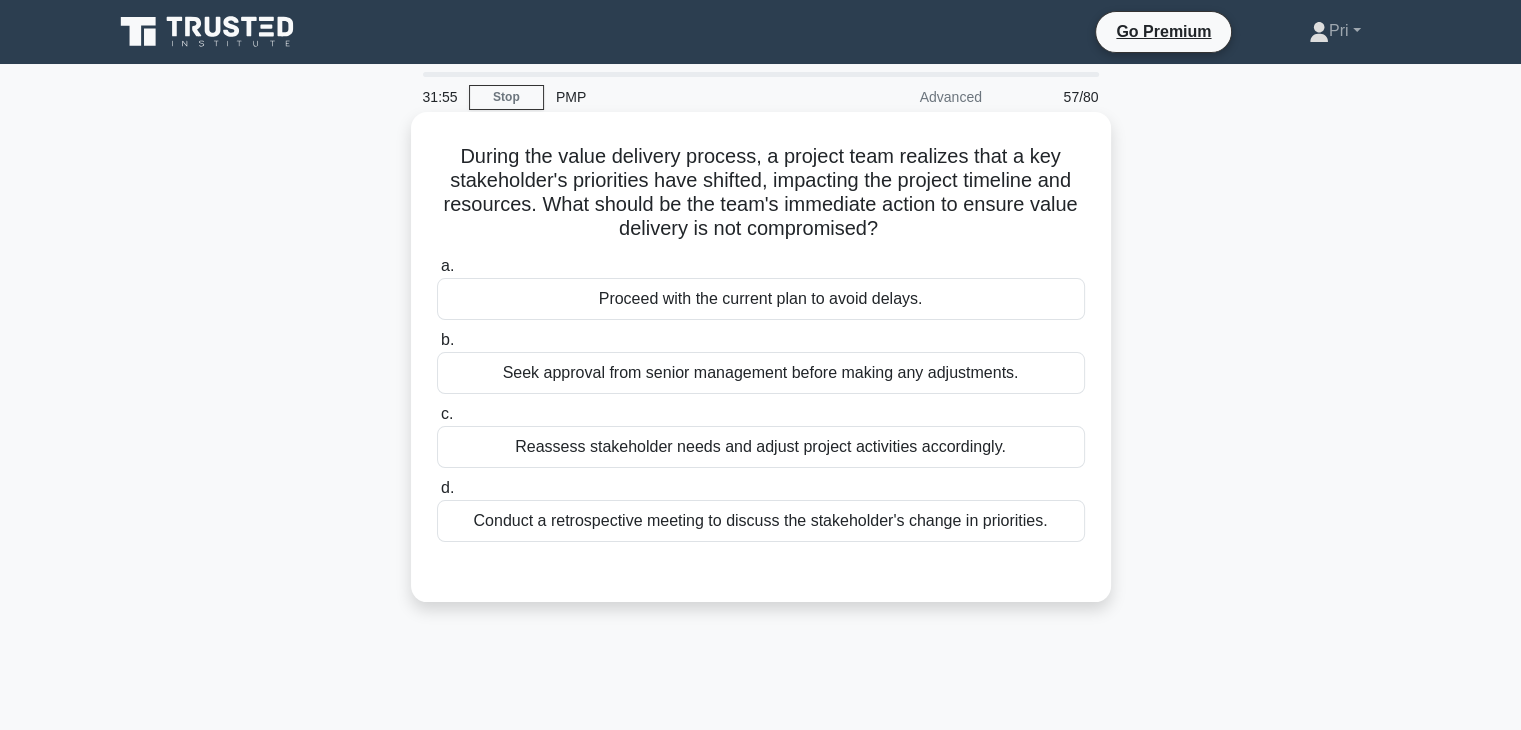 click on "Proceed with the current plan to avoid delays." at bounding box center (761, 299) 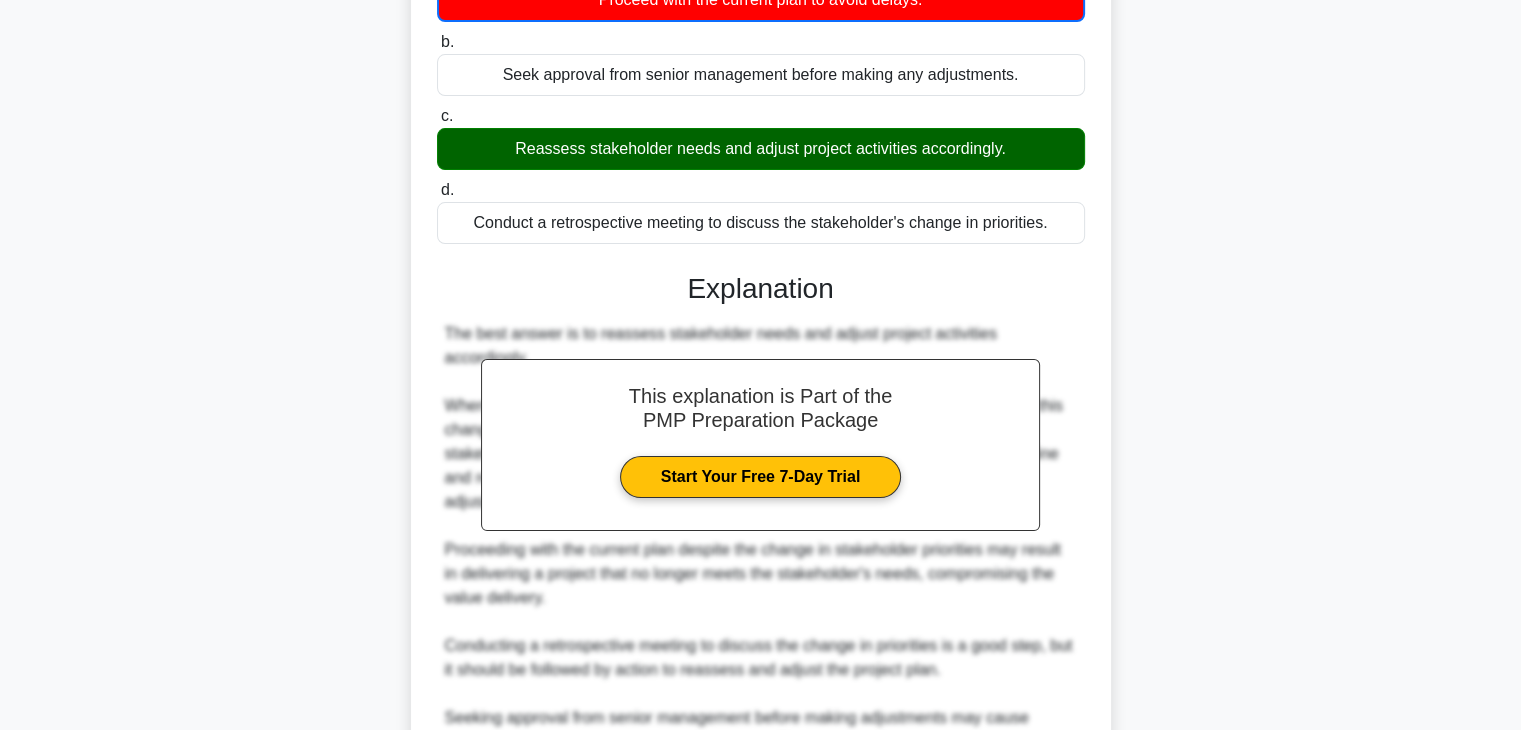 scroll, scrollTop: 528, scrollLeft: 0, axis: vertical 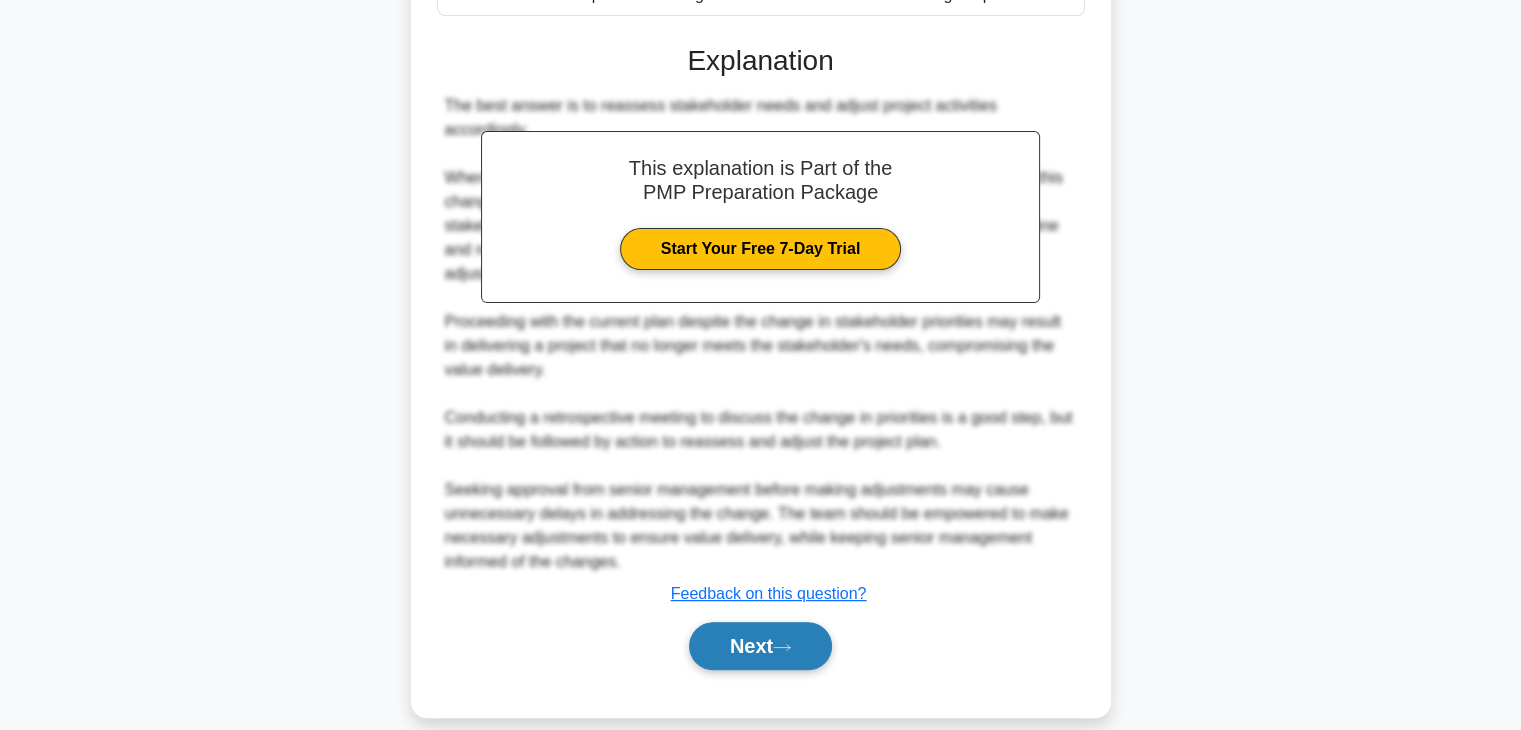 click on "Next" at bounding box center (760, 646) 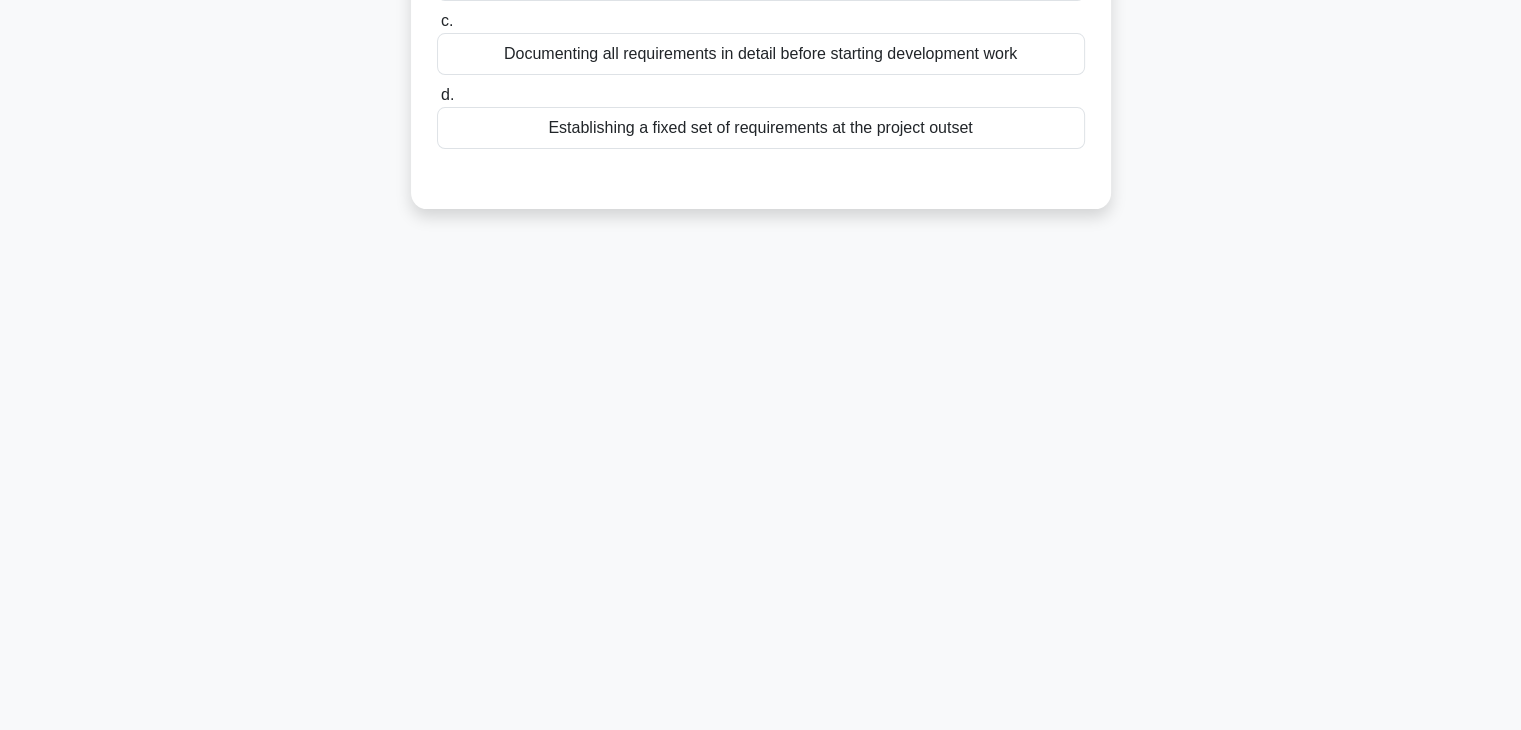 scroll, scrollTop: 0, scrollLeft: 0, axis: both 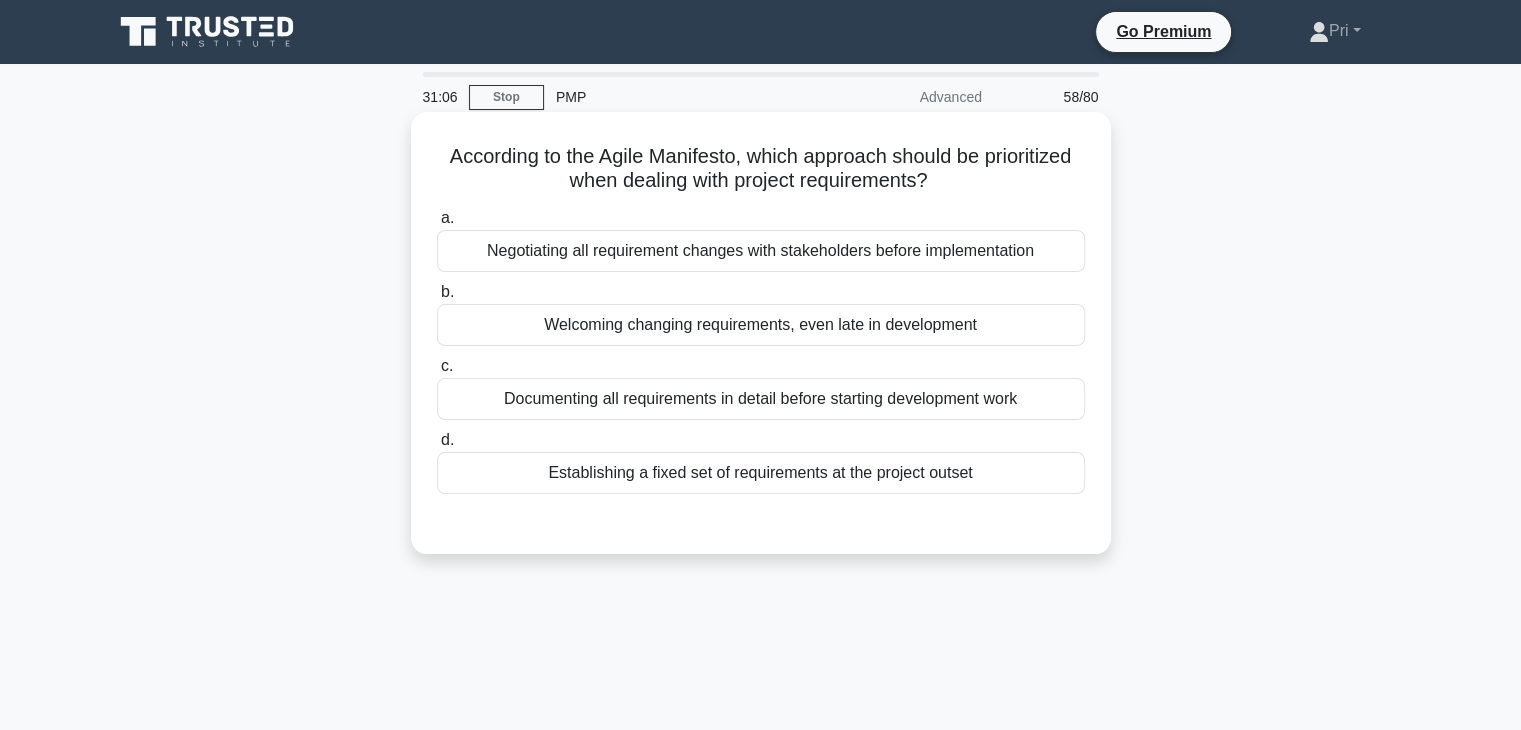 click on "Negotiating all requirement changes with stakeholders before implementation" at bounding box center (761, 251) 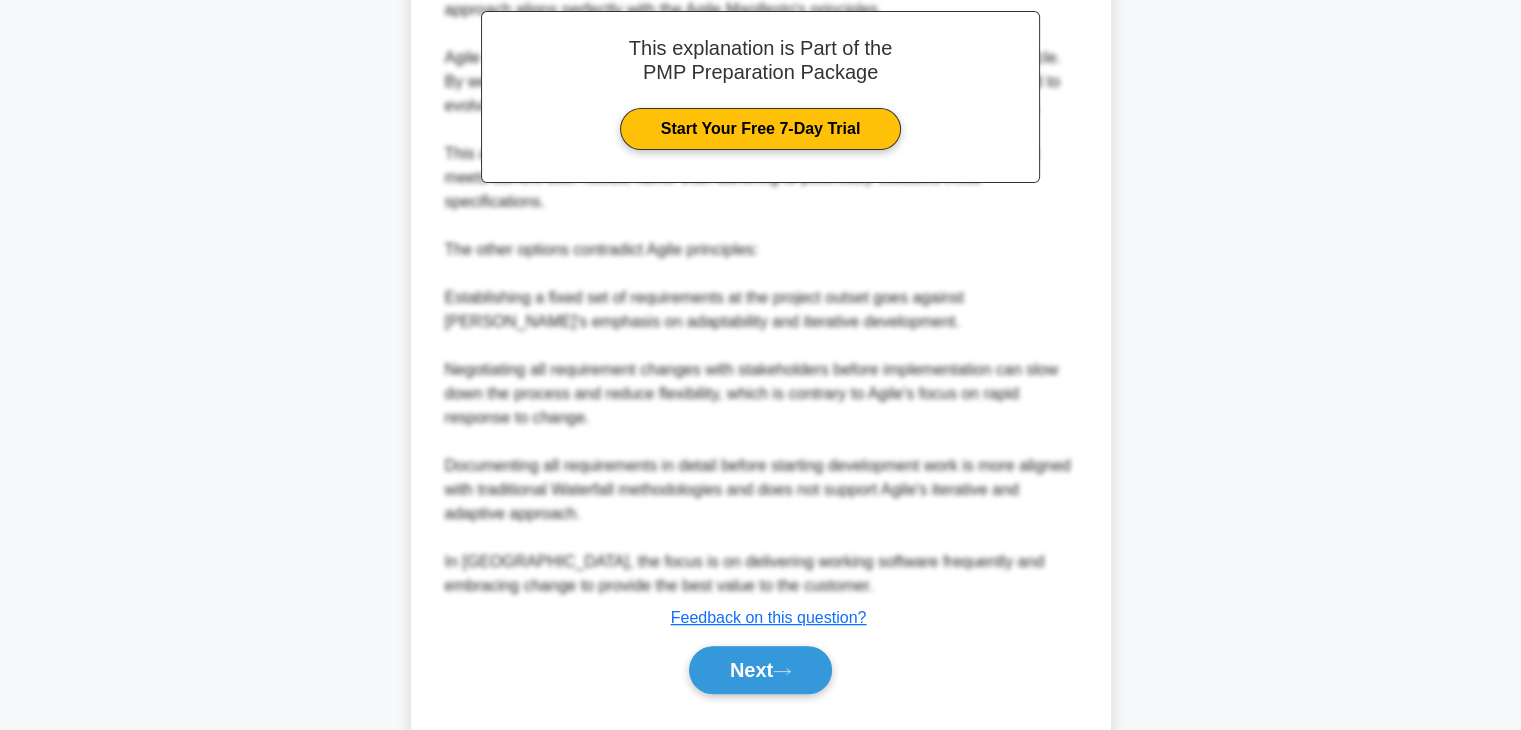 scroll, scrollTop: 648, scrollLeft: 0, axis: vertical 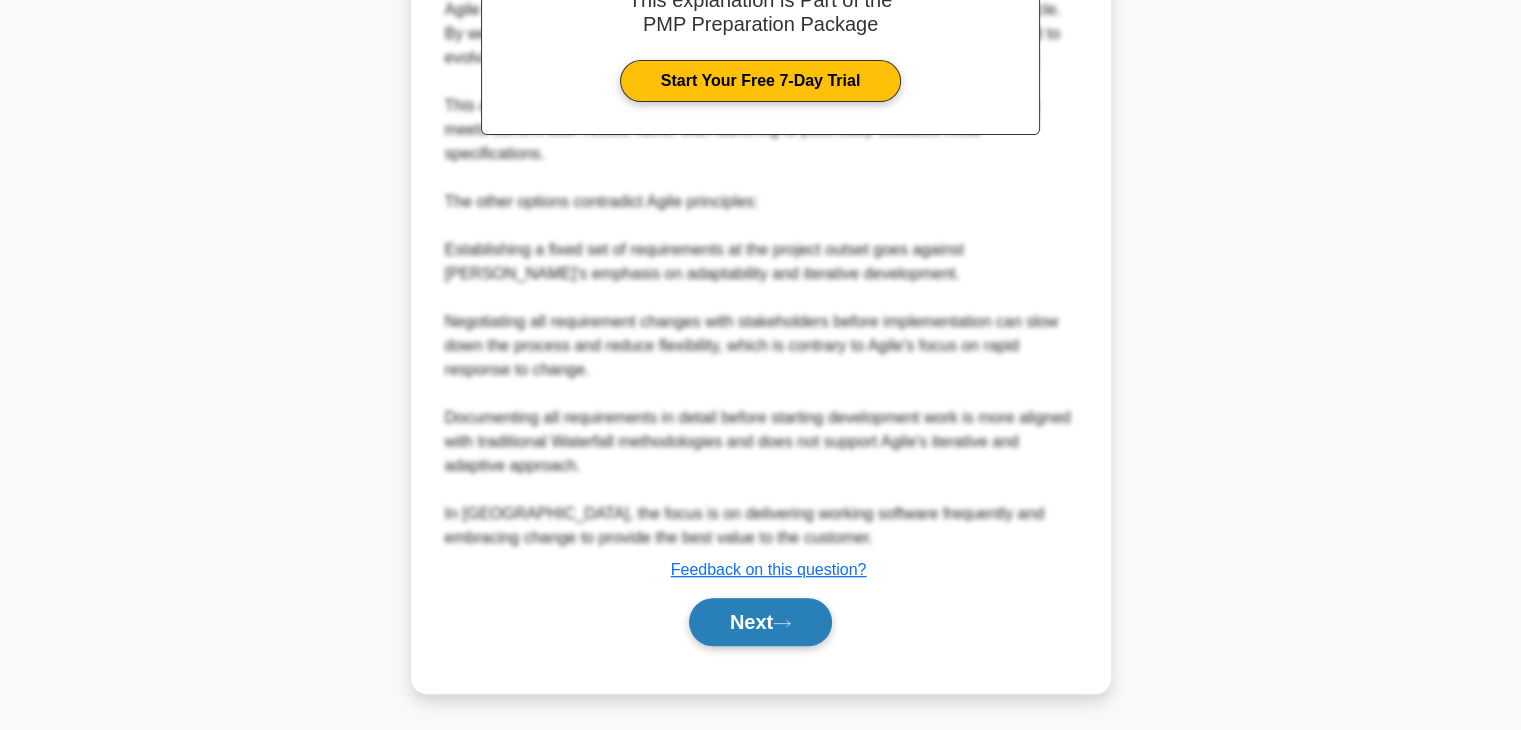 click on "Next" at bounding box center [760, 622] 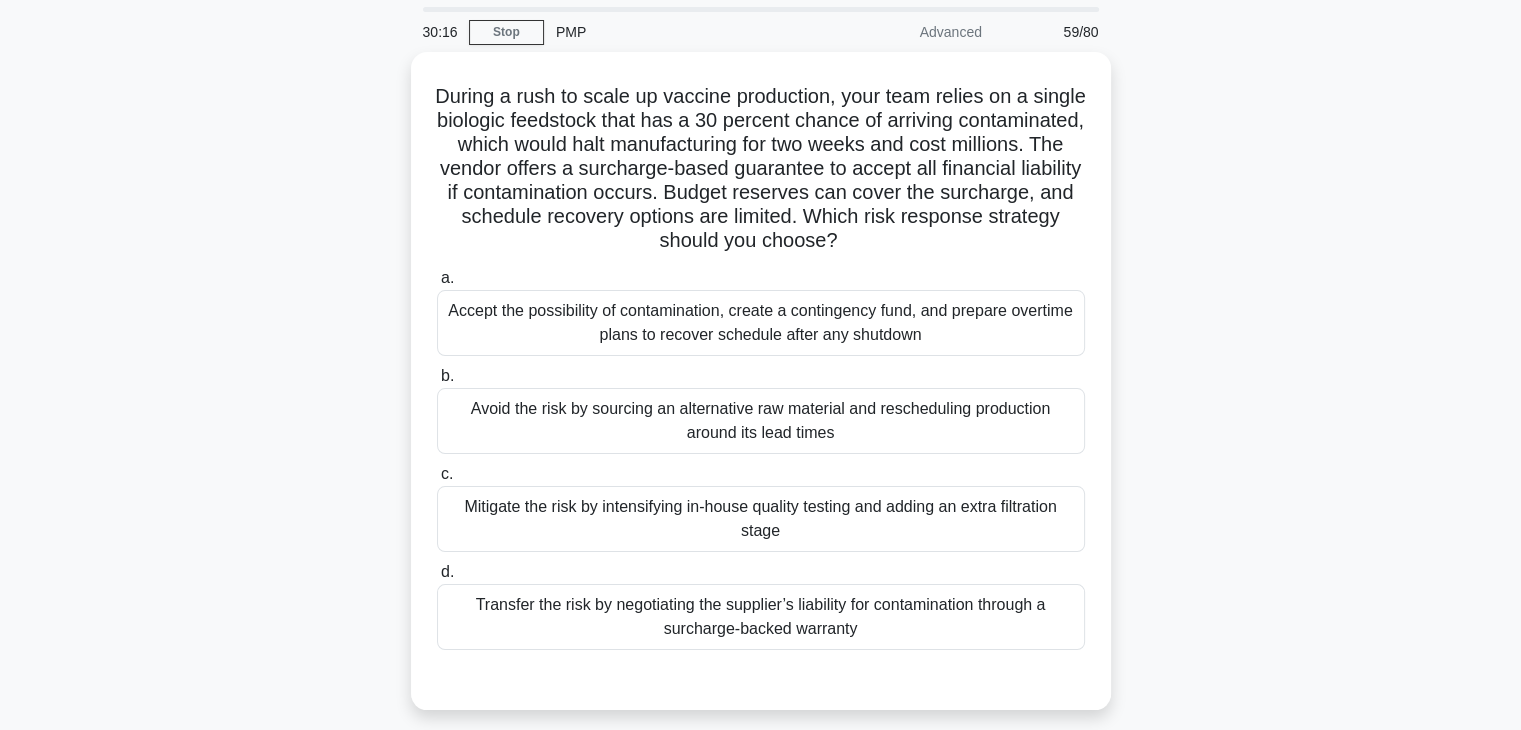 scroll, scrollTop: 100, scrollLeft: 0, axis: vertical 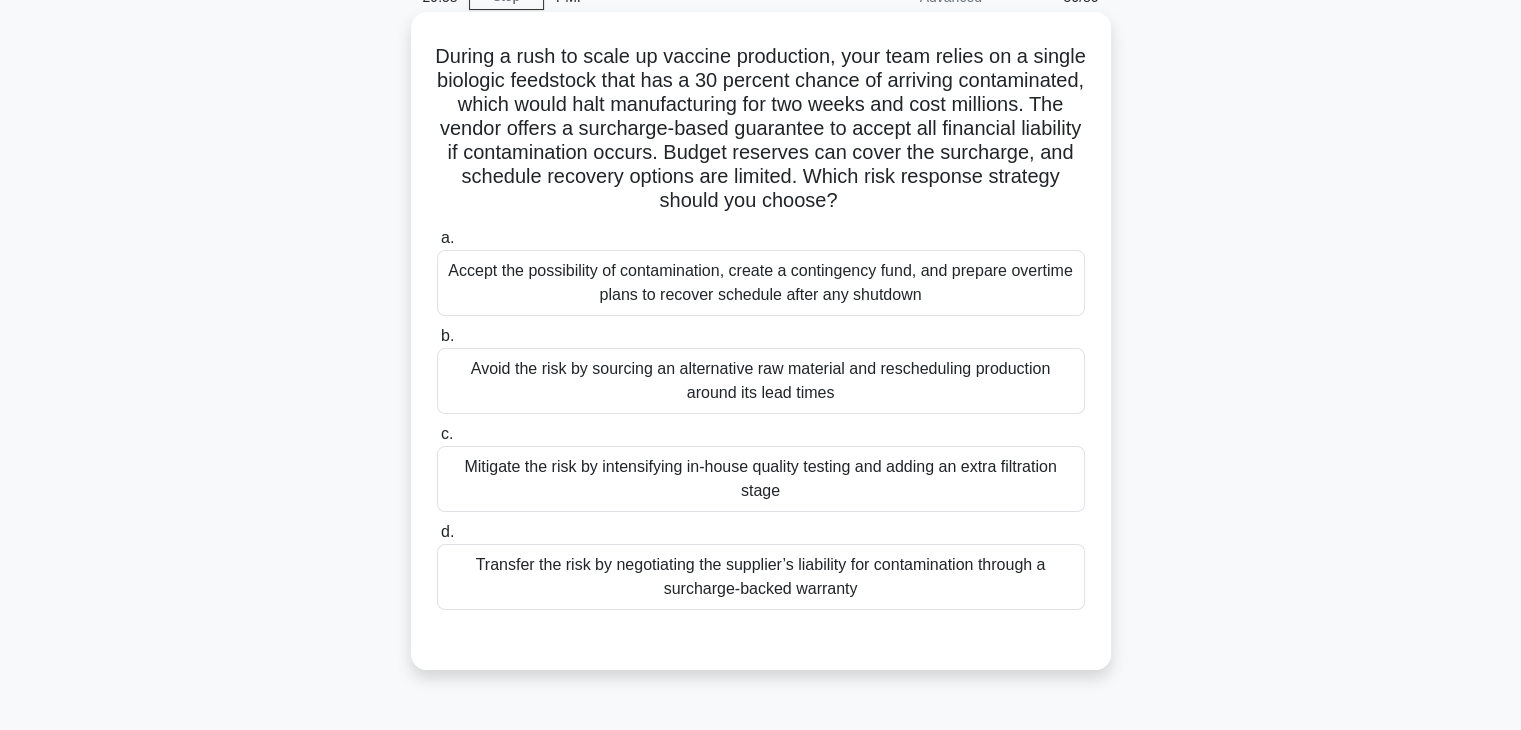 click on "Transfer the risk by negotiating the supplier’s liability for contamination through a surcharge-backed warranty" at bounding box center [761, 577] 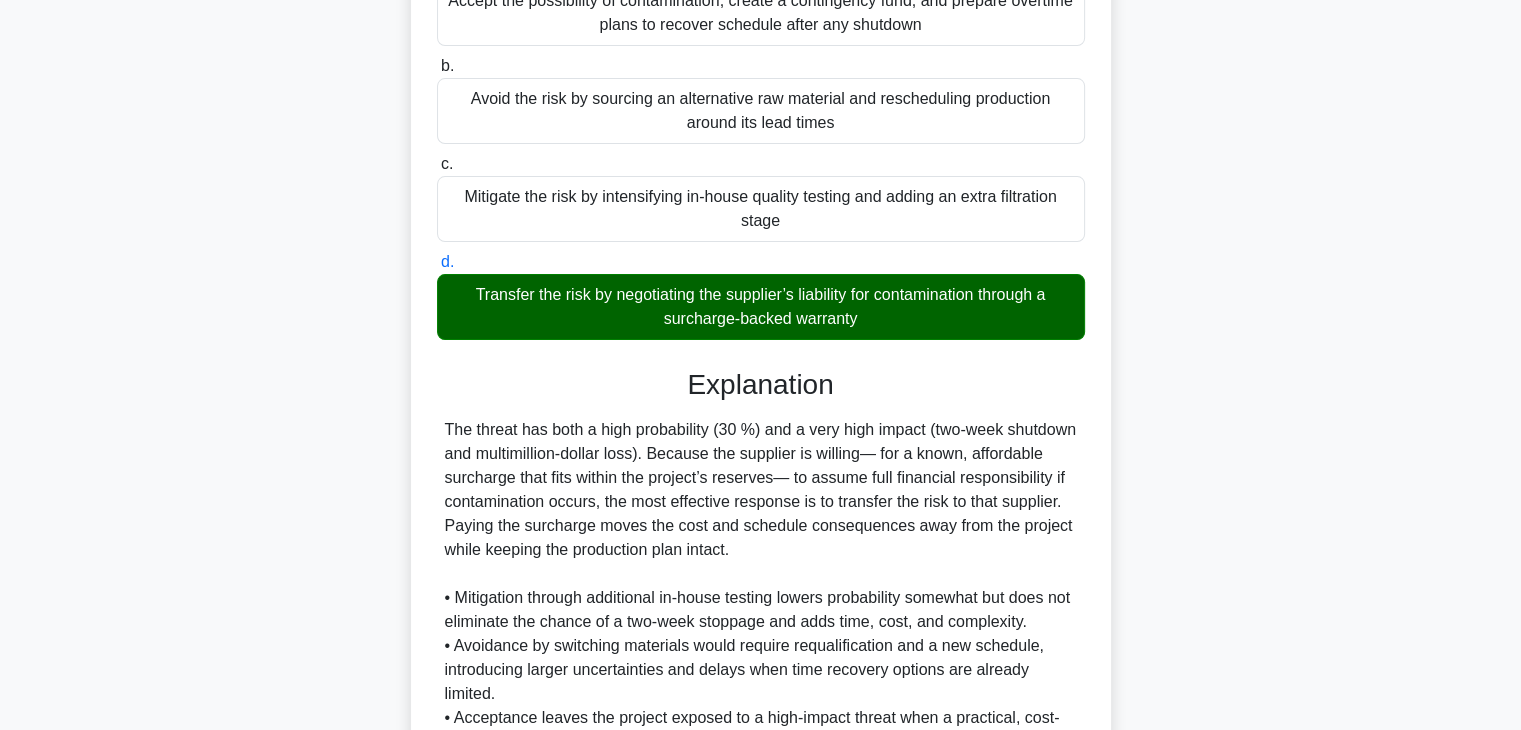 scroll, scrollTop: 600, scrollLeft: 0, axis: vertical 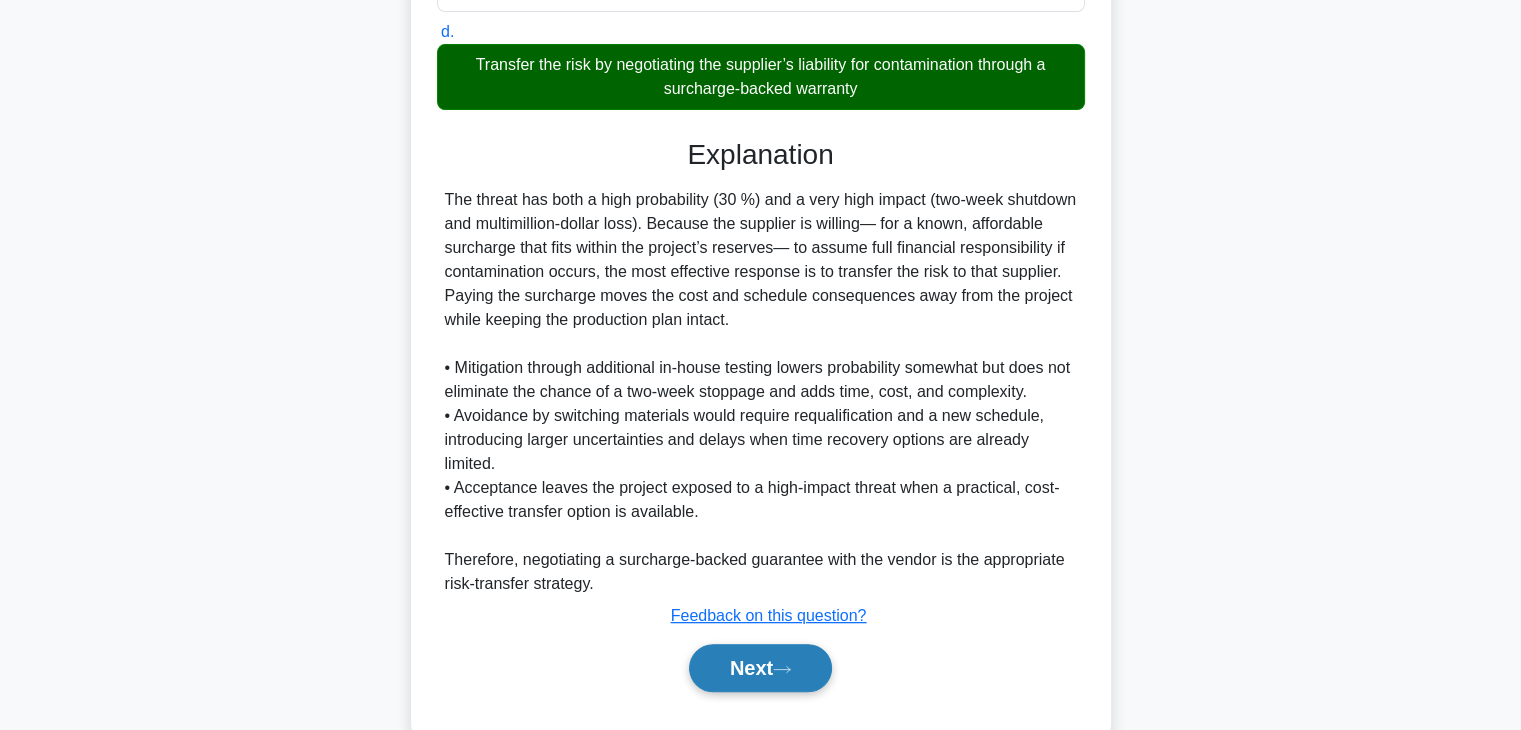 click on "Next" at bounding box center [760, 668] 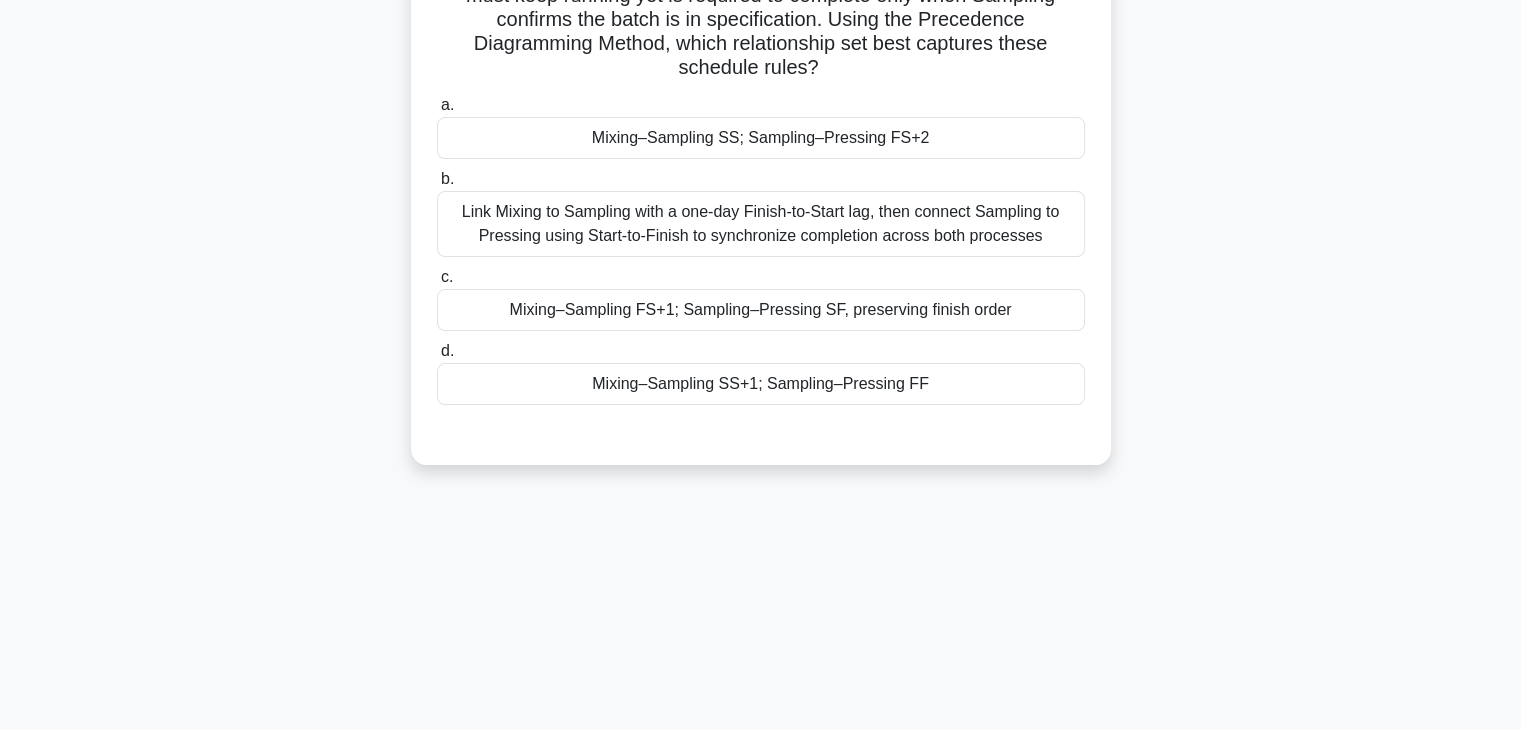 scroll, scrollTop: 51, scrollLeft: 0, axis: vertical 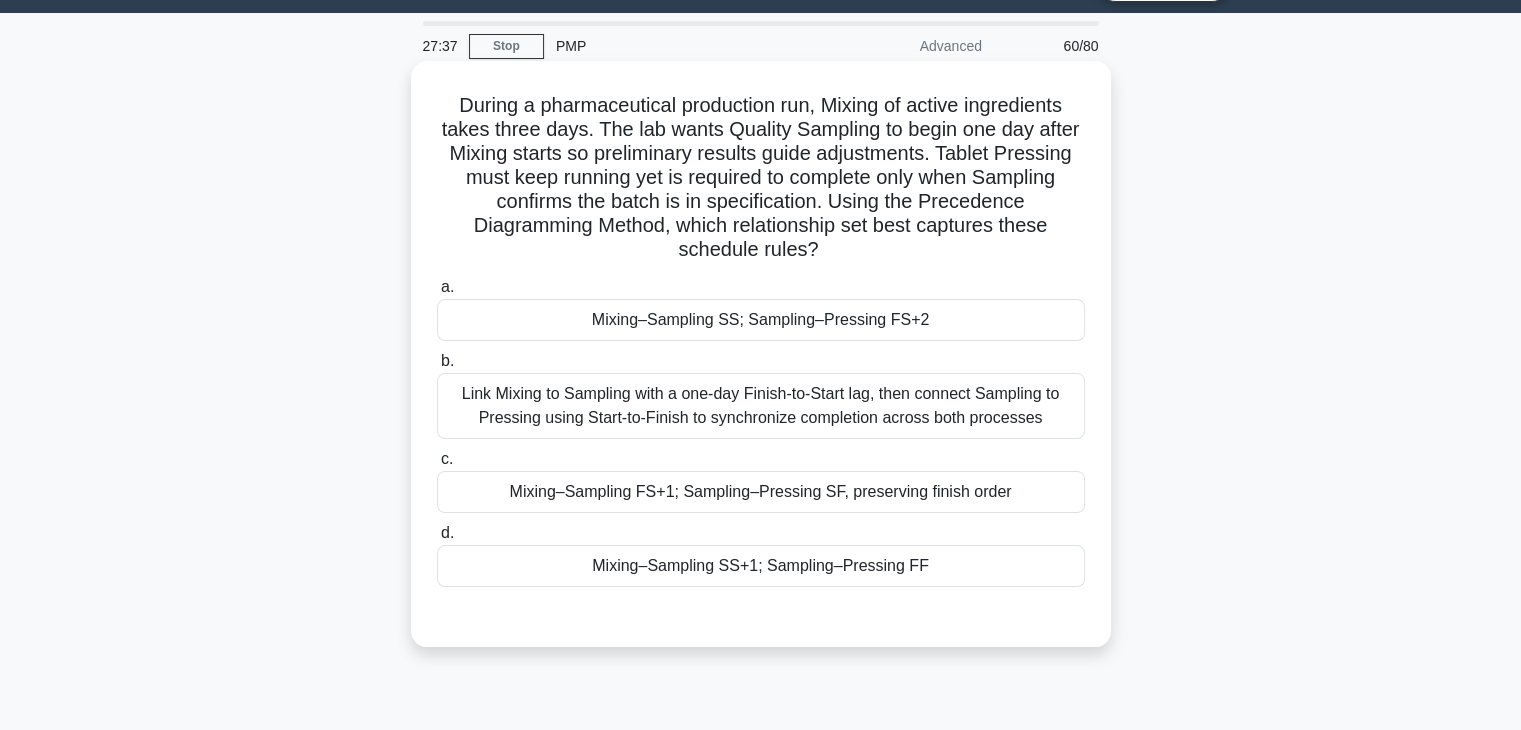 click on "Mixing–Sampling SS+1; Sampling–Pressing FF" at bounding box center (761, 566) 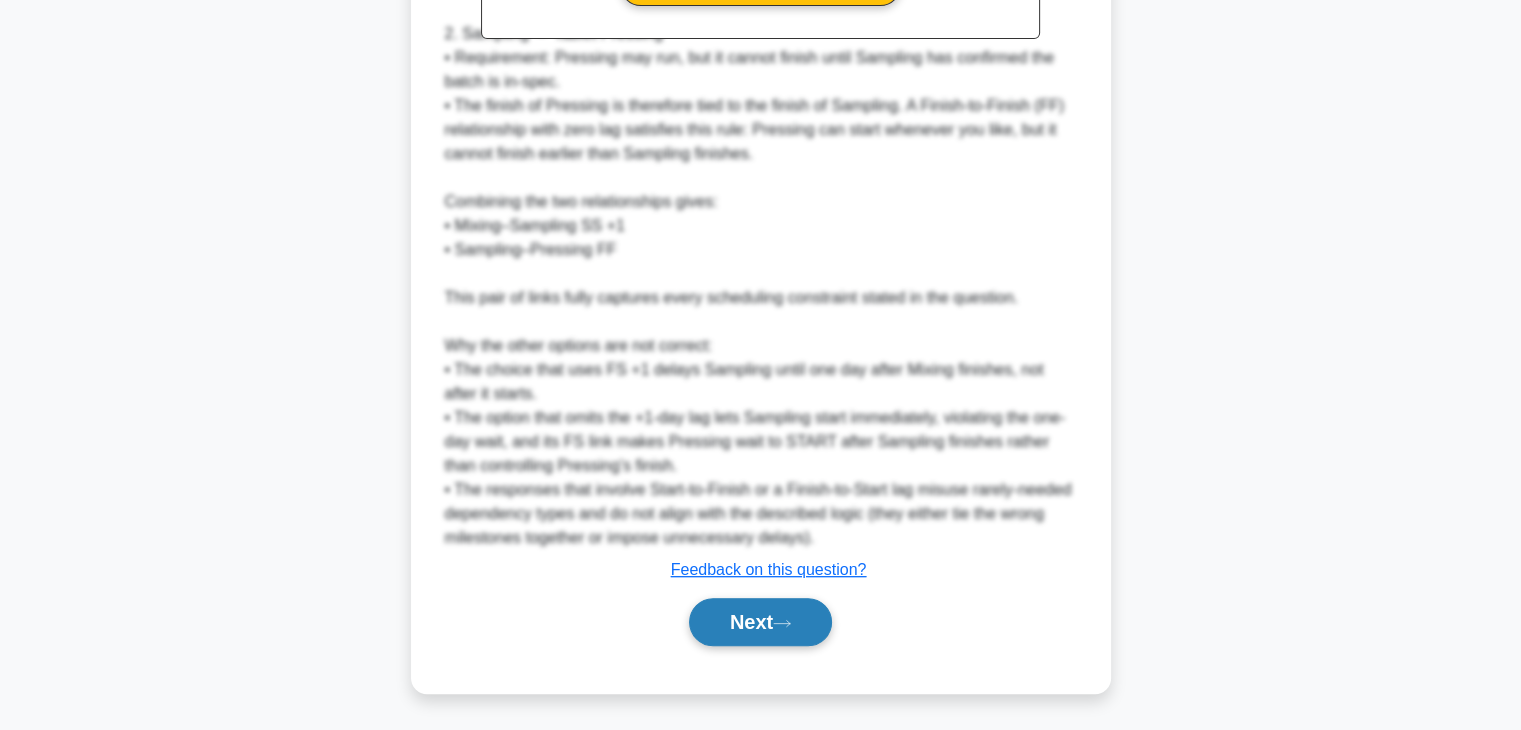 click 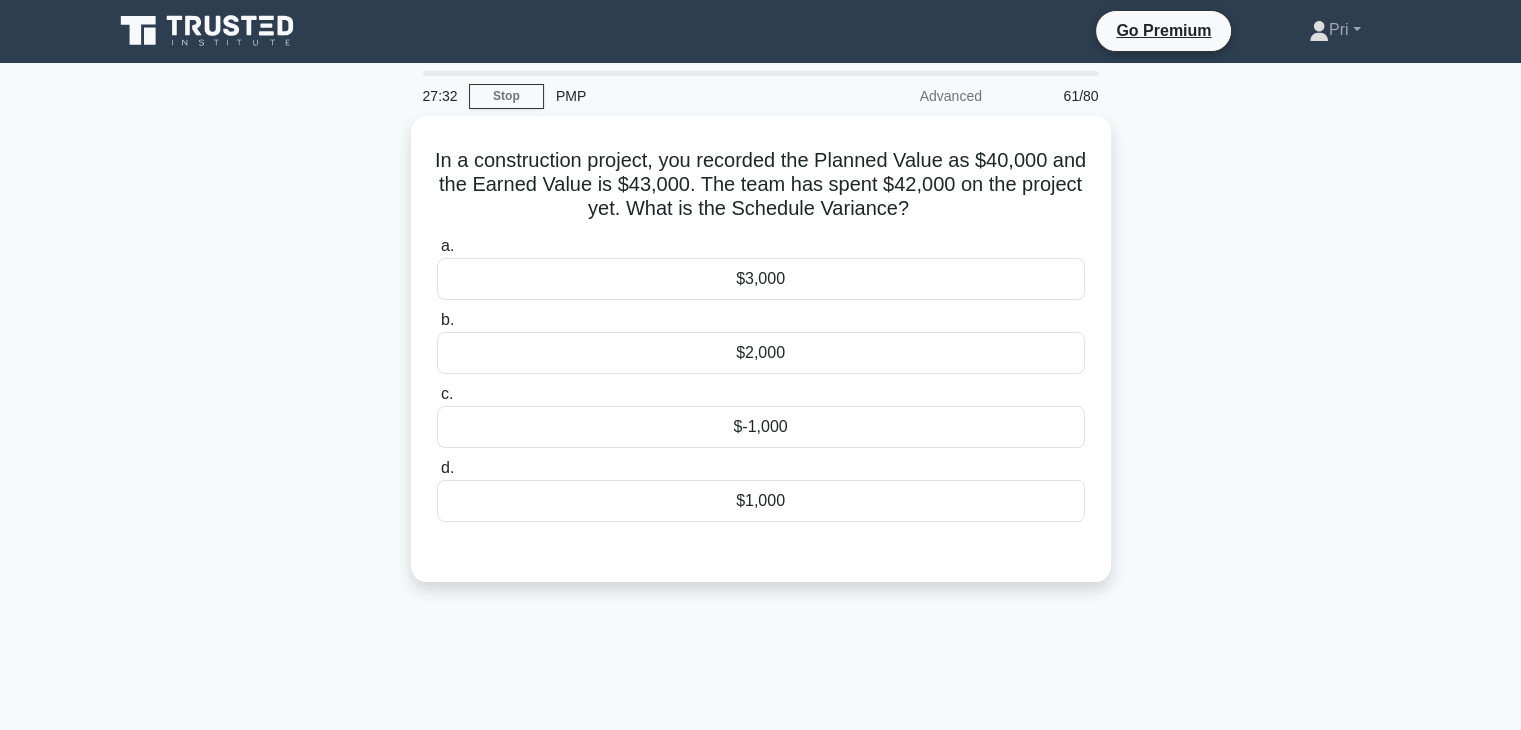 scroll, scrollTop: 0, scrollLeft: 0, axis: both 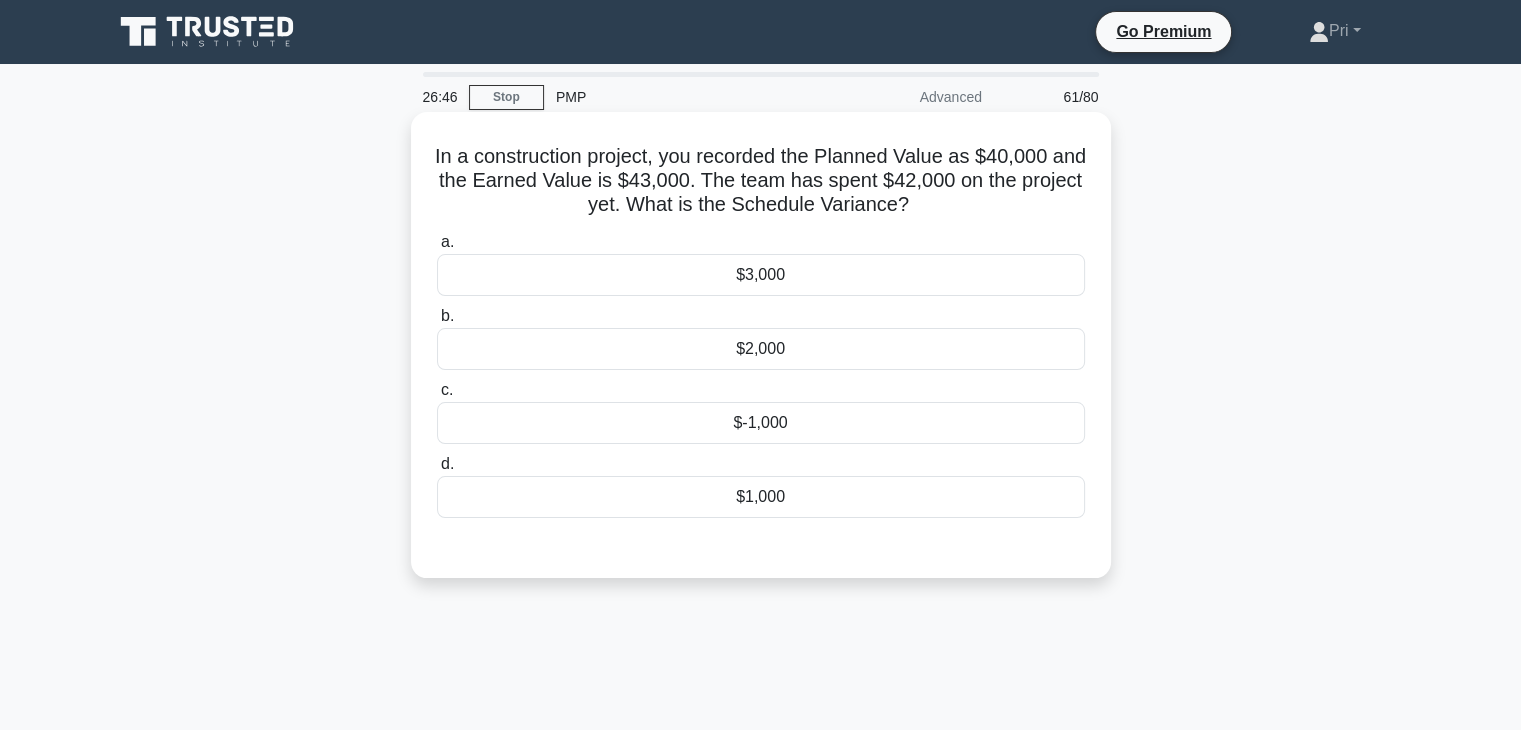 click on "$3,000" at bounding box center [761, 275] 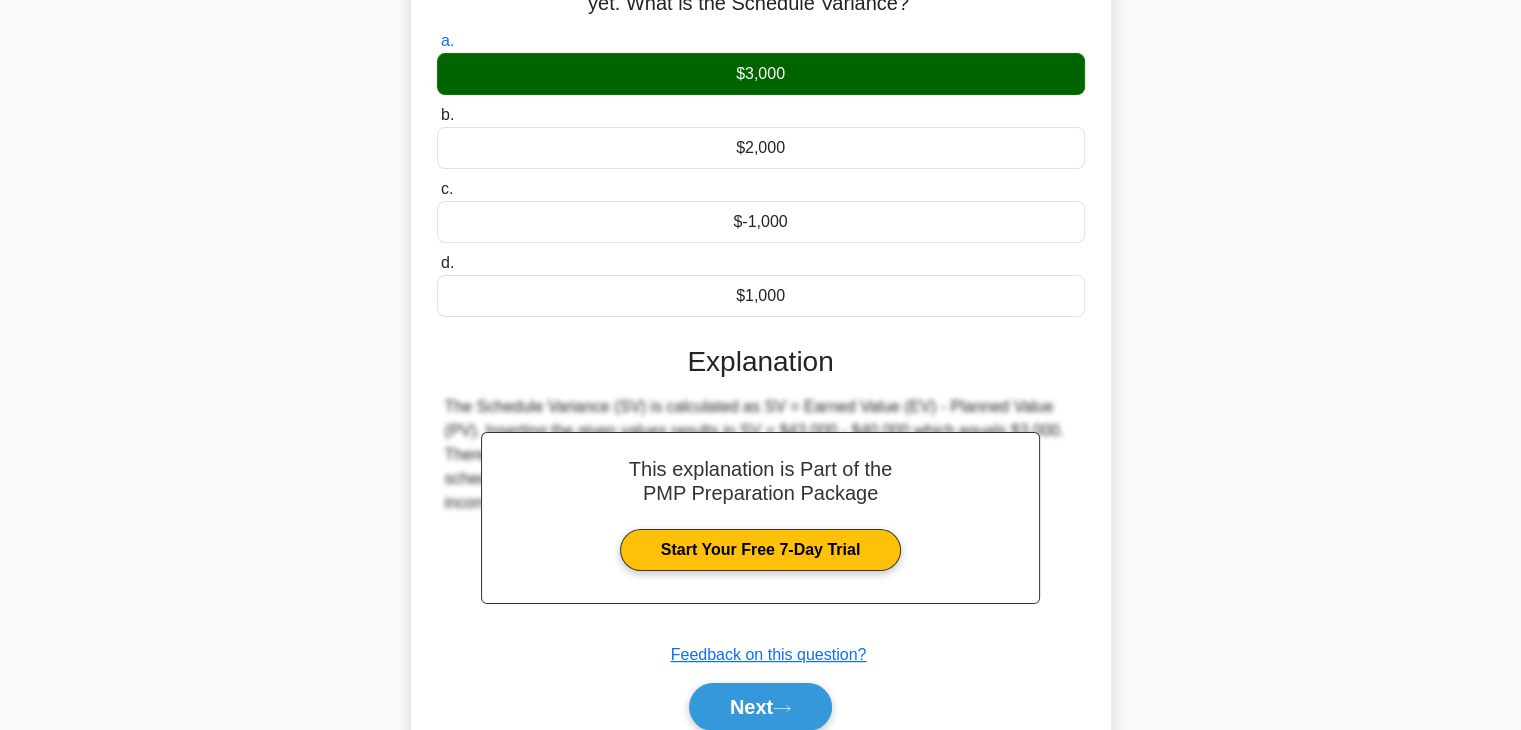 scroll, scrollTop: 351, scrollLeft: 0, axis: vertical 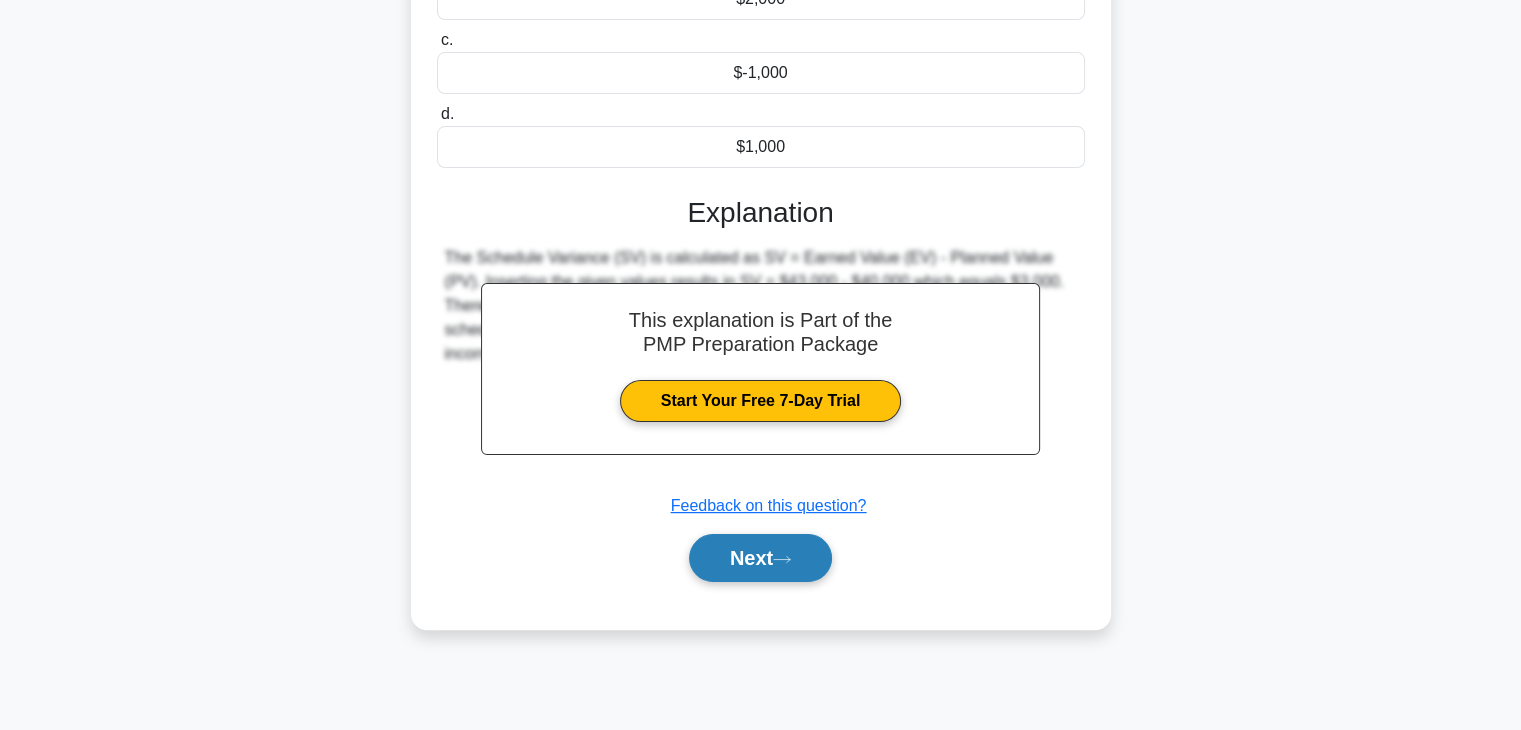 click on "Next" at bounding box center (760, 558) 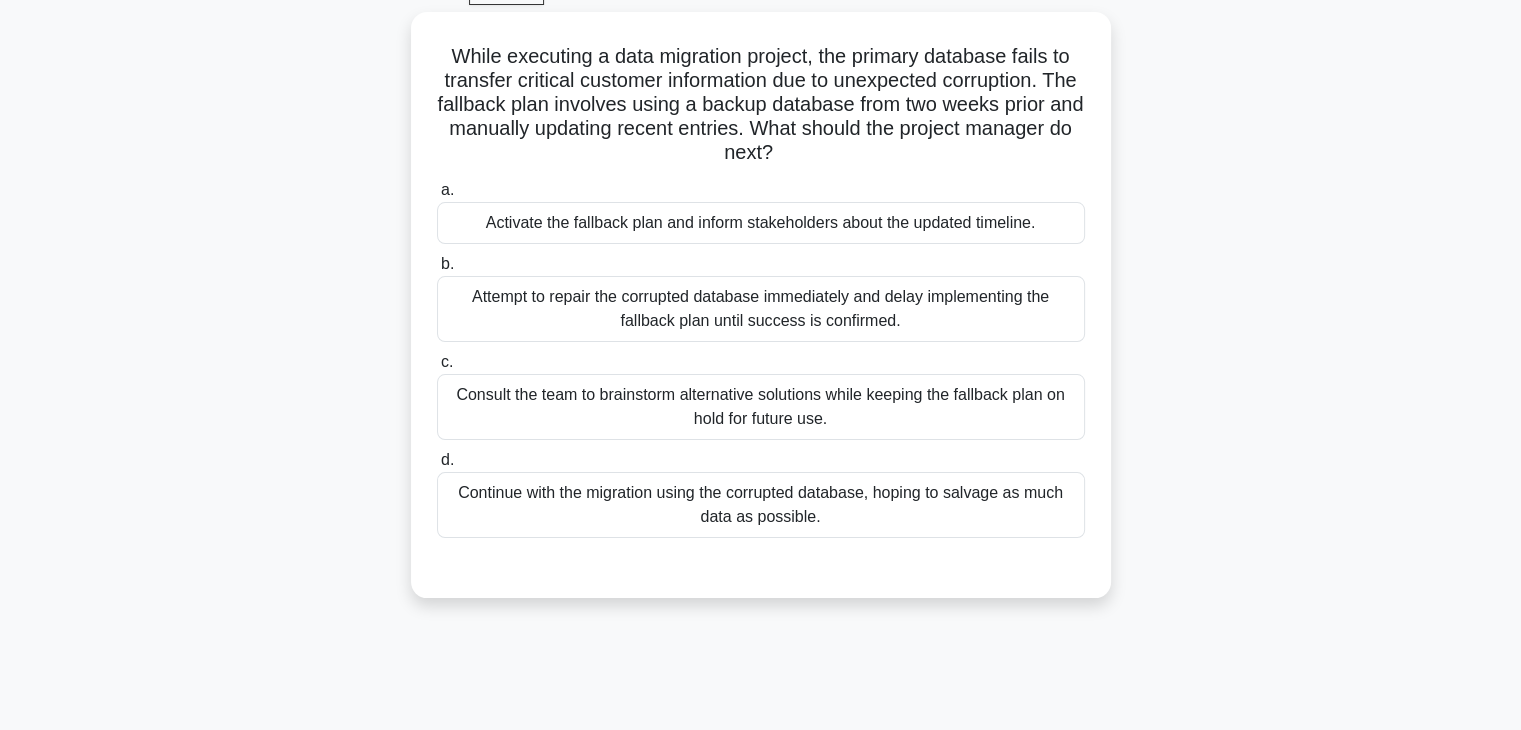 scroll, scrollTop: 0, scrollLeft: 0, axis: both 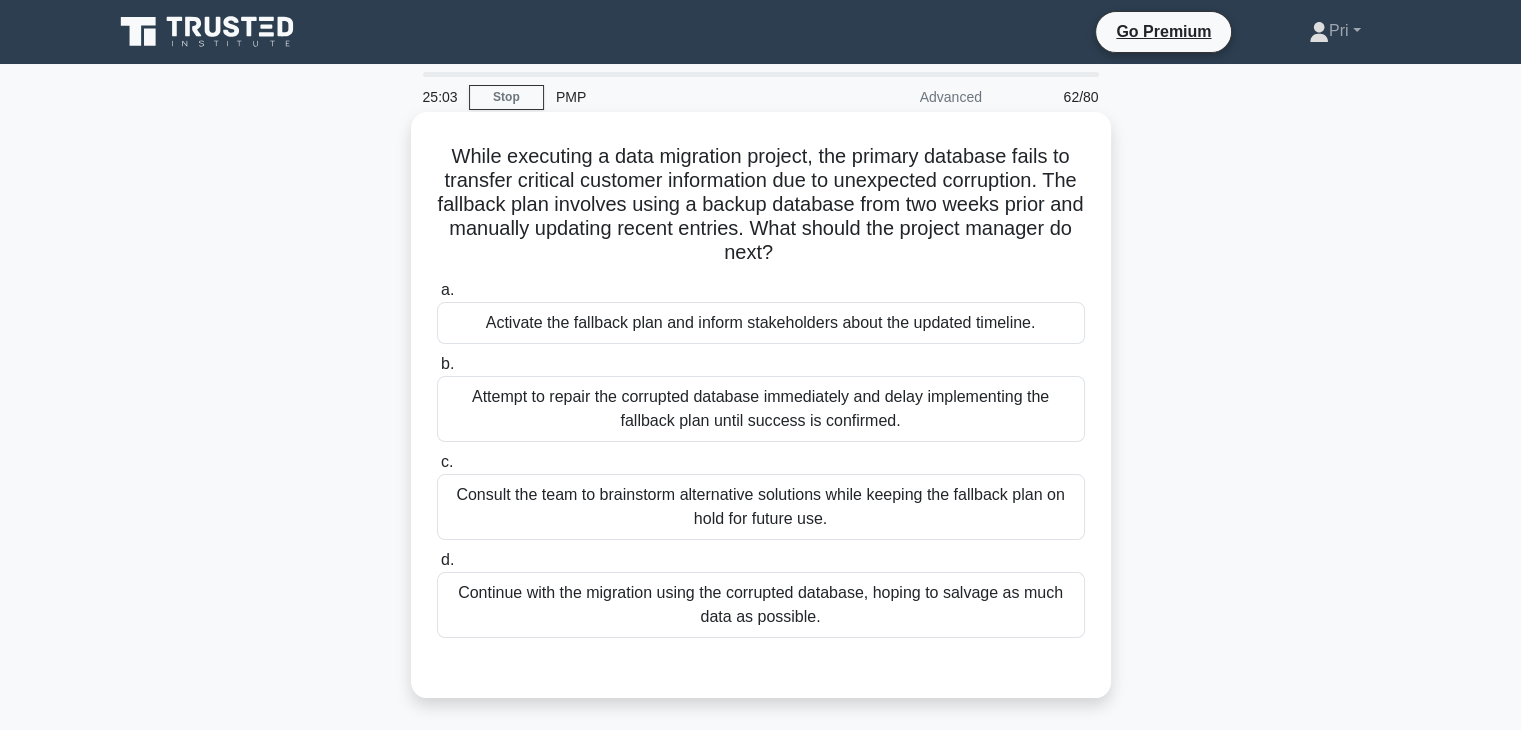 click on "Attempt to repair the corrupted database immediately and delay implementing the fallback plan until success is confirmed." at bounding box center [761, 409] 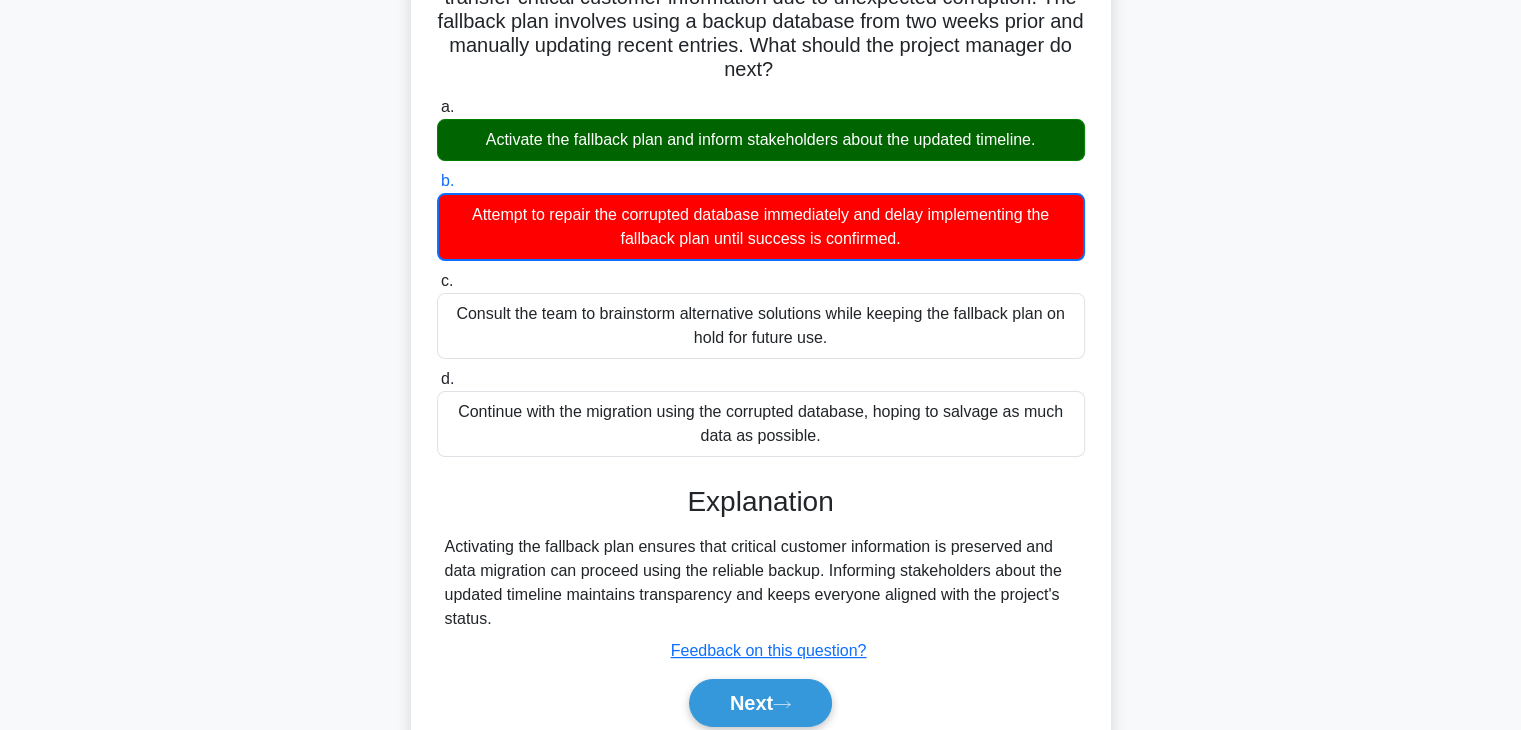 scroll, scrollTop: 351, scrollLeft: 0, axis: vertical 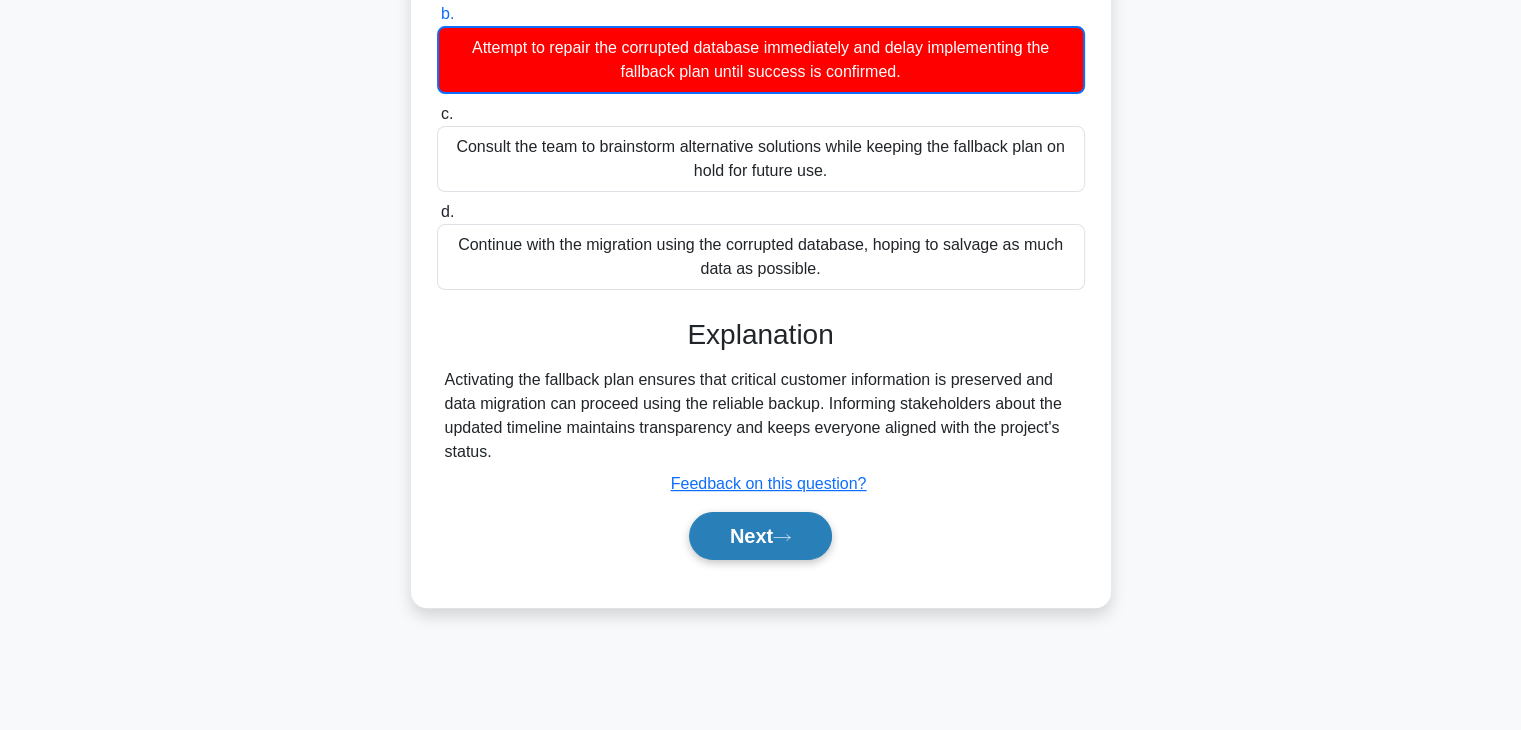 click on "Next" at bounding box center (760, 536) 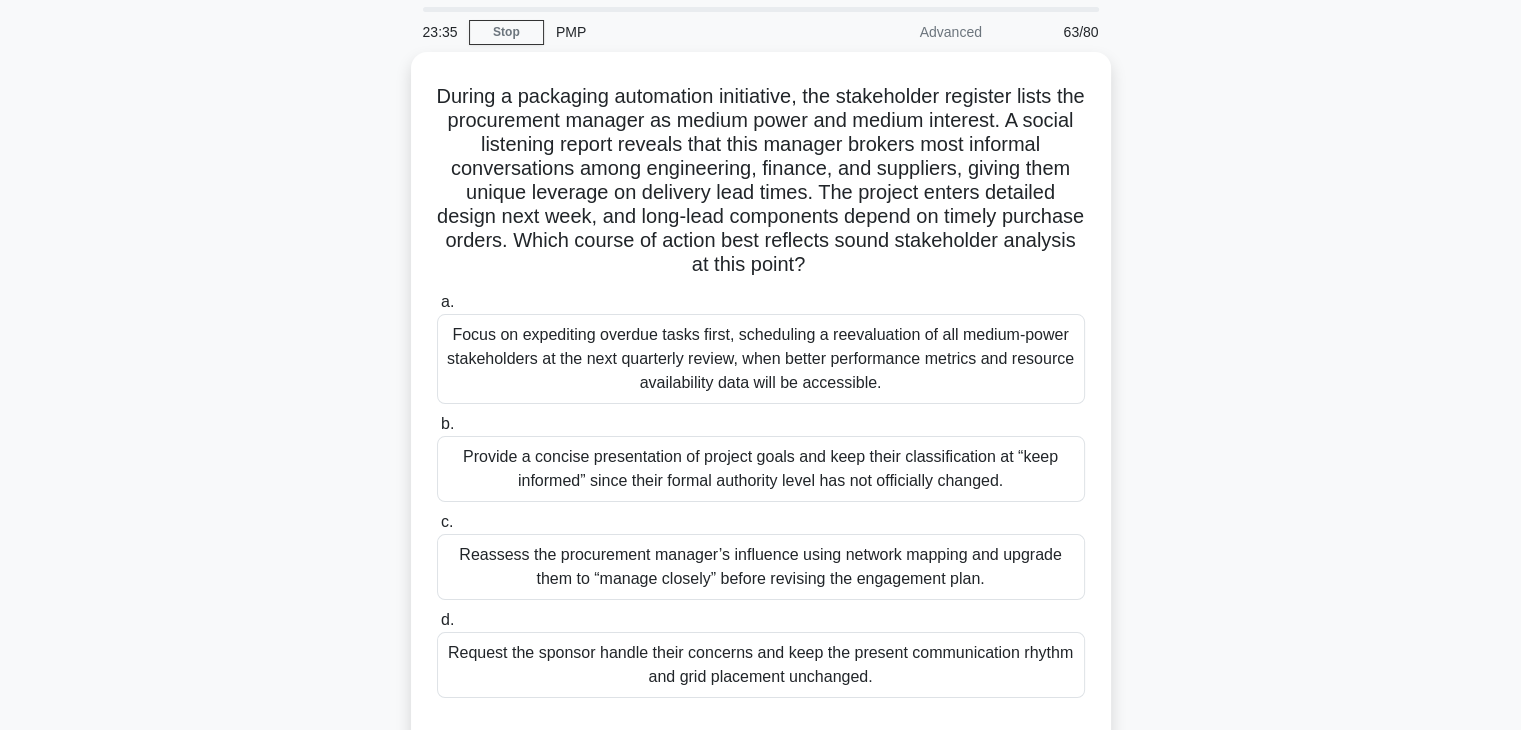 scroll, scrollTop: 100, scrollLeft: 0, axis: vertical 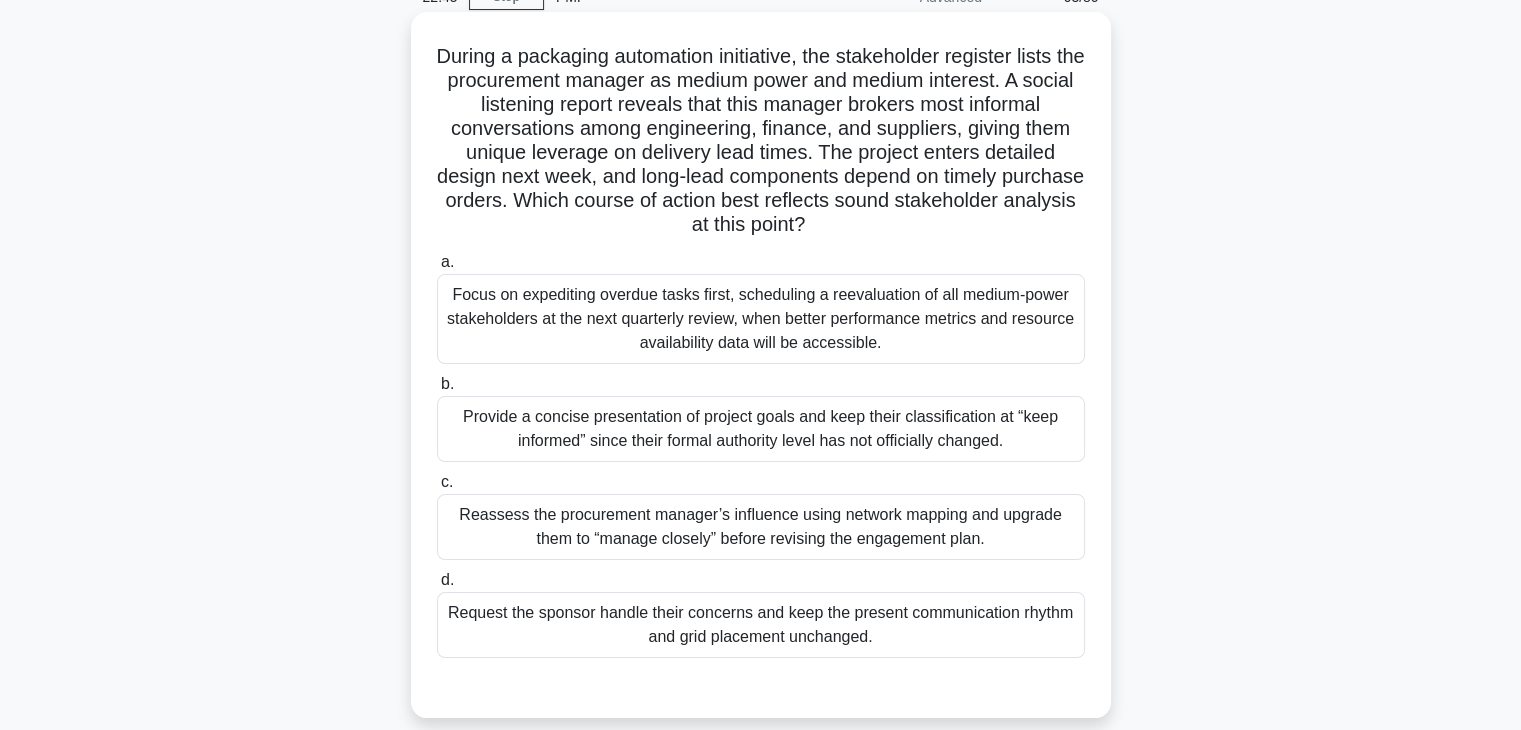 click on "Request the sponsor handle their concerns and keep the present communication rhythm and grid placement unchanged." at bounding box center [761, 625] 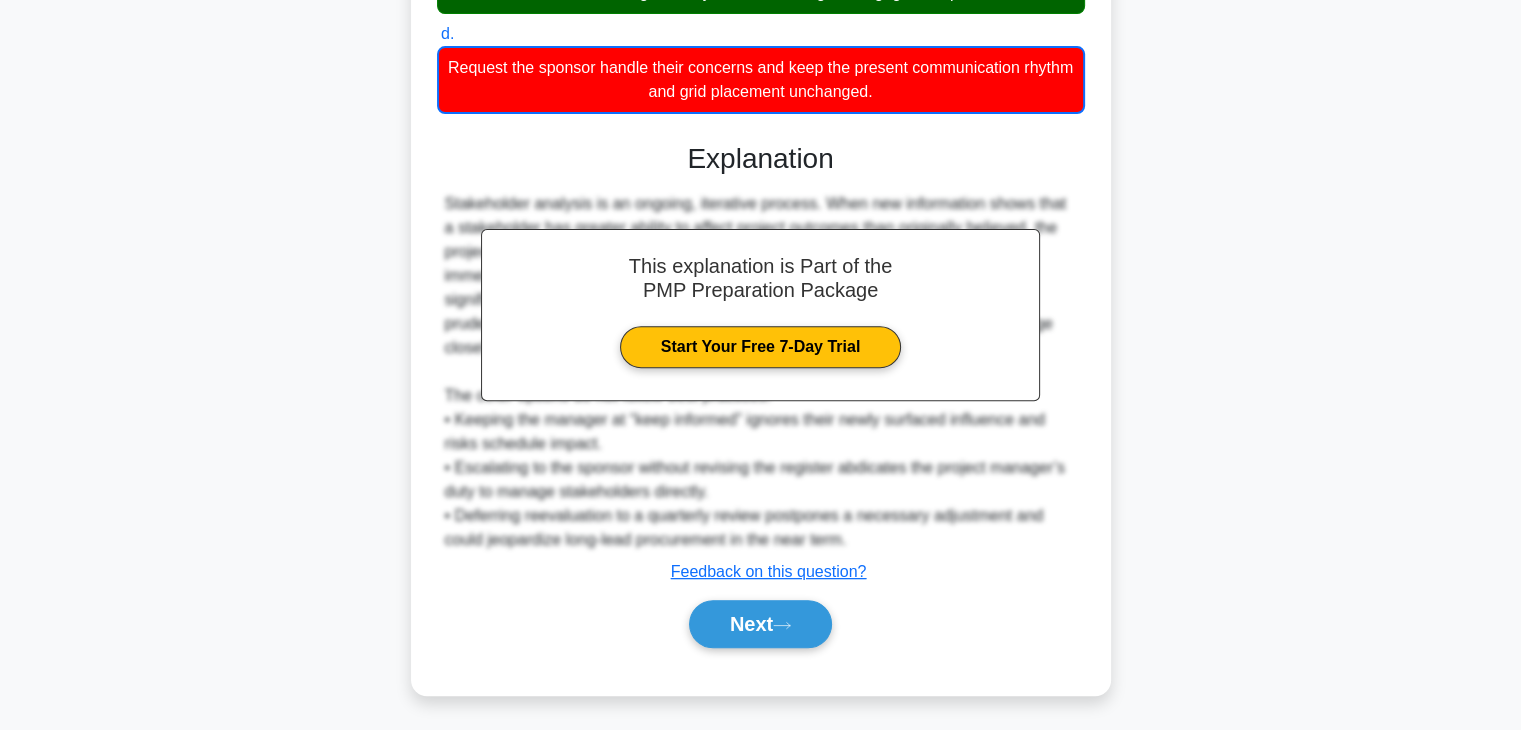 scroll, scrollTop: 648, scrollLeft: 0, axis: vertical 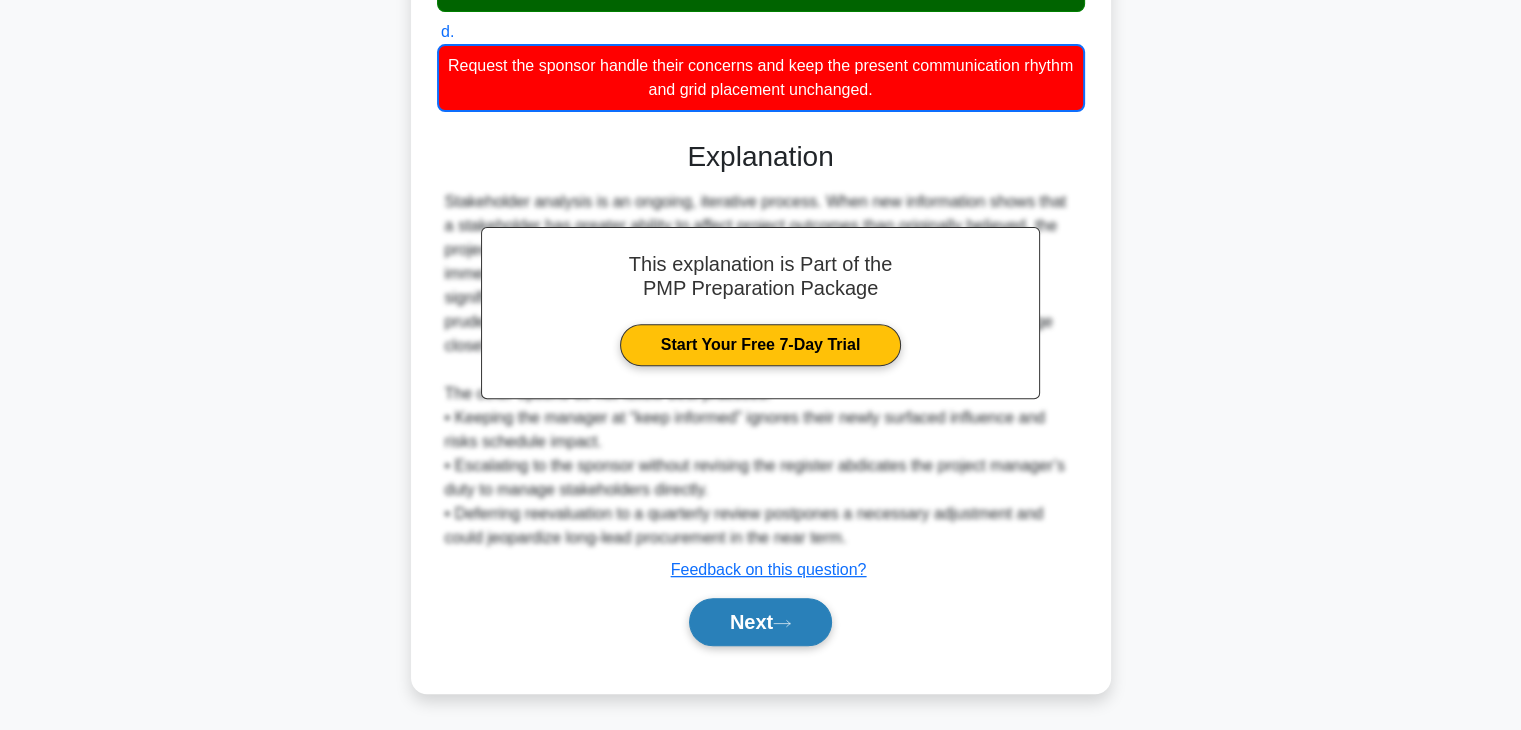 click on "Next" at bounding box center (760, 622) 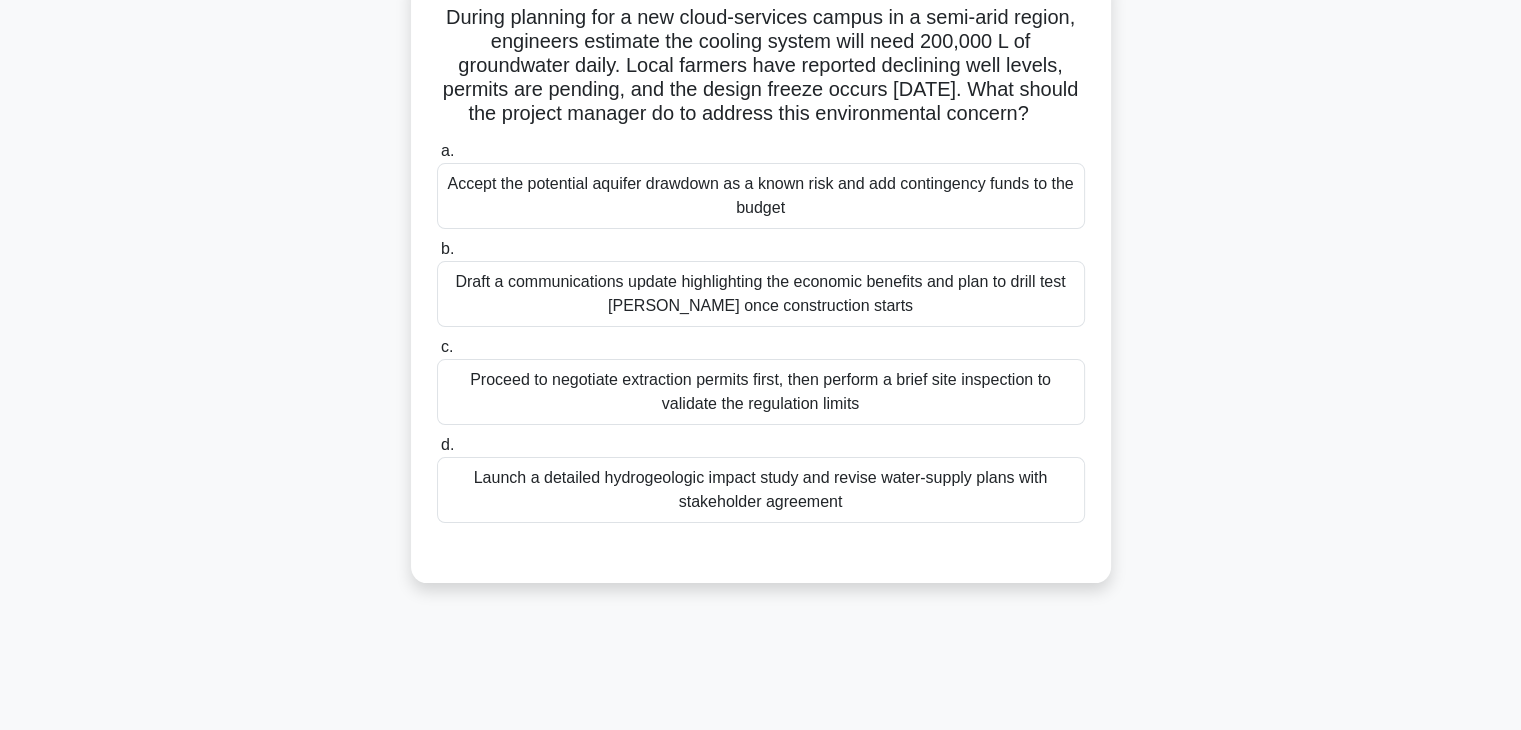 scroll, scrollTop: 0, scrollLeft: 0, axis: both 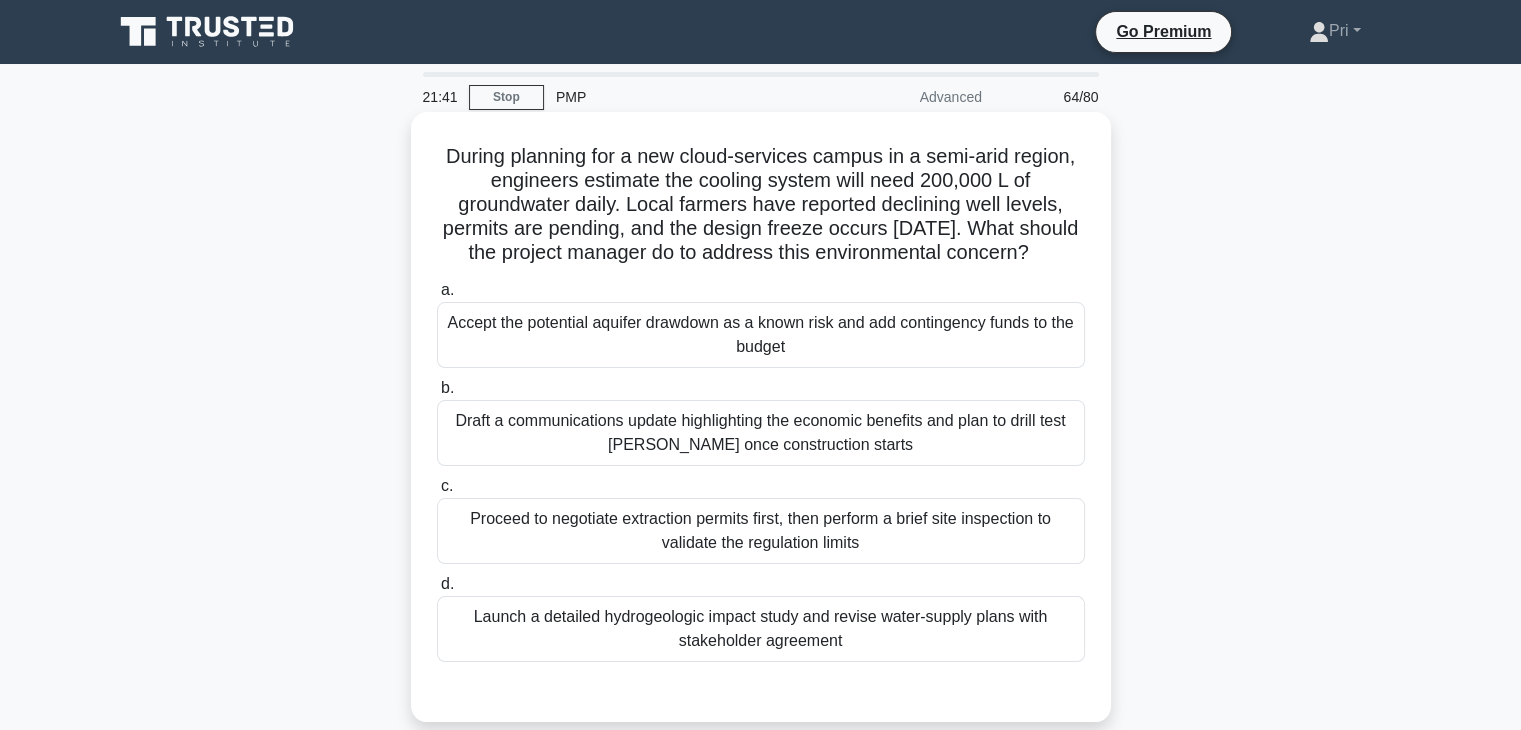 click on "Launch a detailed hydrogeologic impact study and revise water-supply plans with stakeholder agreement" at bounding box center [761, 629] 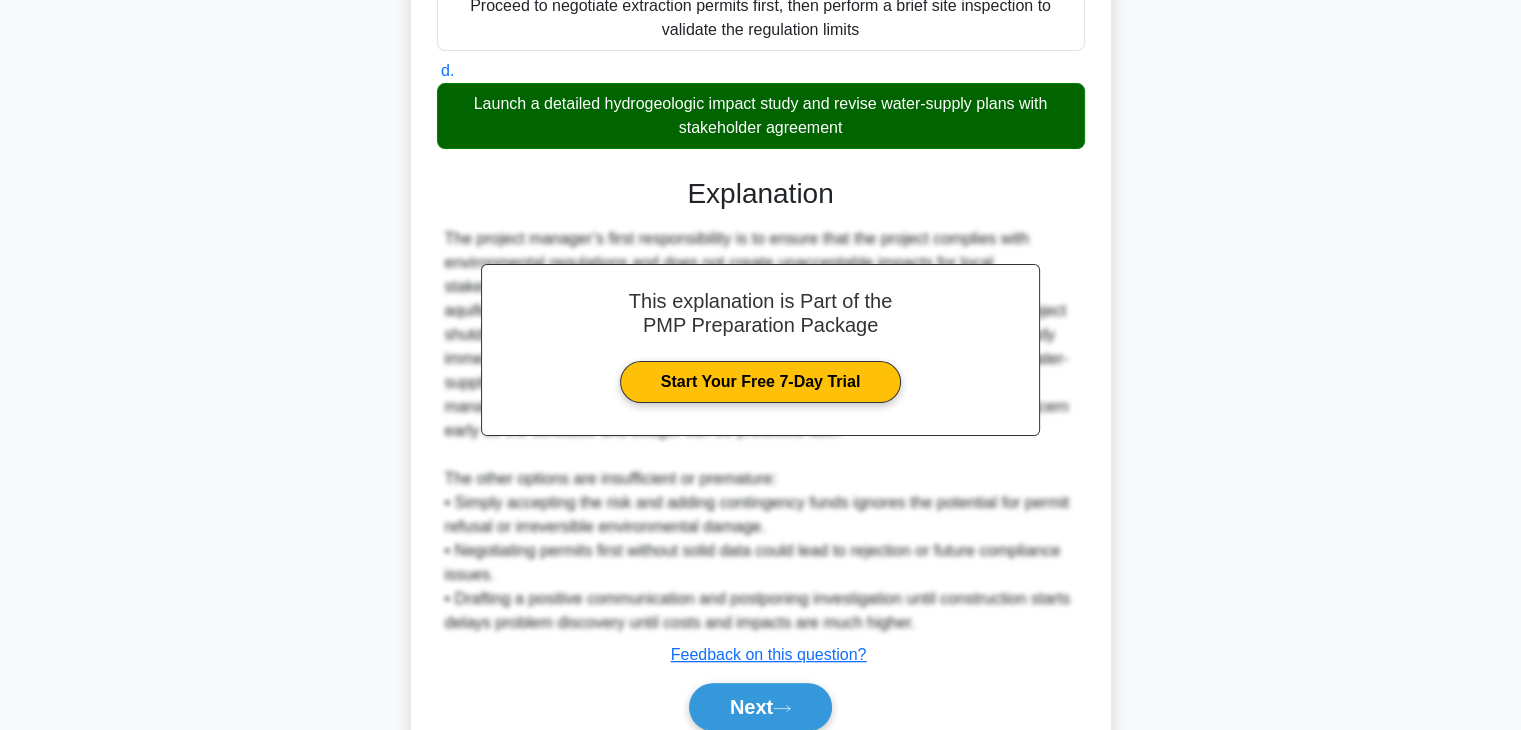 scroll, scrollTop: 622, scrollLeft: 0, axis: vertical 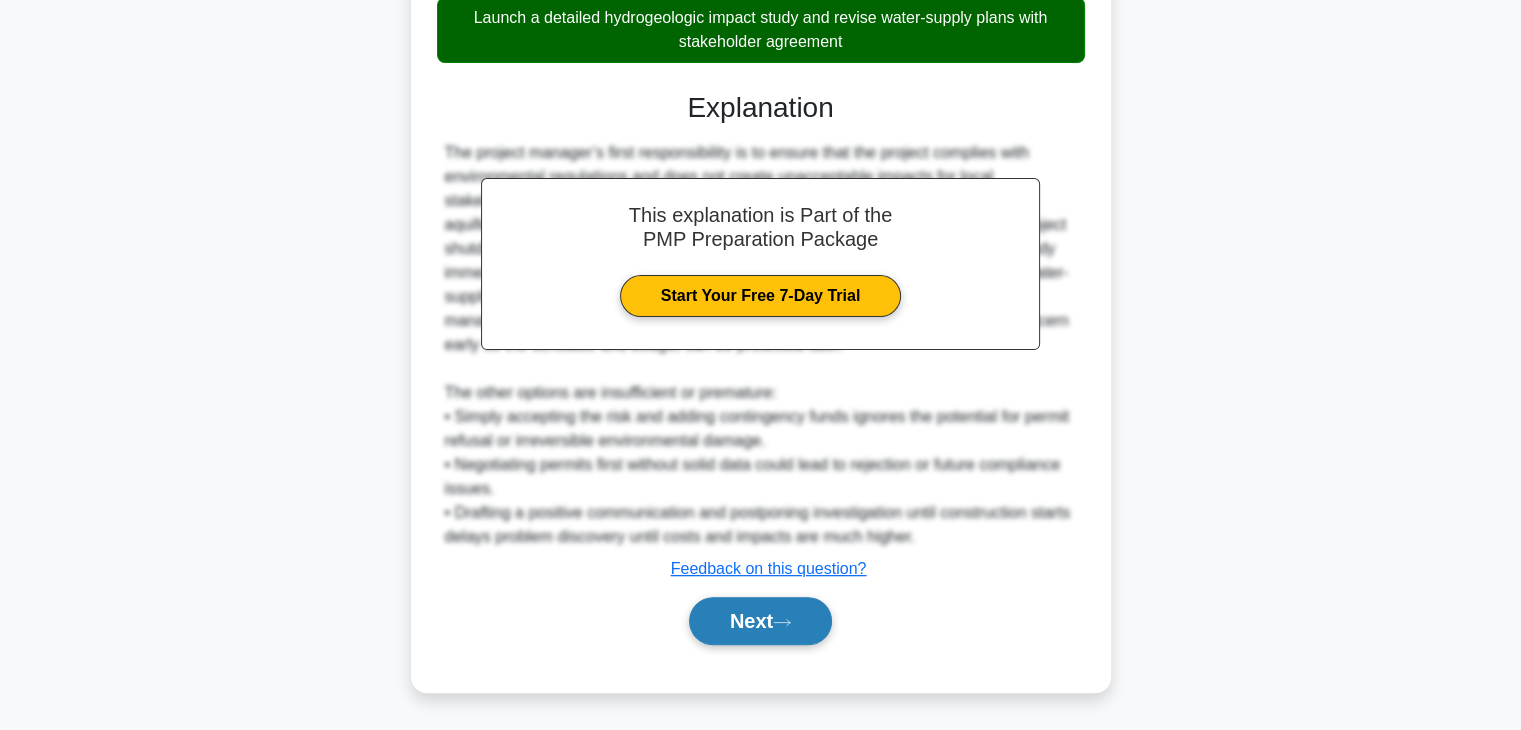 click on "Next" at bounding box center (760, 621) 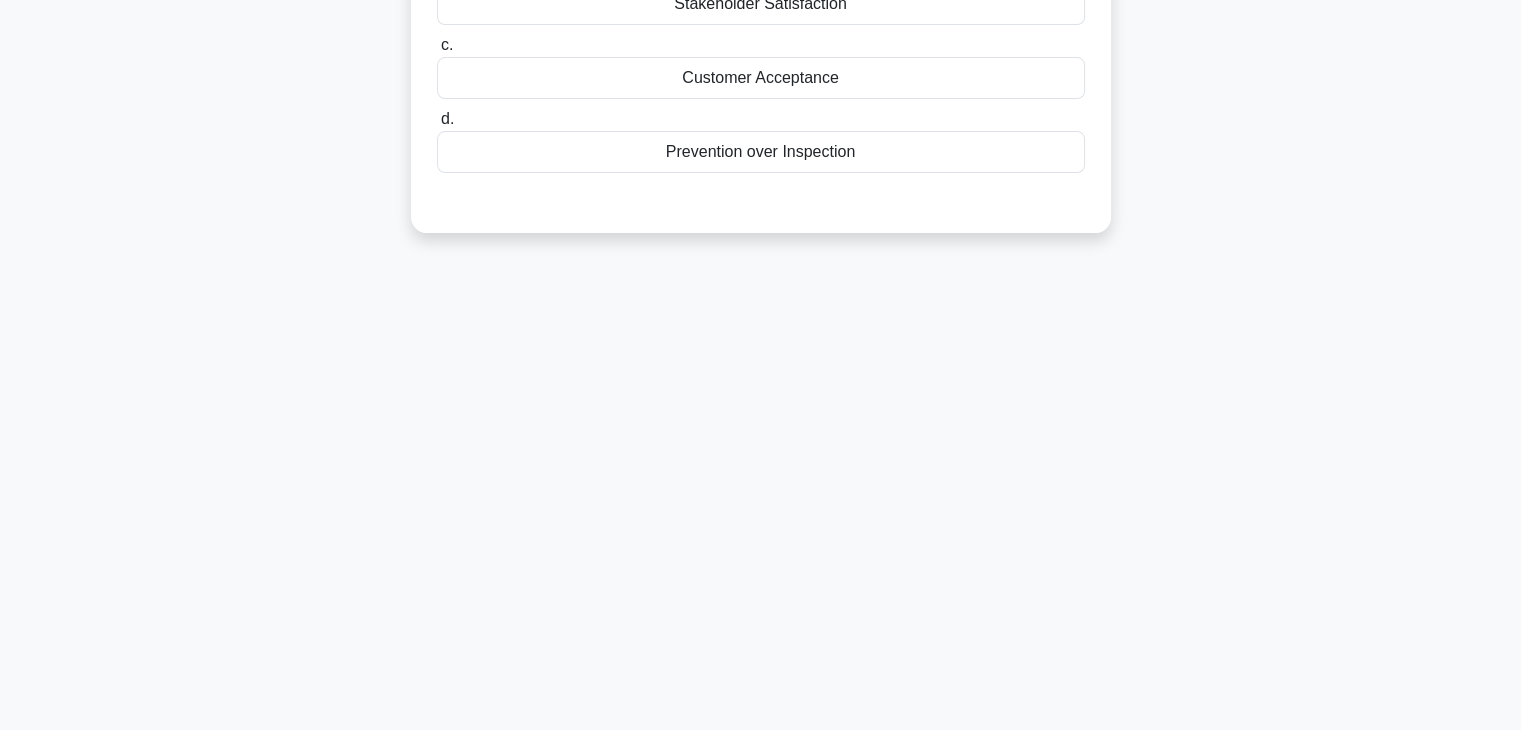 scroll, scrollTop: 51, scrollLeft: 0, axis: vertical 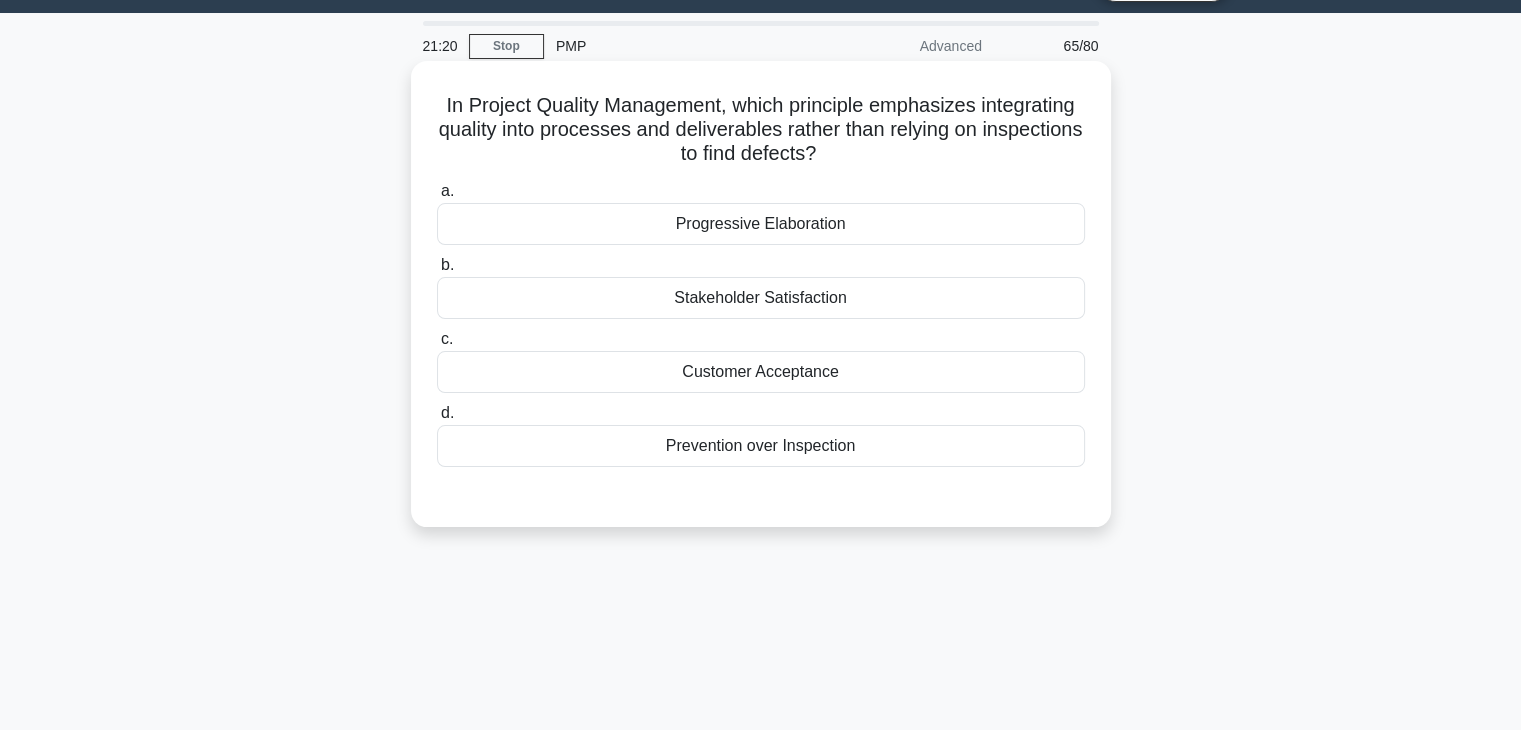 click on "Prevention over Inspection" at bounding box center [761, 446] 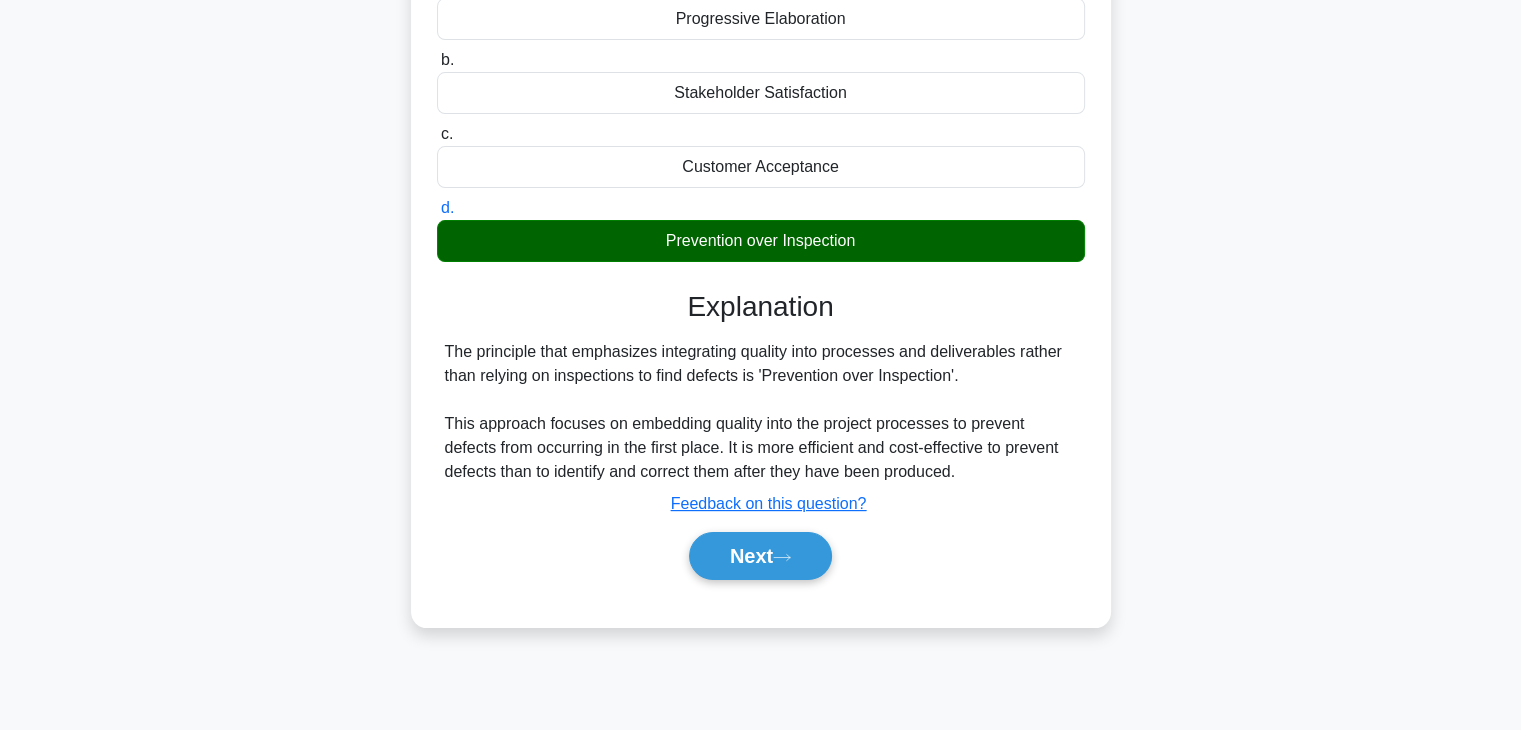 scroll, scrollTop: 351, scrollLeft: 0, axis: vertical 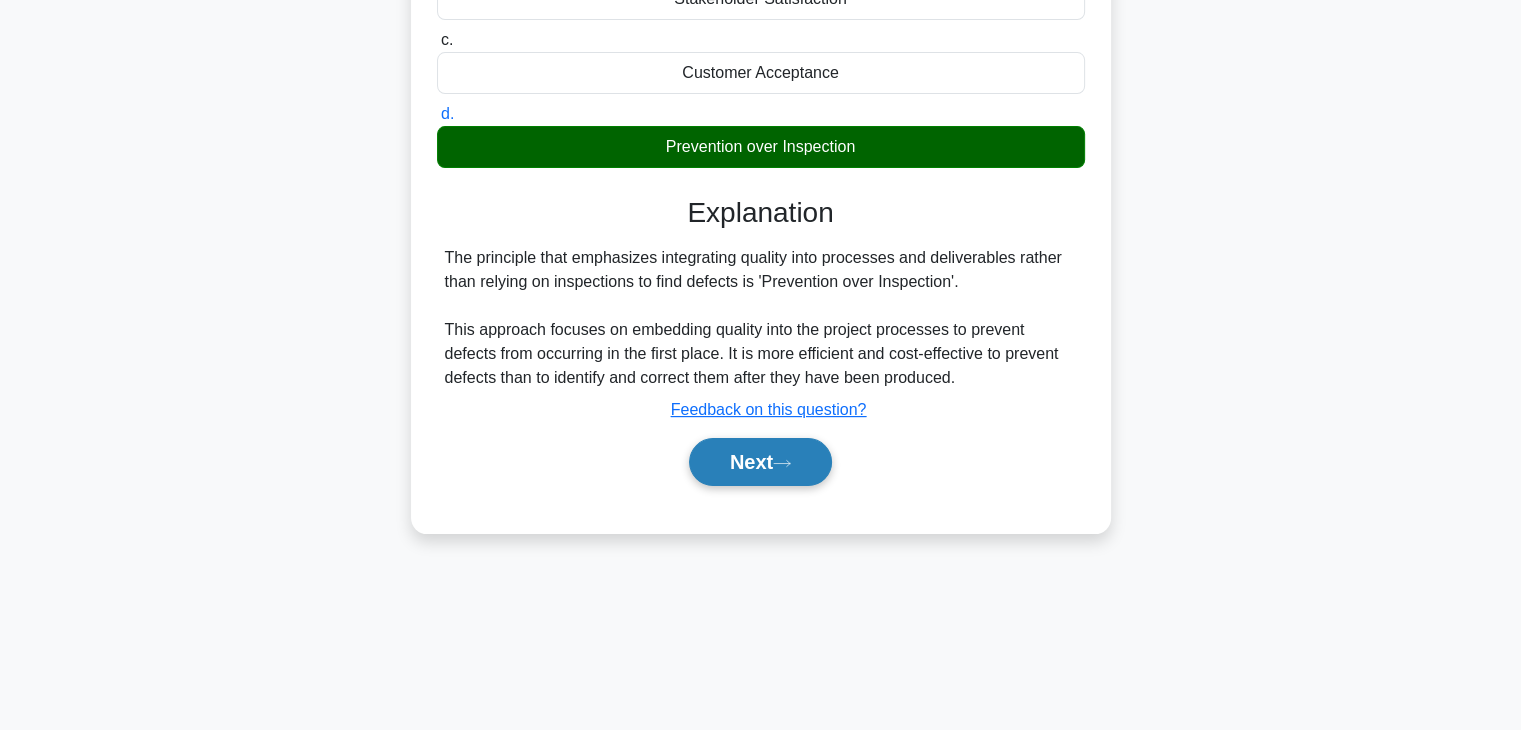 click on "Next" at bounding box center [760, 462] 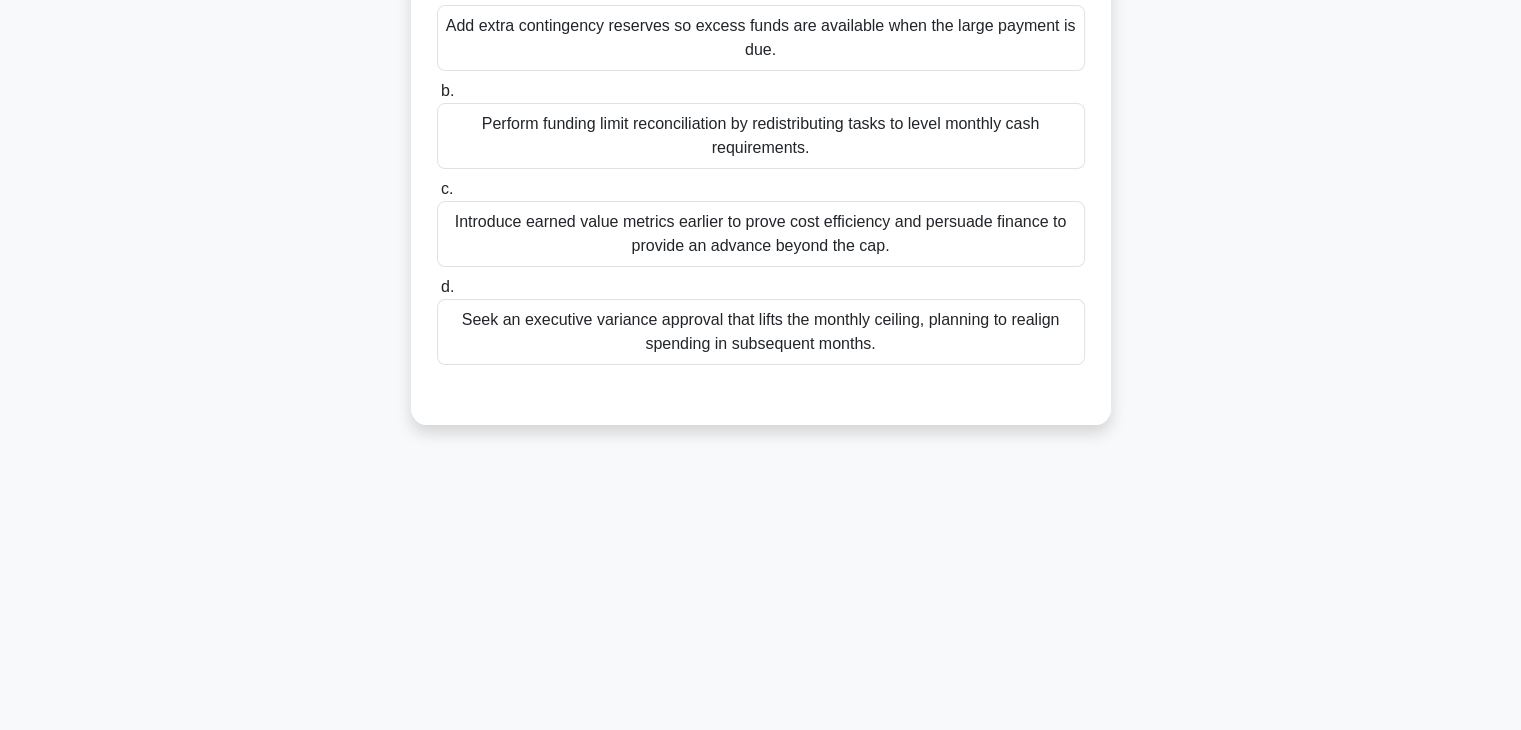 scroll, scrollTop: 0, scrollLeft: 0, axis: both 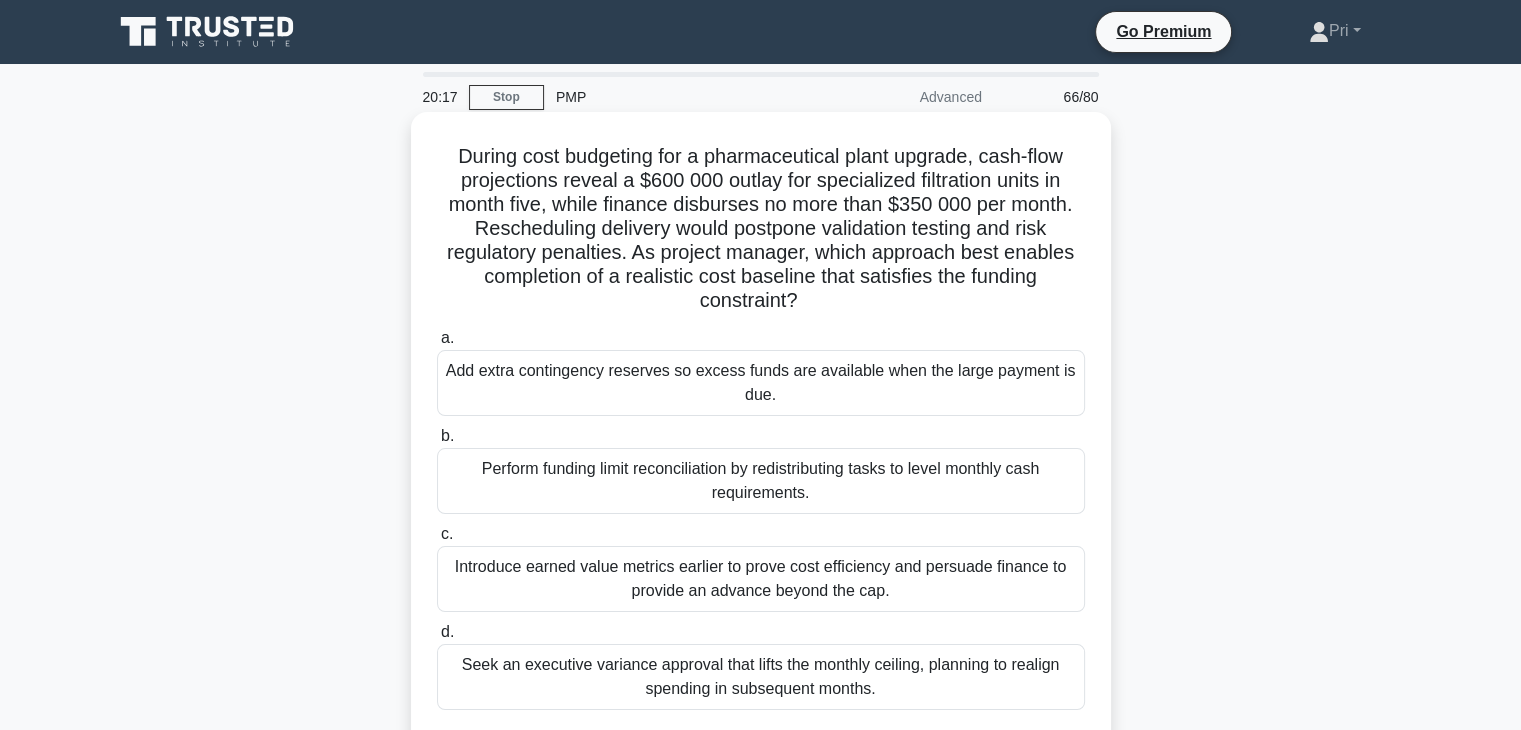 click on "Seek an executive variance approval that lifts the monthly ceiling, planning to realign spending in subsequent months." at bounding box center [761, 677] 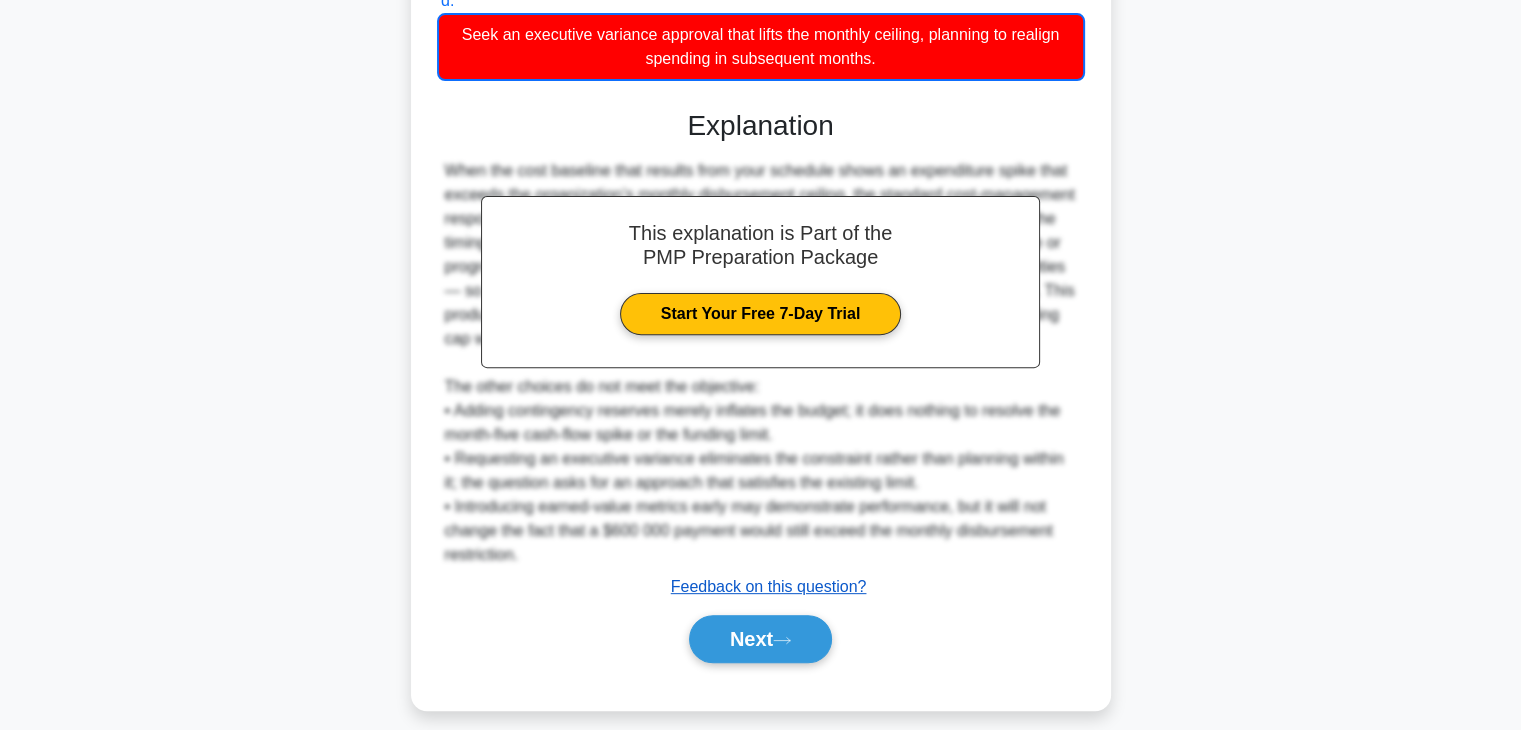 scroll, scrollTop: 648, scrollLeft: 0, axis: vertical 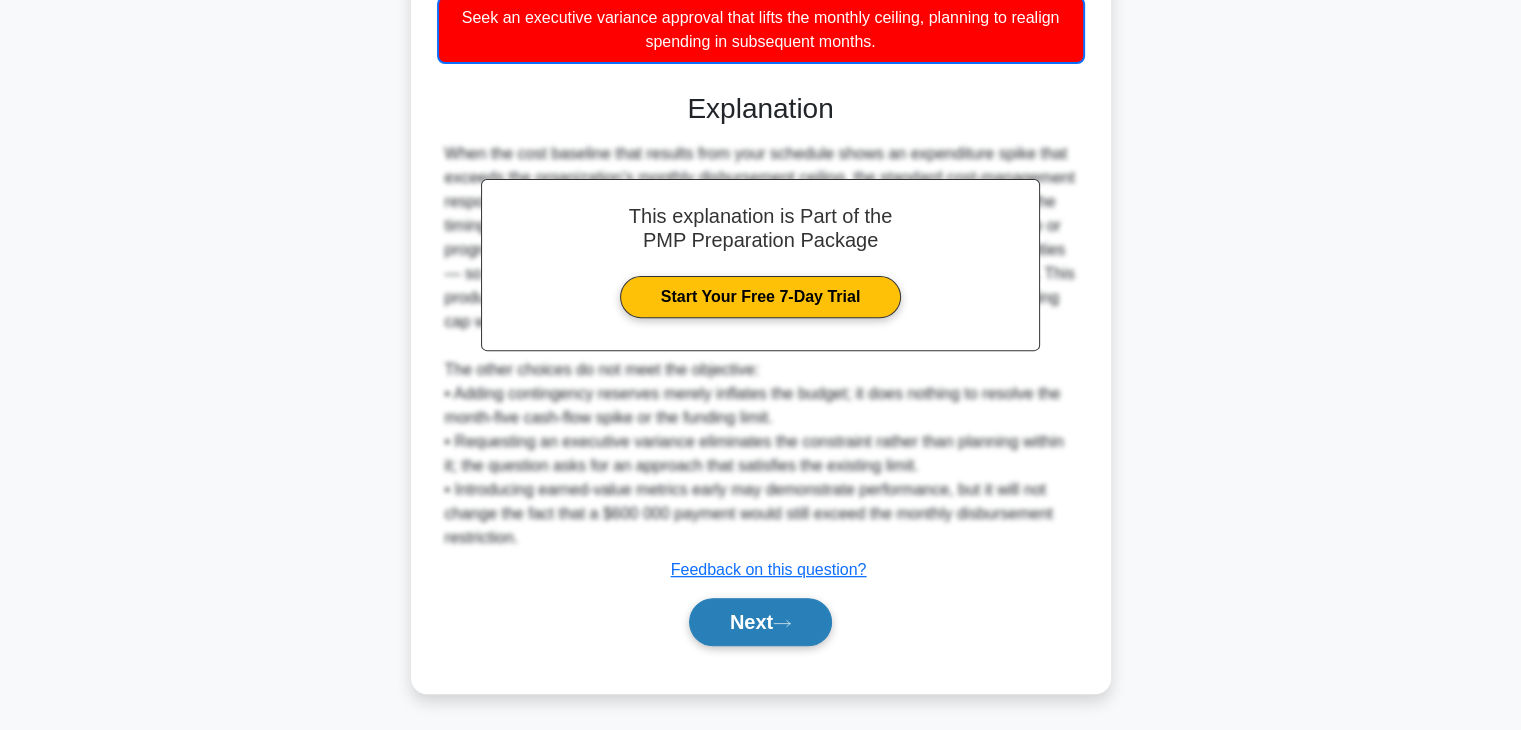 click on "Next" at bounding box center (760, 622) 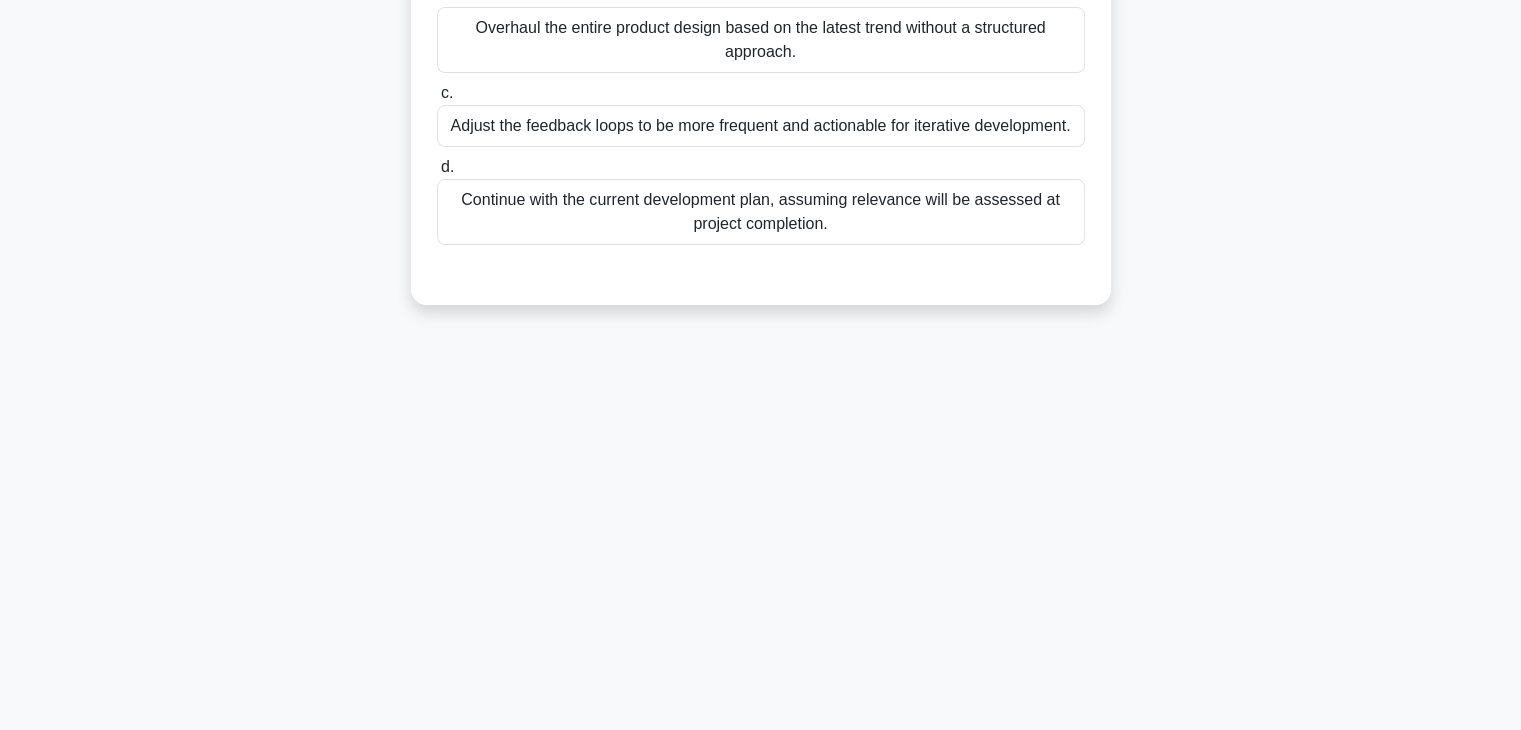 scroll, scrollTop: 0, scrollLeft: 0, axis: both 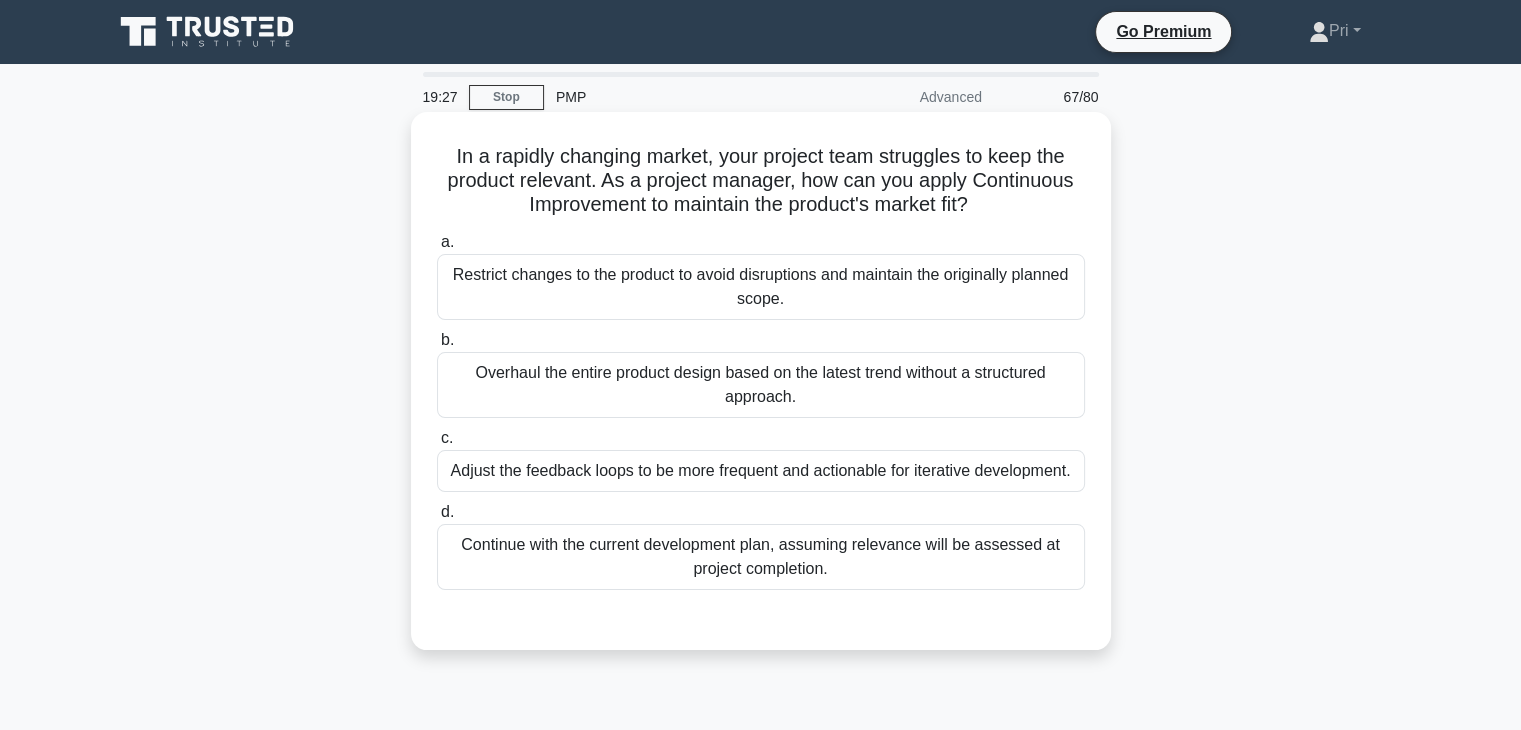 click on "Adjust the feedback loops to be more frequent and actionable for iterative development." at bounding box center [761, 471] 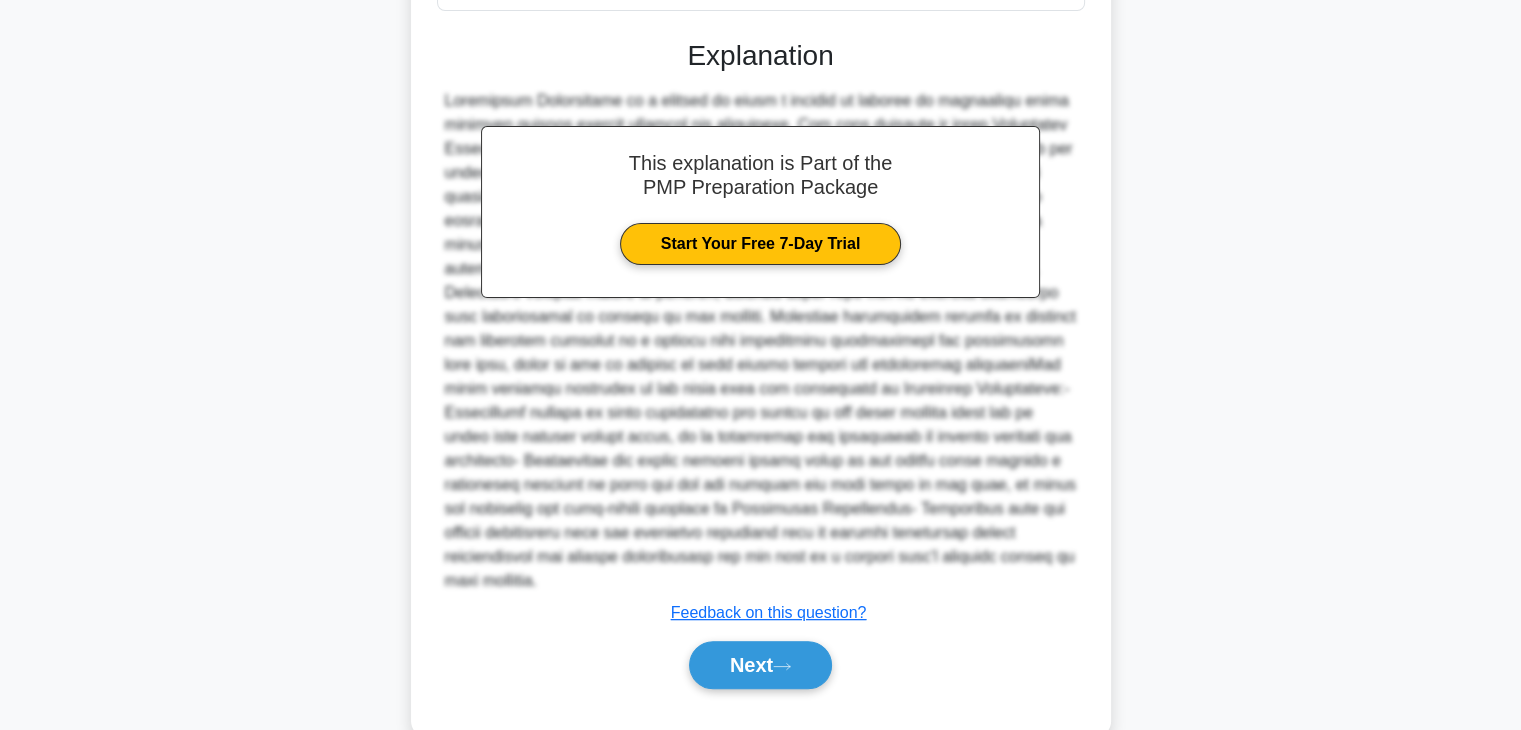scroll, scrollTop: 646, scrollLeft: 0, axis: vertical 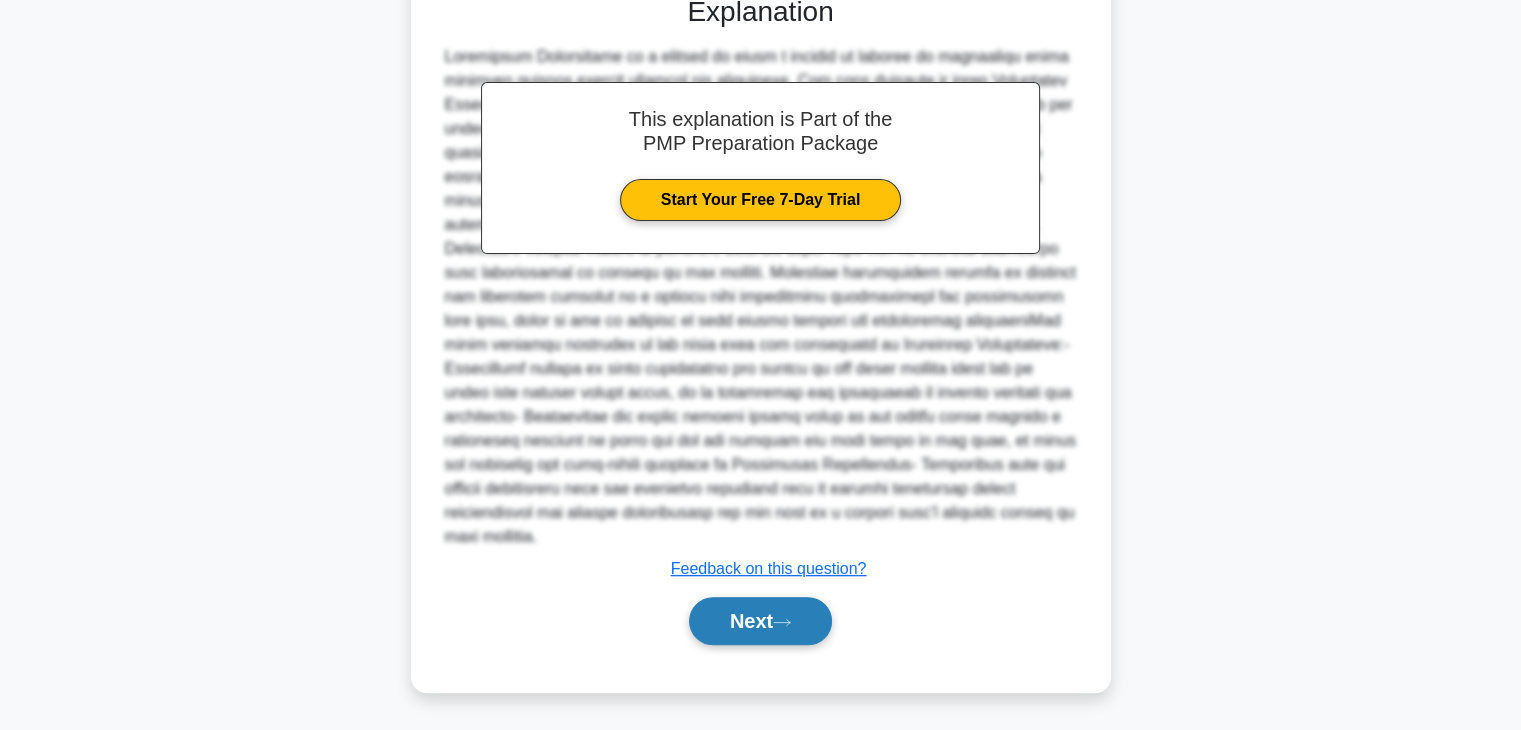 click on "Next" at bounding box center [760, 621] 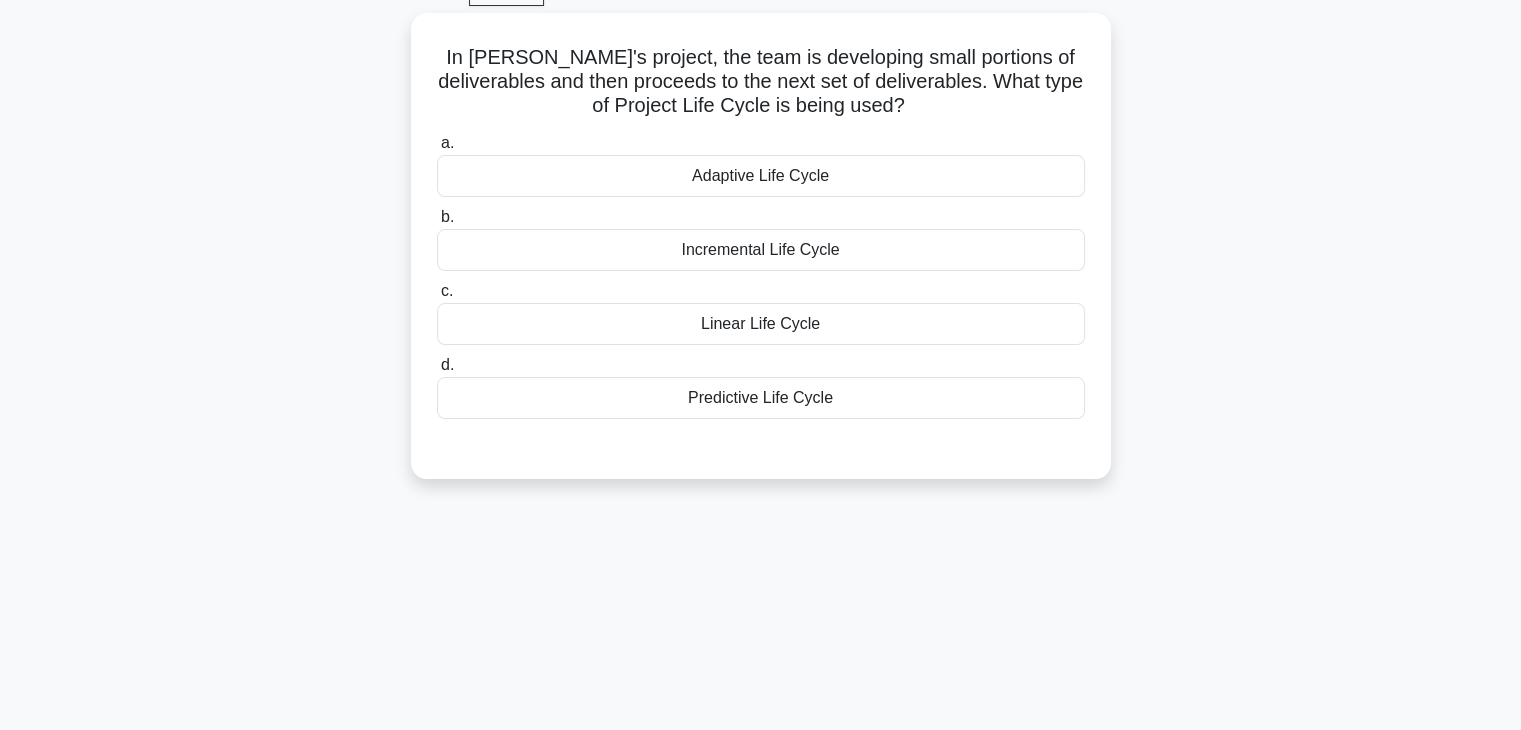 scroll, scrollTop: 0, scrollLeft: 0, axis: both 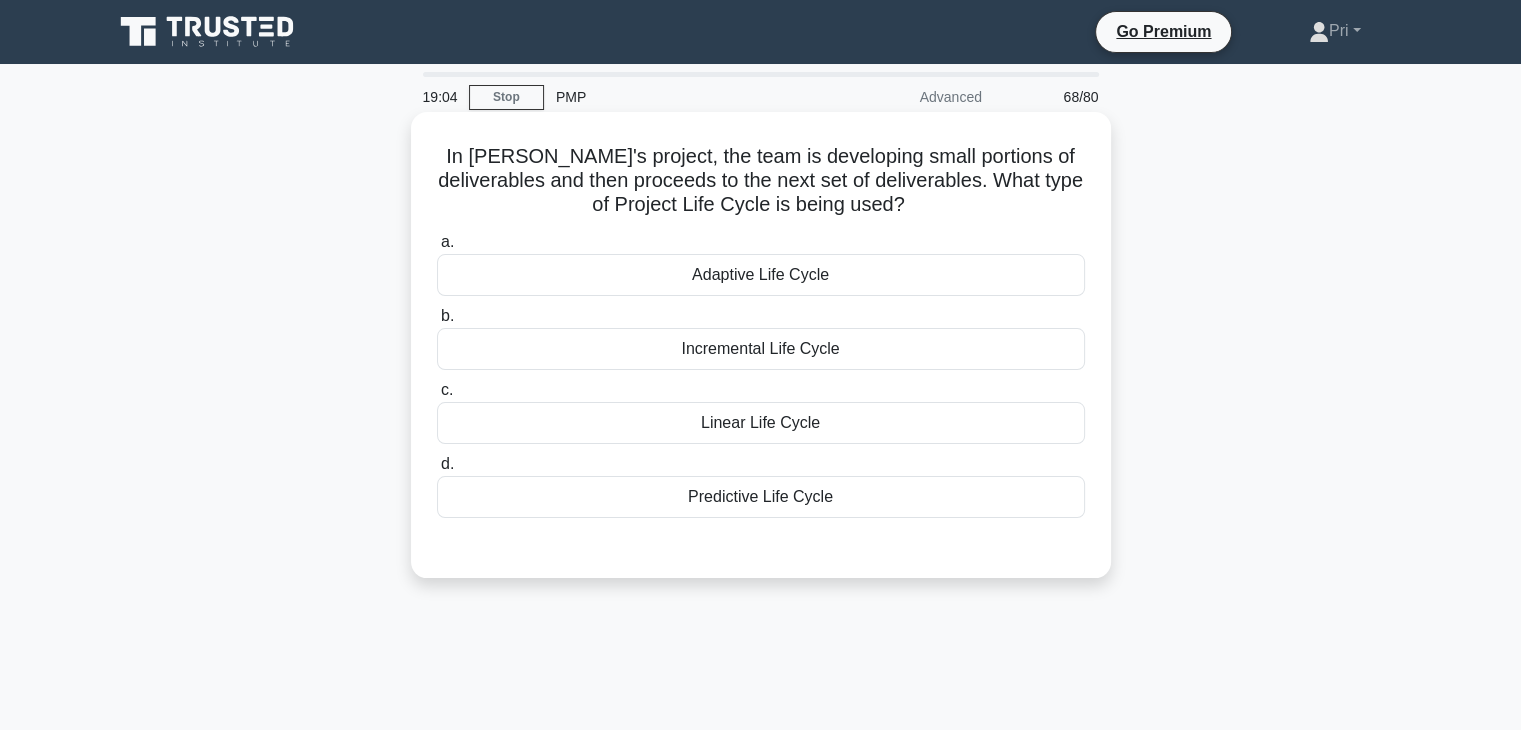click on "Incremental Life Cycle" at bounding box center [761, 349] 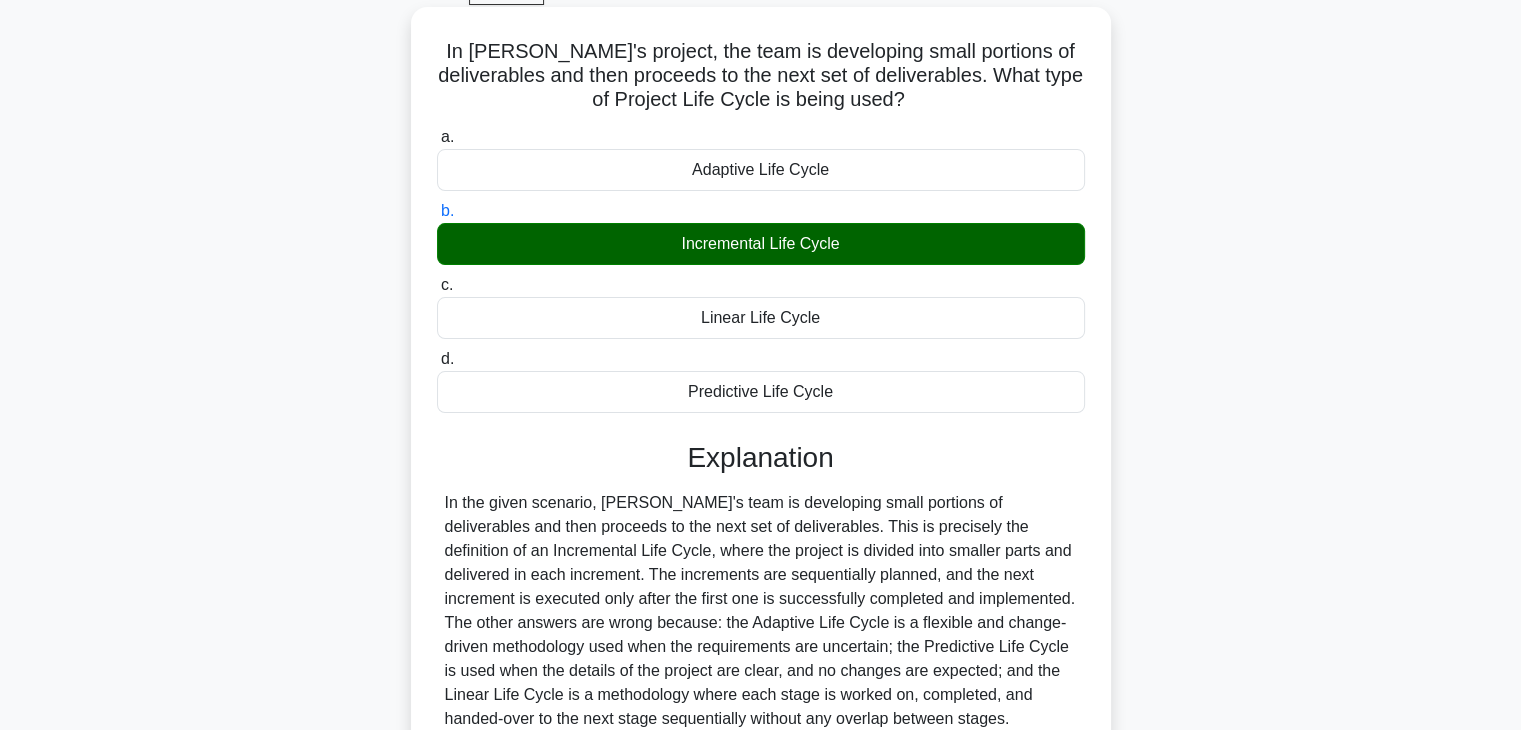 scroll, scrollTop: 351, scrollLeft: 0, axis: vertical 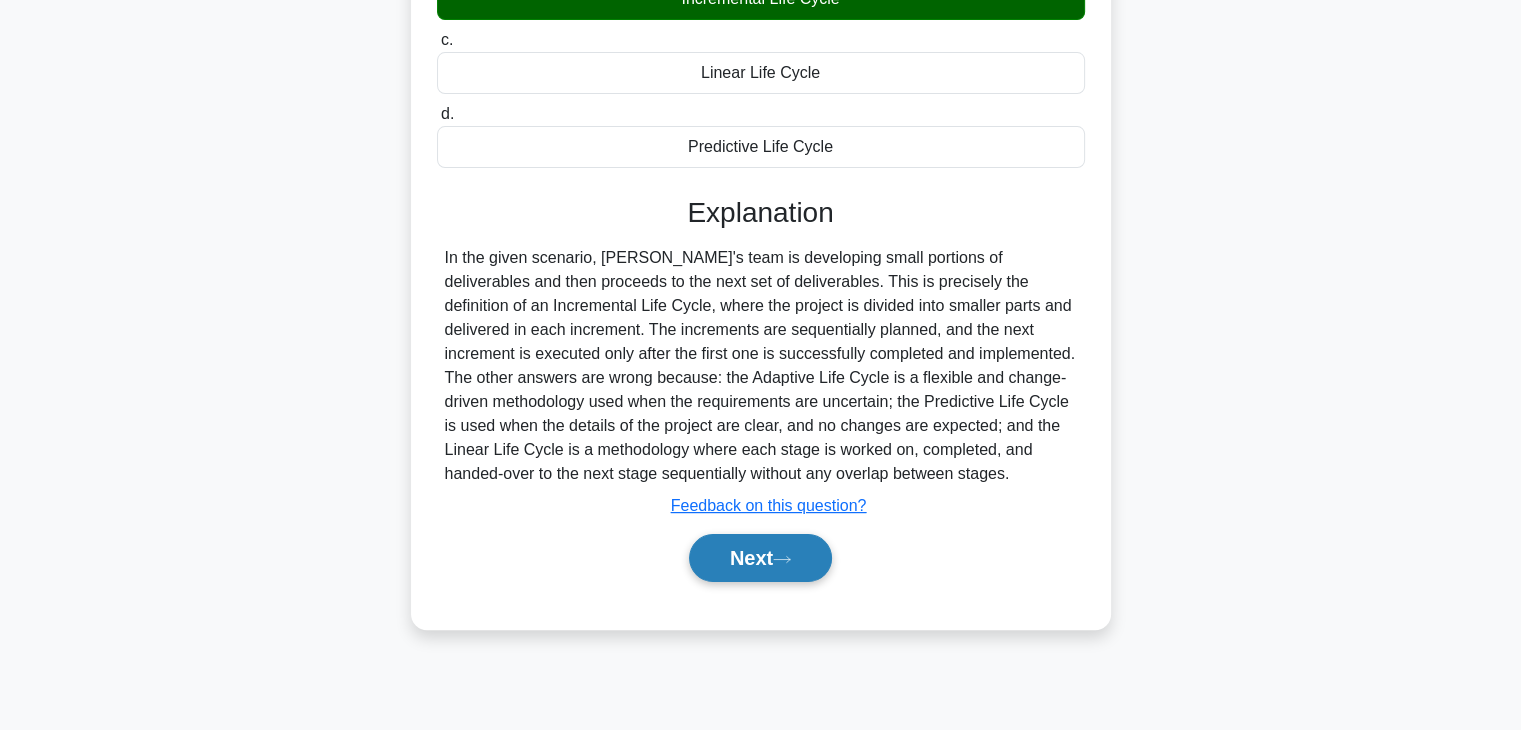 click on "Next" at bounding box center [760, 558] 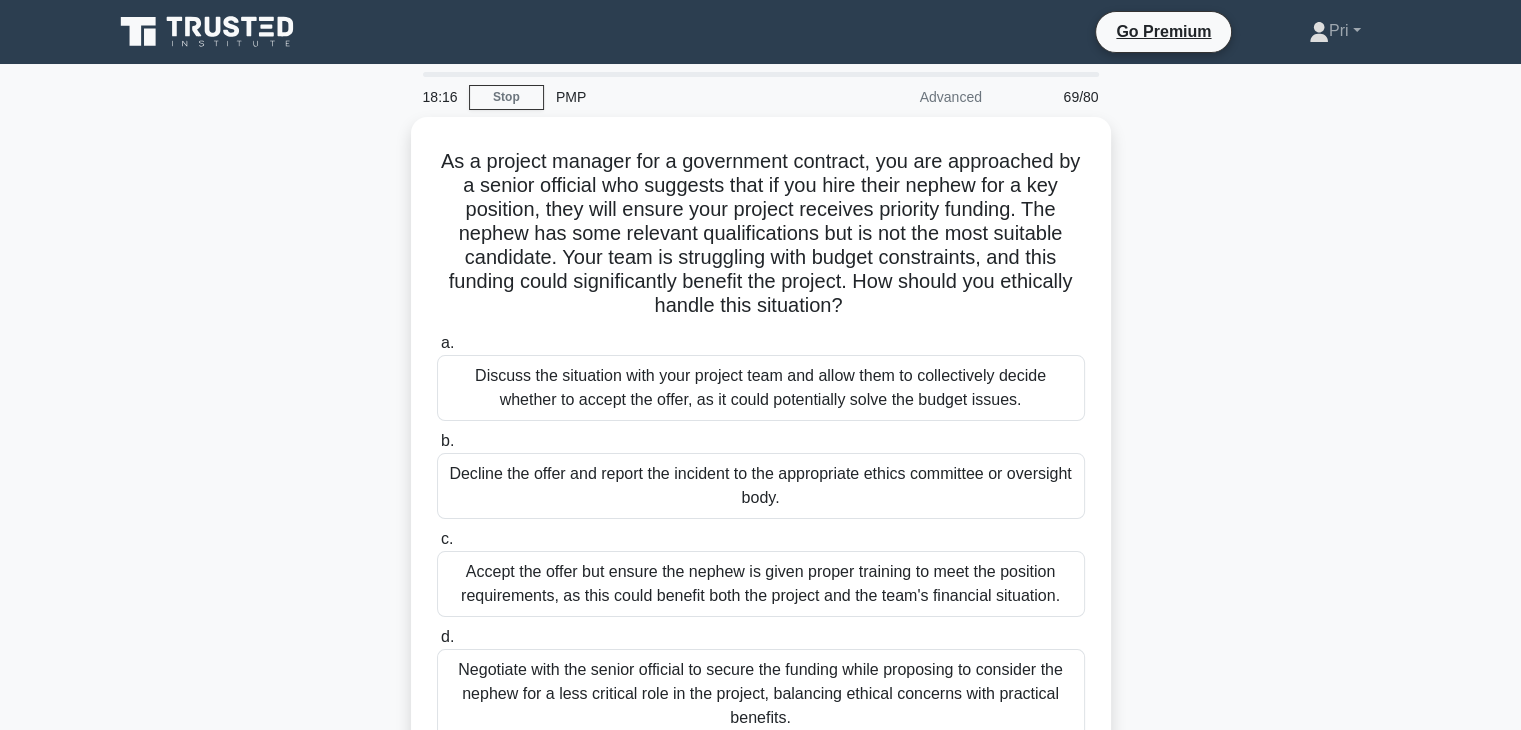 scroll, scrollTop: 100, scrollLeft: 0, axis: vertical 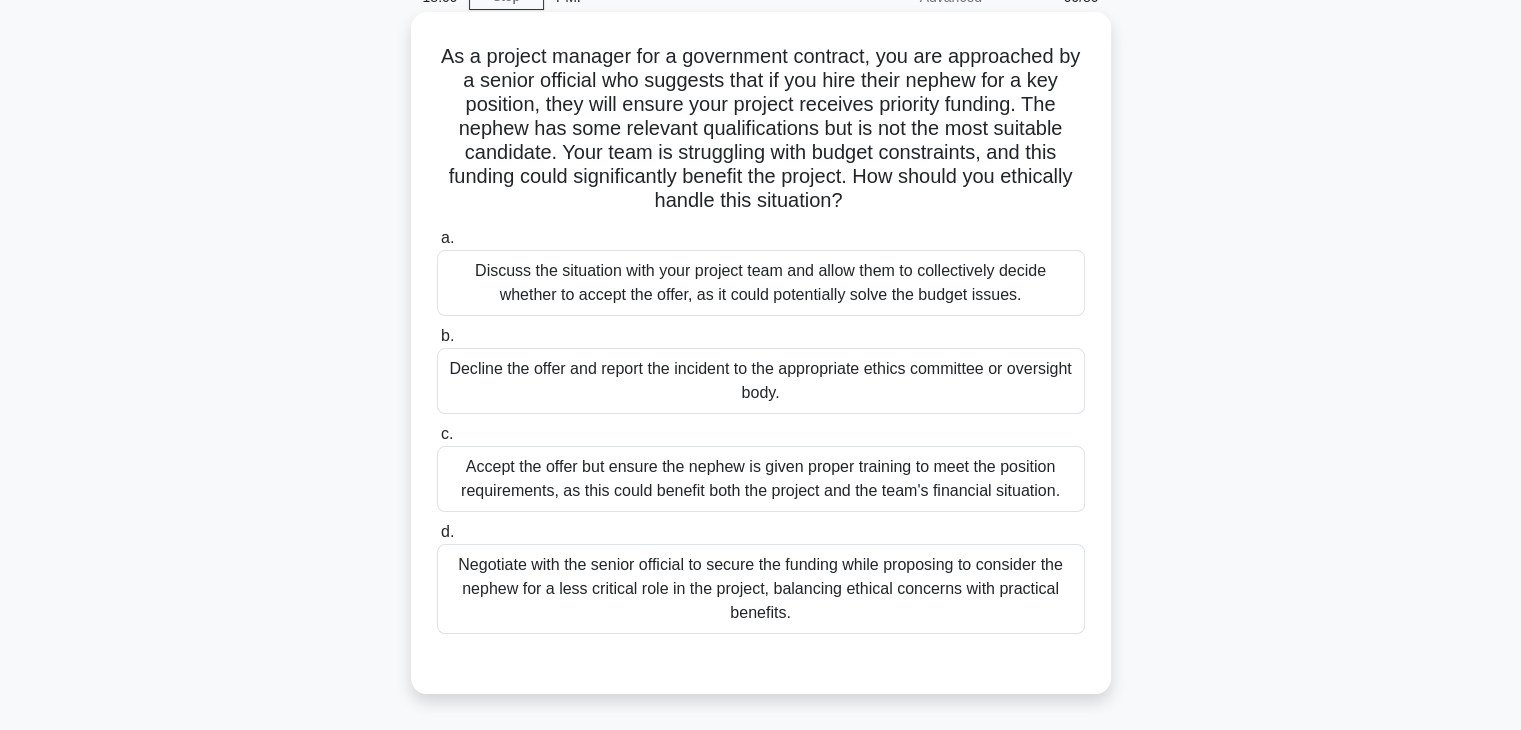 click on "Decline the offer and report the incident to the appropriate ethics committee or oversight body." at bounding box center (761, 381) 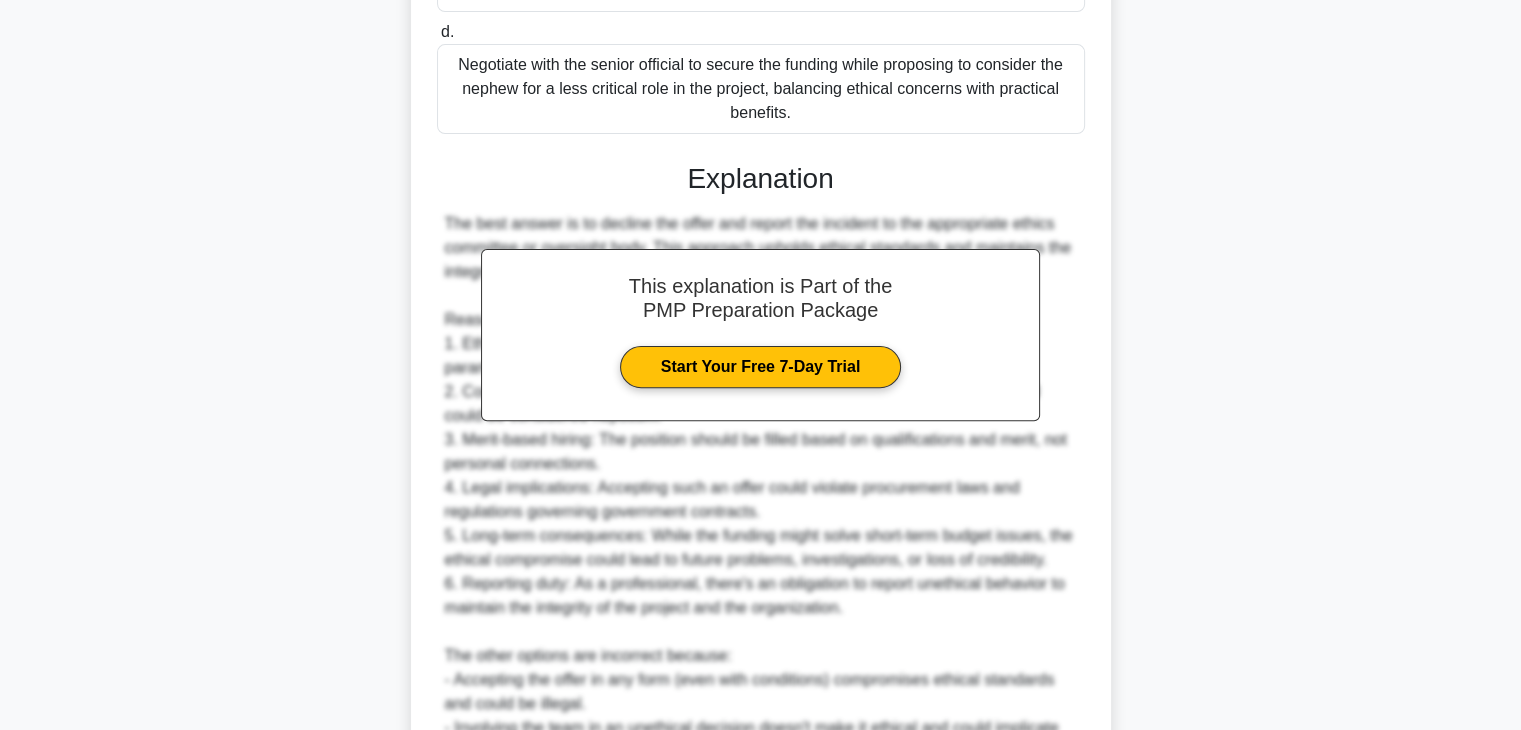 scroll, scrollTop: 958, scrollLeft: 0, axis: vertical 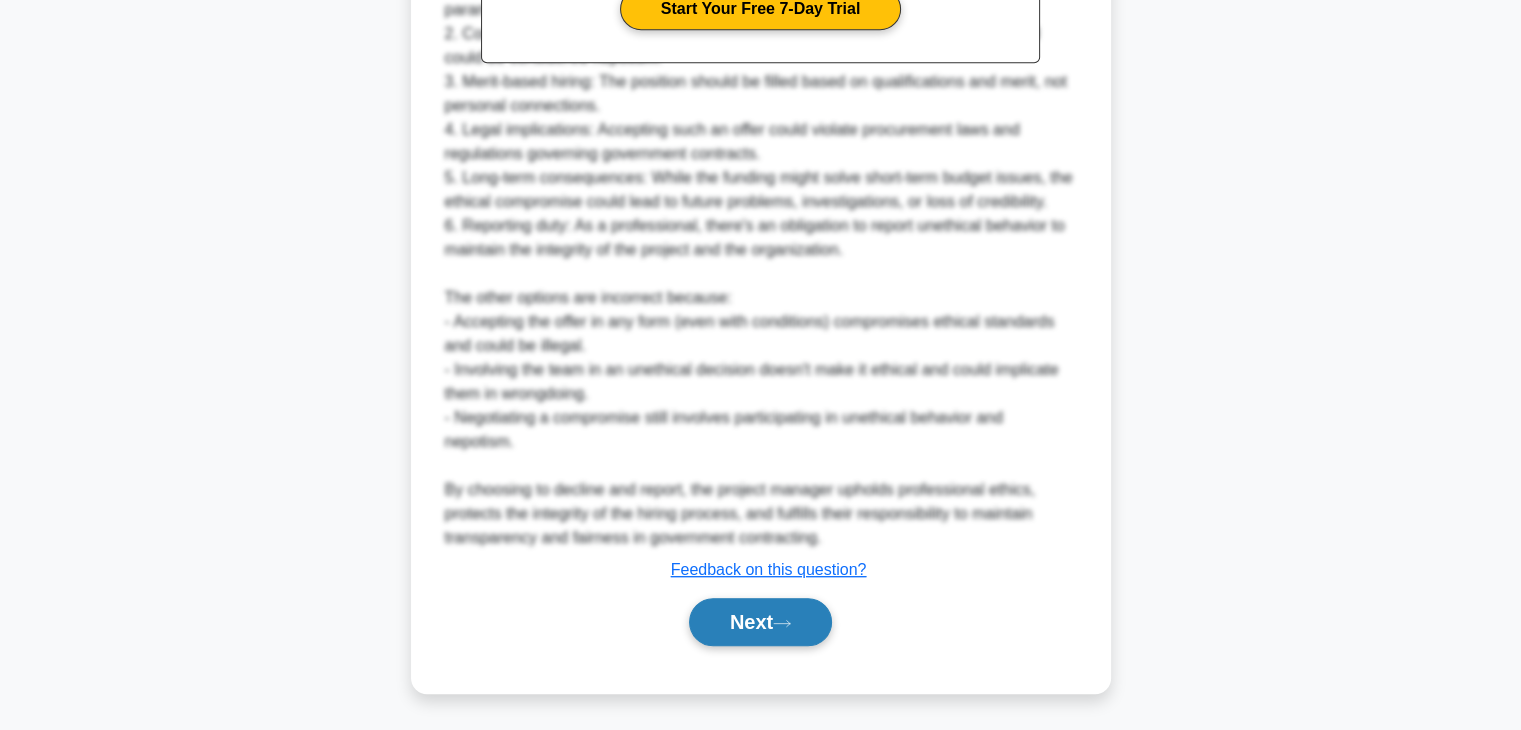 click on "Next" at bounding box center (760, 622) 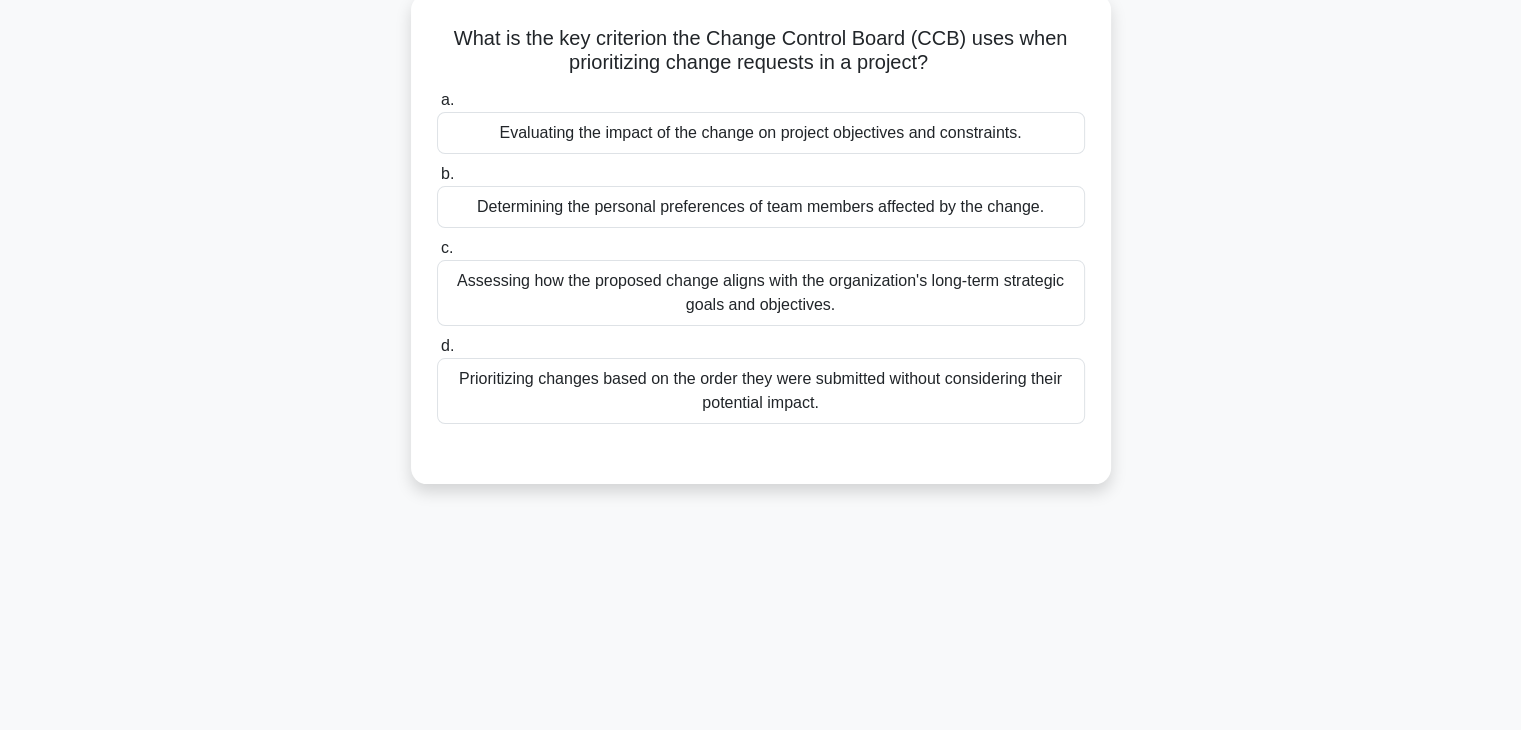scroll, scrollTop: 0, scrollLeft: 0, axis: both 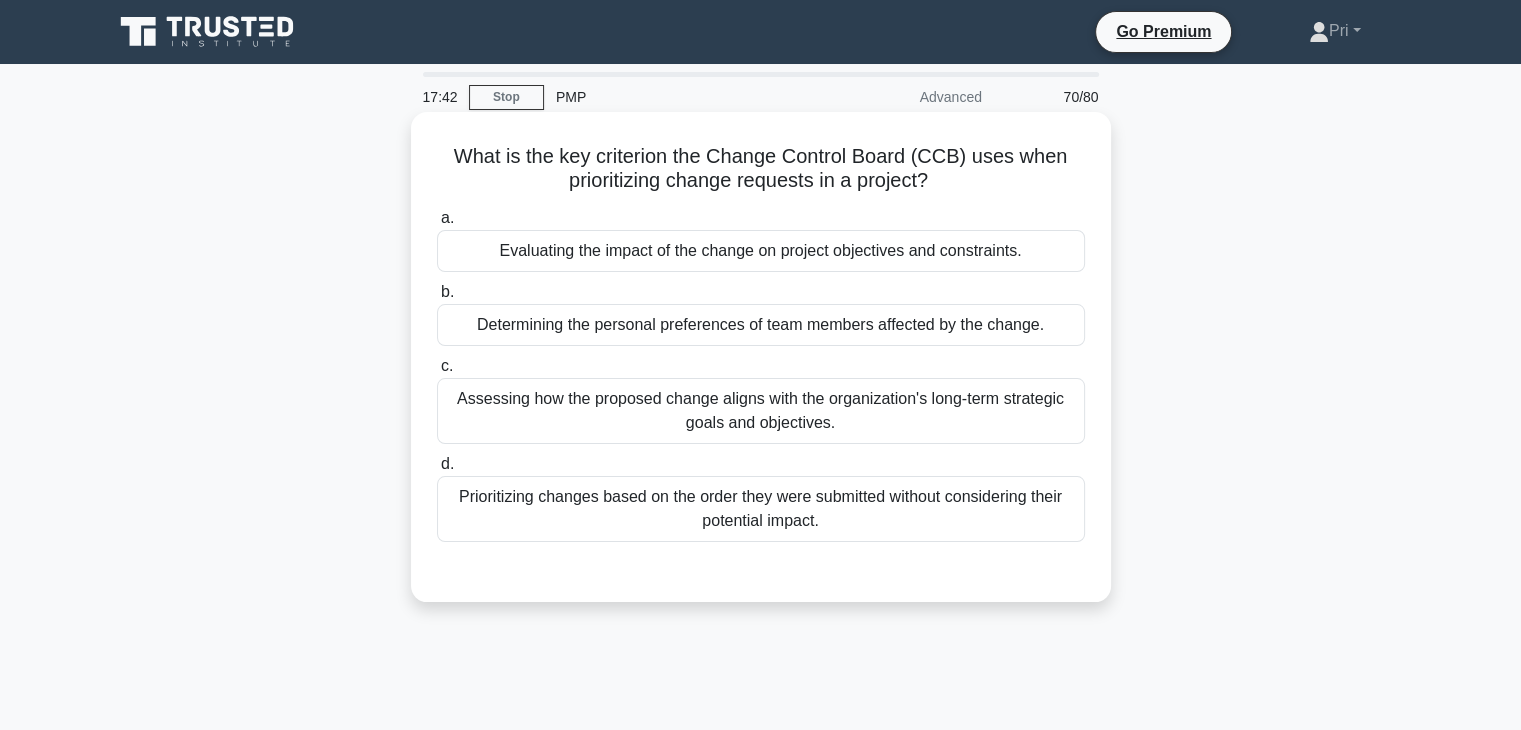 click on "Evaluating the impact of the change on project objectives and constraints." at bounding box center [761, 251] 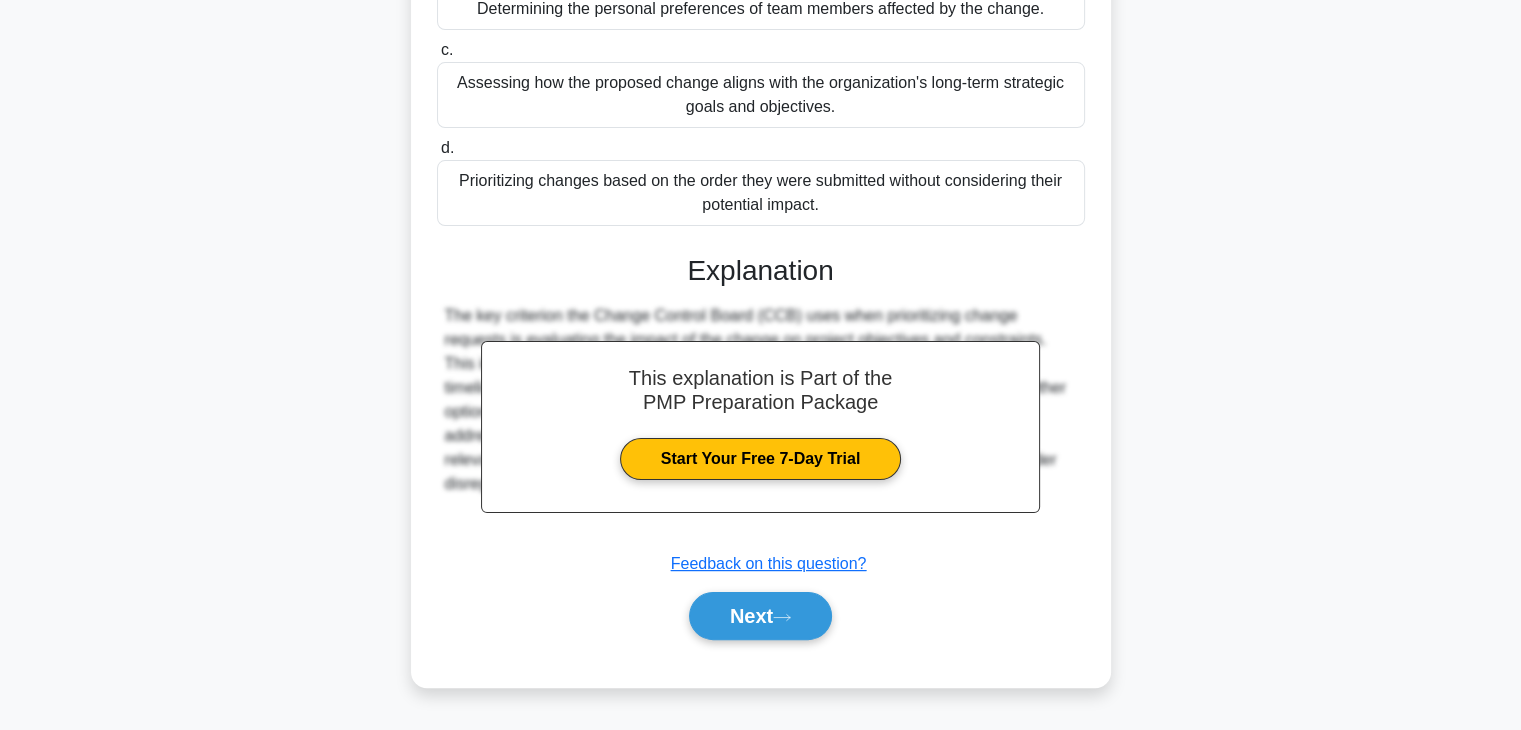 scroll, scrollTop: 351, scrollLeft: 0, axis: vertical 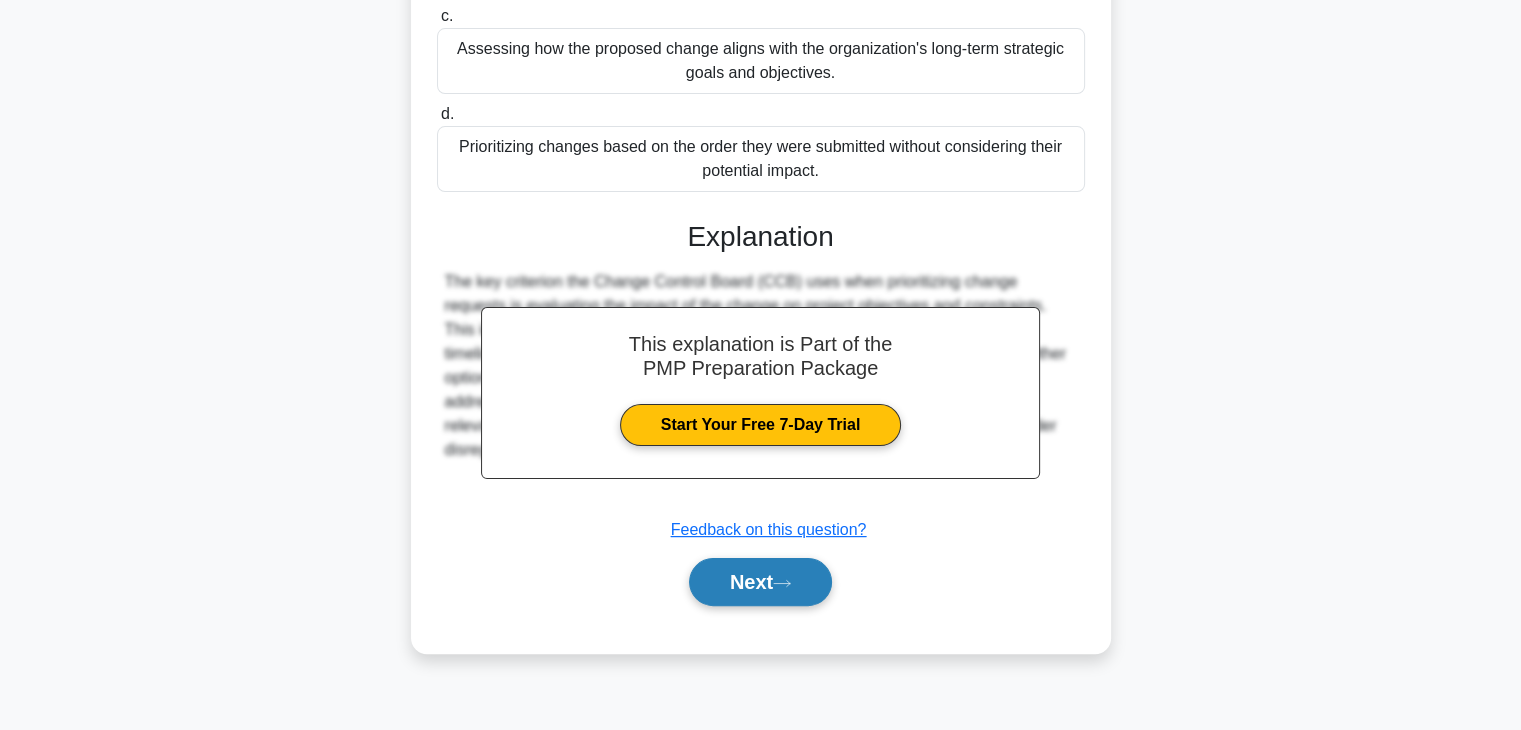 click on "Next" at bounding box center (760, 582) 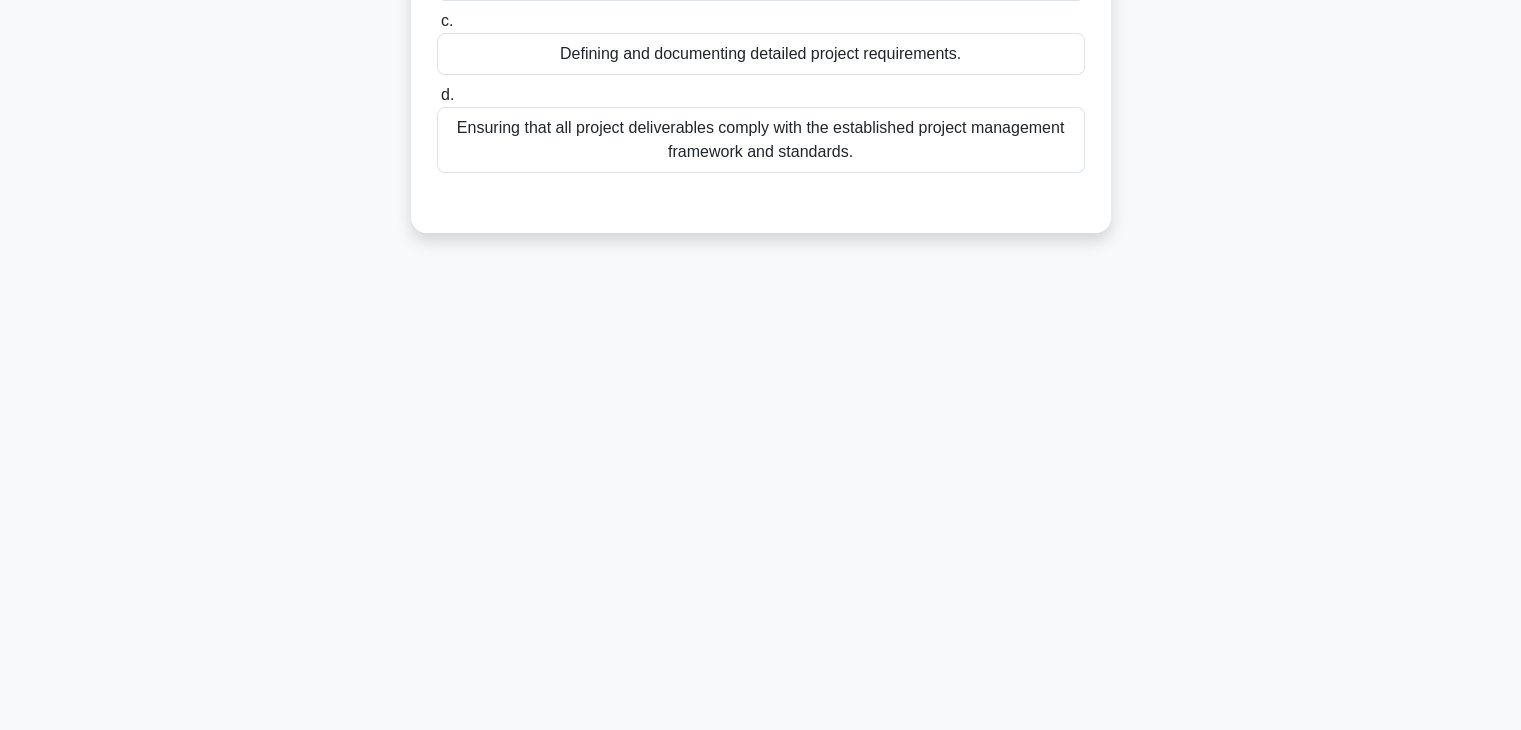 scroll, scrollTop: 0, scrollLeft: 0, axis: both 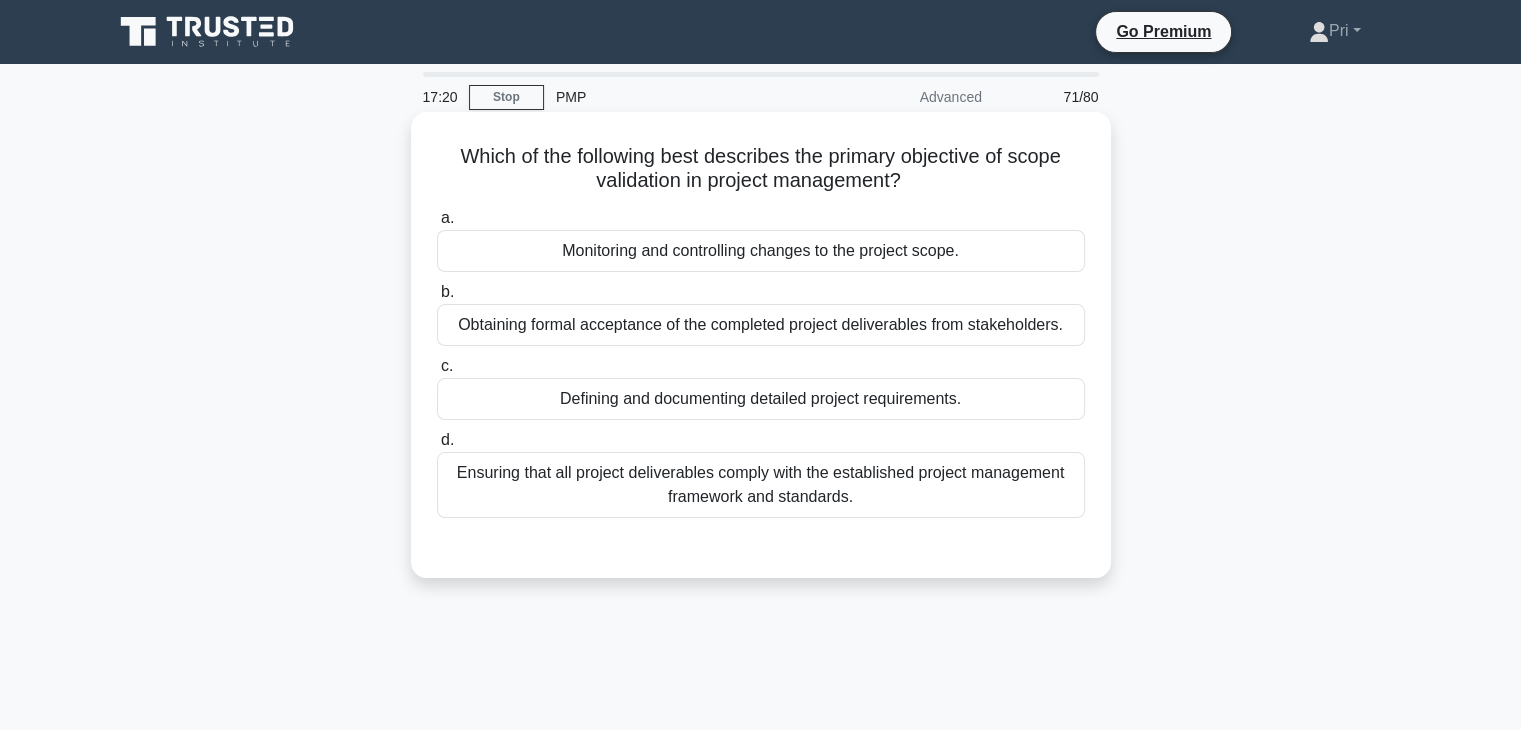 click on "Obtaining formal acceptance of the completed project deliverables from stakeholders." at bounding box center (761, 325) 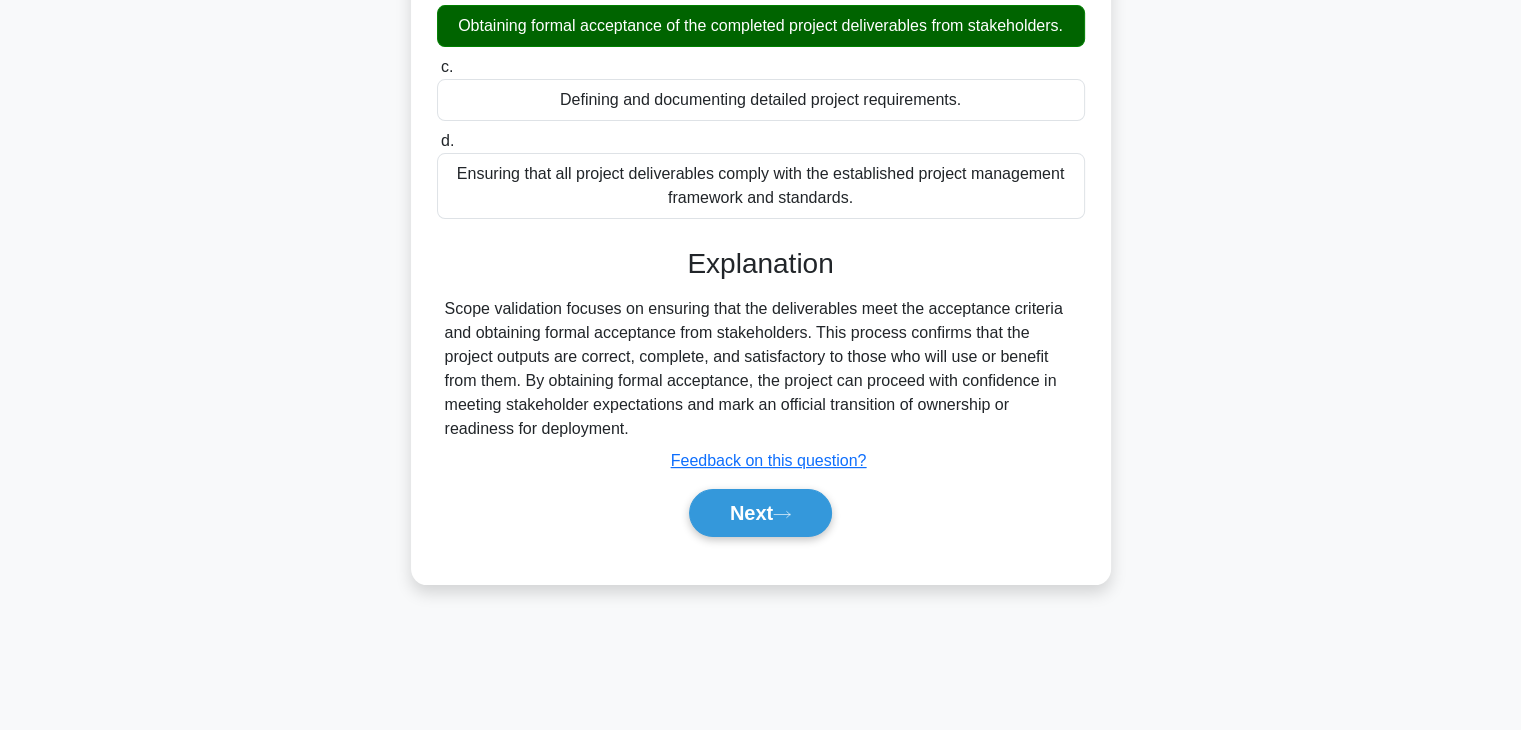 scroll, scrollTop: 351, scrollLeft: 0, axis: vertical 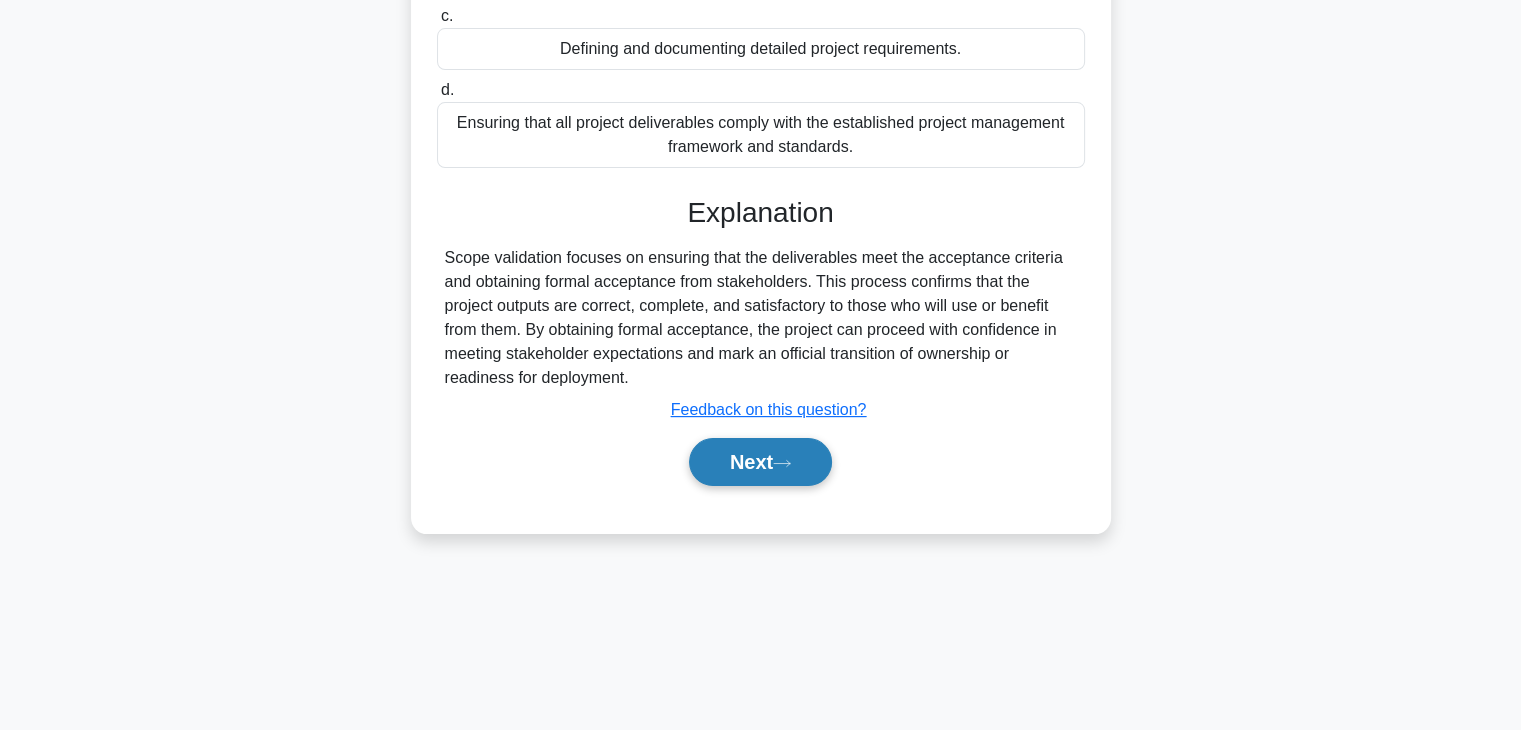 click on "Next" at bounding box center (760, 462) 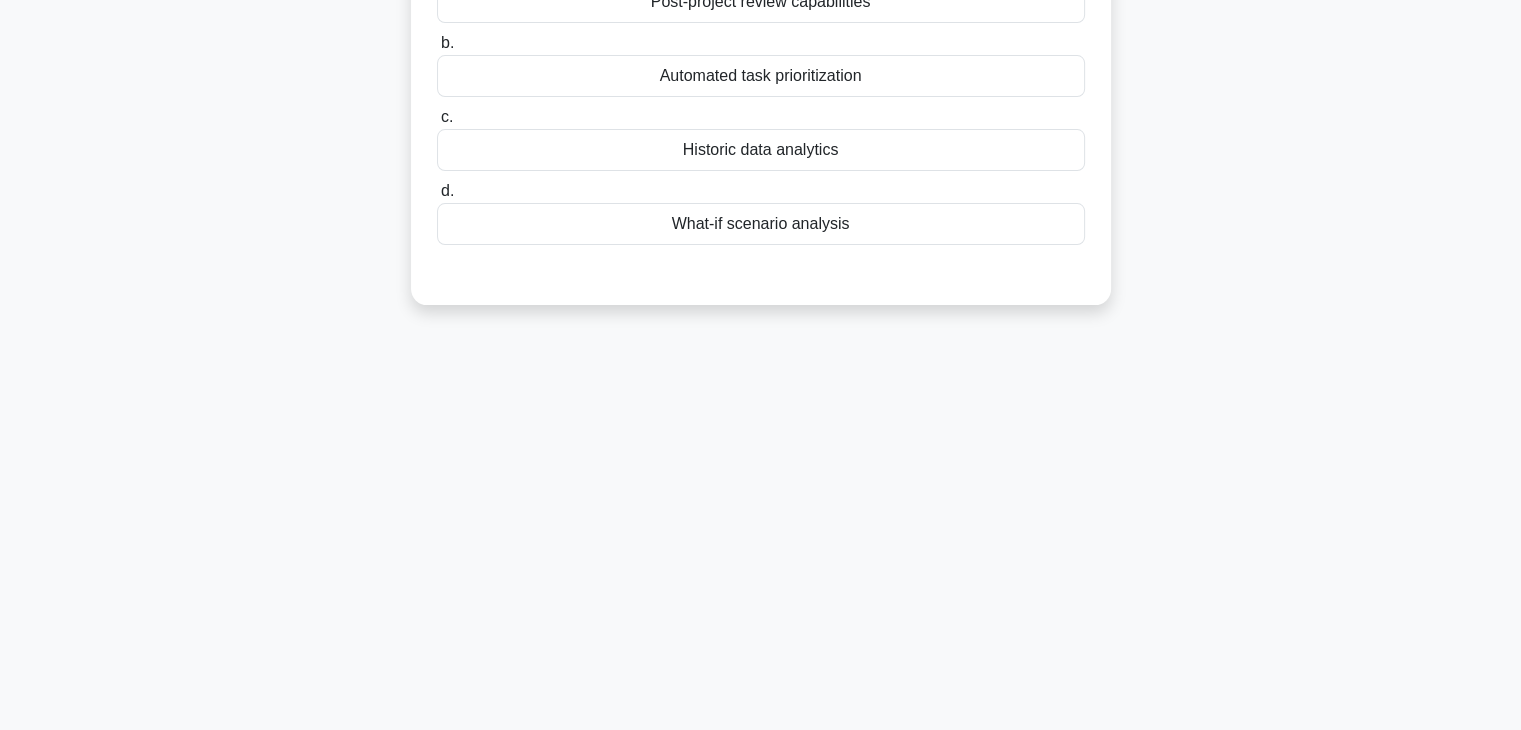 scroll, scrollTop: 0, scrollLeft: 0, axis: both 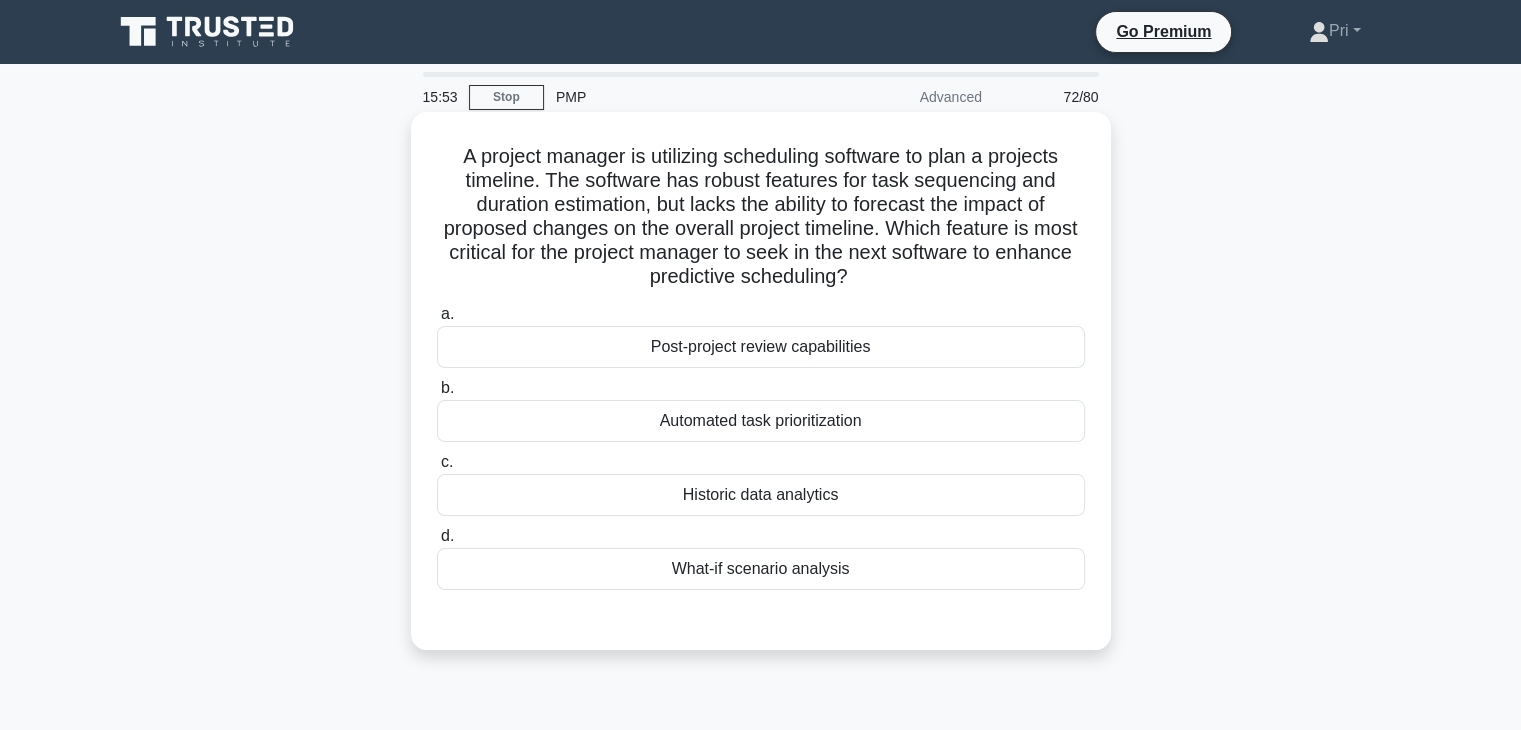 click on "Historic data analytics" at bounding box center [761, 495] 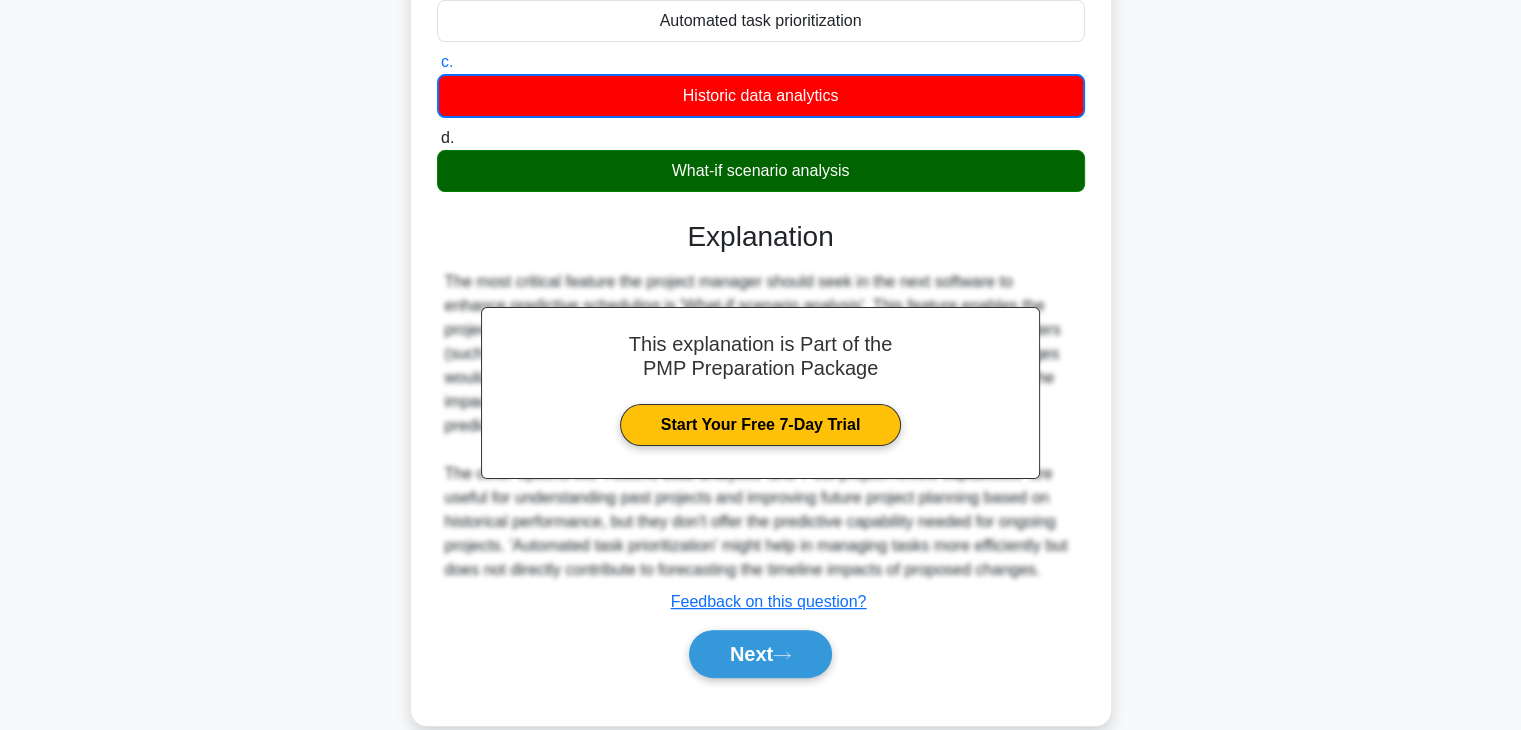 scroll, scrollTop: 432, scrollLeft: 0, axis: vertical 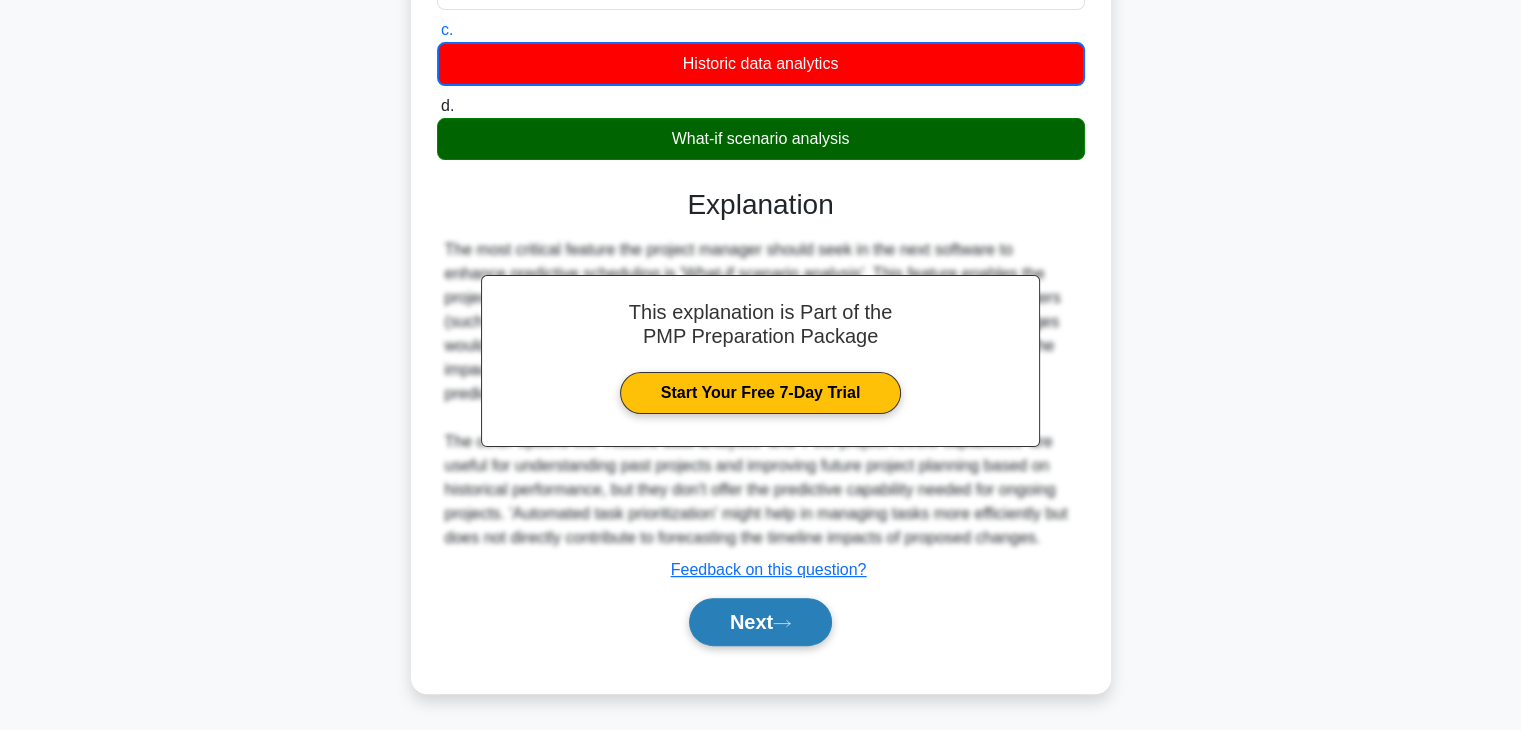 click on "Next" at bounding box center [760, 622] 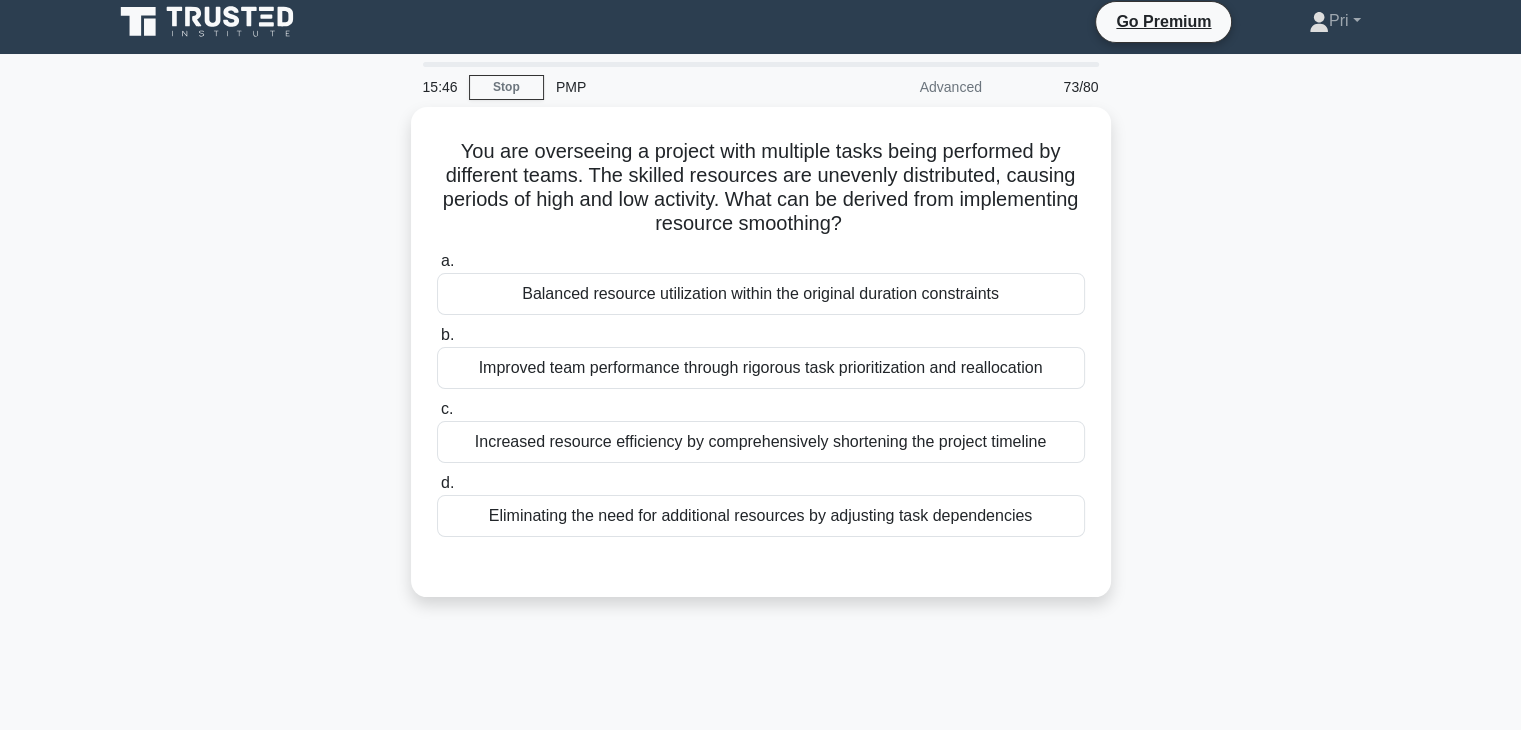 scroll, scrollTop: 0, scrollLeft: 0, axis: both 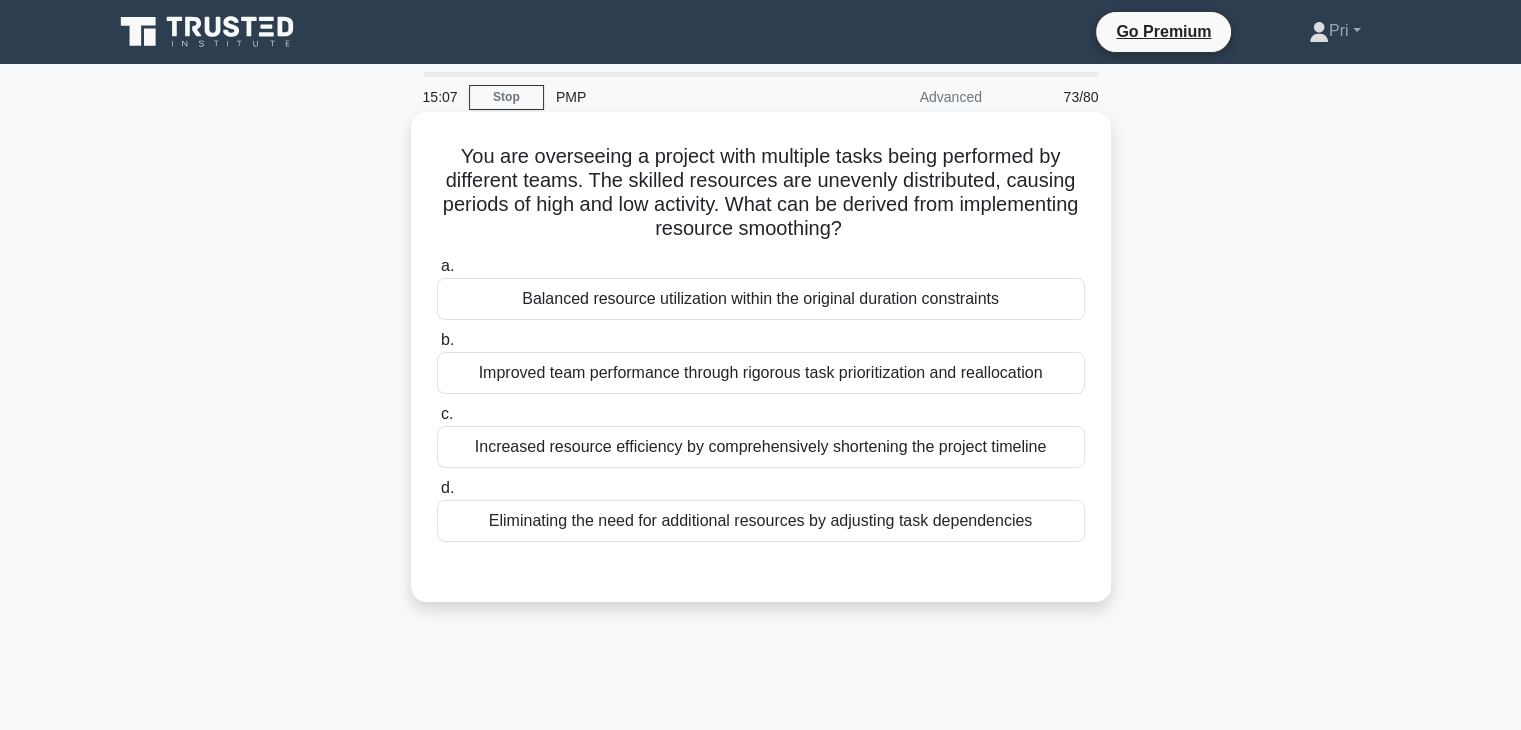 click on "Balanced resource utilization within the original duration constraints" at bounding box center [761, 299] 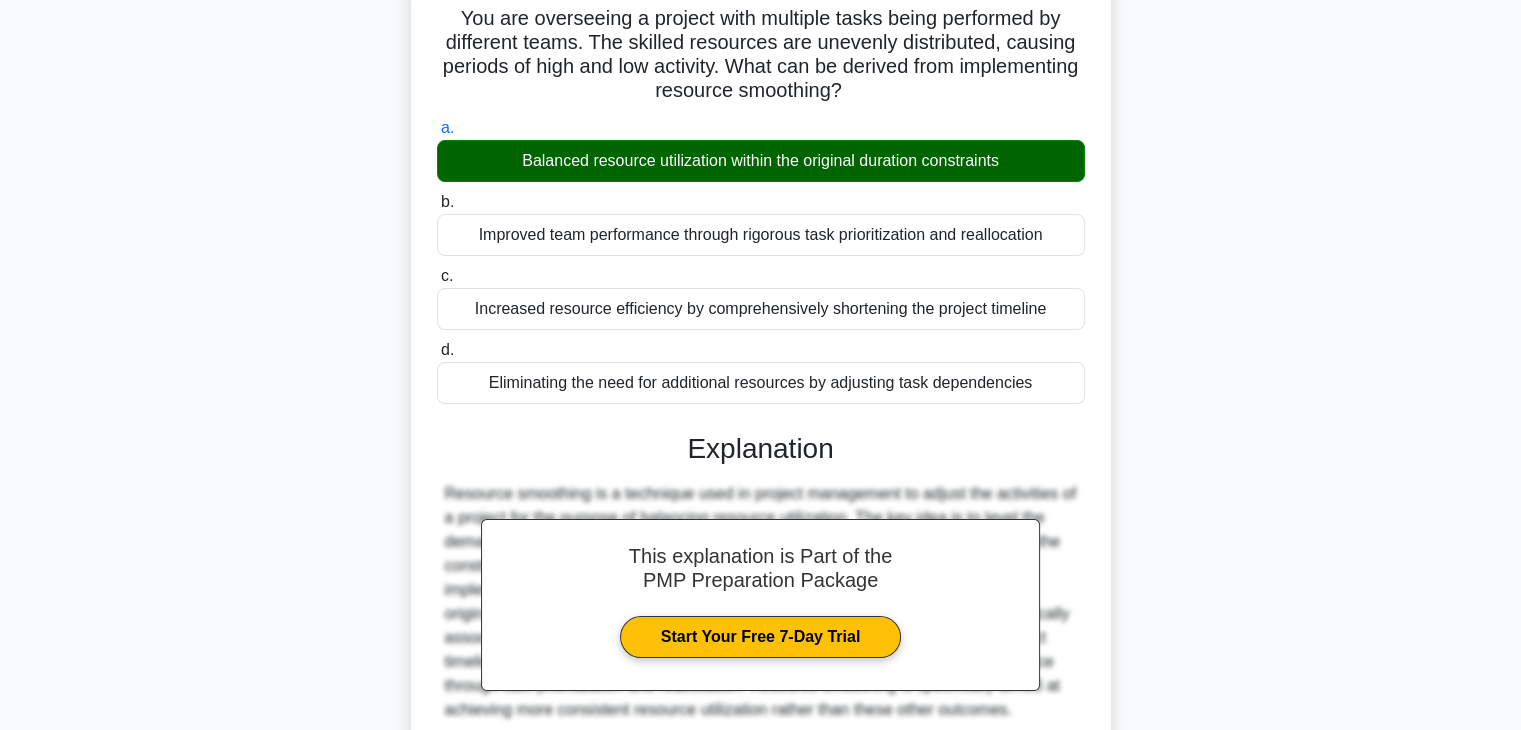 scroll, scrollTop: 351, scrollLeft: 0, axis: vertical 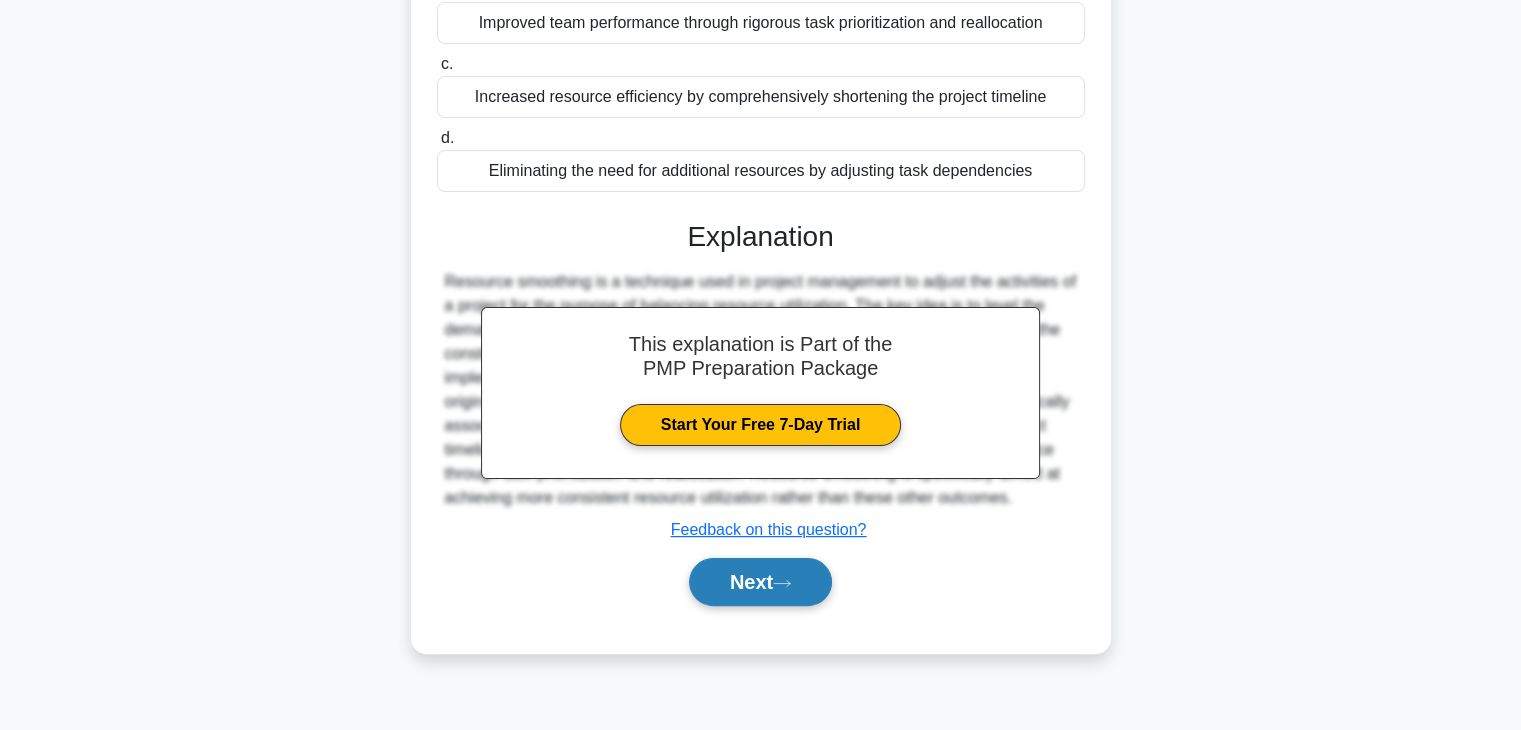 click 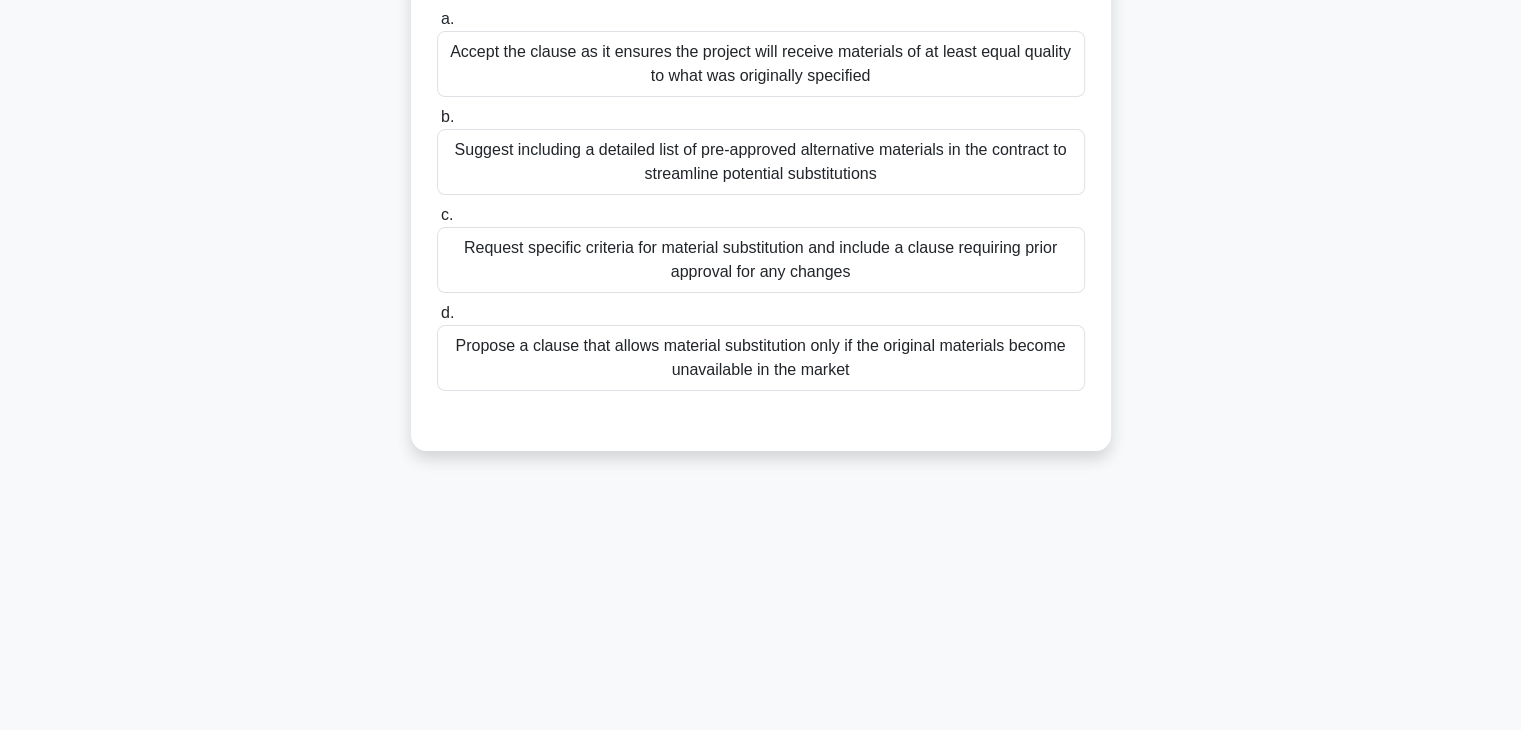 scroll, scrollTop: 51, scrollLeft: 0, axis: vertical 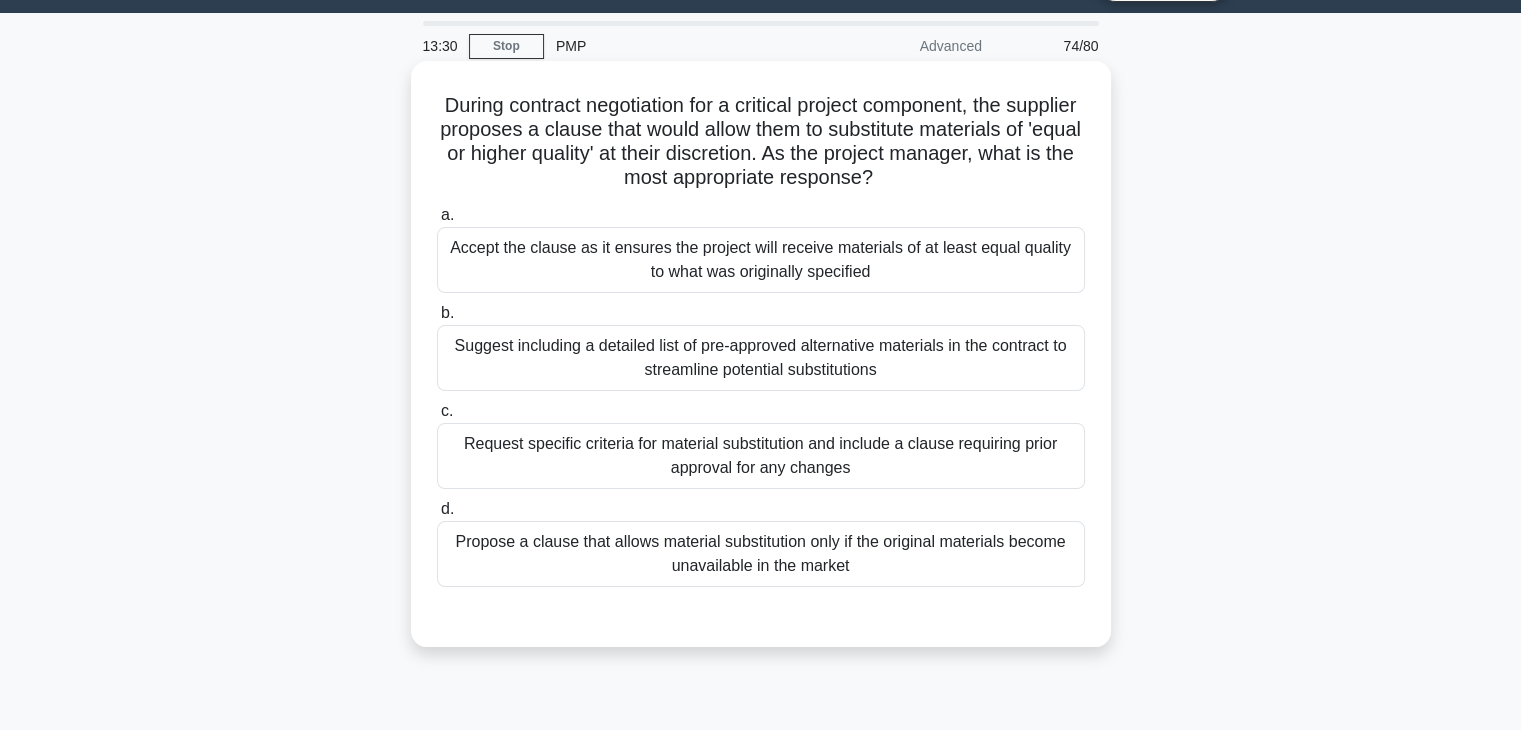 click on "Request specific criteria for material substitution and include a clause requiring prior approval for any changes" at bounding box center (761, 456) 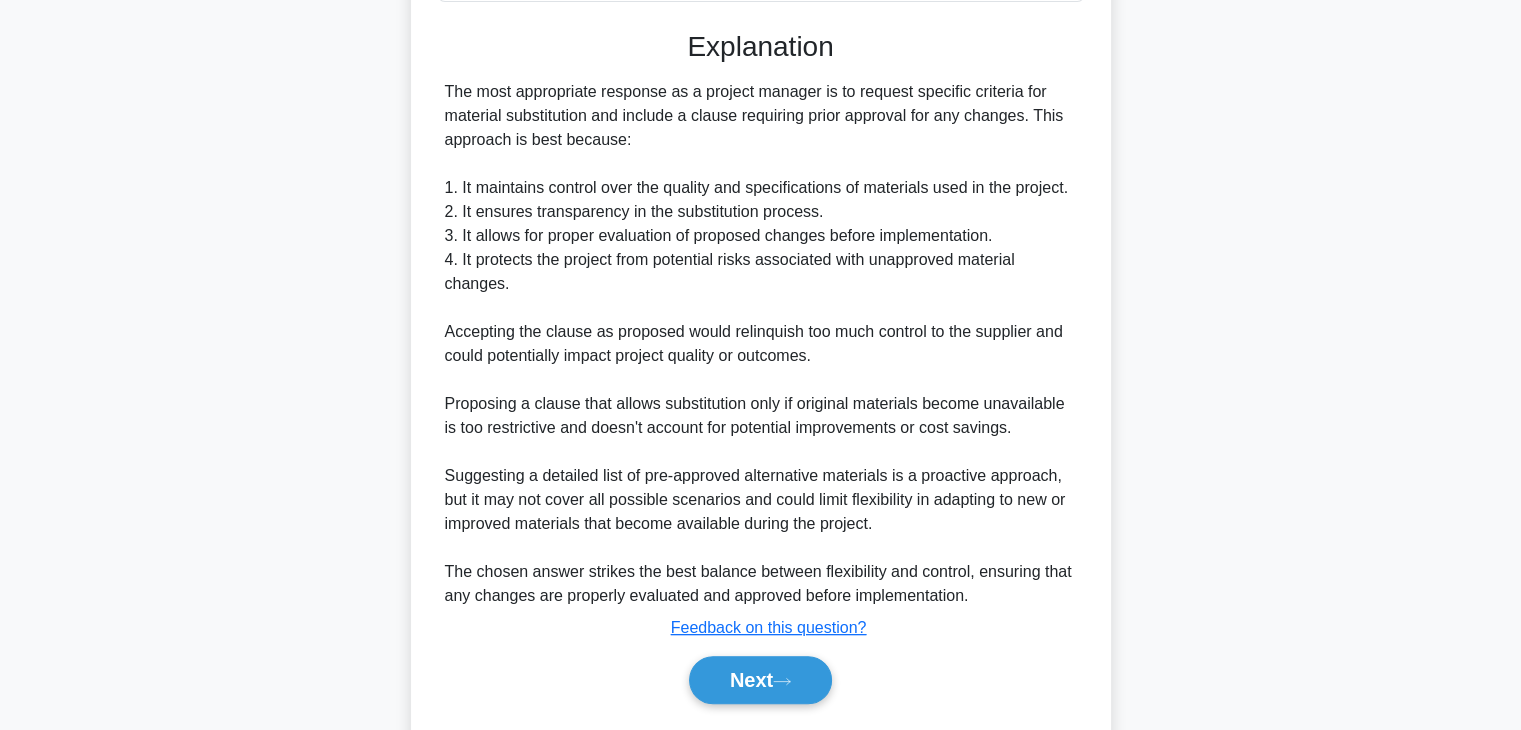 scroll, scrollTop: 694, scrollLeft: 0, axis: vertical 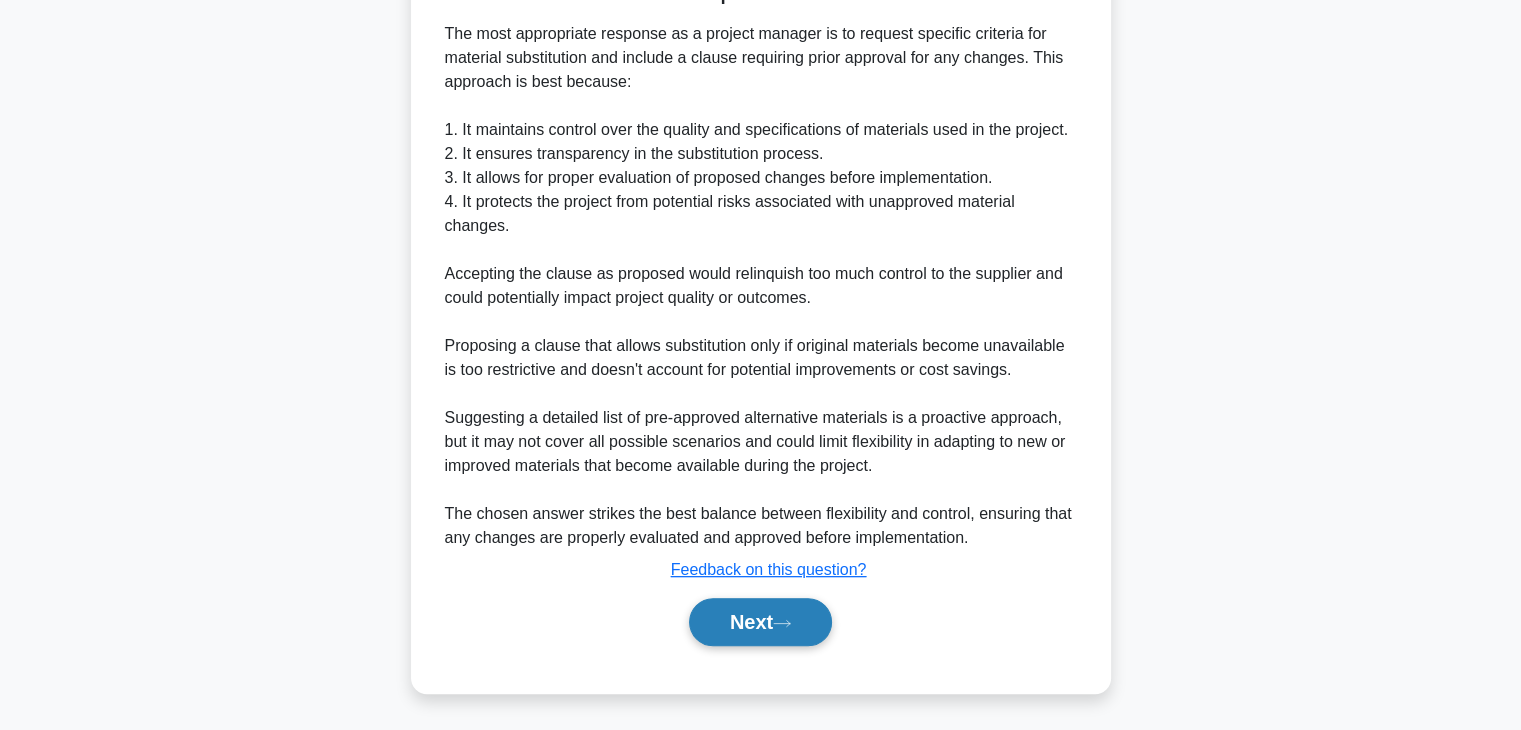 click 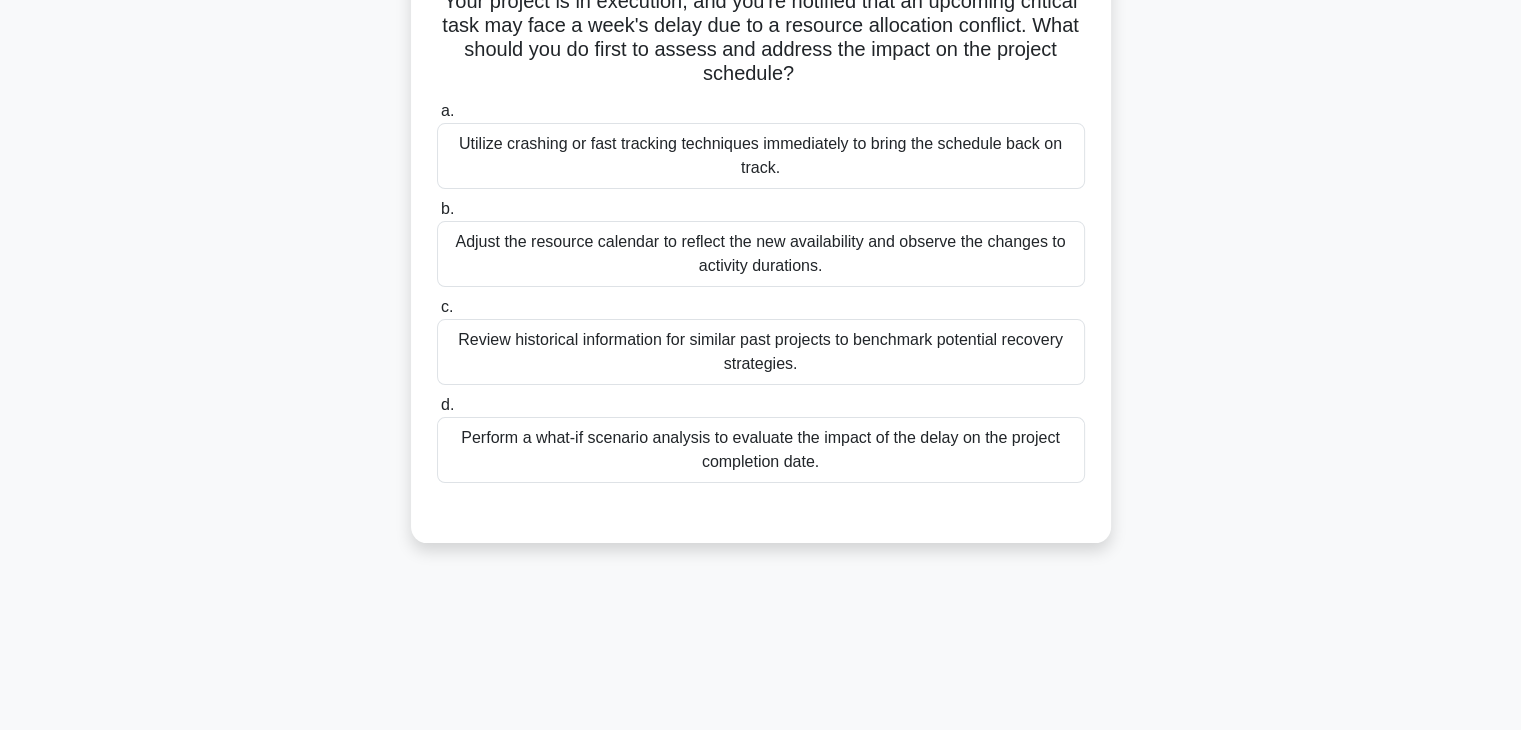 scroll, scrollTop: 0, scrollLeft: 0, axis: both 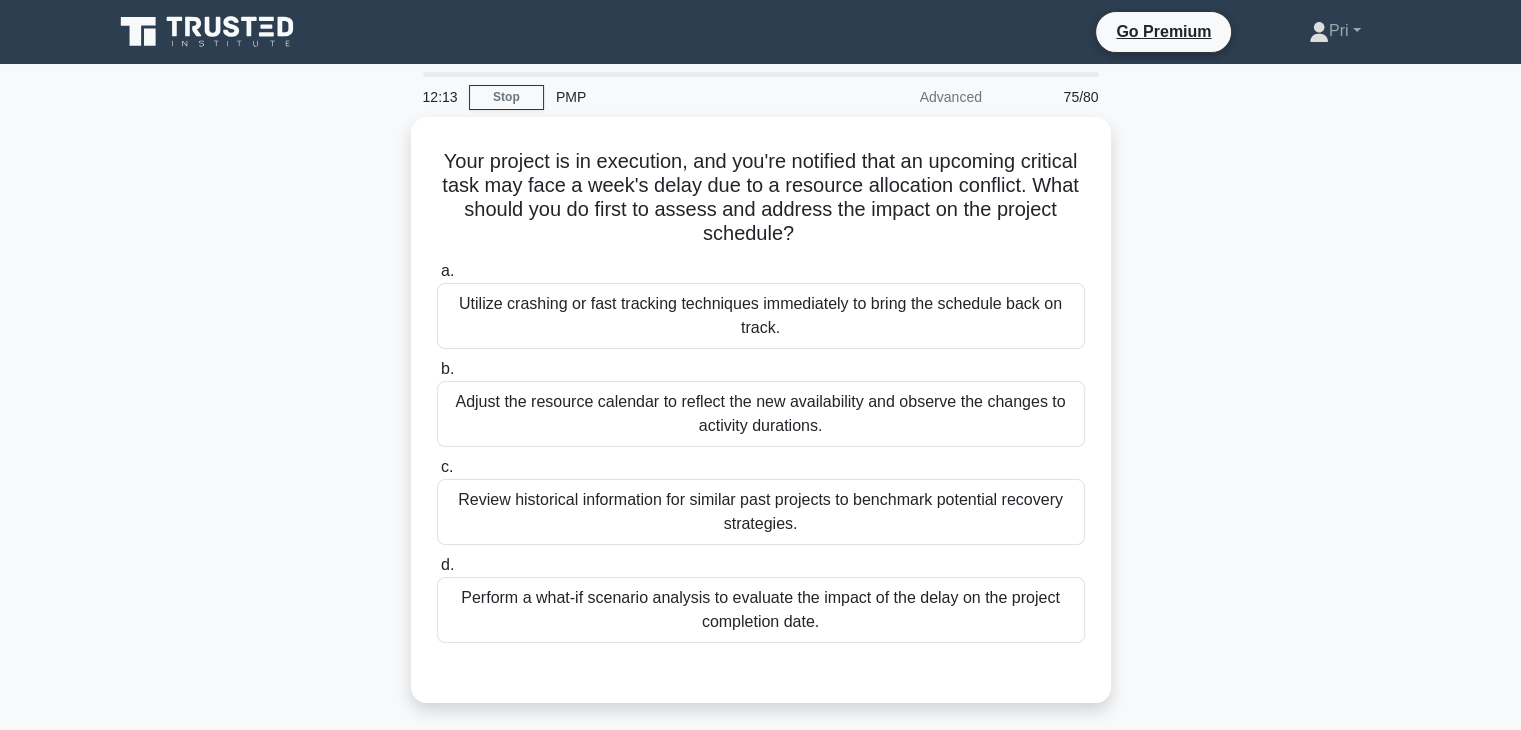 click on "Perform a what-if scenario analysis to evaluate the impact of the delay on the project completion date." at bounding box center [761, 610] 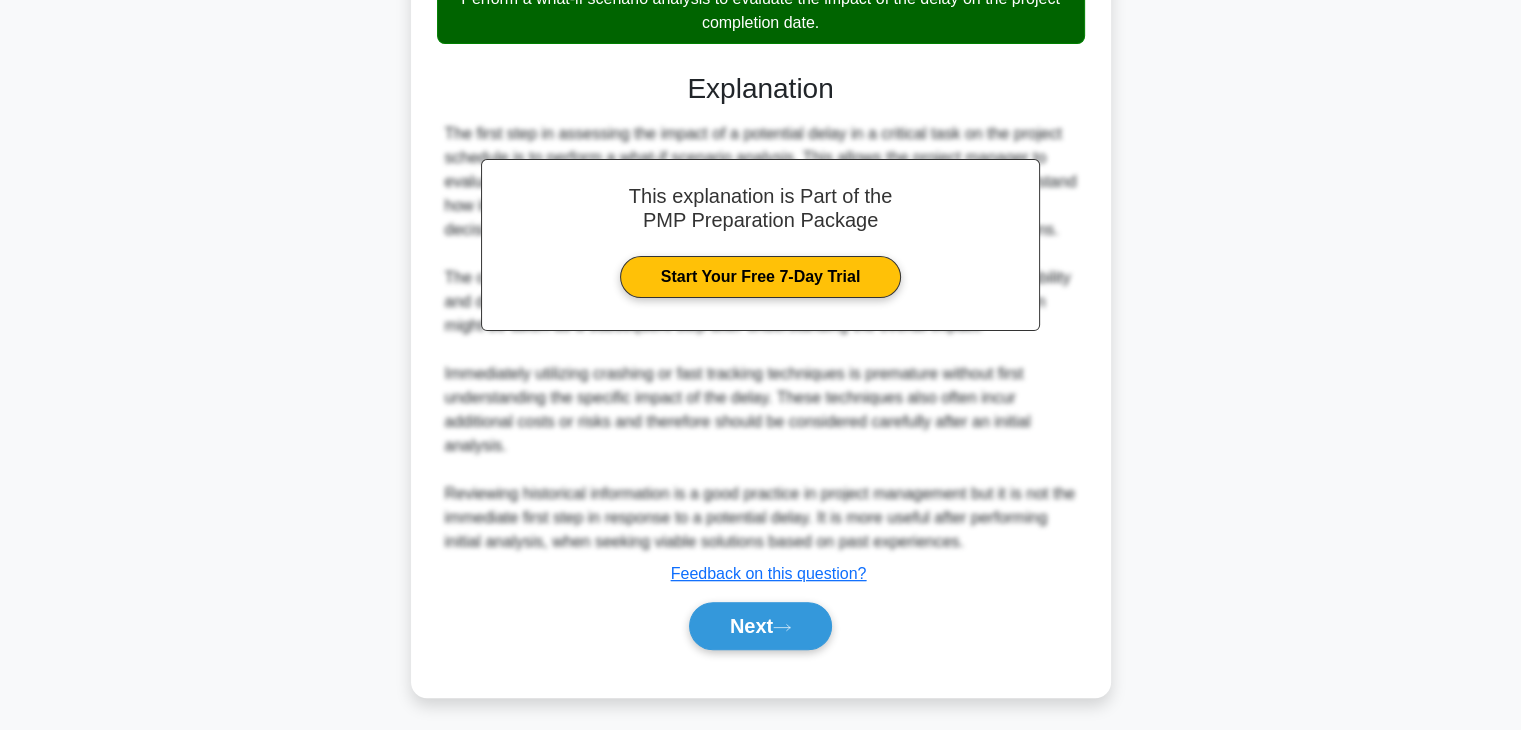 scroll, scrollTop: 622, scrollLeft: 0, axis: vertical 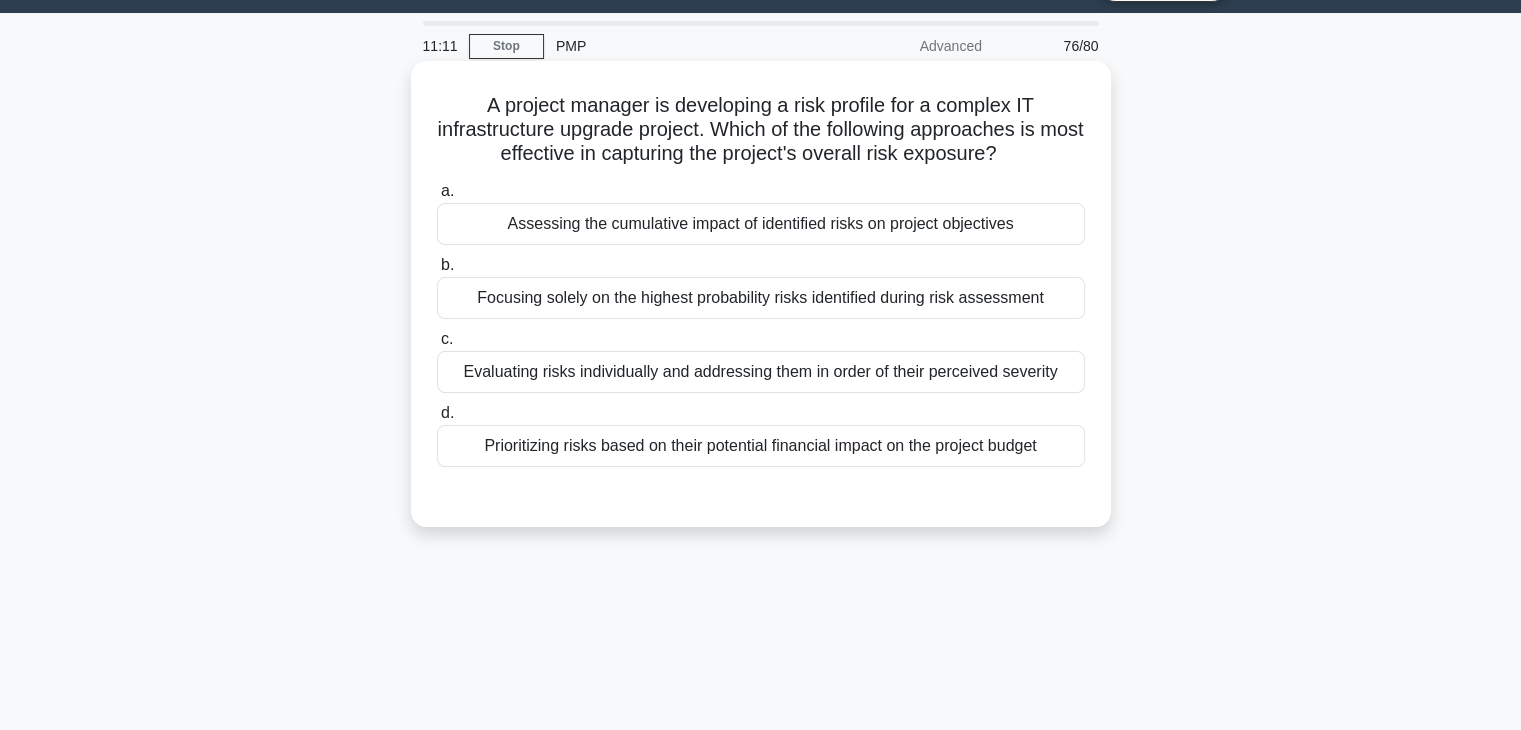 click on "Evaluating risks individually and addressing them in order of their perceived severity" at bounding box center (761, 372) 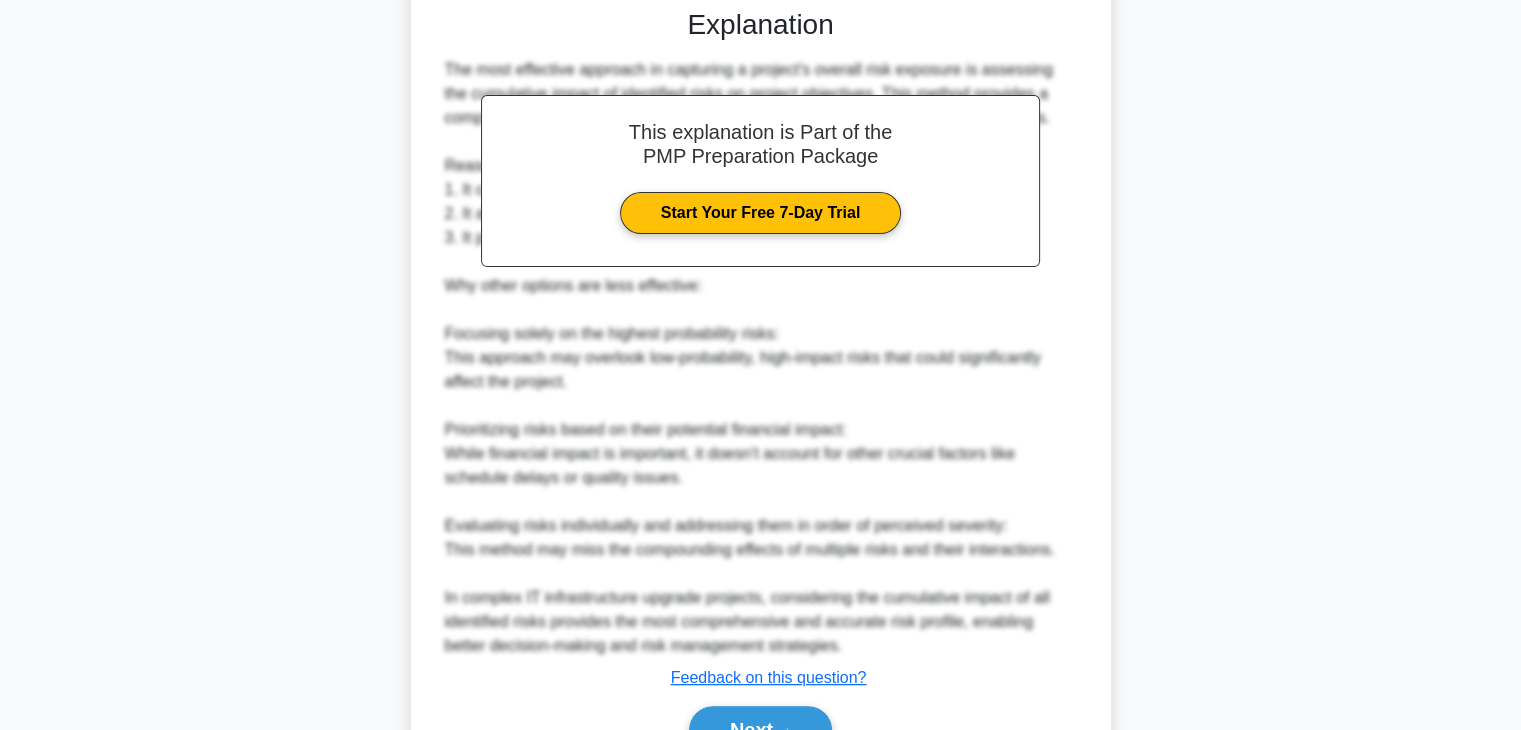 scroll, scrollTop: 648, scrollLeft: 0, axis: vertical 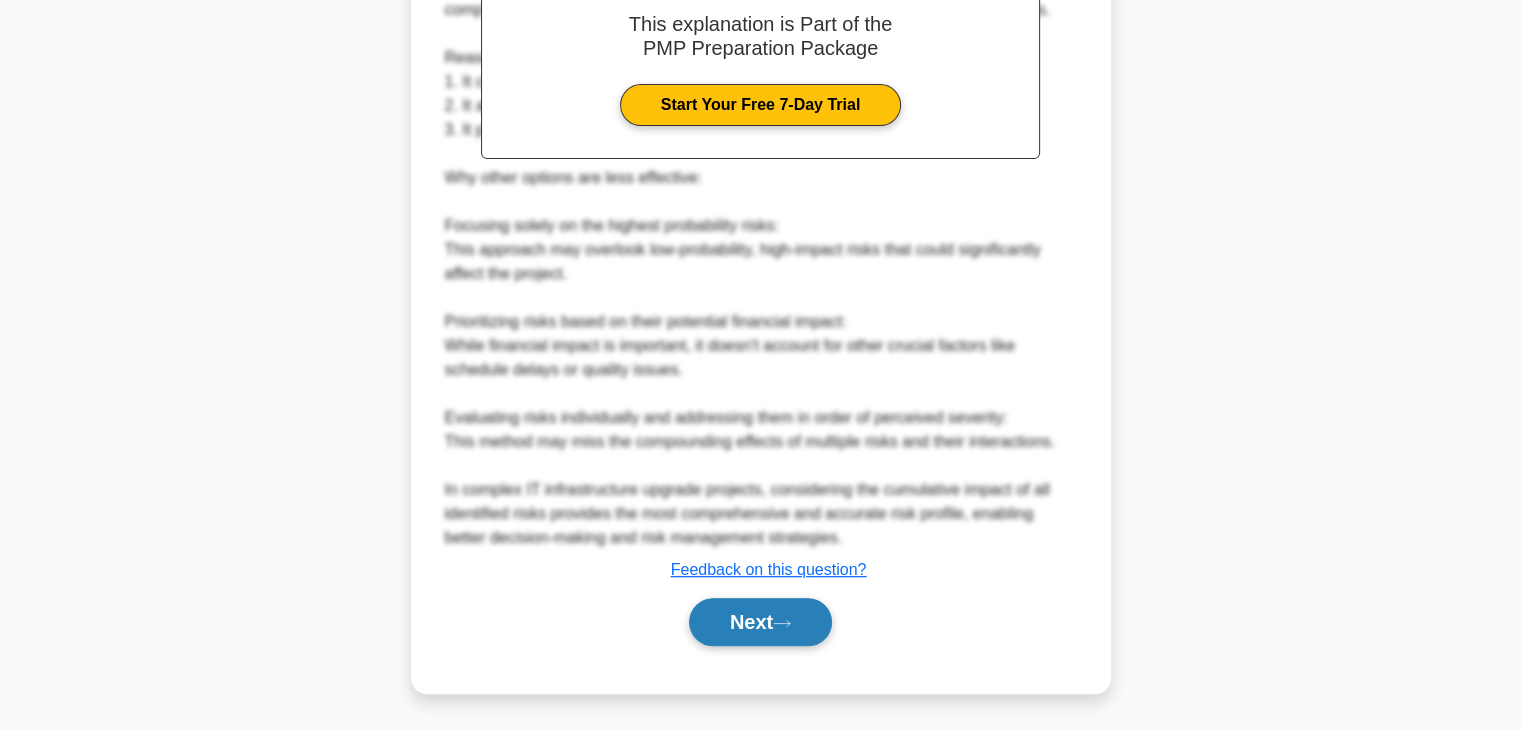 click on "Next" at bounding box center [760, 622] 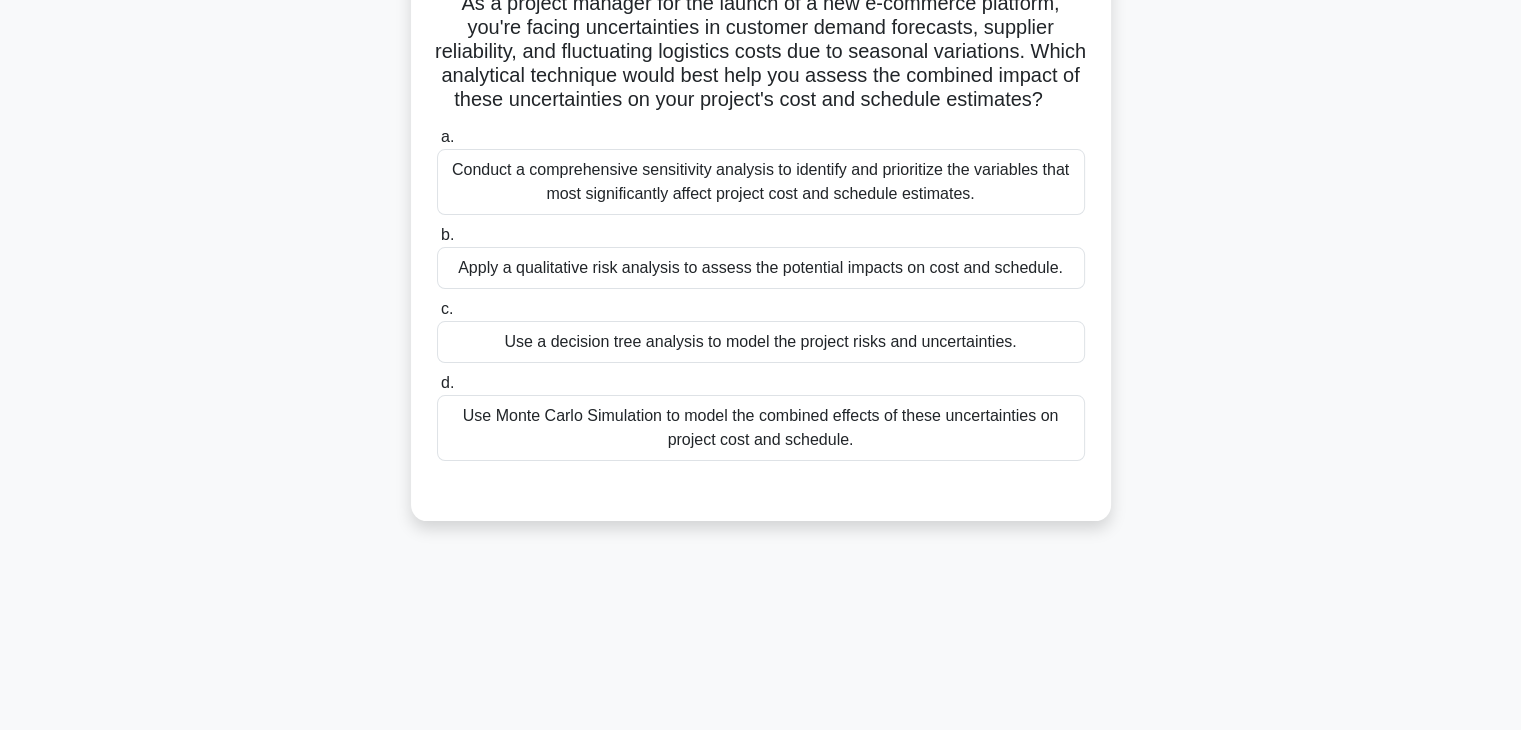 scroll, scrollTop: 0, scrollLeft: 0, axis: both 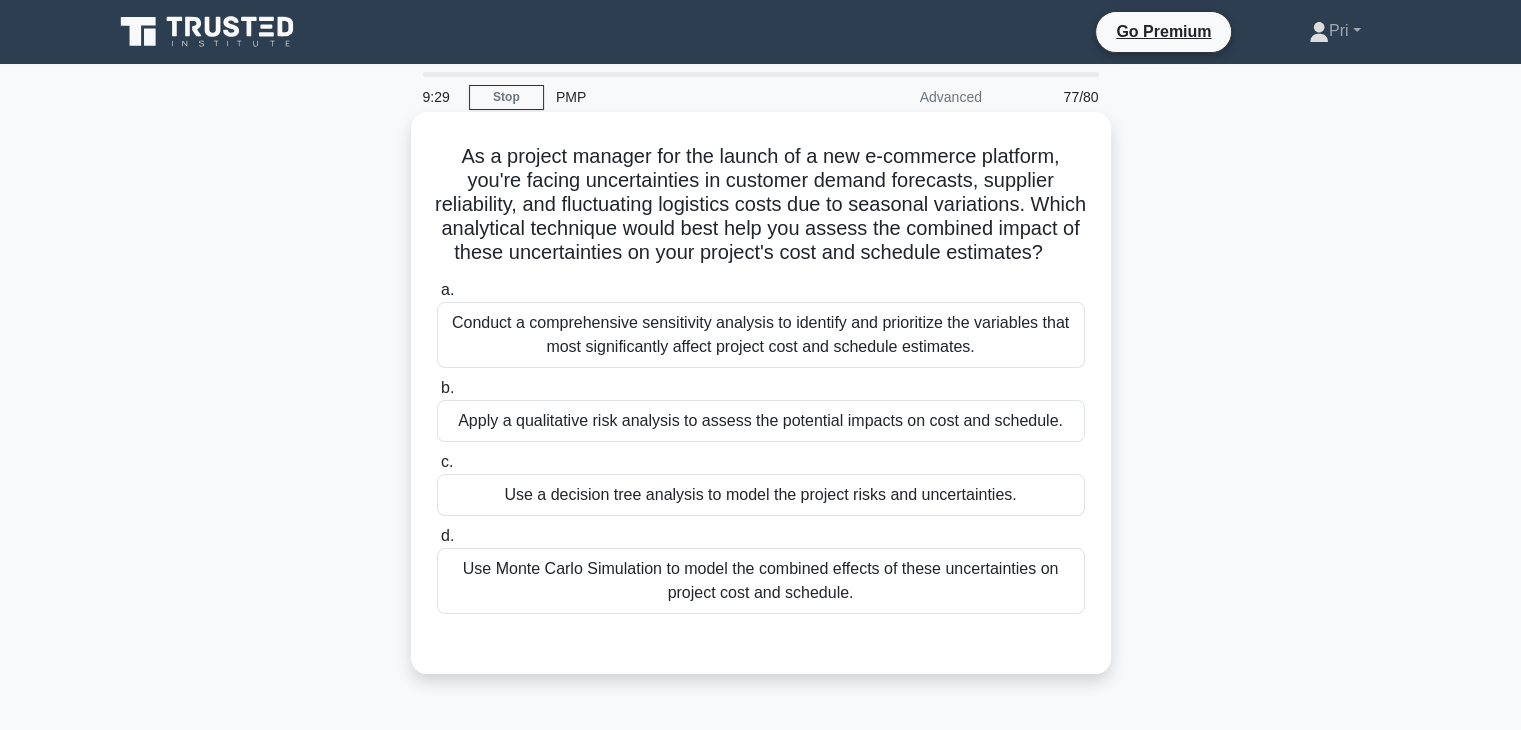 click on "Conduct a comprehensive sensitivity analysis to identify and prioritize the variables that most significantly affect project cost and schedule estimates." at bounding box center [761, 335] 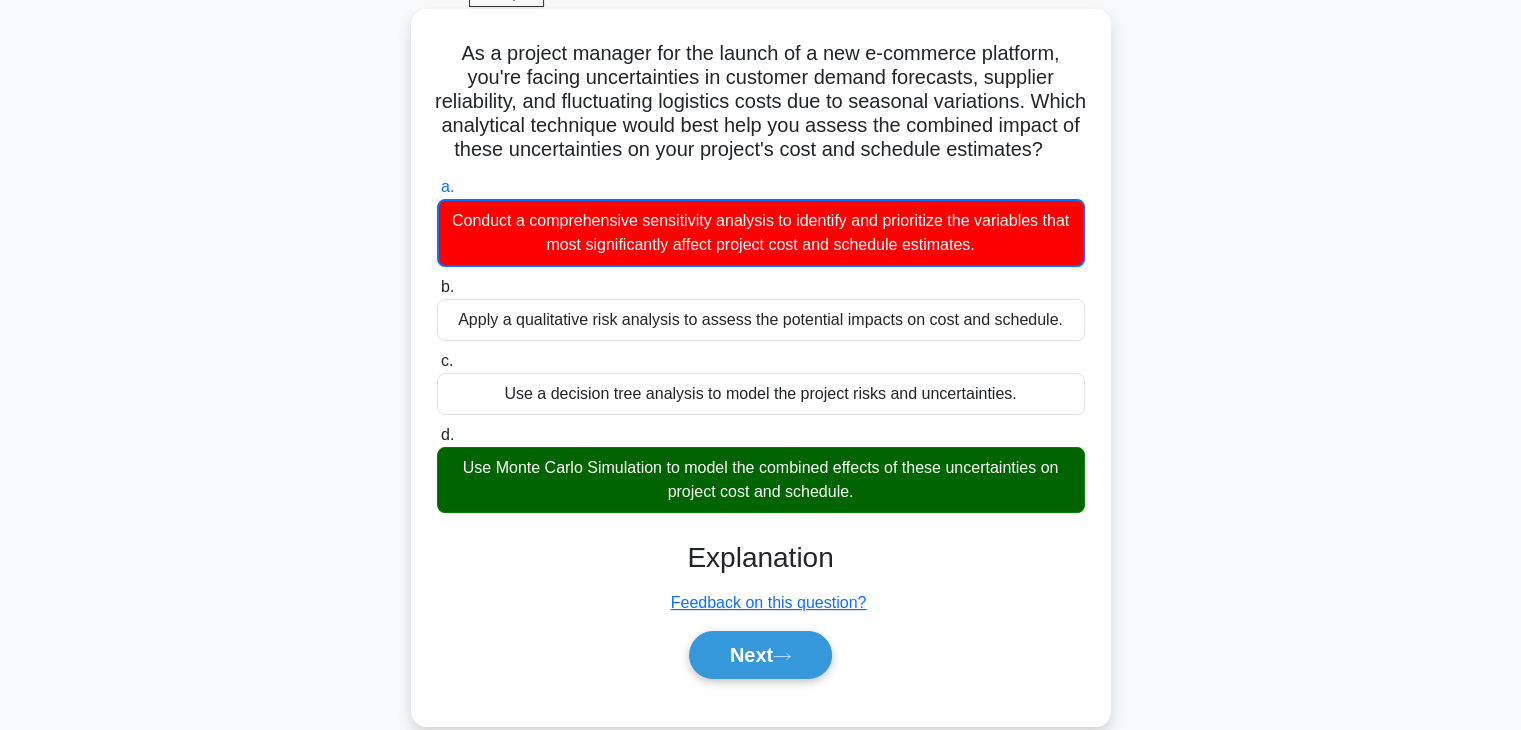 scroll, scrollTop: 100, scrollLeft: 0, axis: vertical 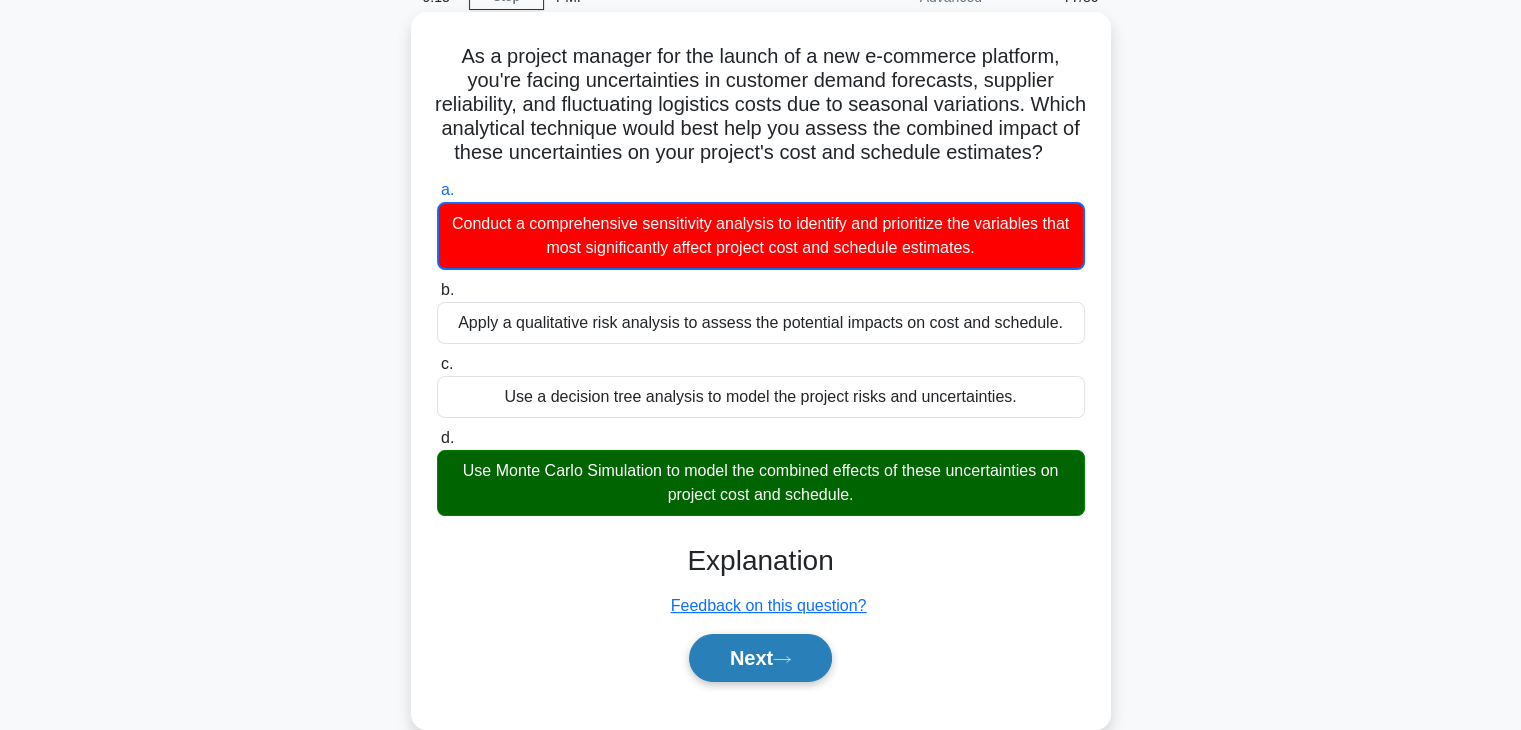 click 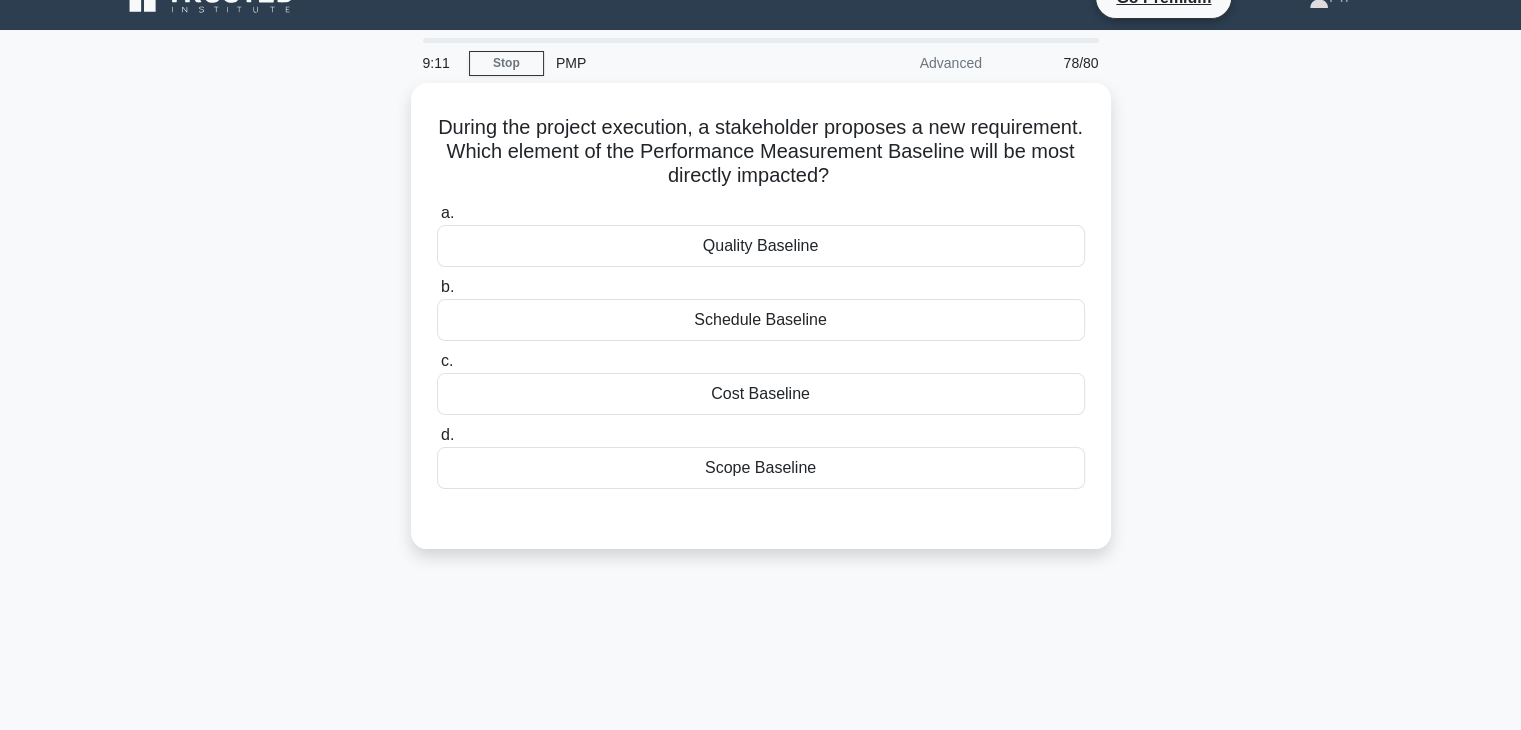scroll, scrollTop: 0, scrollLeft: 0, axis: both 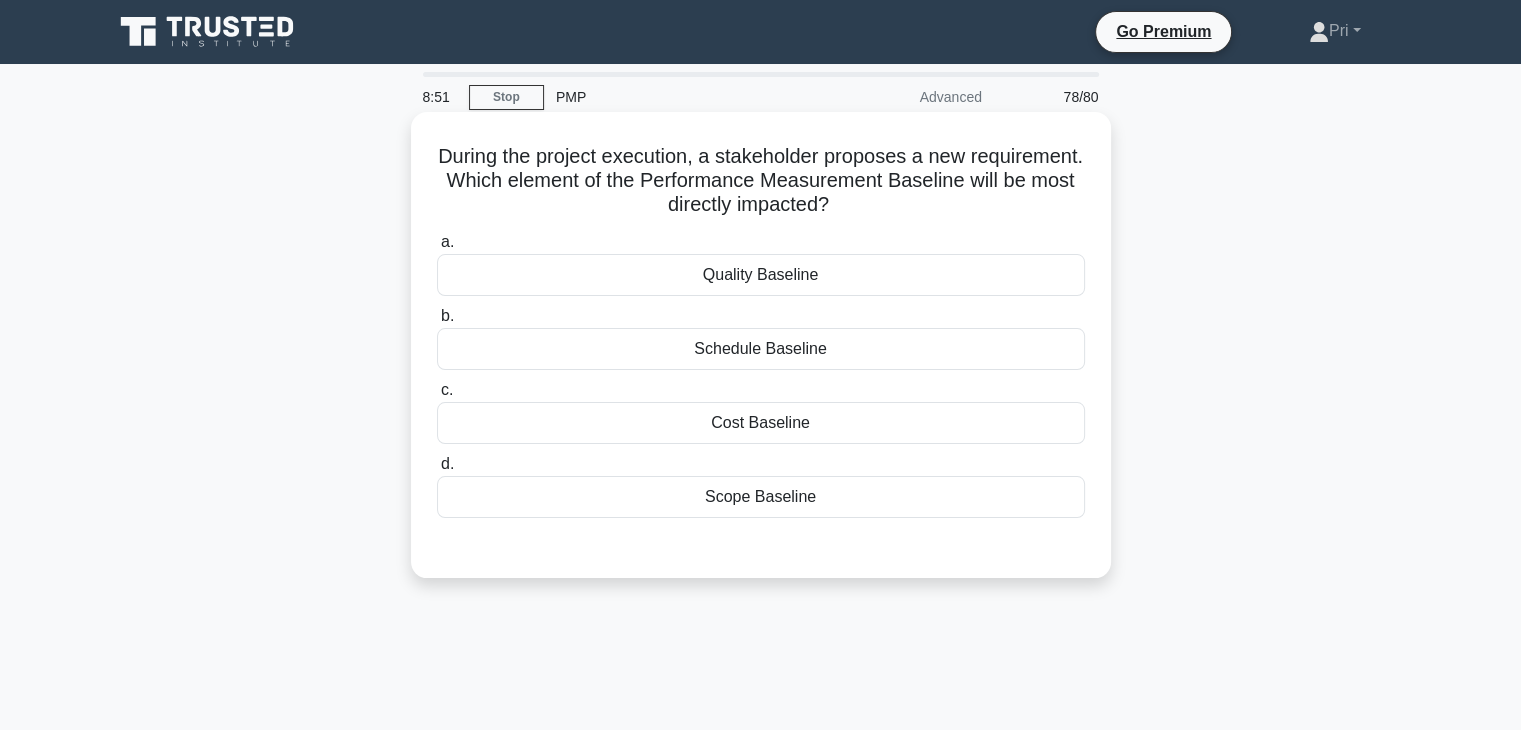 click on "Scope Baseline" at bounding box center (761, 497) 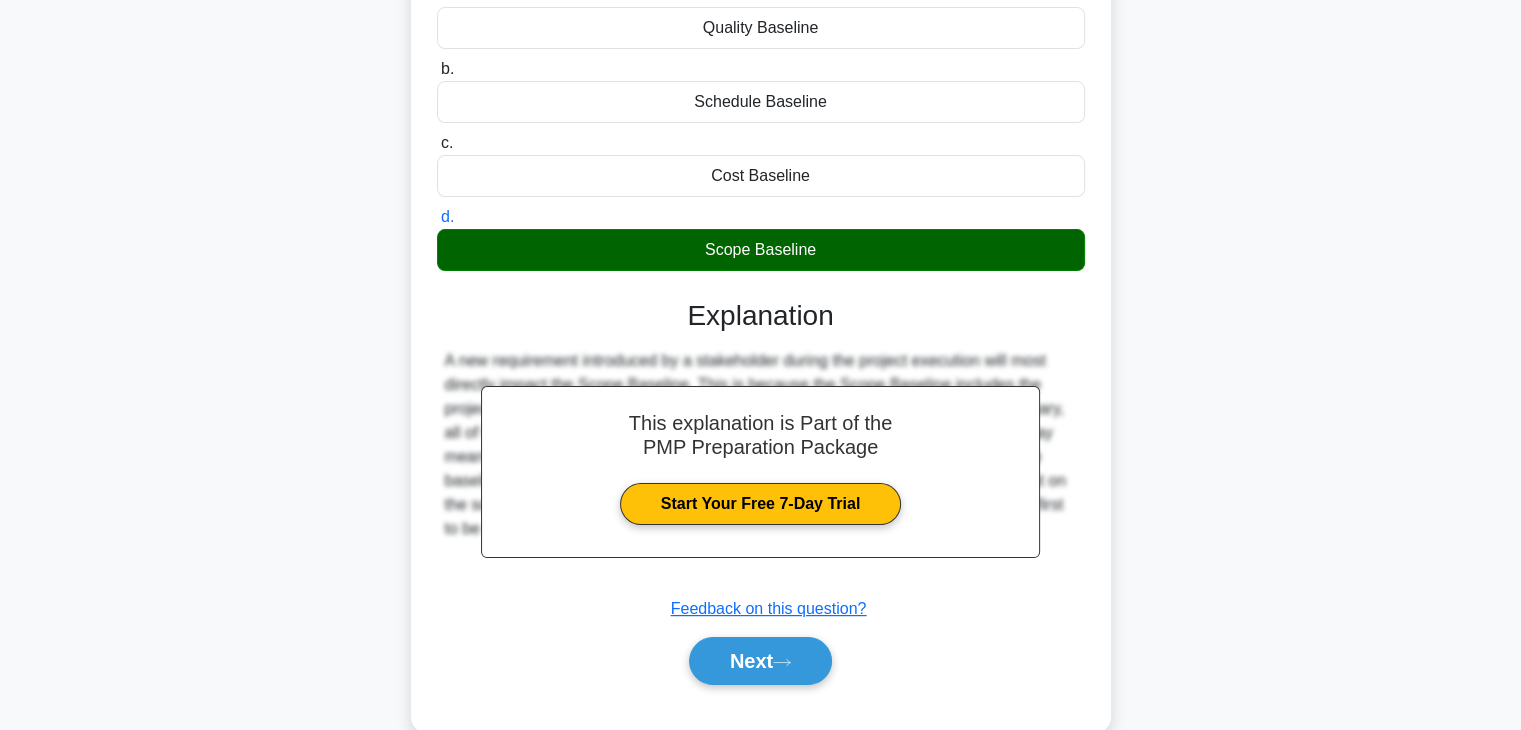 scroll, scrollTop: 351, scrollLeft: 0, axis: vertical 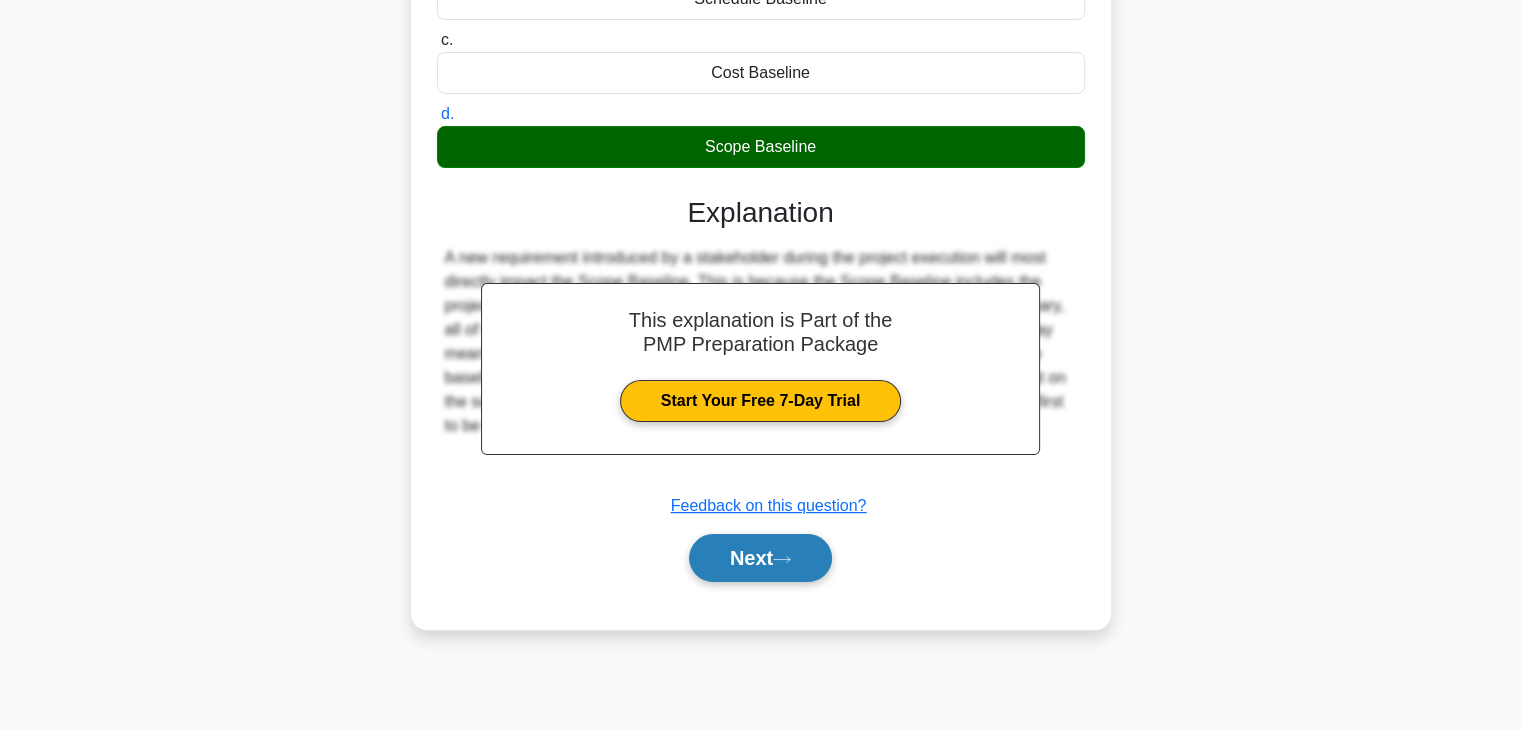 click on "Next" at bounding box center [760, 558] 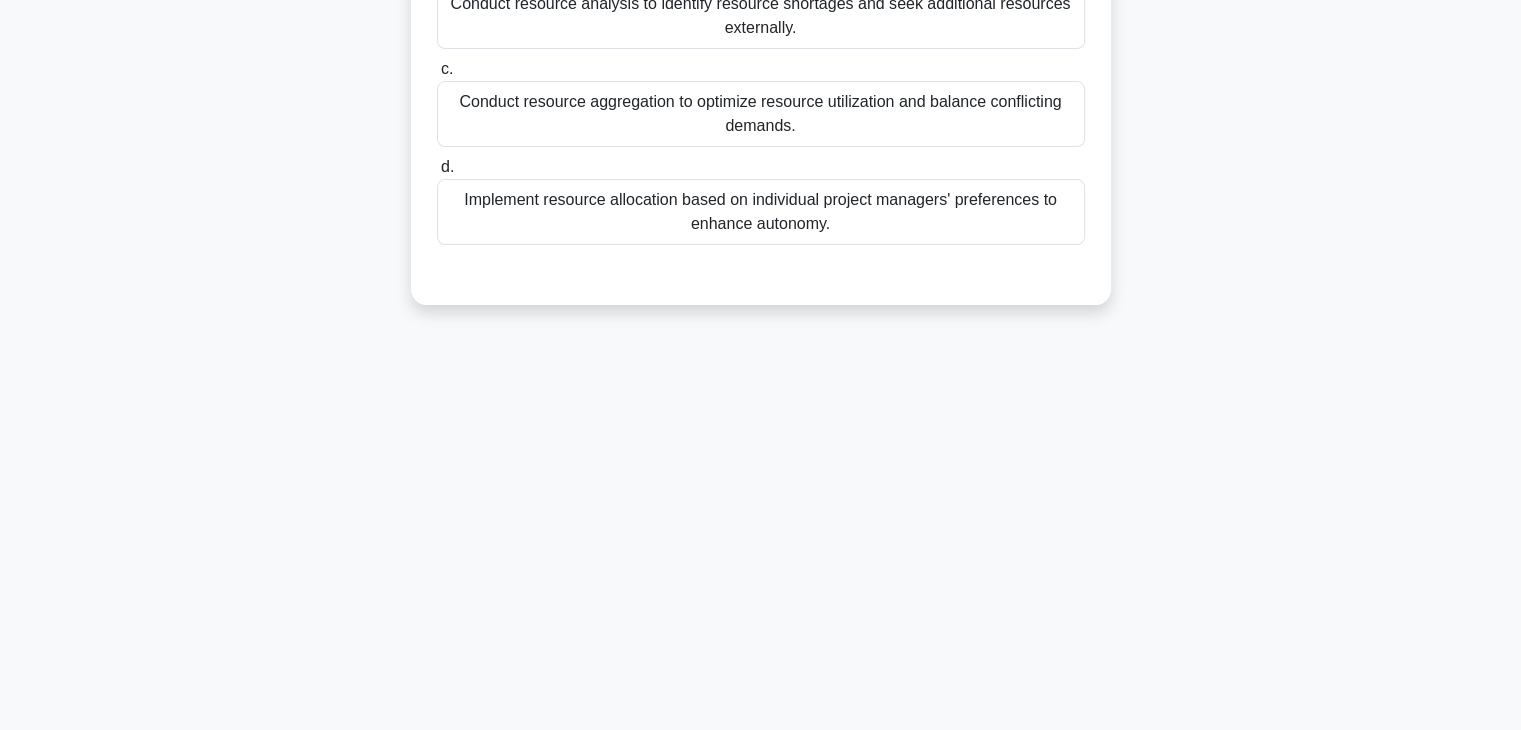 scroll, scrollTop: 0, scrollLeft: 0, axis: both 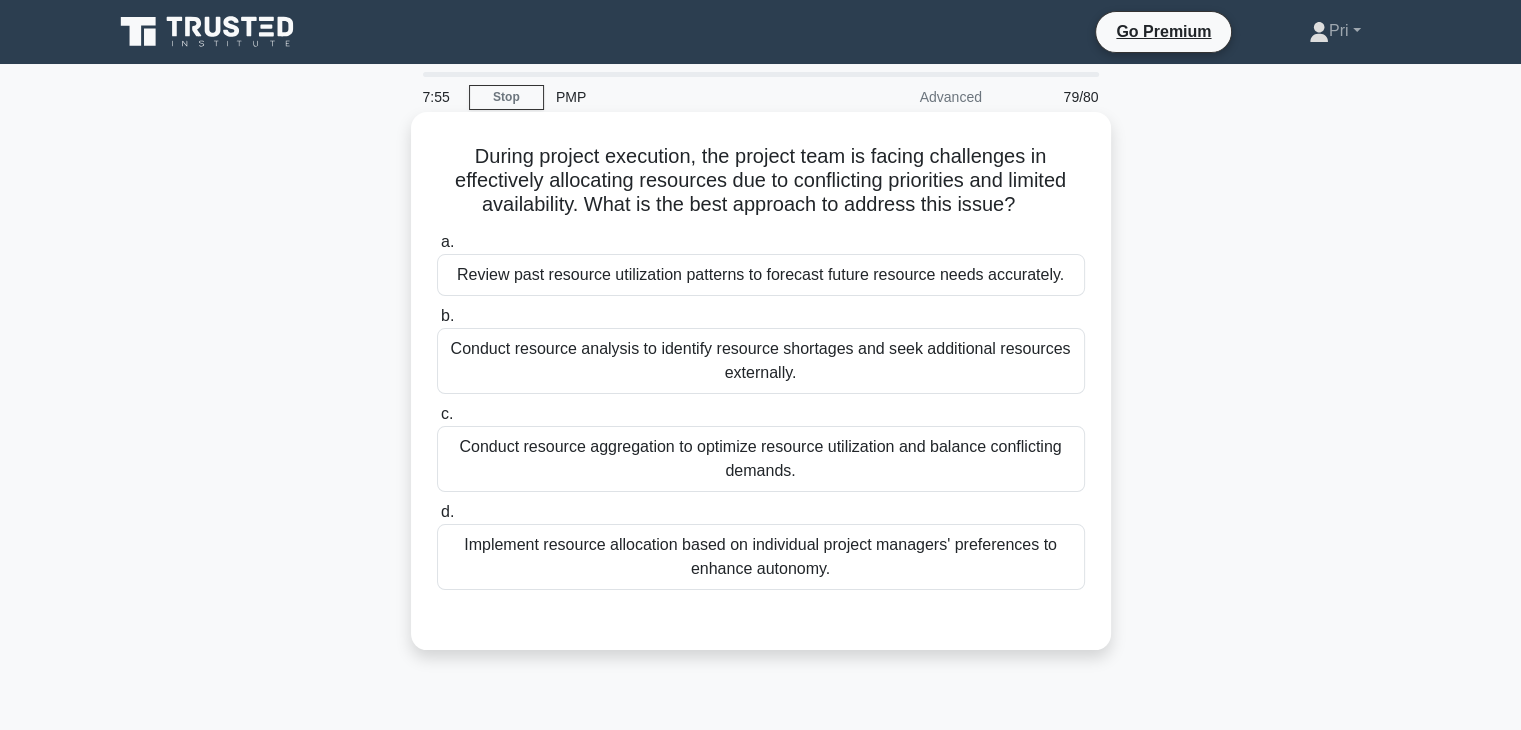 click on "Conduct resource aggregation to optimize resource utilization and balance conflicting demands." at bounding box center [761, 459] 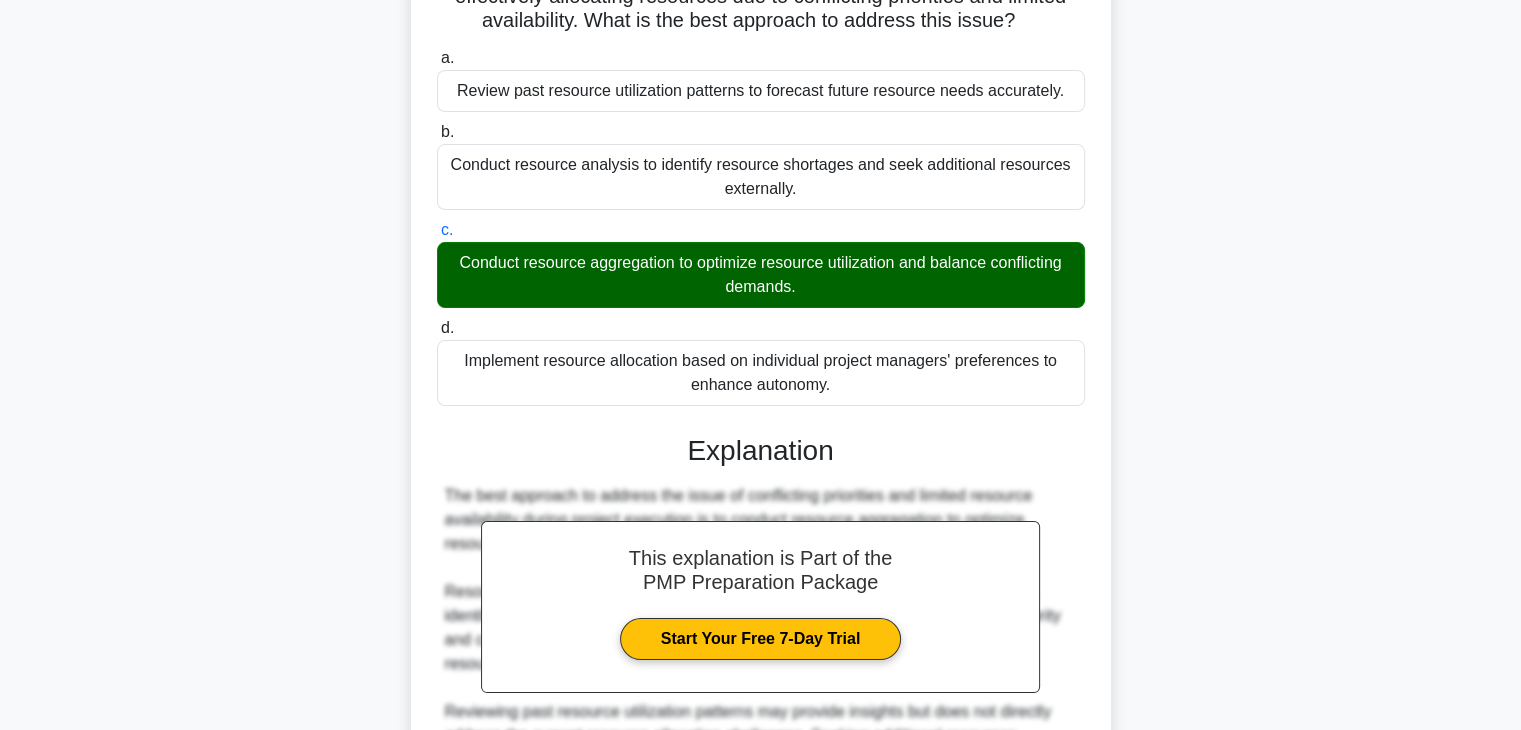 scroll, scrollTop: 454, scrollLeft: 0, axis: vertical 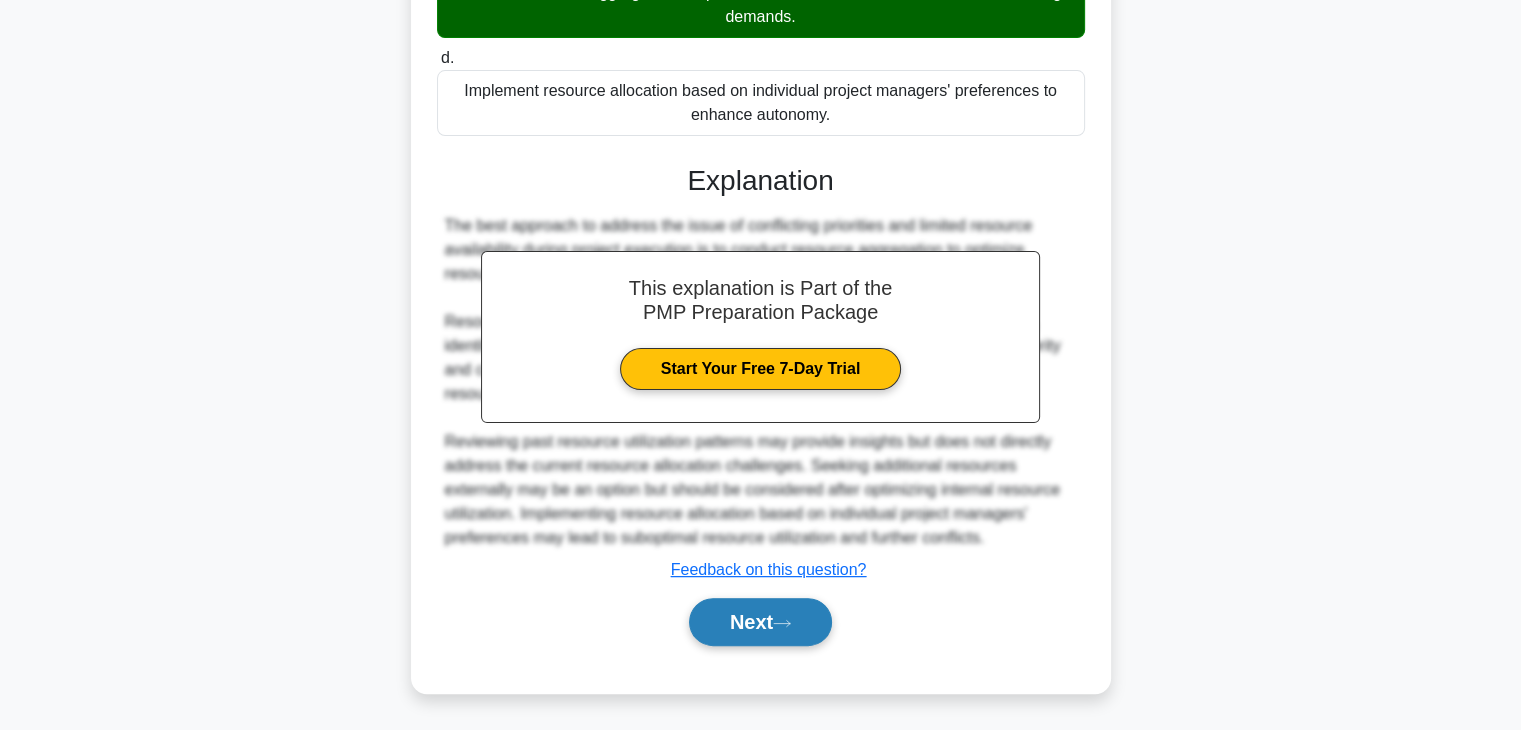 click on "Next" at bounding box center [760, 622] 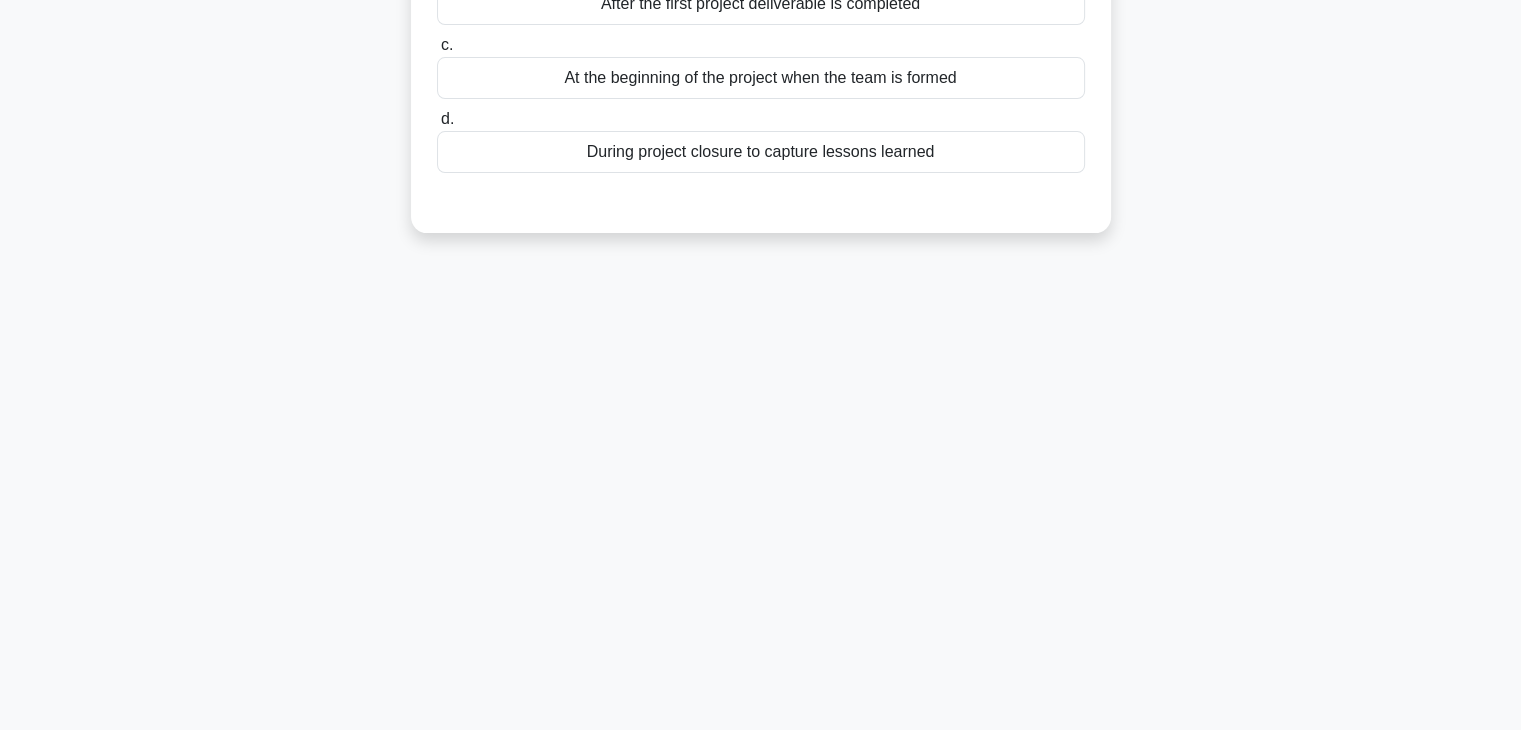 scroll, scrollTop: 0, scrollLeft: 0, axis: both 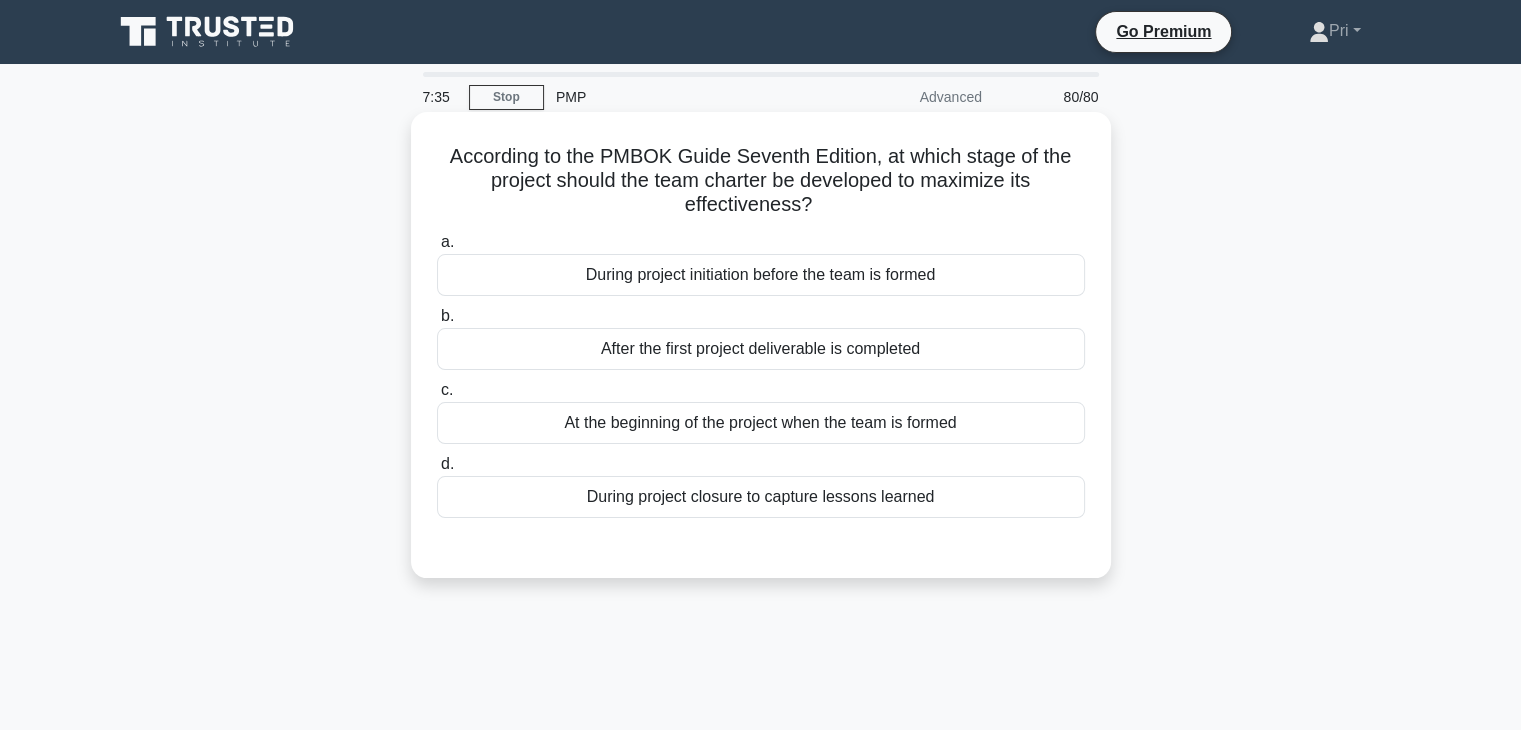 click on "At the beginning of the project when the team is formed" at bounding box center (761, 423) 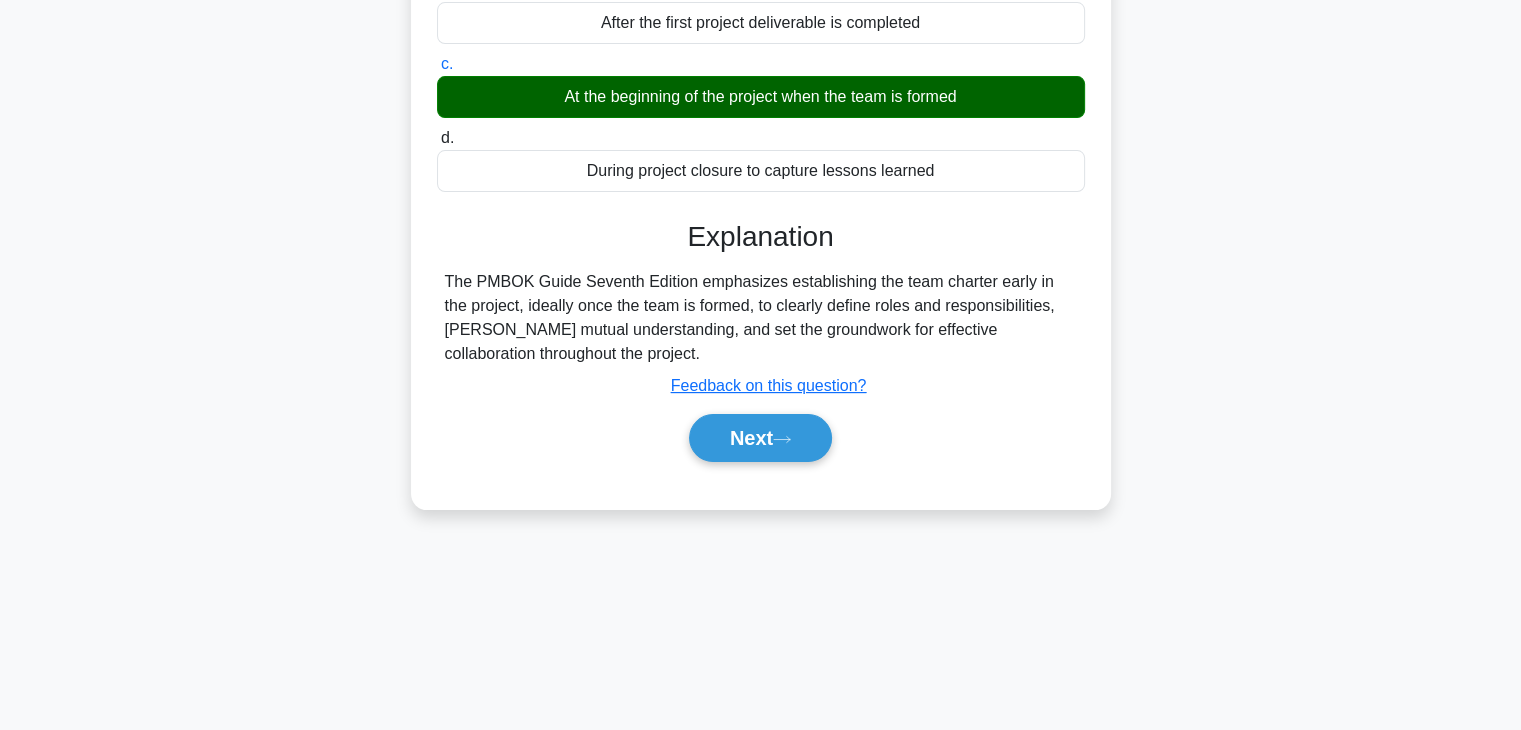 scroll, scrollTop: 351, scrollLeft: 0, axis: vertical 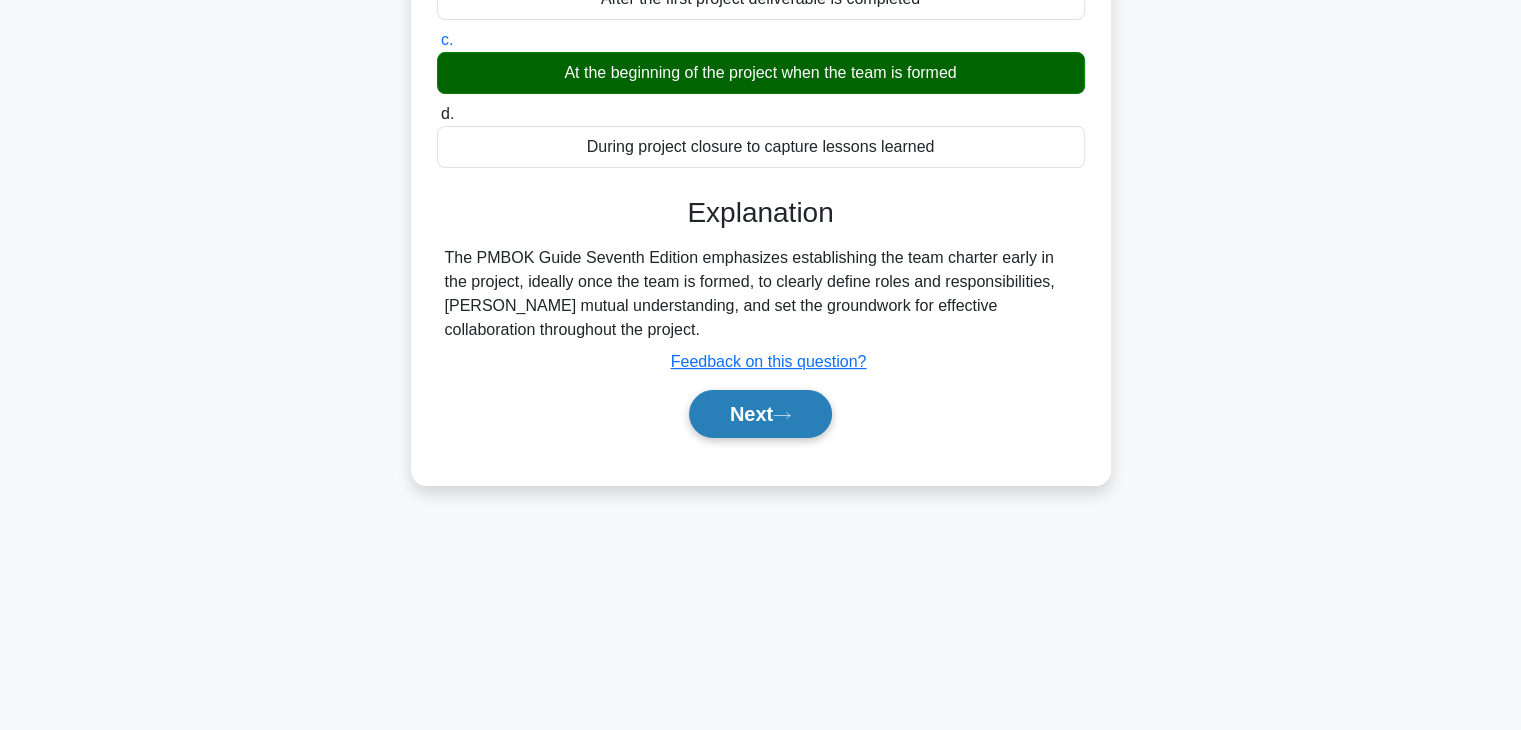 click on "Next" at bounding box center [760, 414] 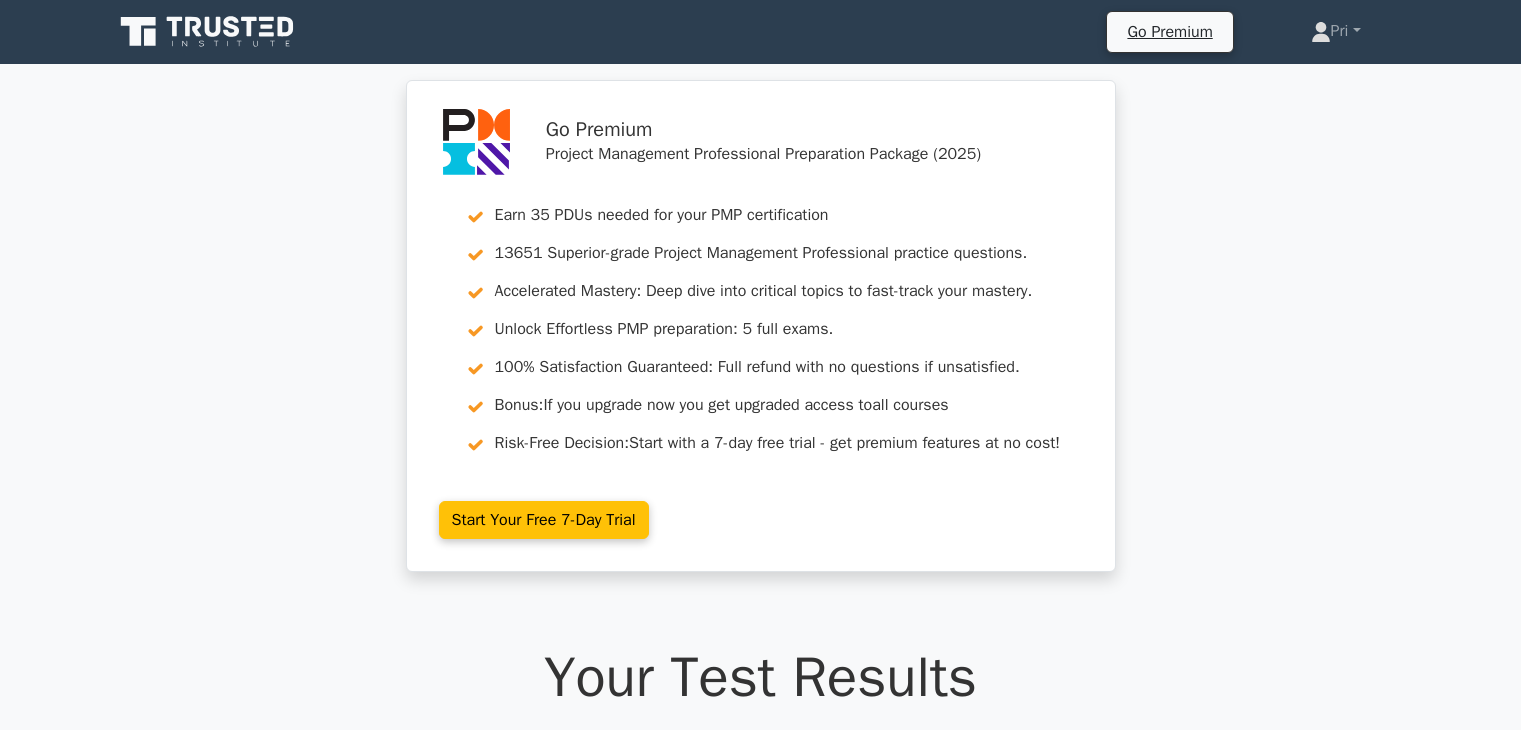 scroll, scrollTop: 0, scrollLeft: 0, axis: both 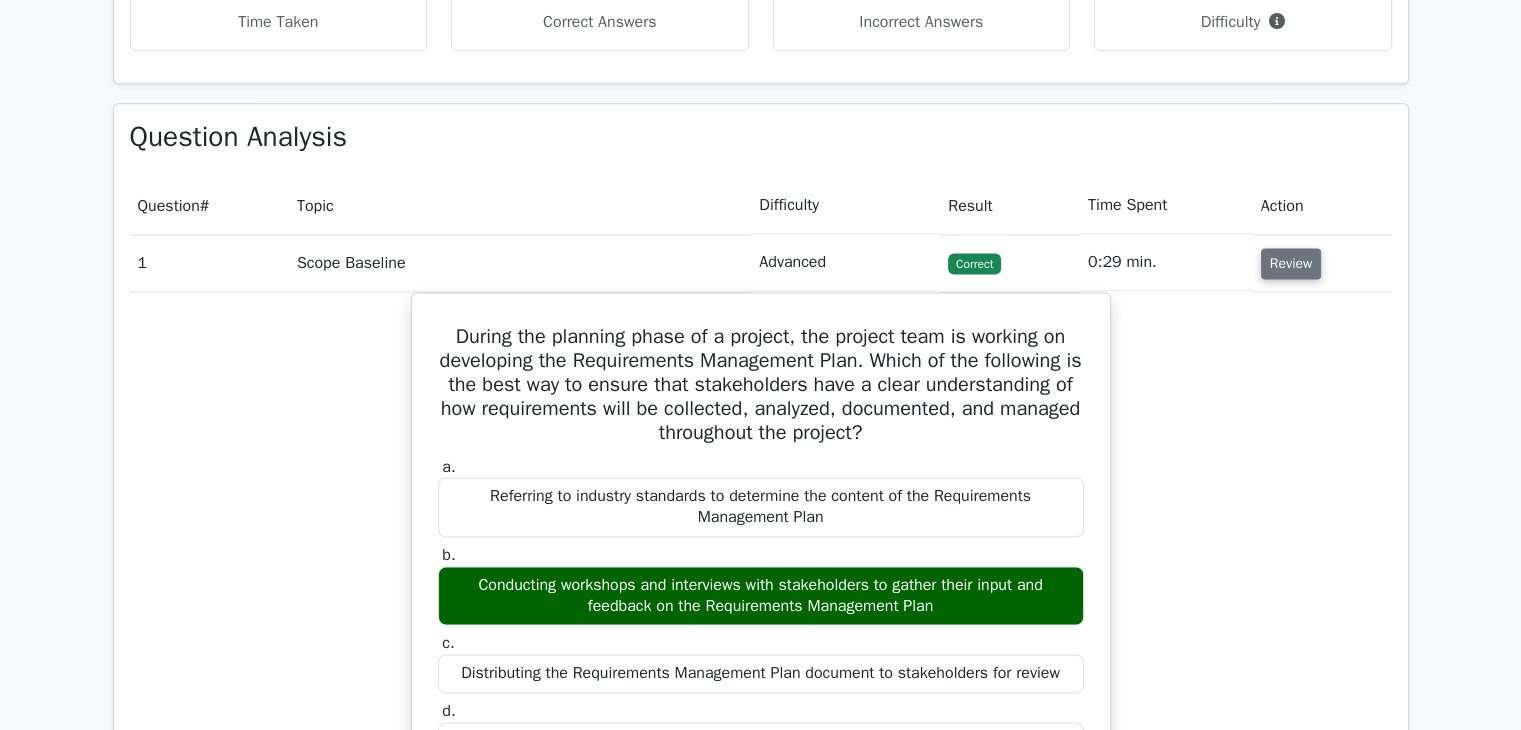 click on "Review" at bounding box center [1291, 263] 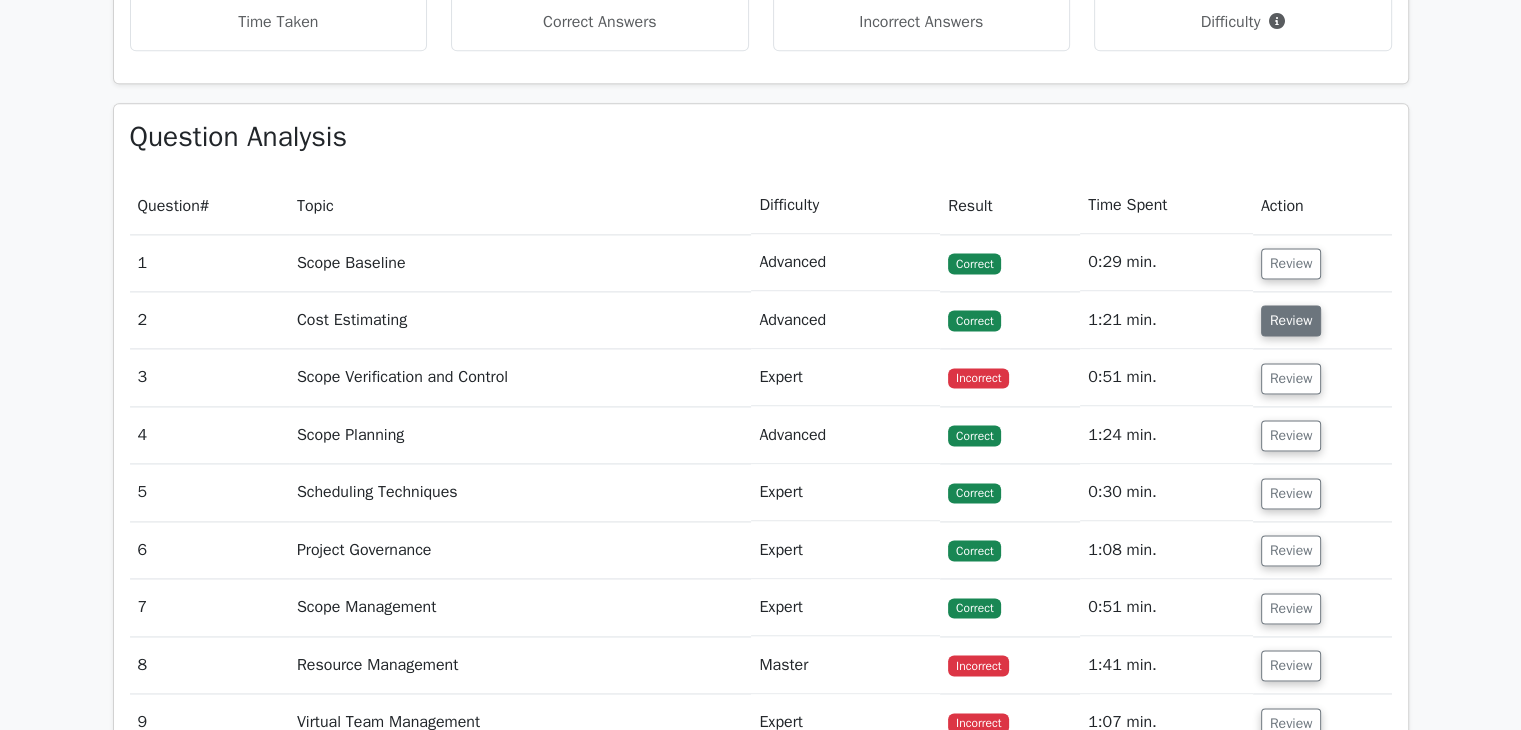 click on "Review" at bounding box center [1291, 320] 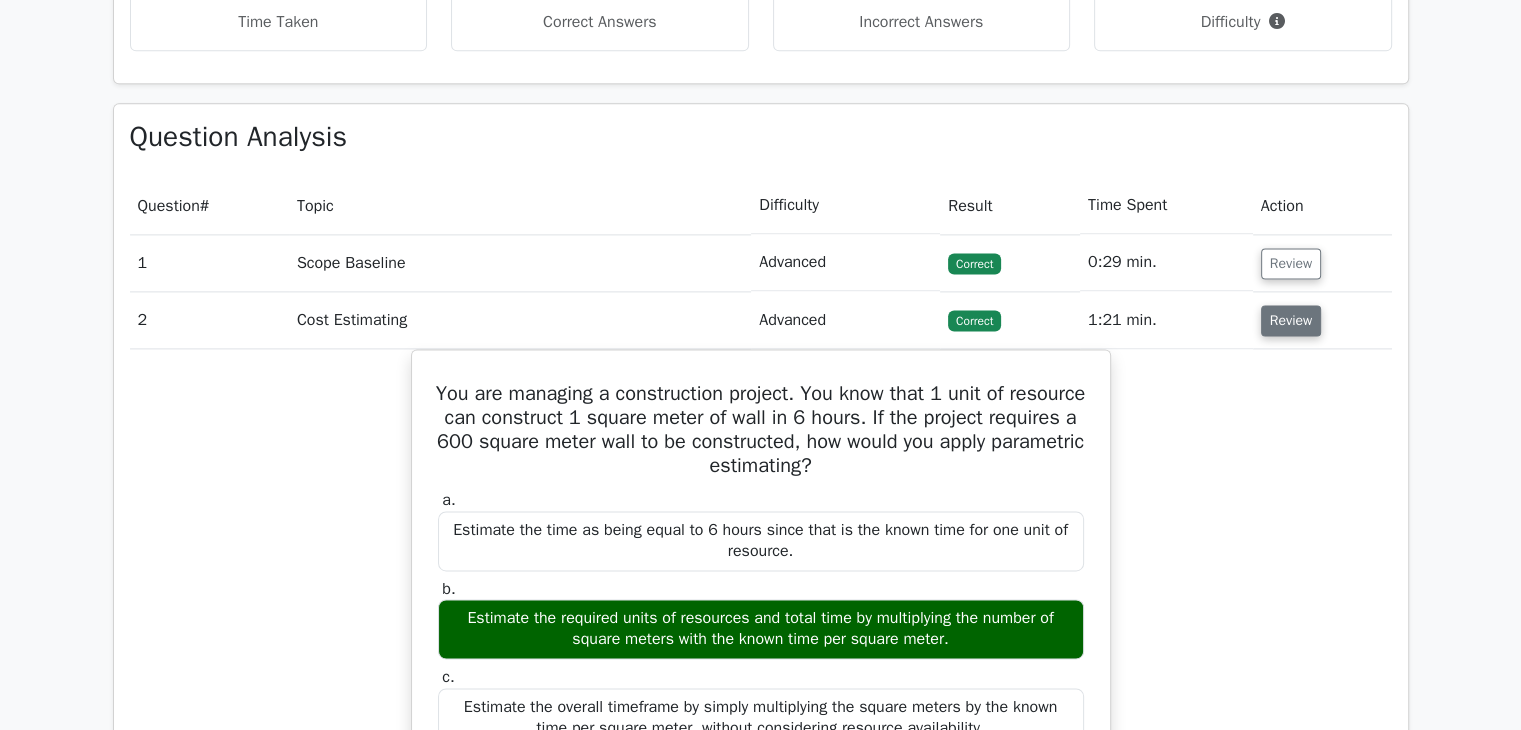 click on "Review" at bounding box center [1291, 320] 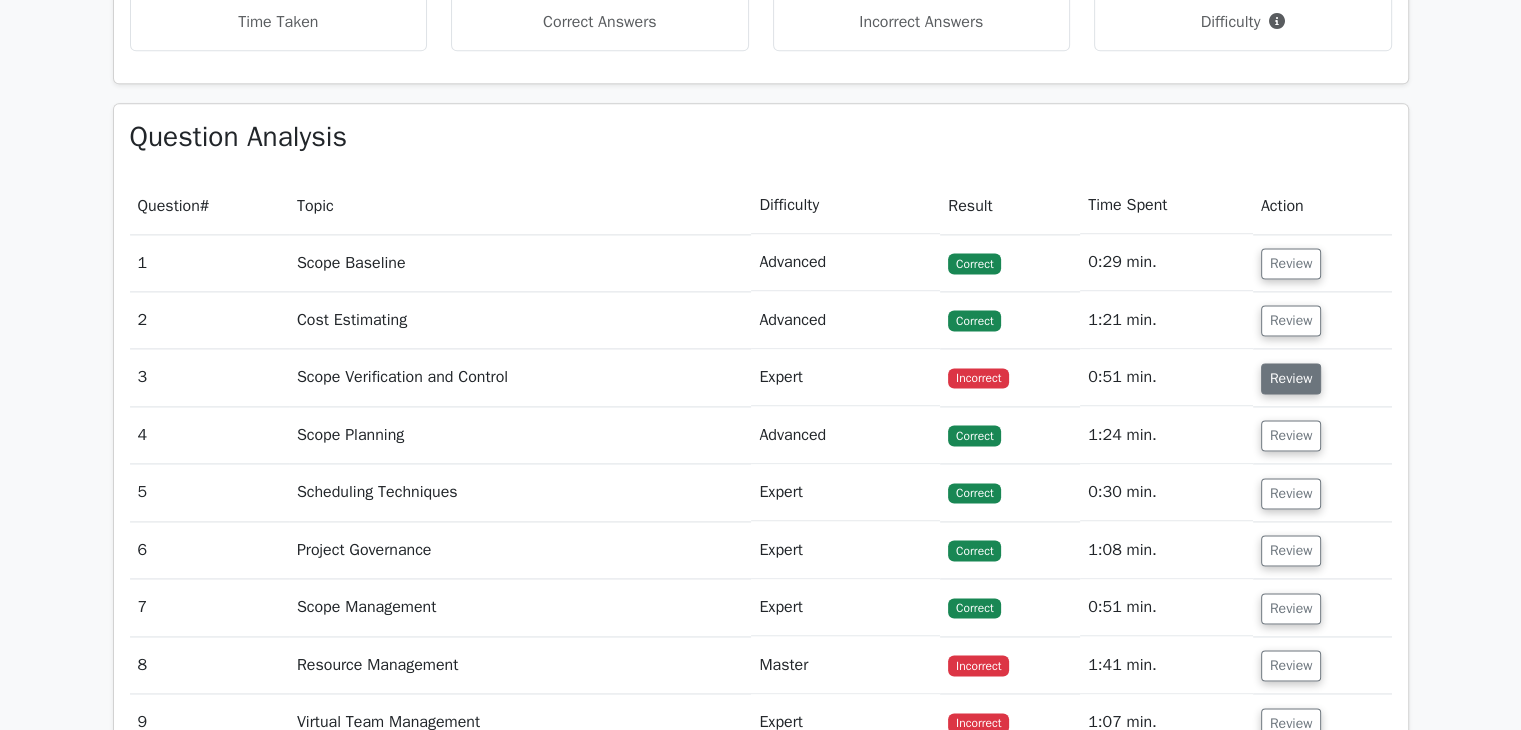 click on "Review" at bounding box center (1291, 378) 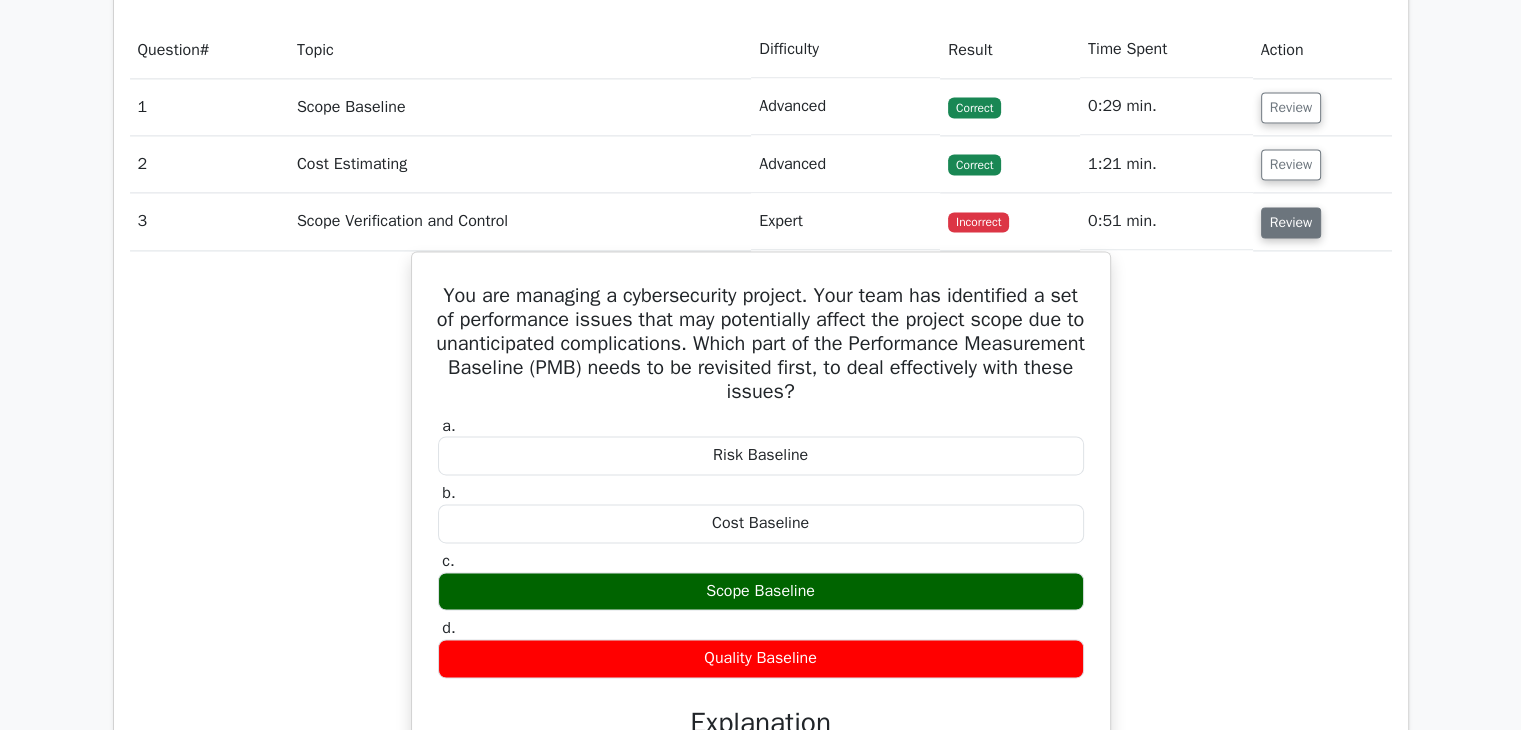 scroll, scrollTop: 2900, scrollLeft: 0, axis: vertical 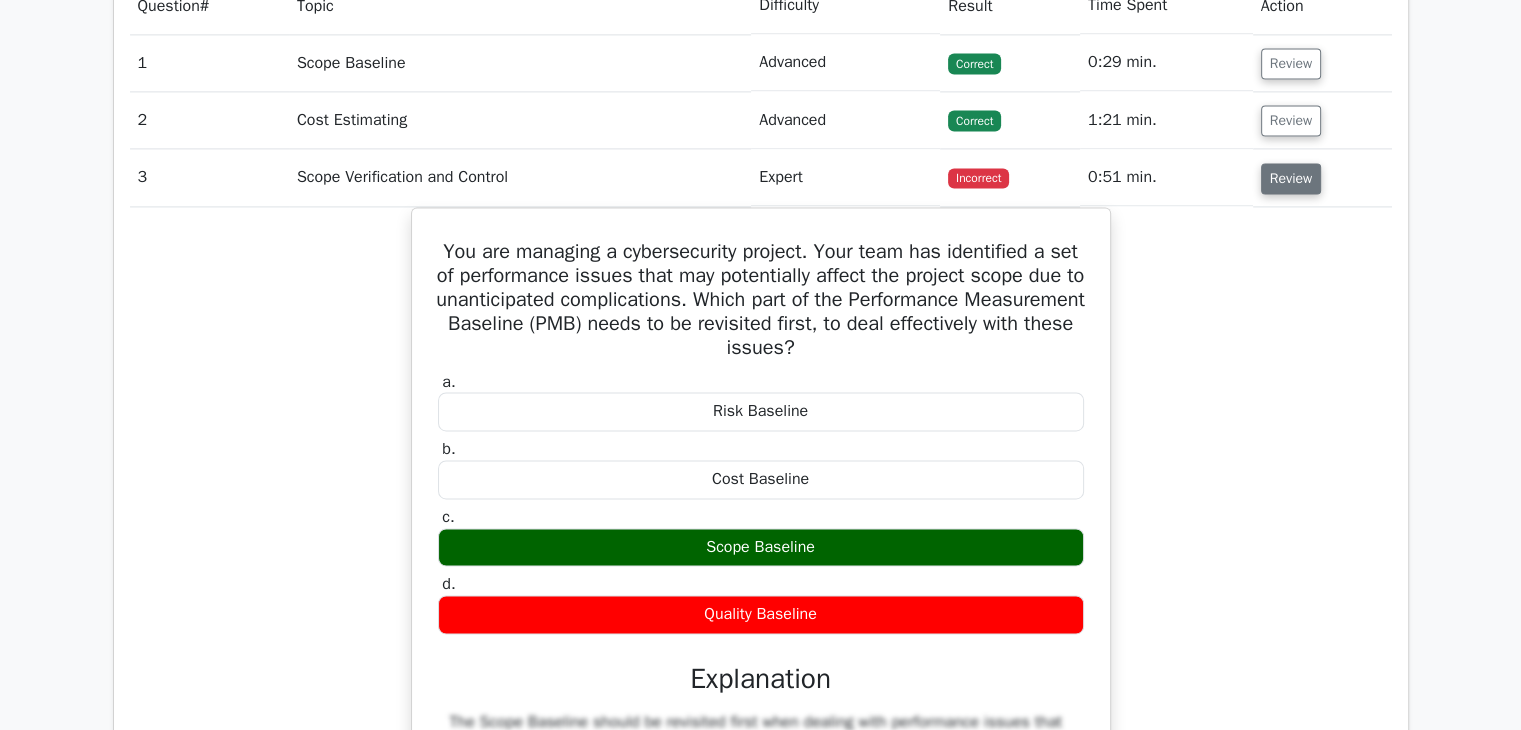 click on "Review" at bounding box center (1291, 178) 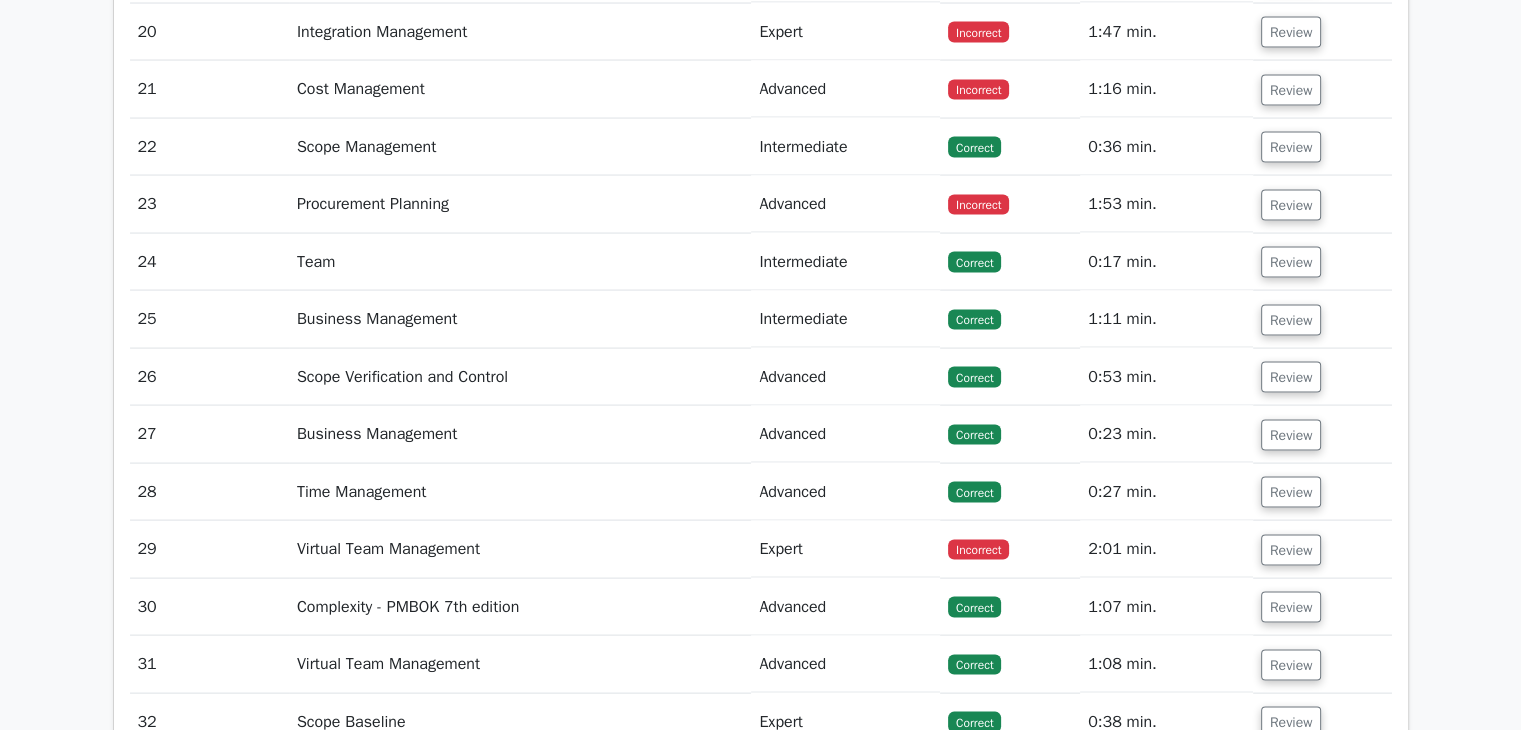 scroll, scrollTop: 4100, scrollLeft: 0, axis: vertical 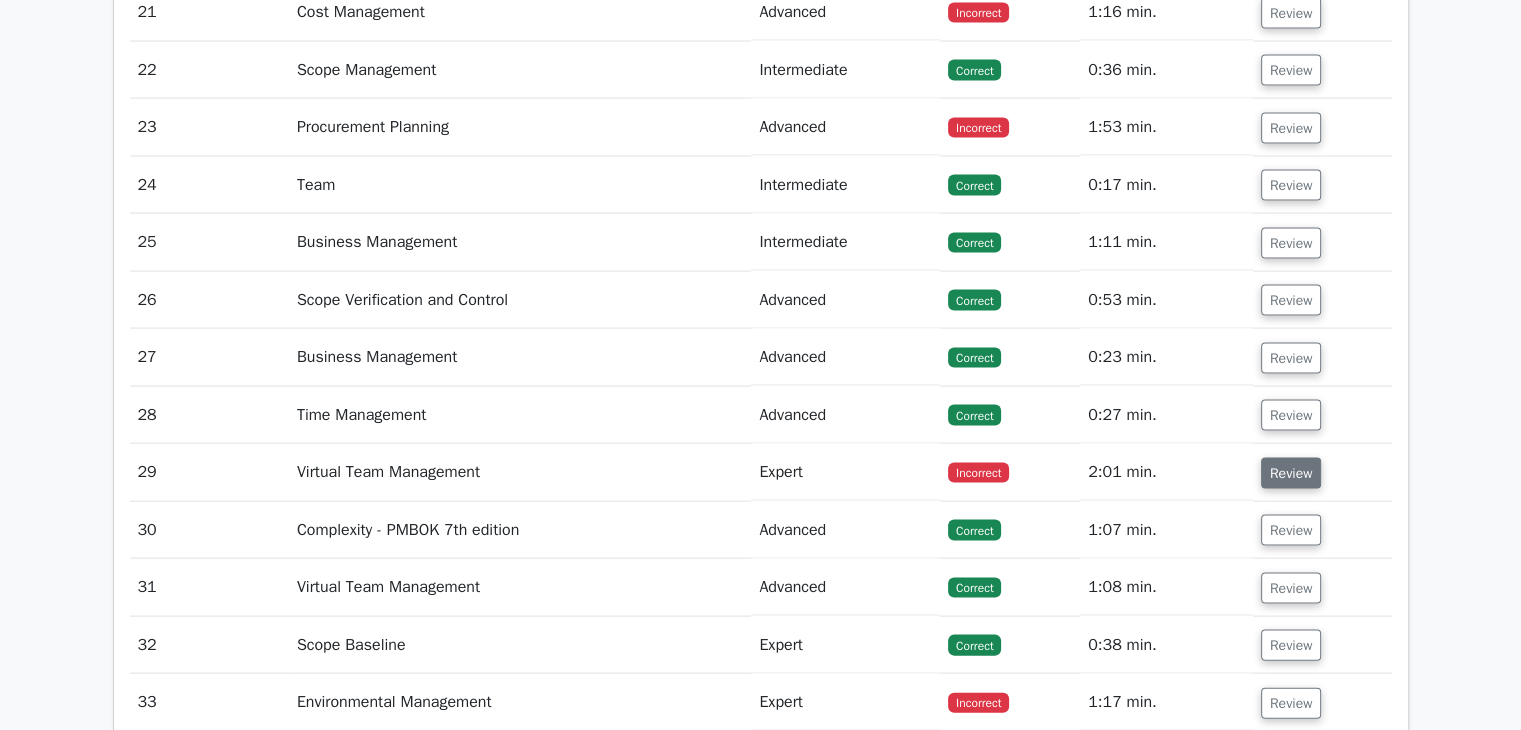 click on "Review" at bounding box center [1291, 473] 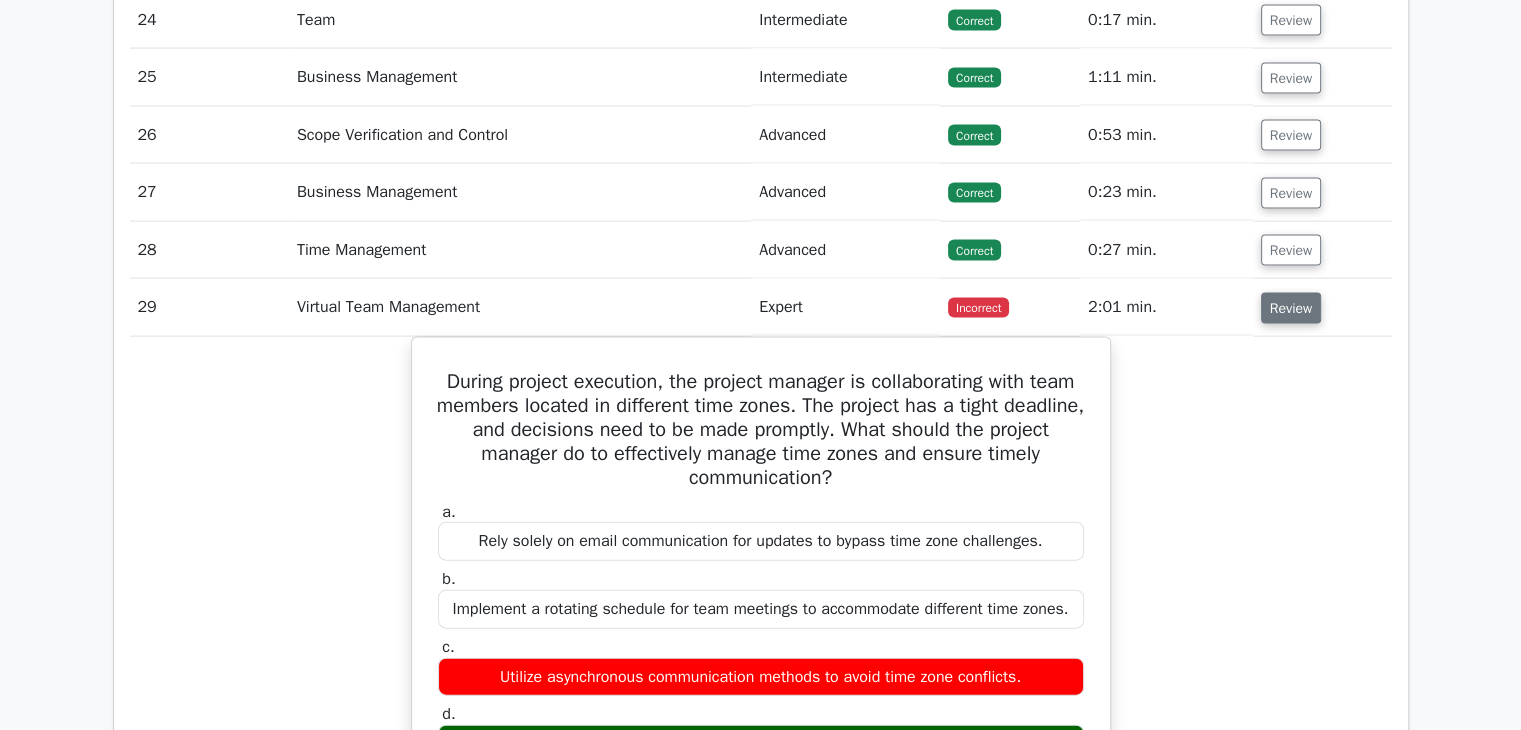 scroll, scrollTop: 4300, scrollLeft: 0, axis: vertical 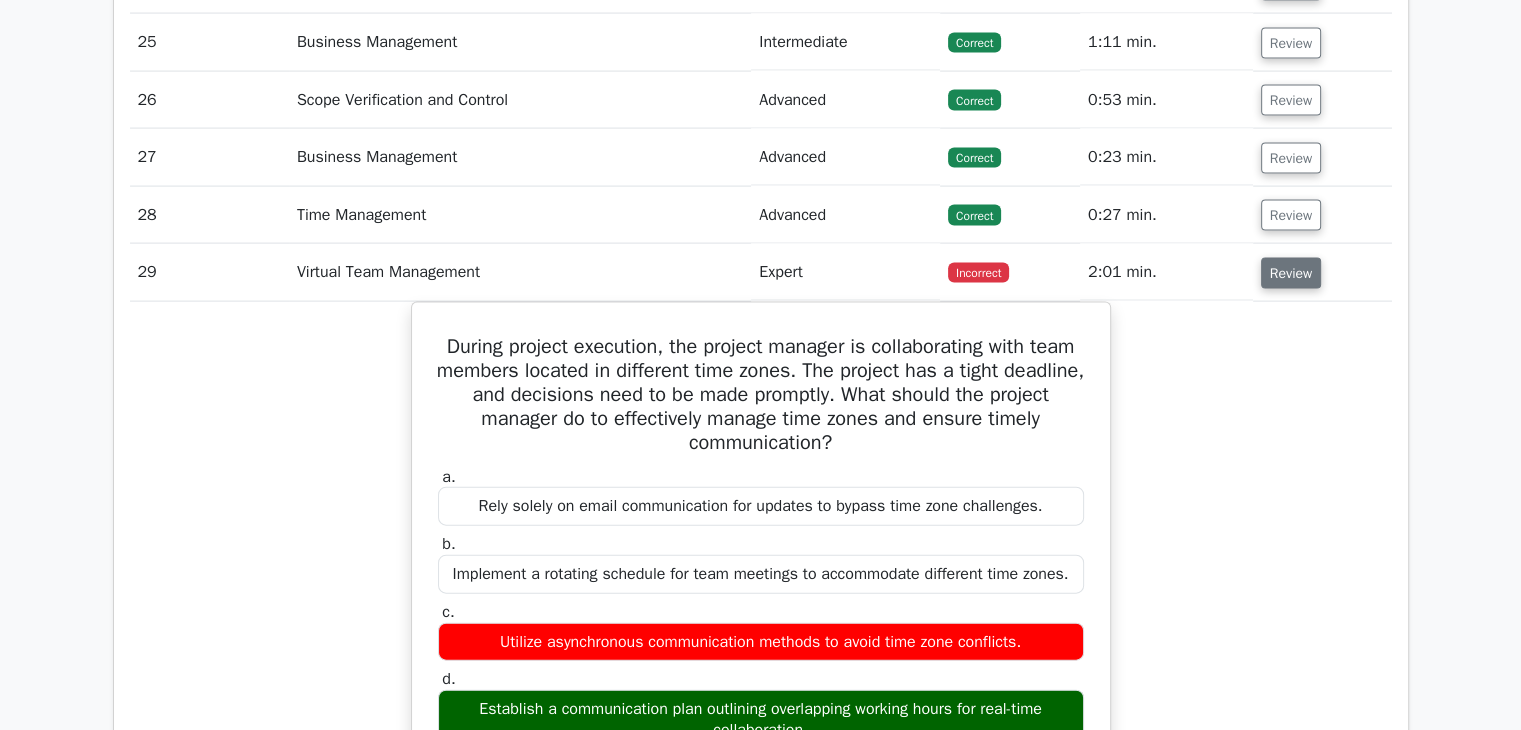 click on "Review" at bounding box center (1291, 273) 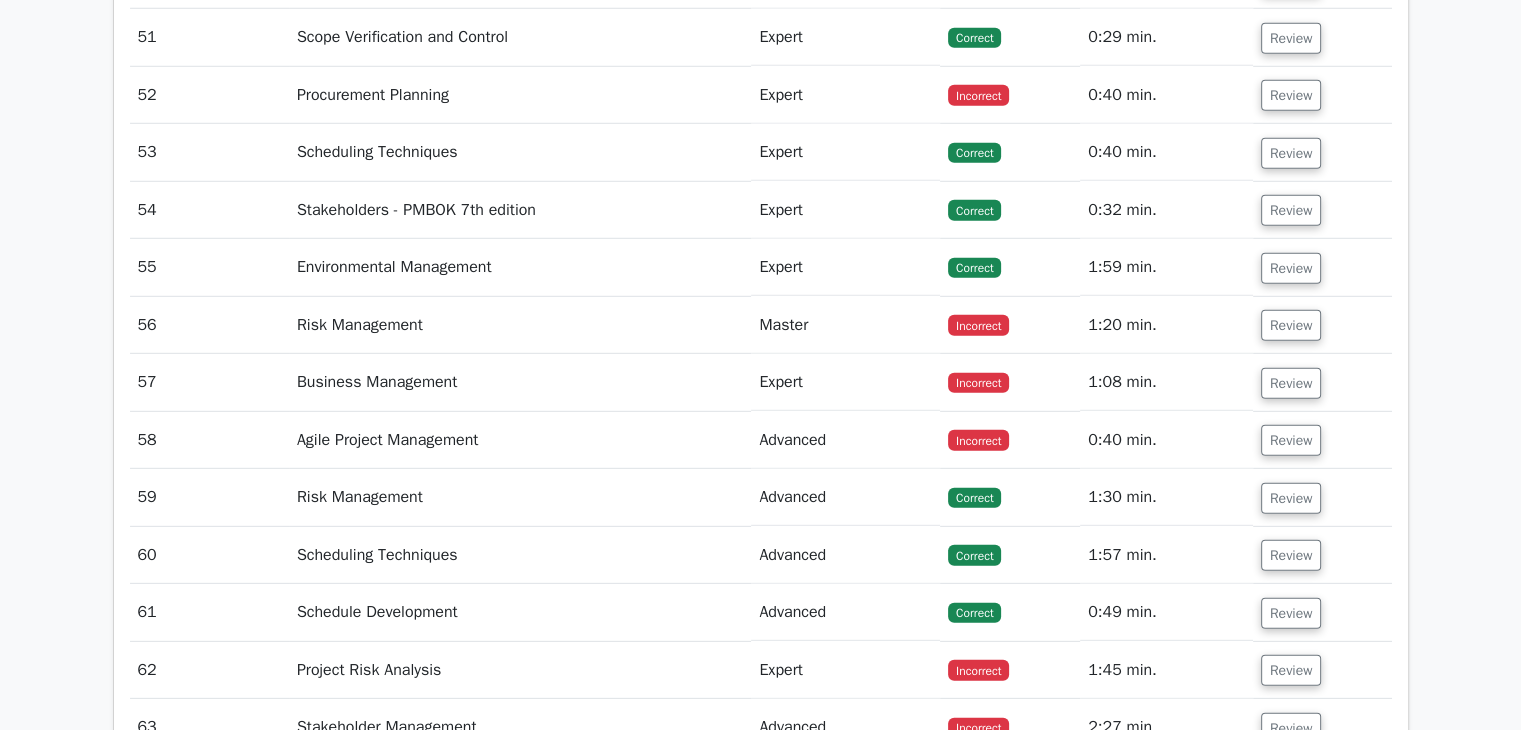 scroll, scrollTop: 6000, scrollLeft: 0, axis: vertical 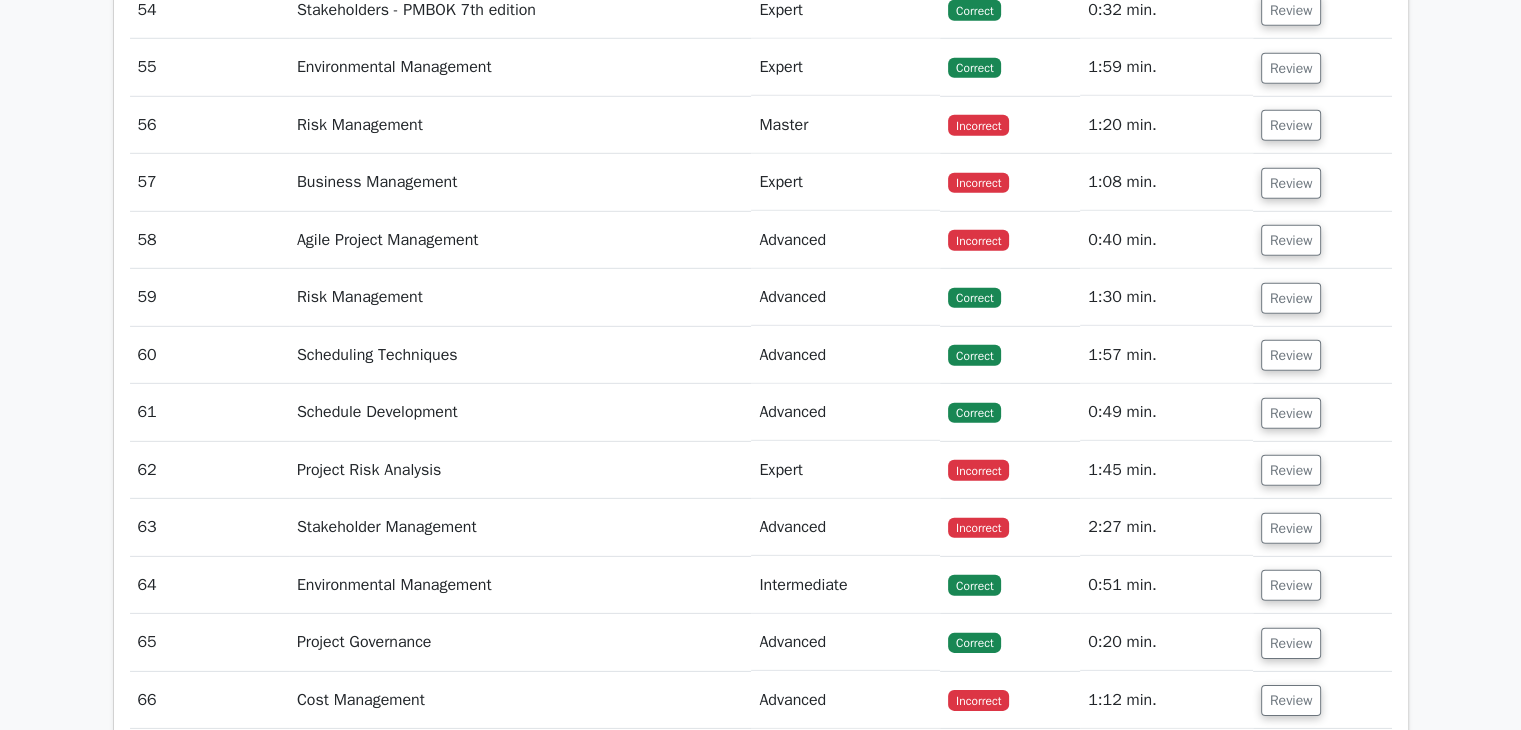 click on "Review" at bounding box center (1322, 527) 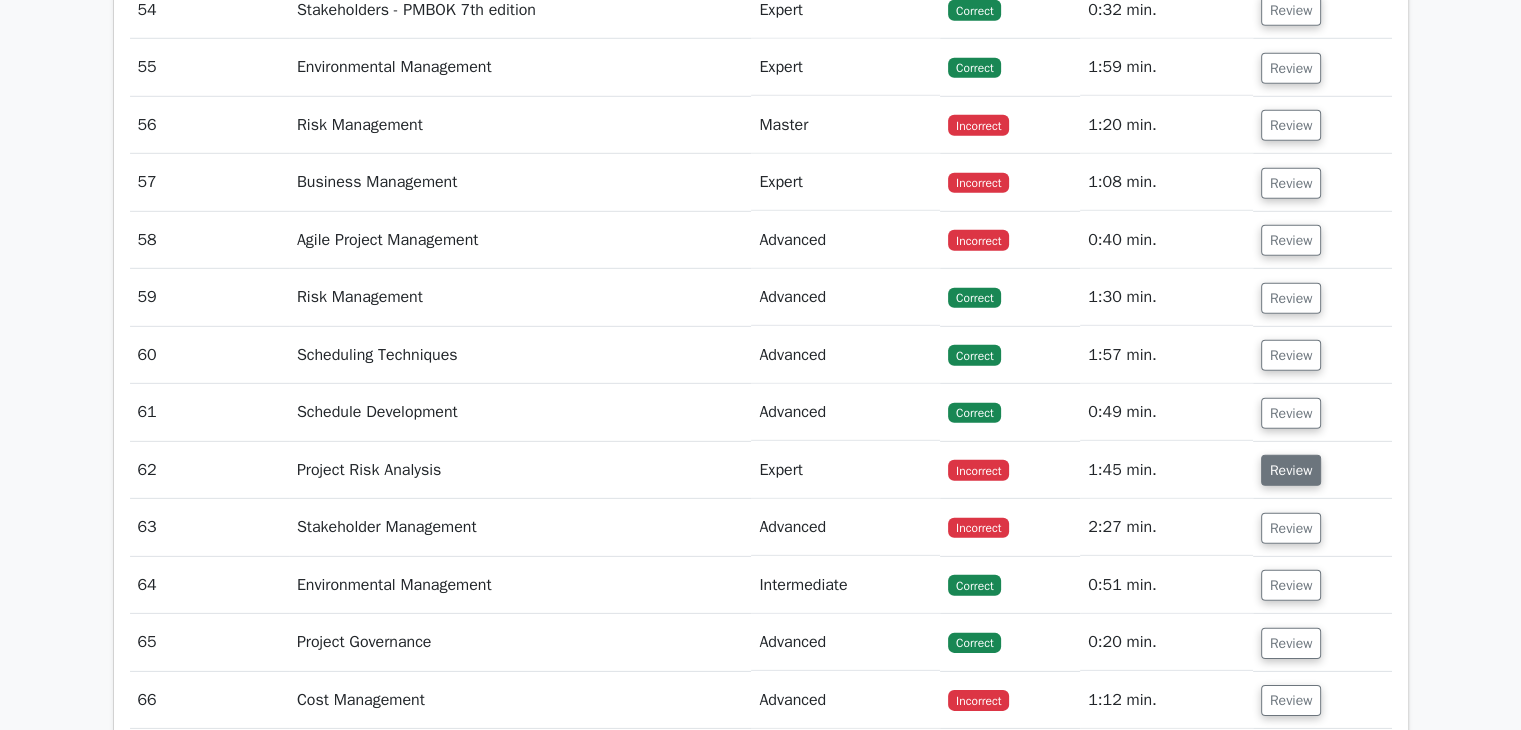 click on "Review" at bounding box center [1291, 470] 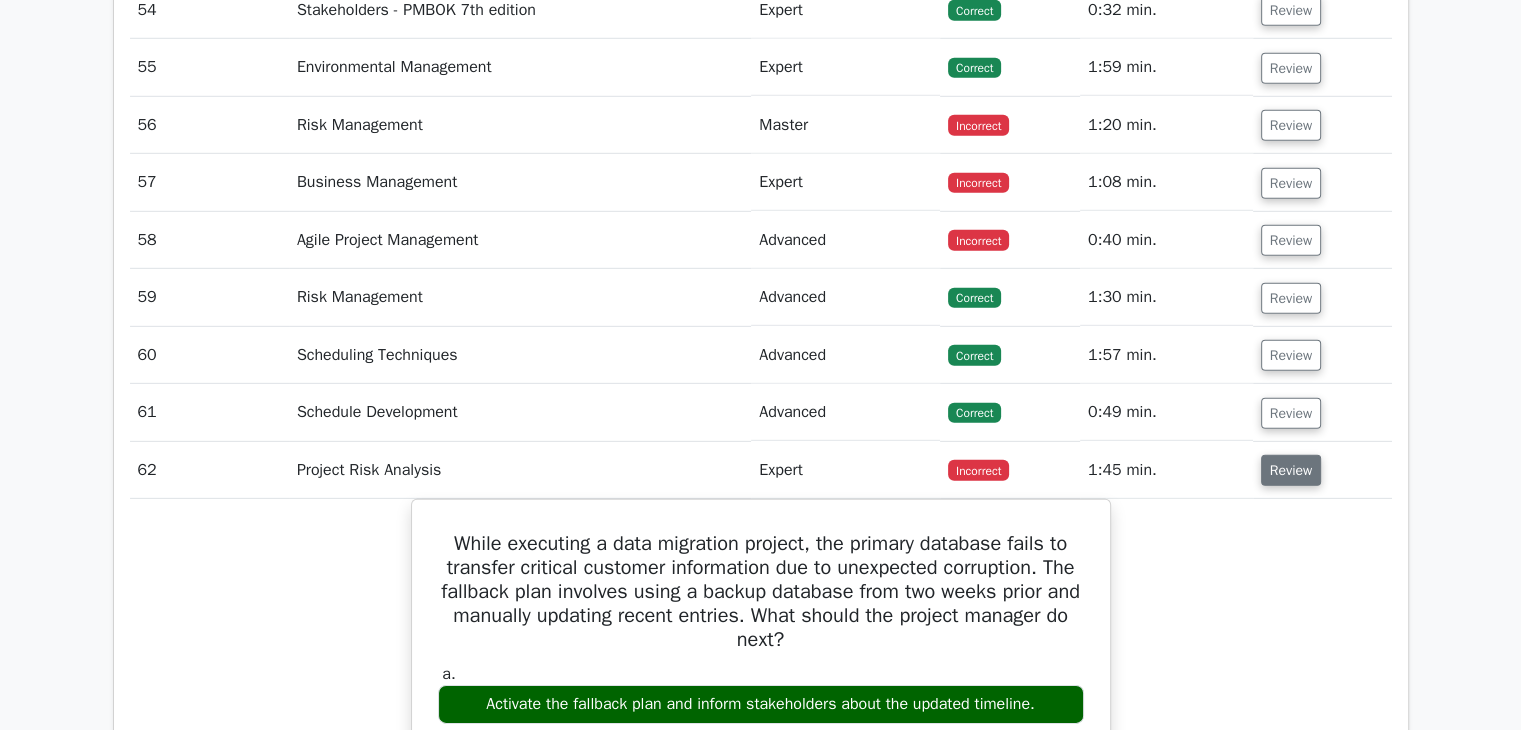 click on "Review" at bounding box center [1291, 470] 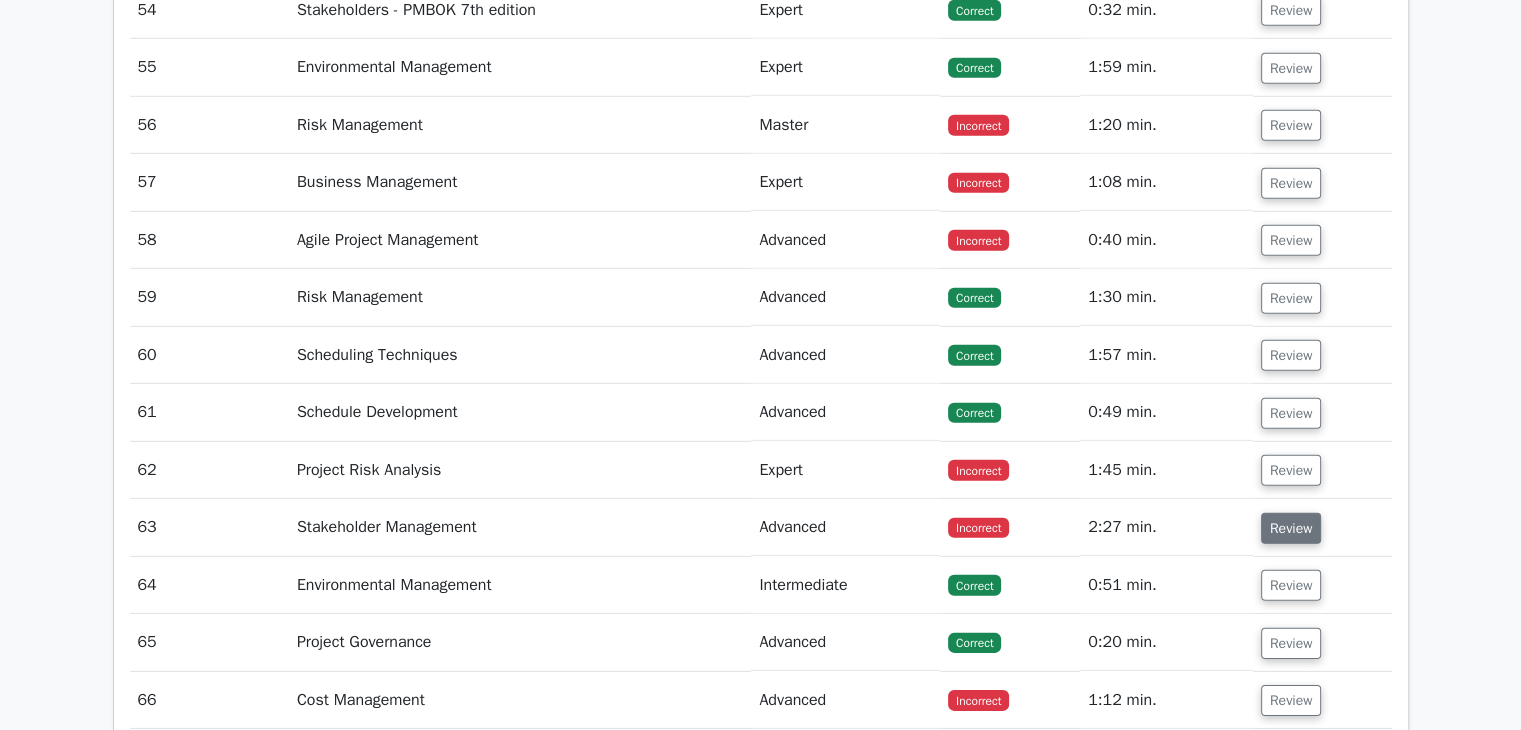 click on "Review" at bounding box center [1291, 528] 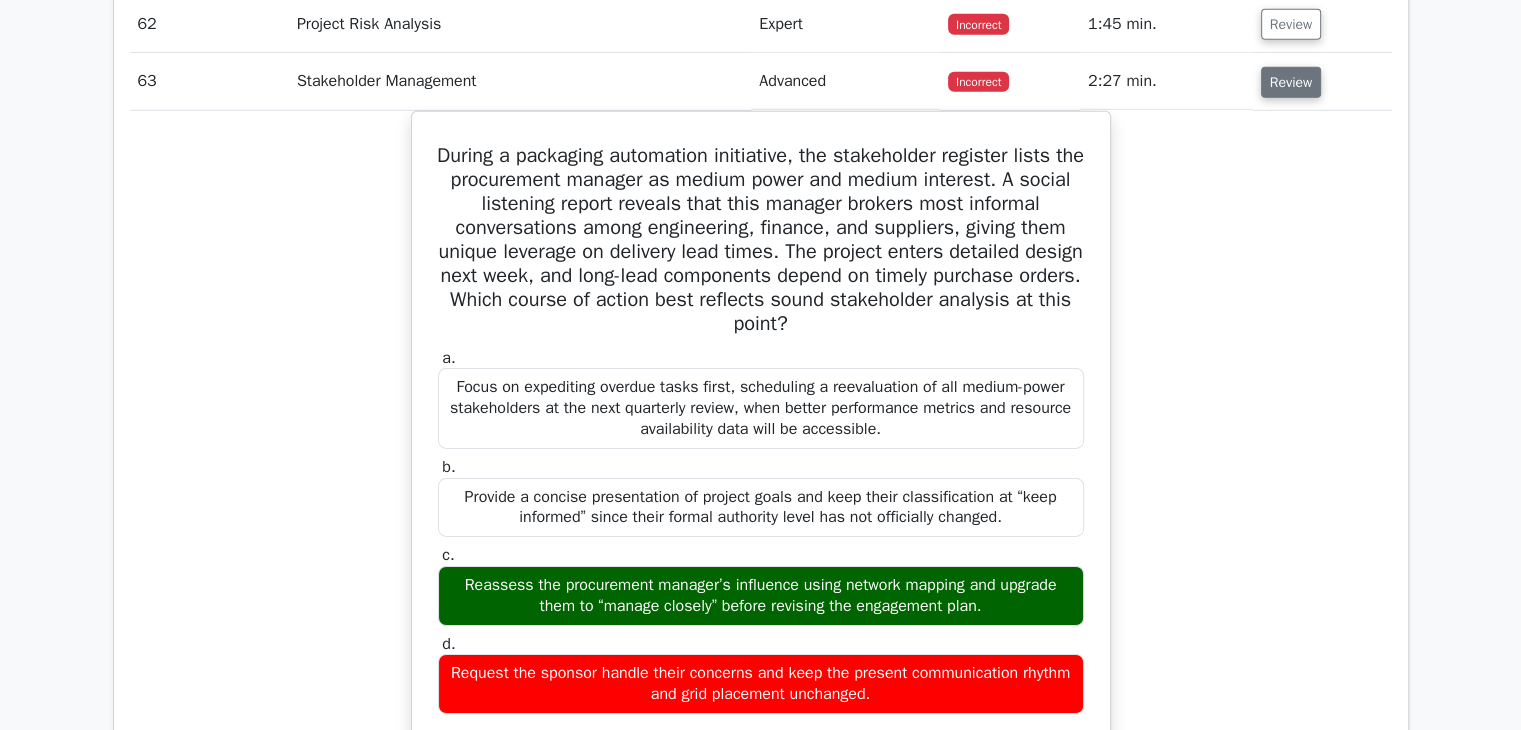 scroll, scrollTop: 6400, scrollLeft: 0, axis: vertical 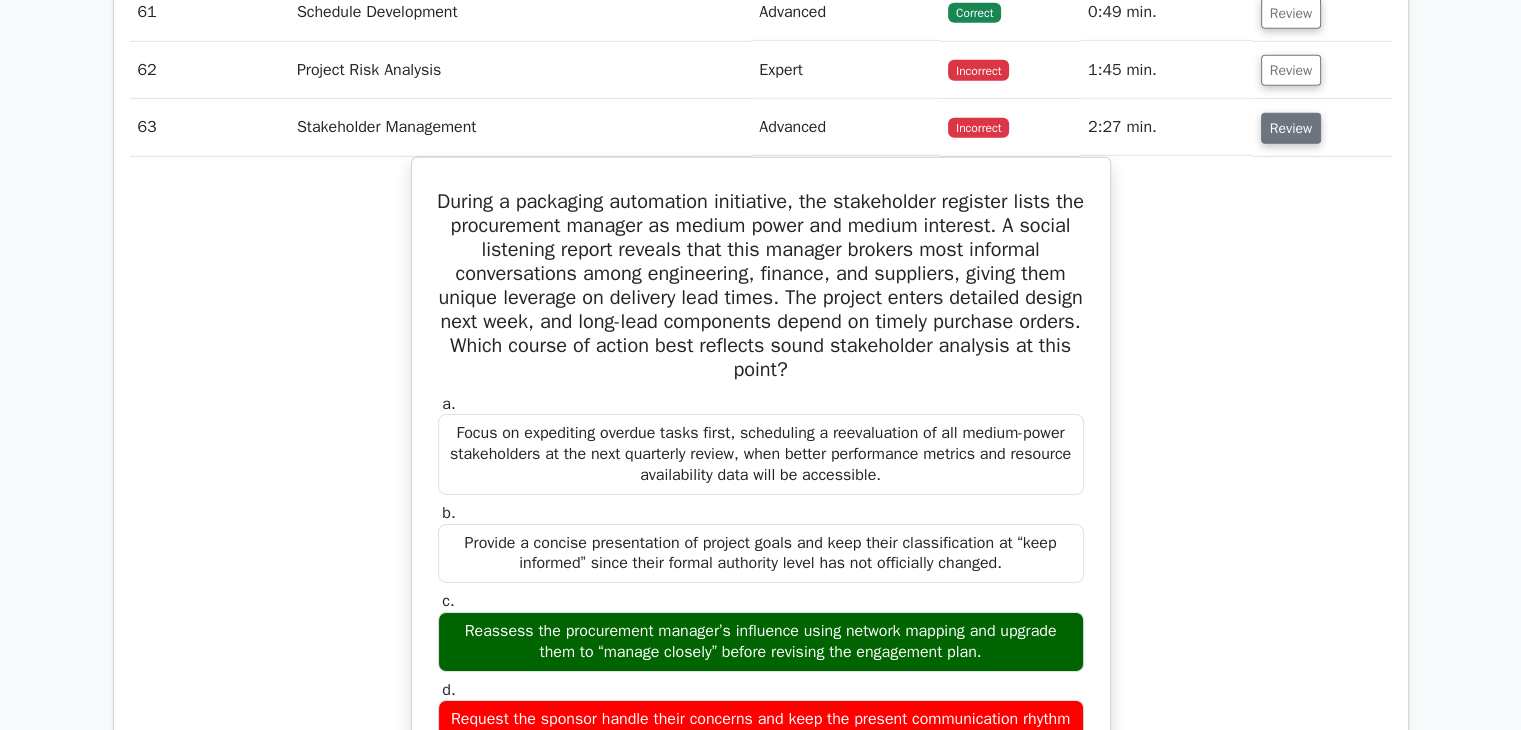 click on "Review" at bounding box center (1291, 128) 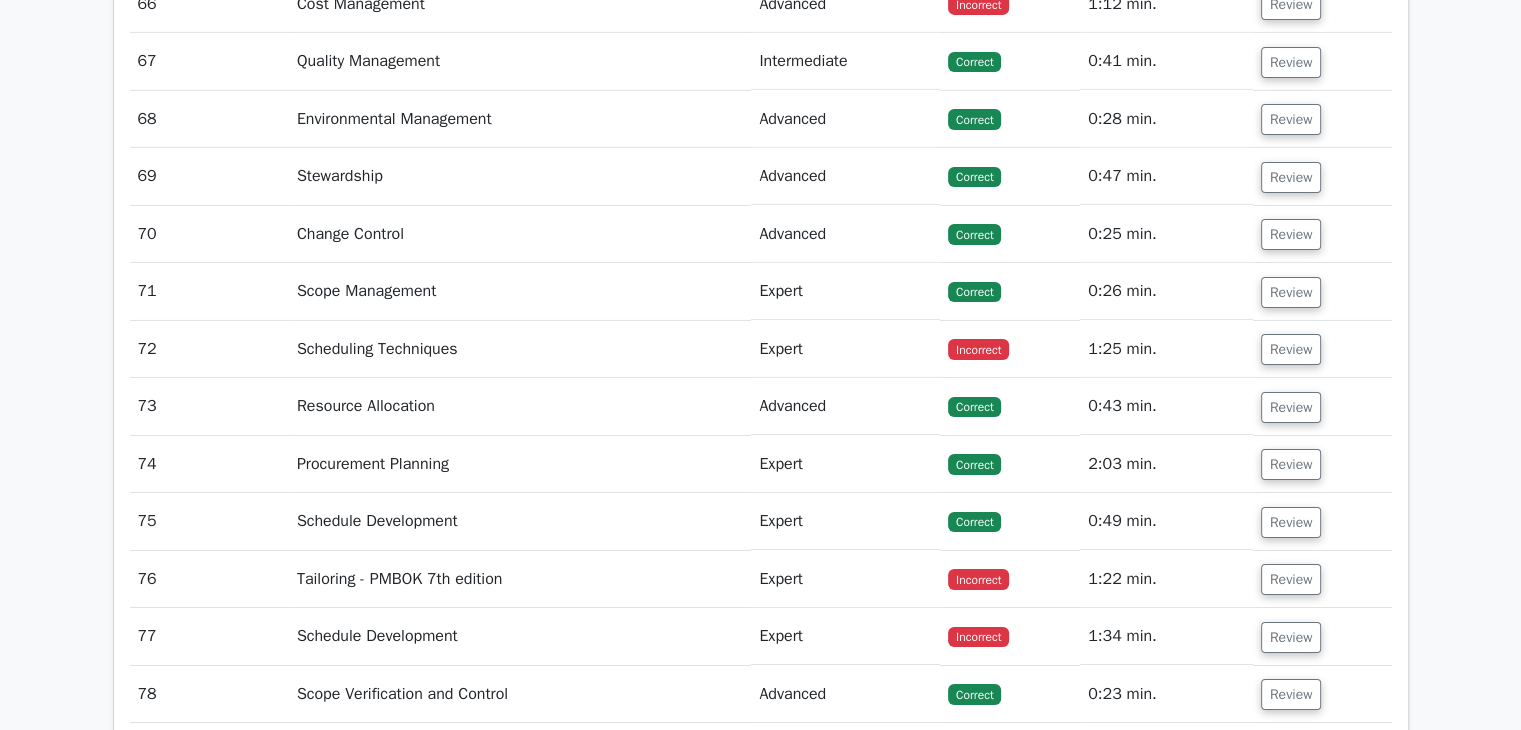 scroll, scrollTop: 6900, scrollLeft: 0, axis: vertical 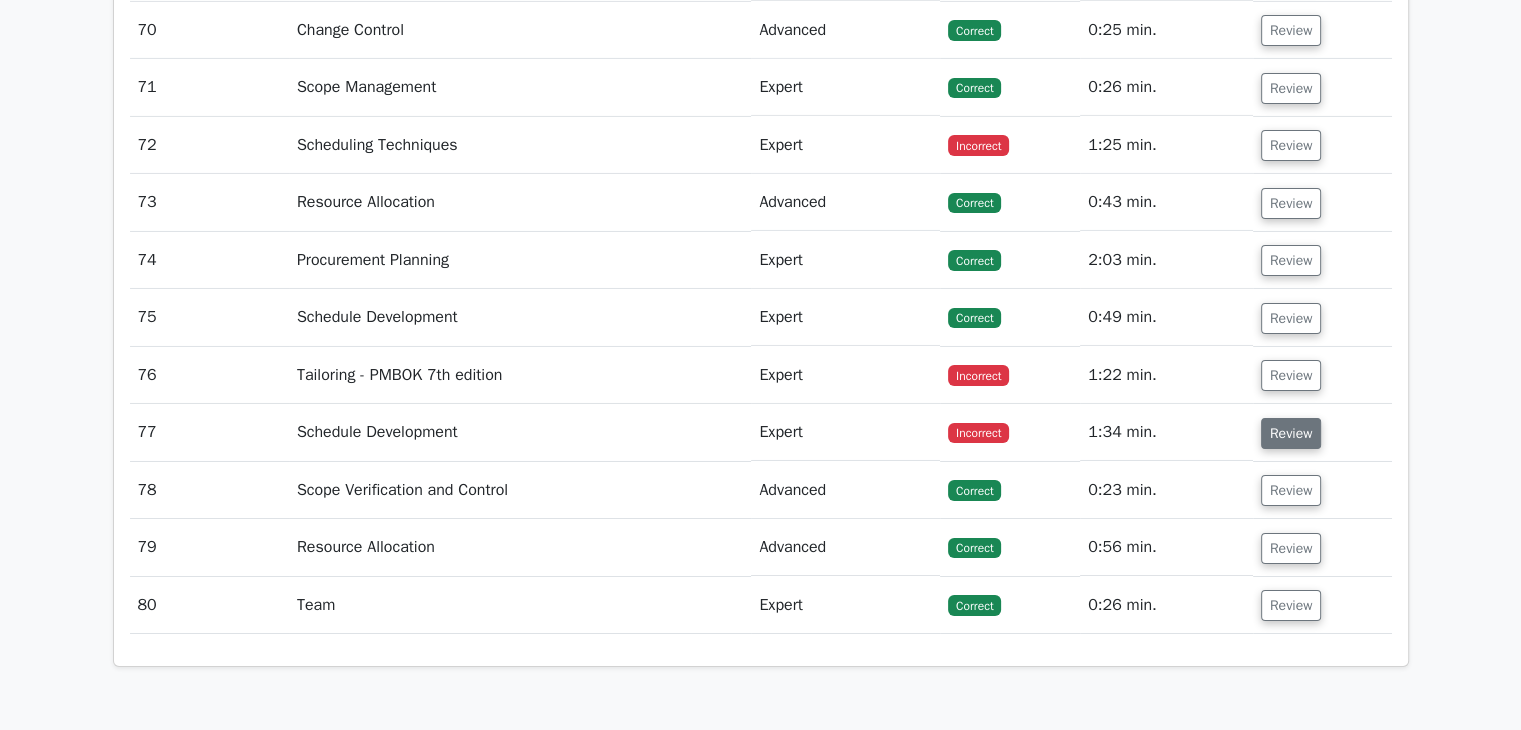 click on "Review" at bounding box center [1291, 433] 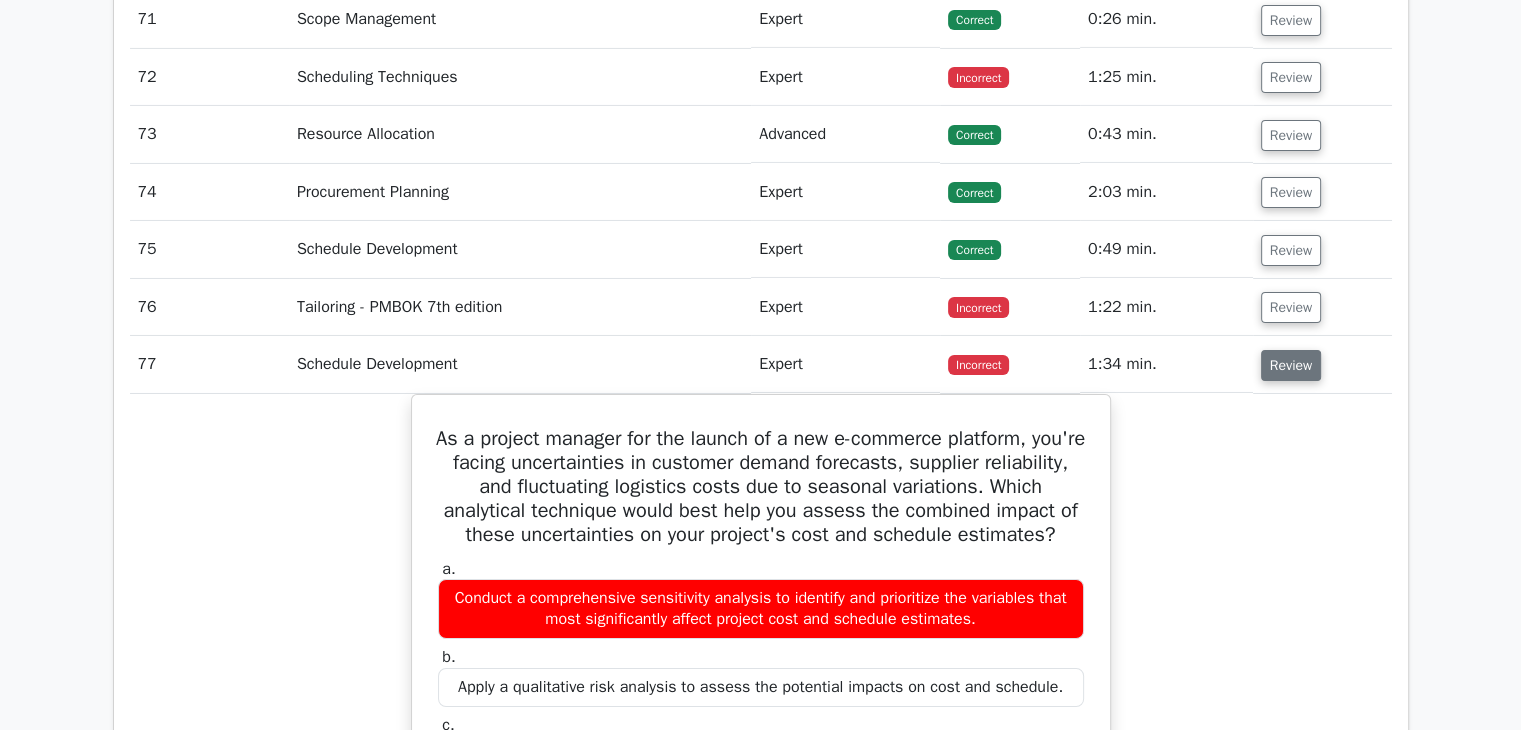 scroll, scrollTop: 7100, scrollLeft: 0, axis: vertical 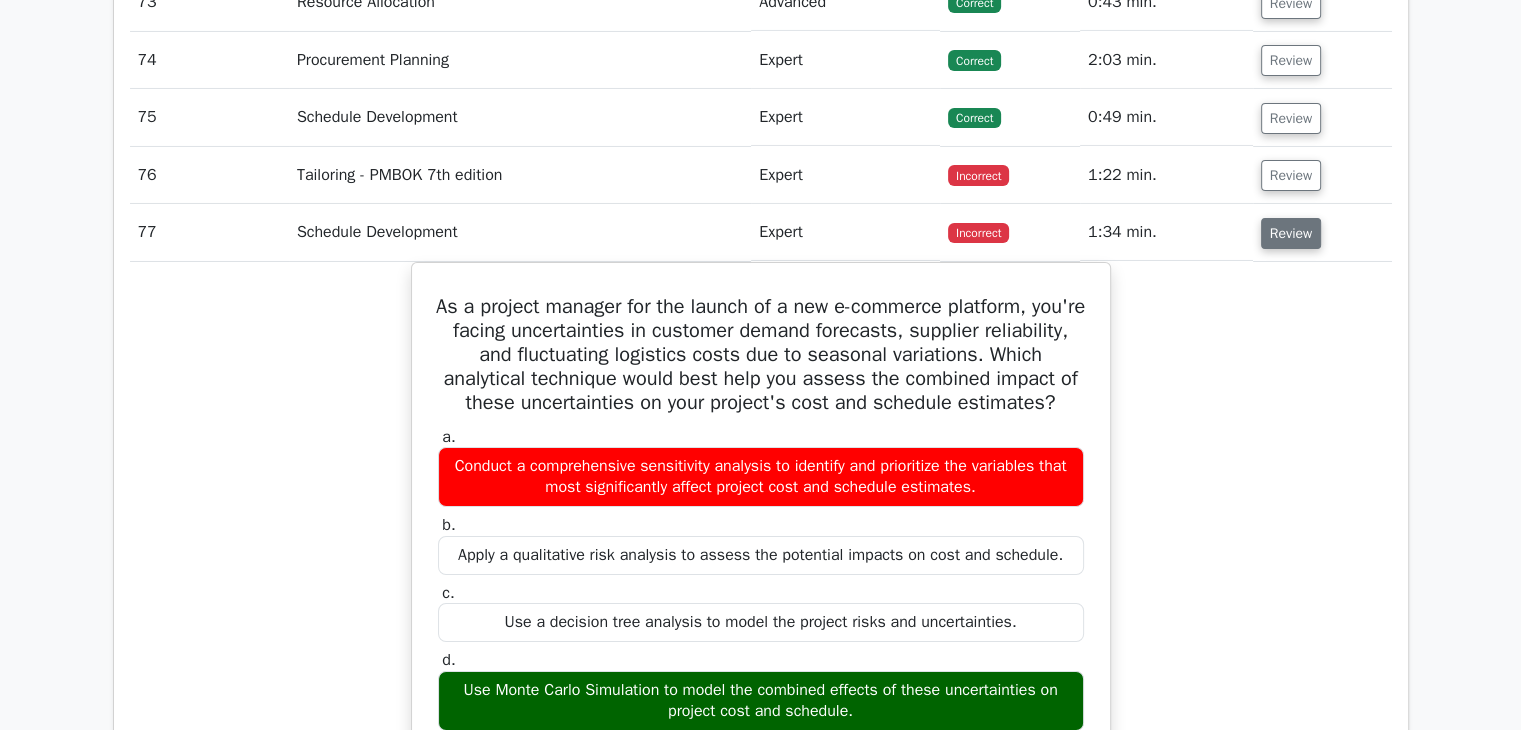 click on "Review" at bounding box center (1291, 233) 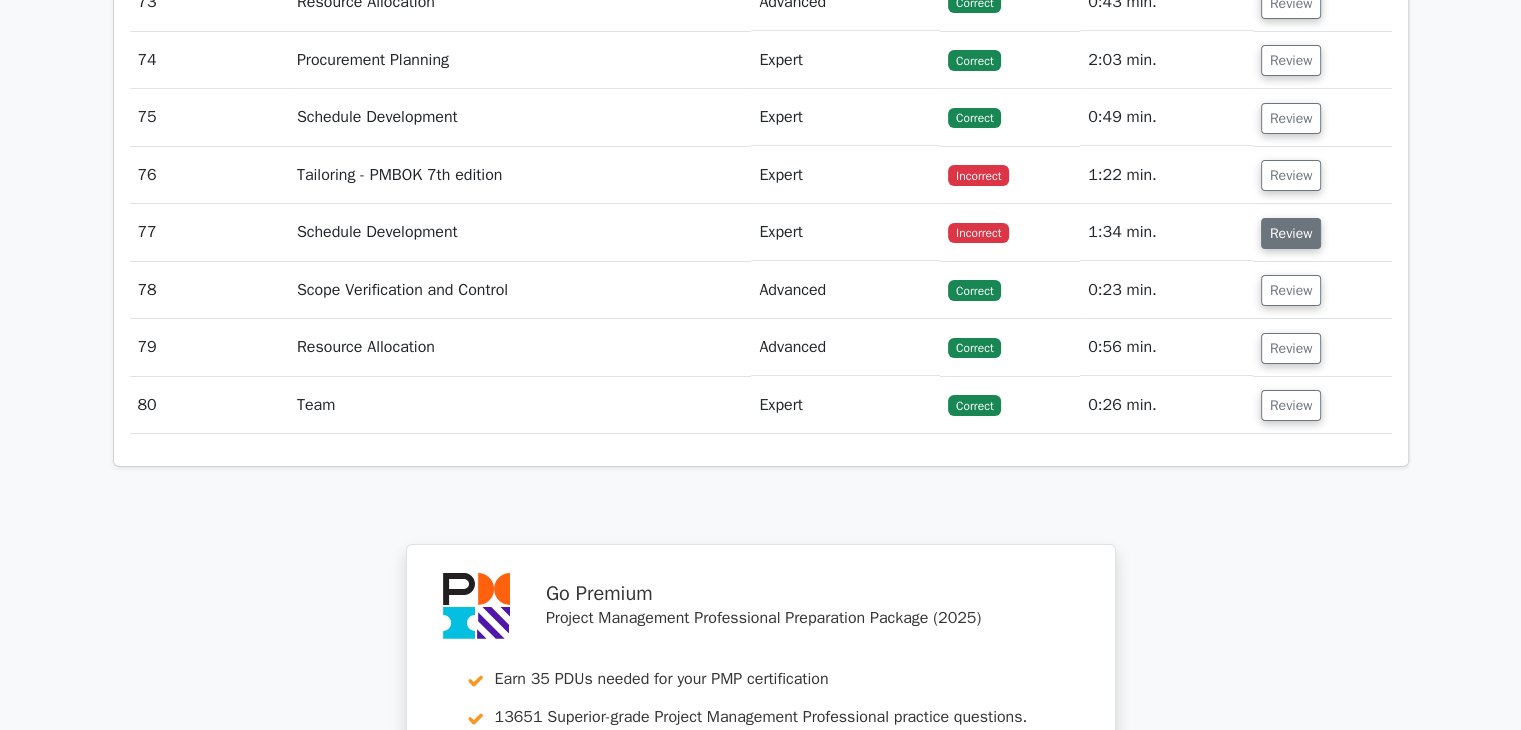 type 